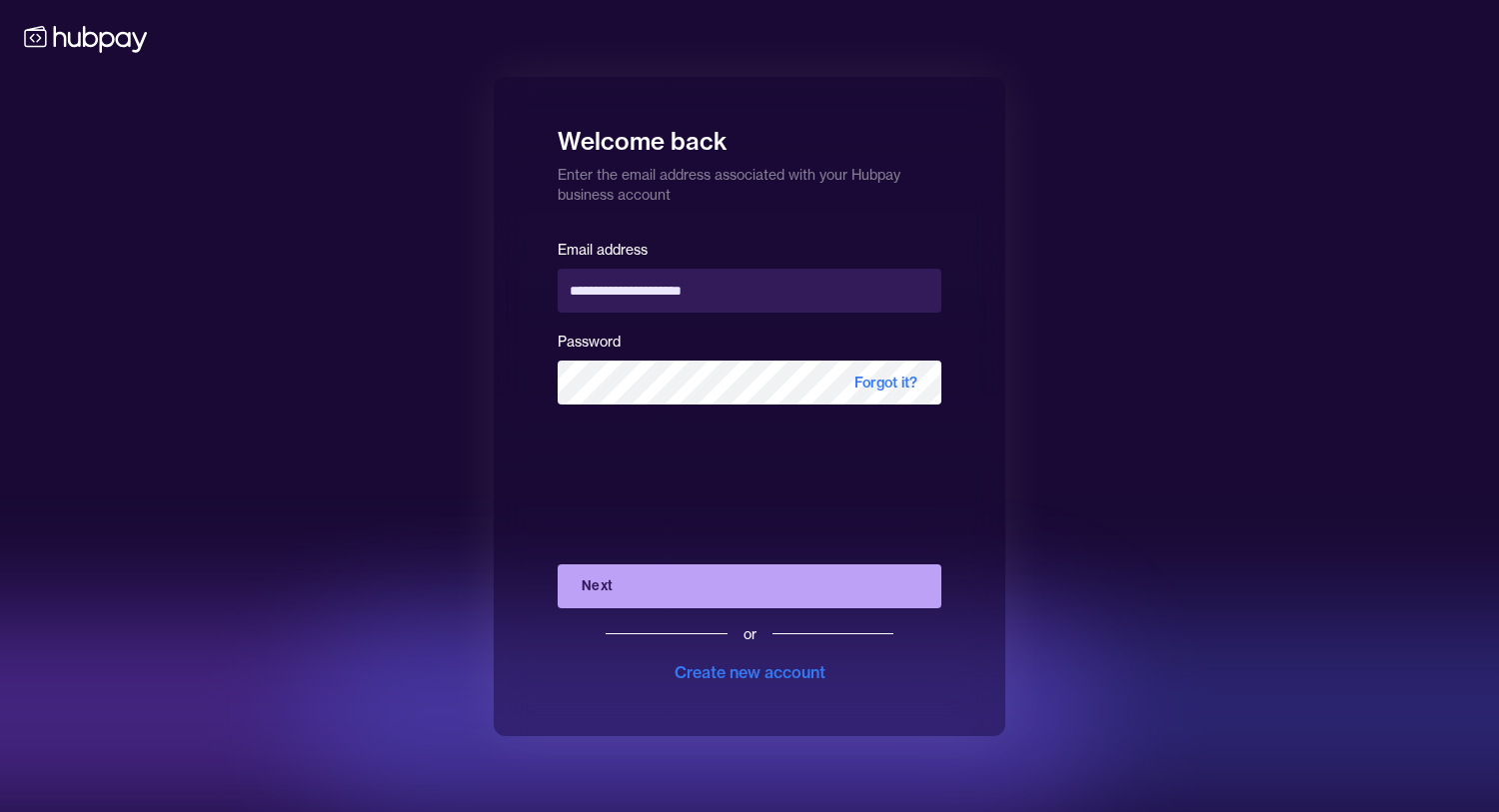 scroll, scrollTop: 0, scrollLeft: 0, axis: both 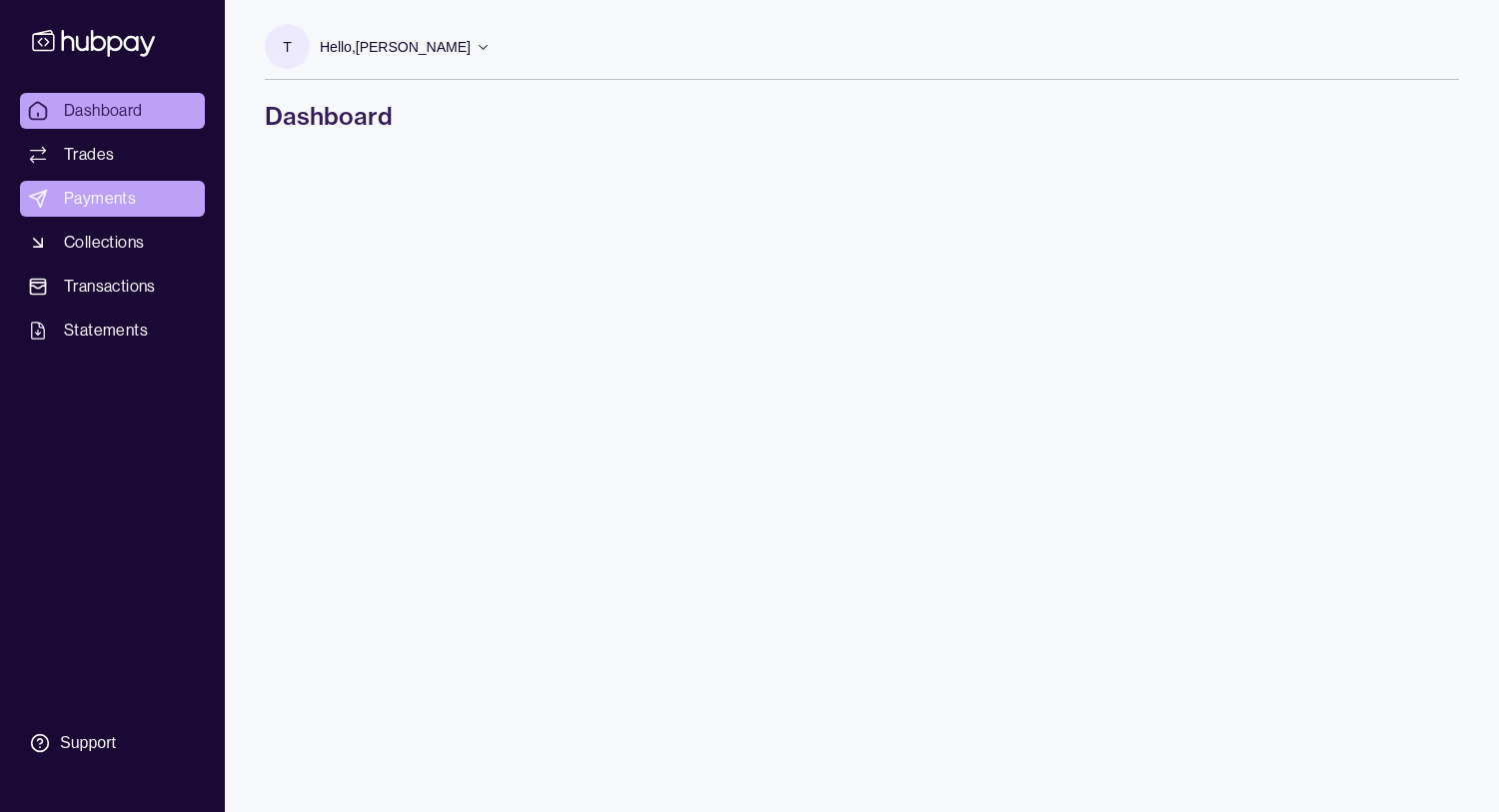 click on "Payments" at bounding box center (112, 199) 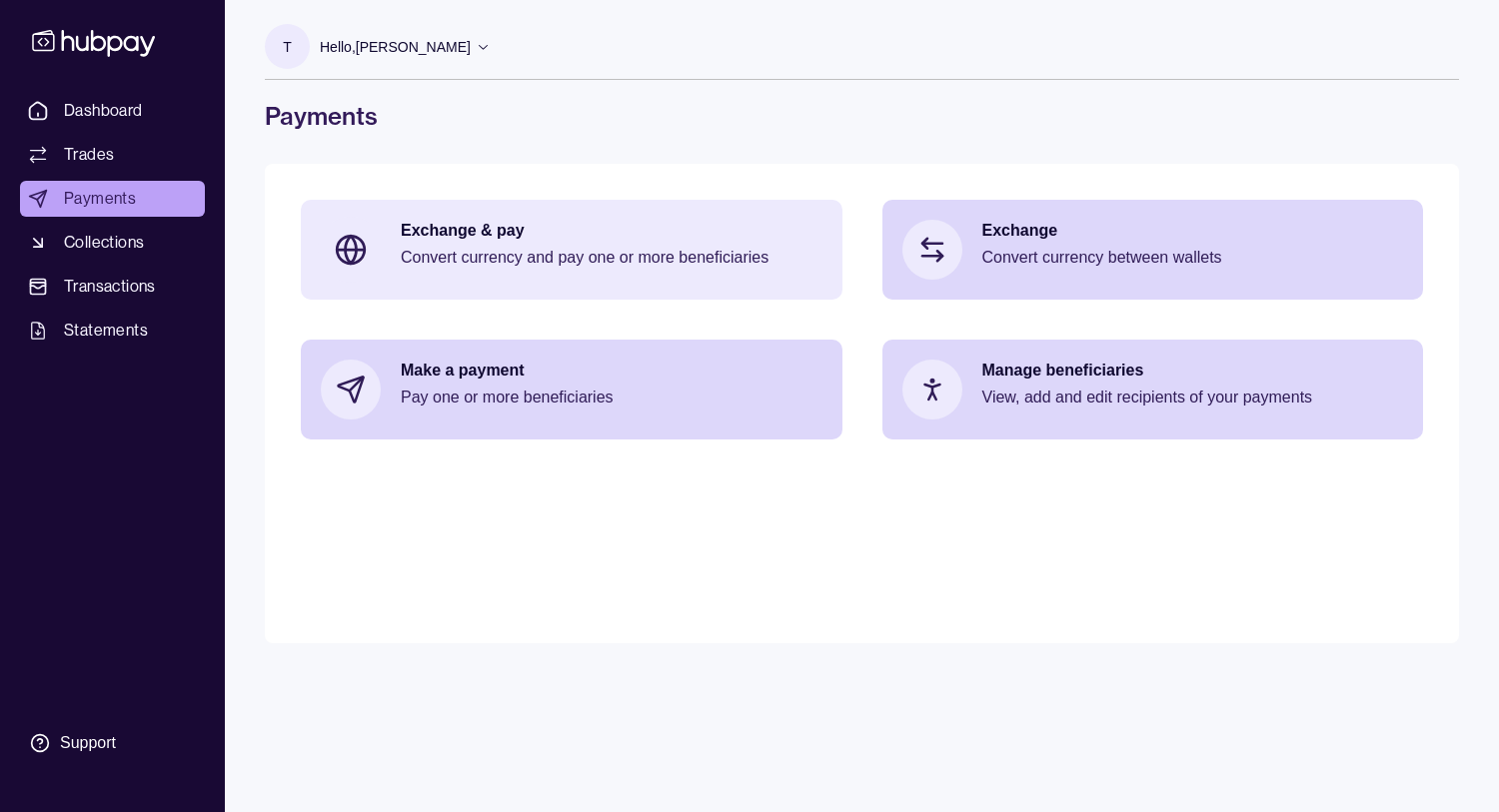 click on "Convert currency and pay one or more beneficiaries" at bounding box center [612, 258] 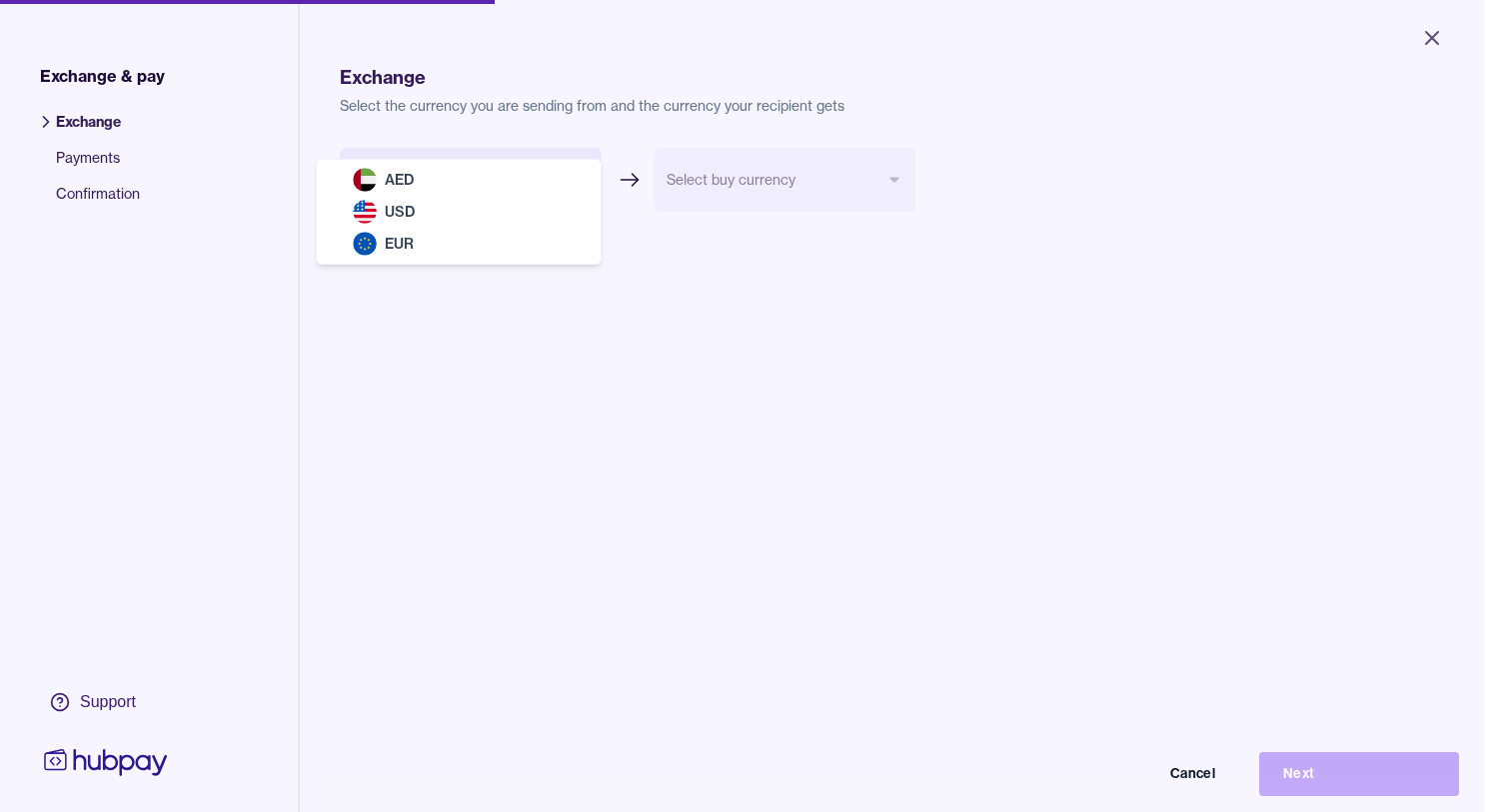 click on "Close Exchange & pay Exchange Payments Confirmation Support Exchange Select the currency you are sending from and the currency your recipient gets Select sell currency *** *** *** Select buy currency Cancel Next Exchange & pay | Hubpay AED USD EUR" at bounding box center [742, 406] 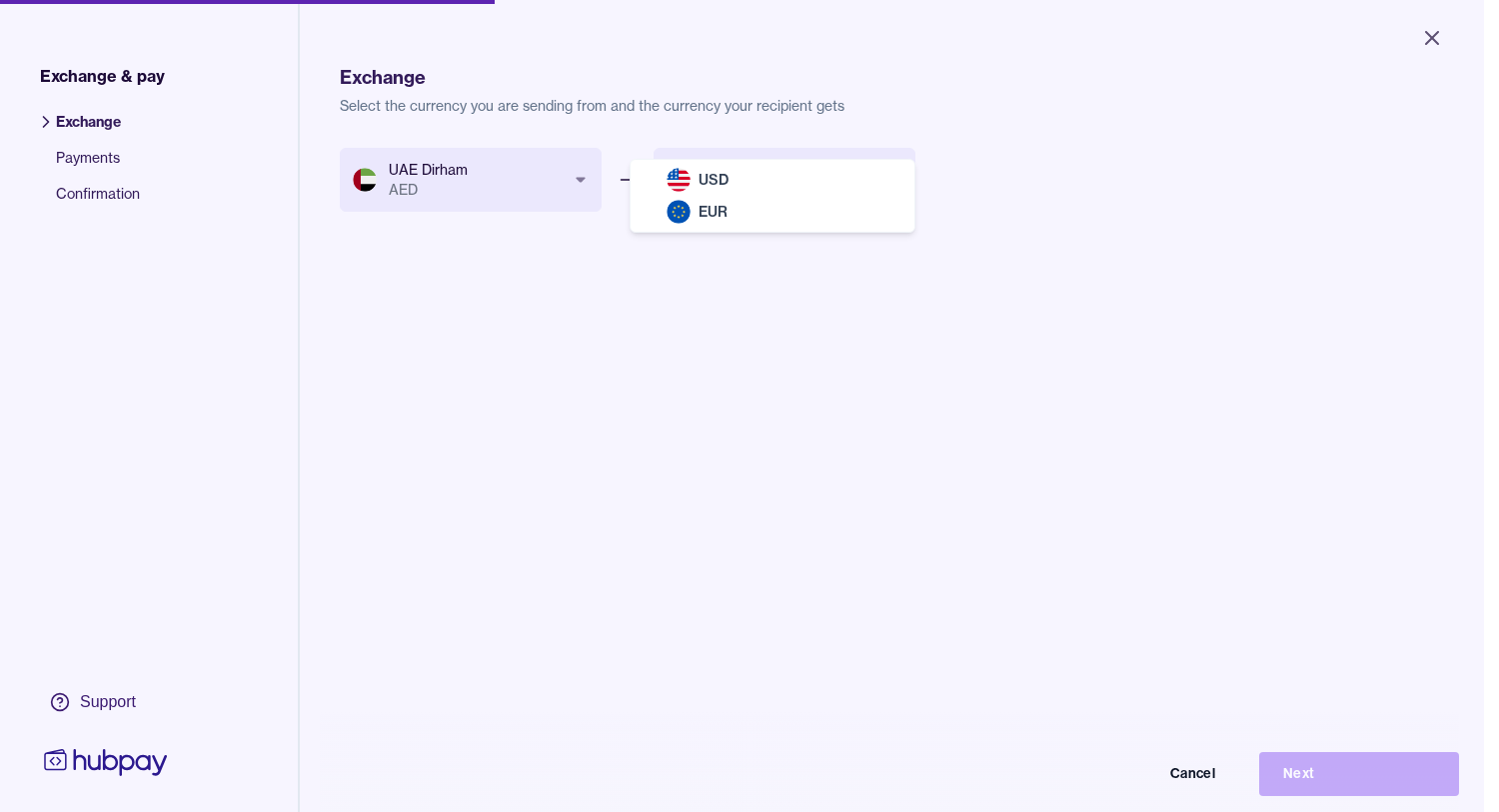 click on "Close Exchange & pay Exchange Payments Confirmation Support Exchange Select the currency you are sending from and the currency your recipient gets UAE Dirham AED *** *** *** Select buy currency *** *** Cancel Next Exchange & pay | Hubpay USD EUR" at bounding box center (742, 406) 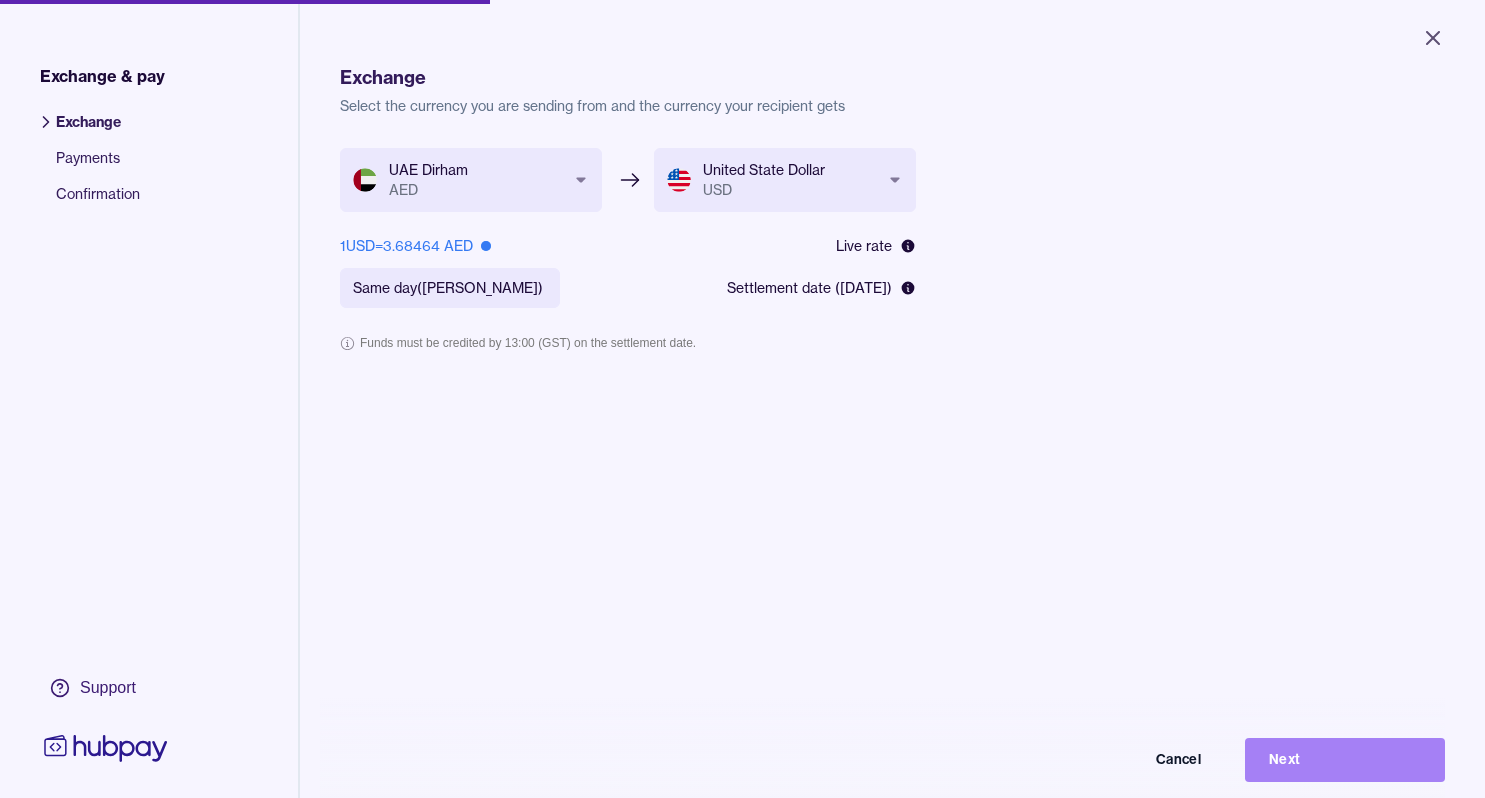 click on "Next" at bounding box center (1345, 760) 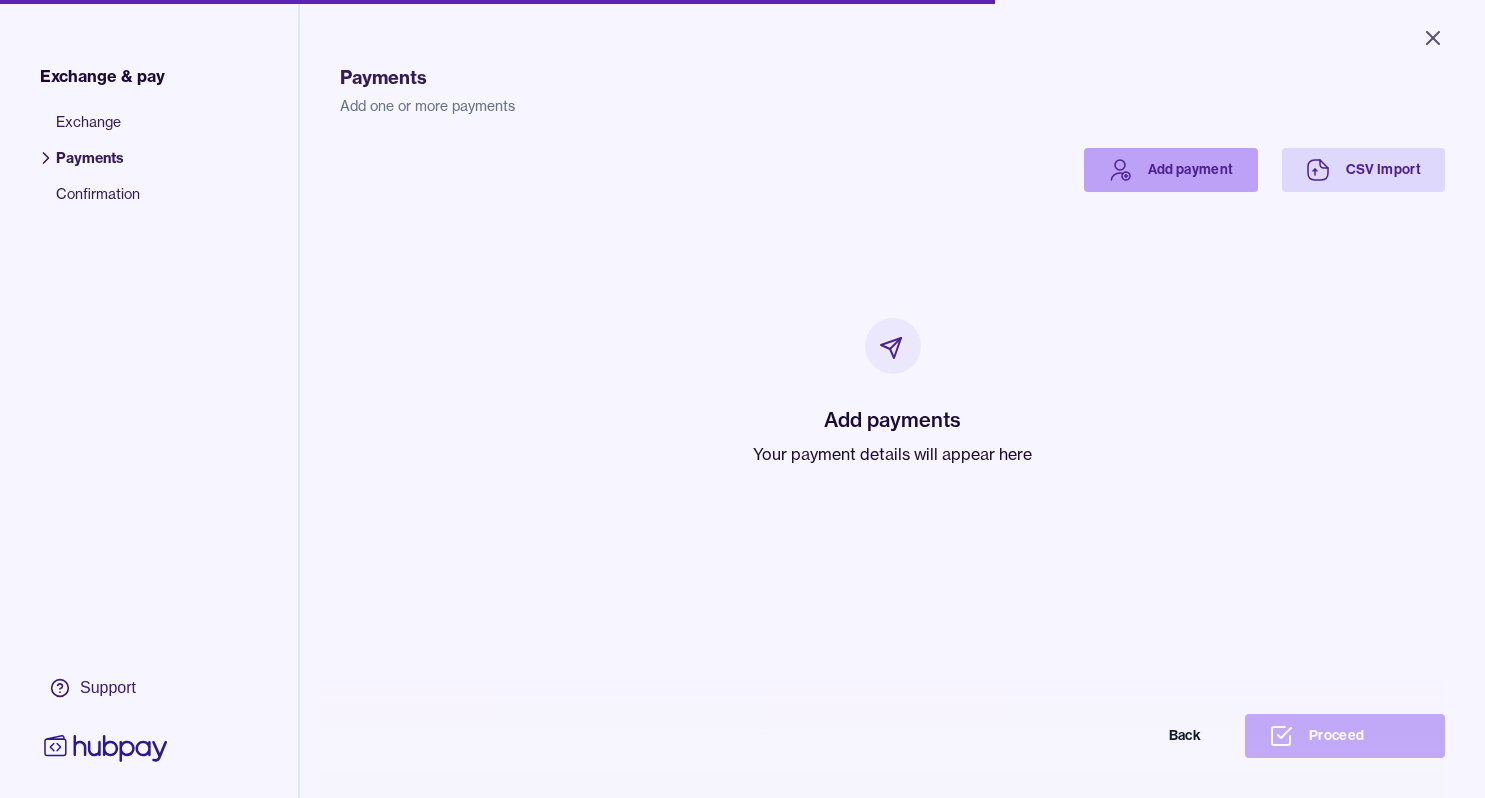 click on "Add payment" at bounding box center (1171, 170) 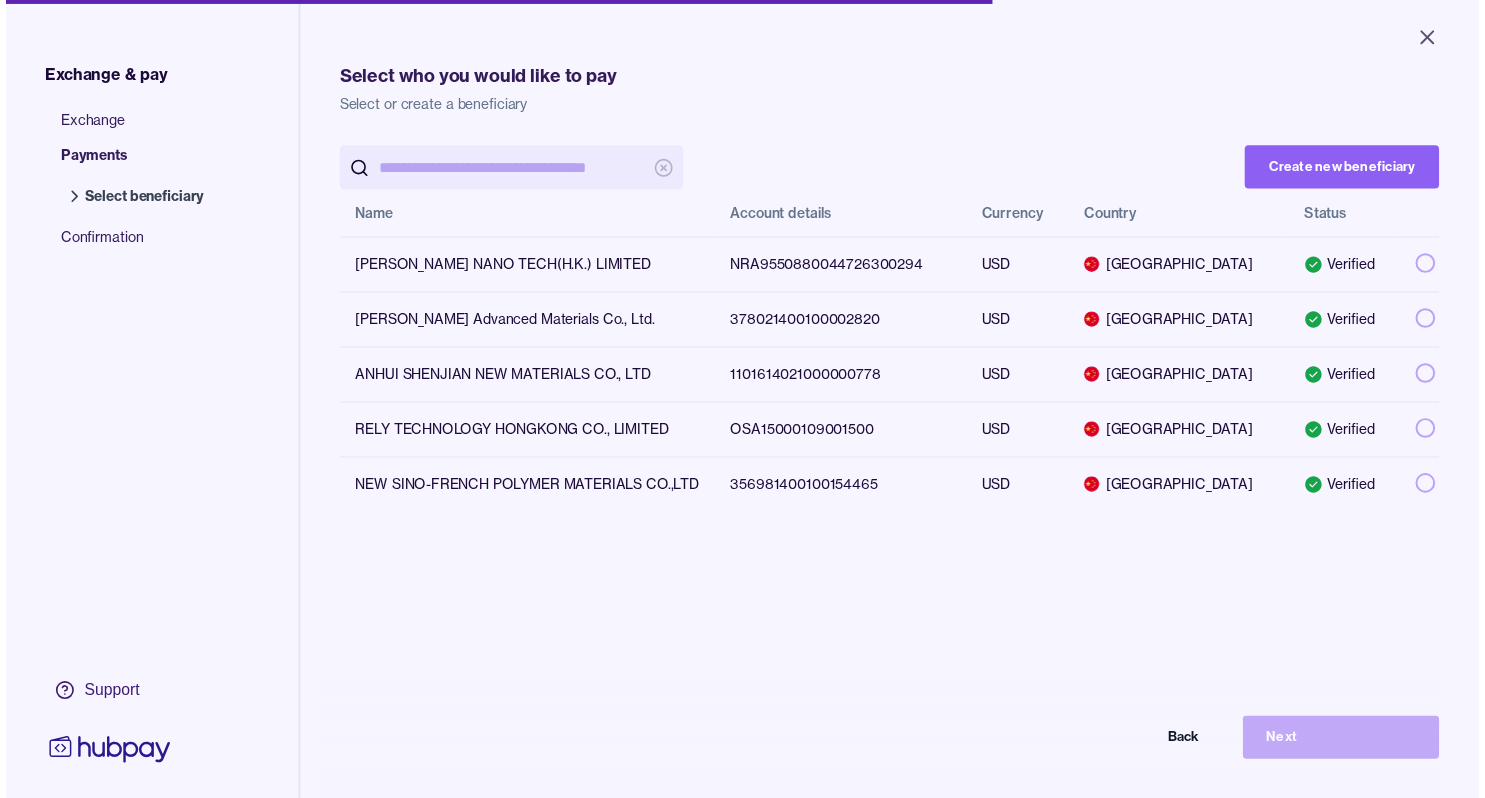 scroll, scrollTop: 0, scrollLeft: 0, axis: both 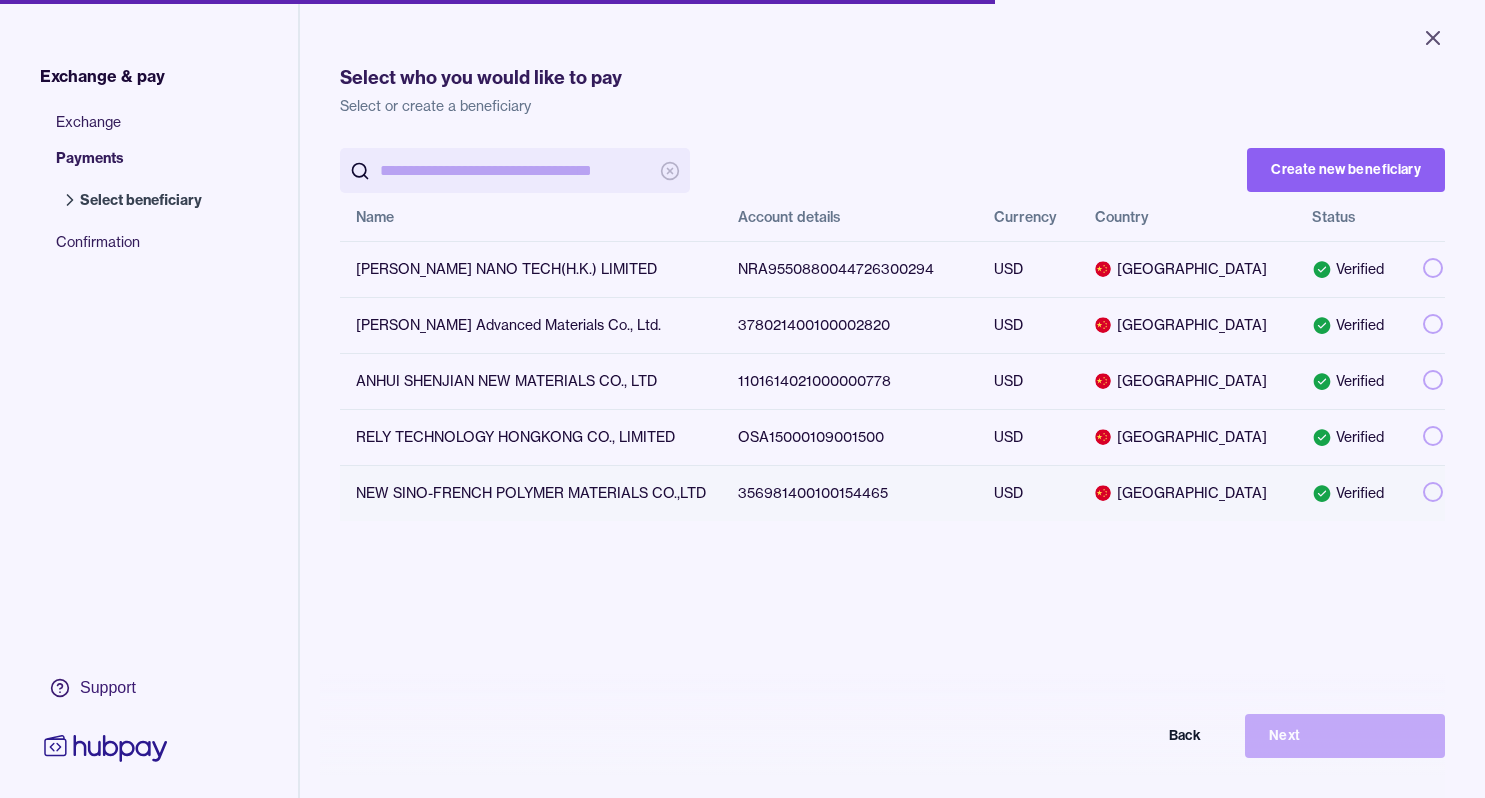 click at bounding box center (1433, 492) 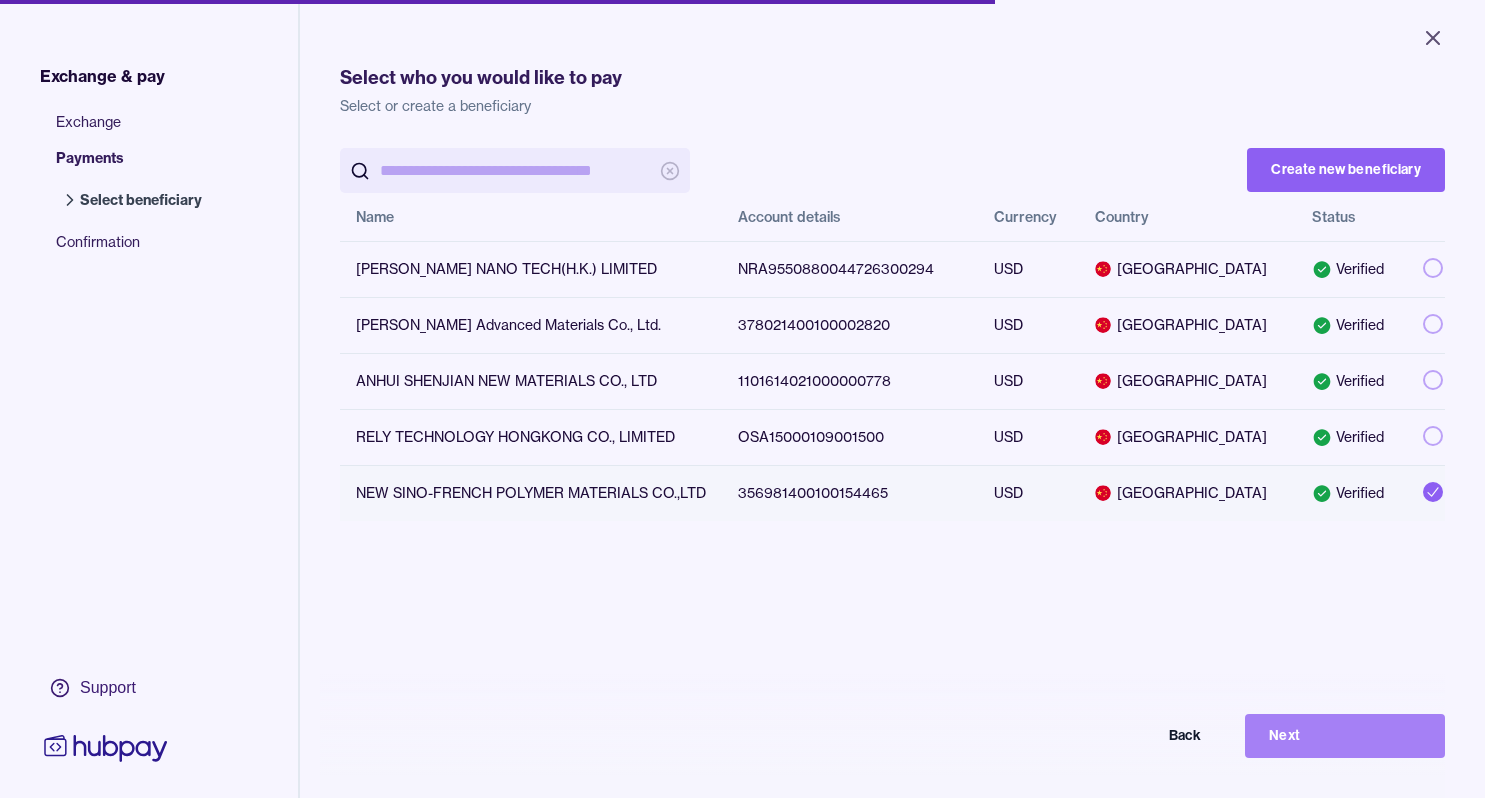 click on "Next" at bounding box center (1345, 736) 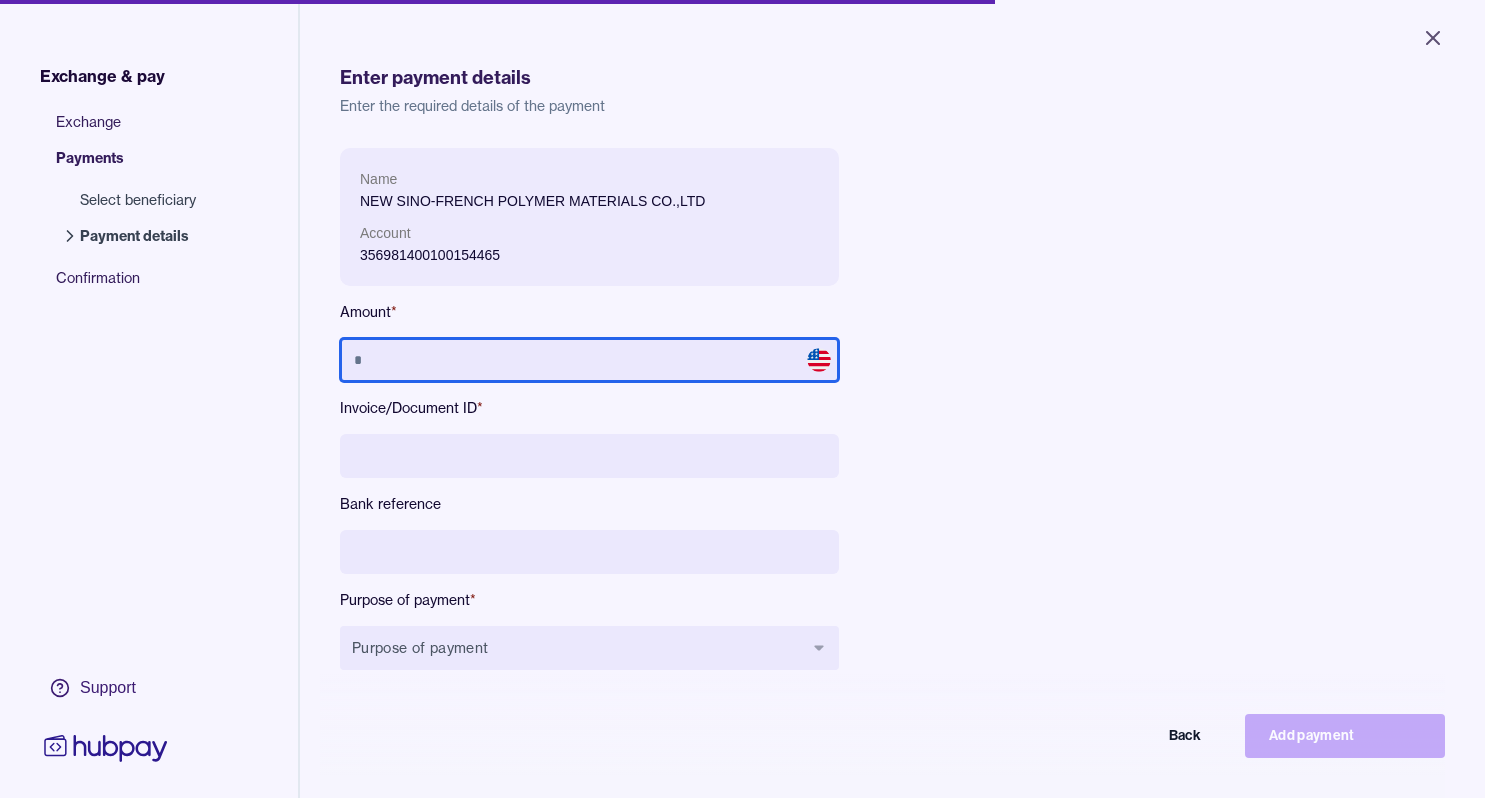 click at bounding box center (589, 360) 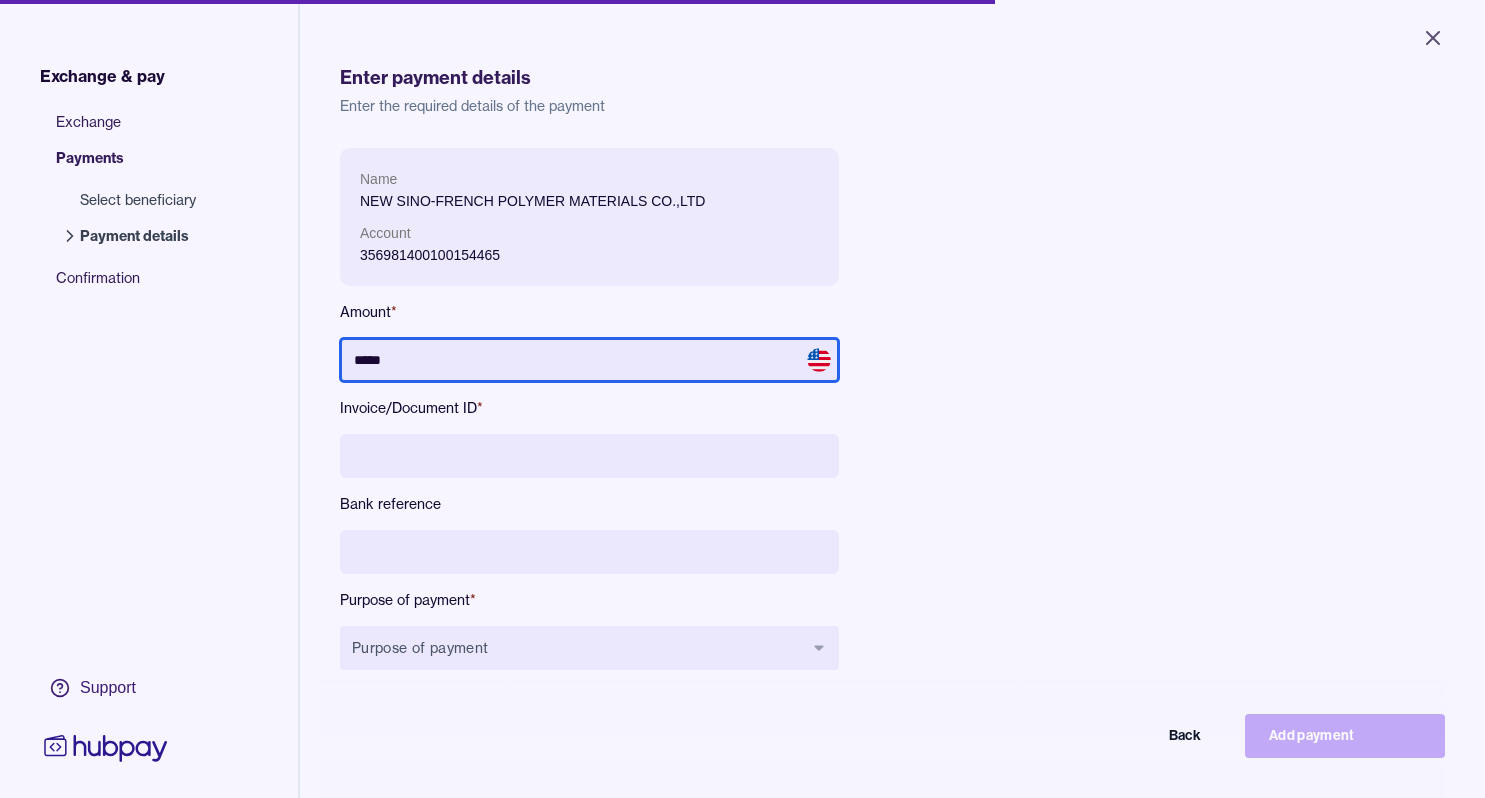 type on "*****" 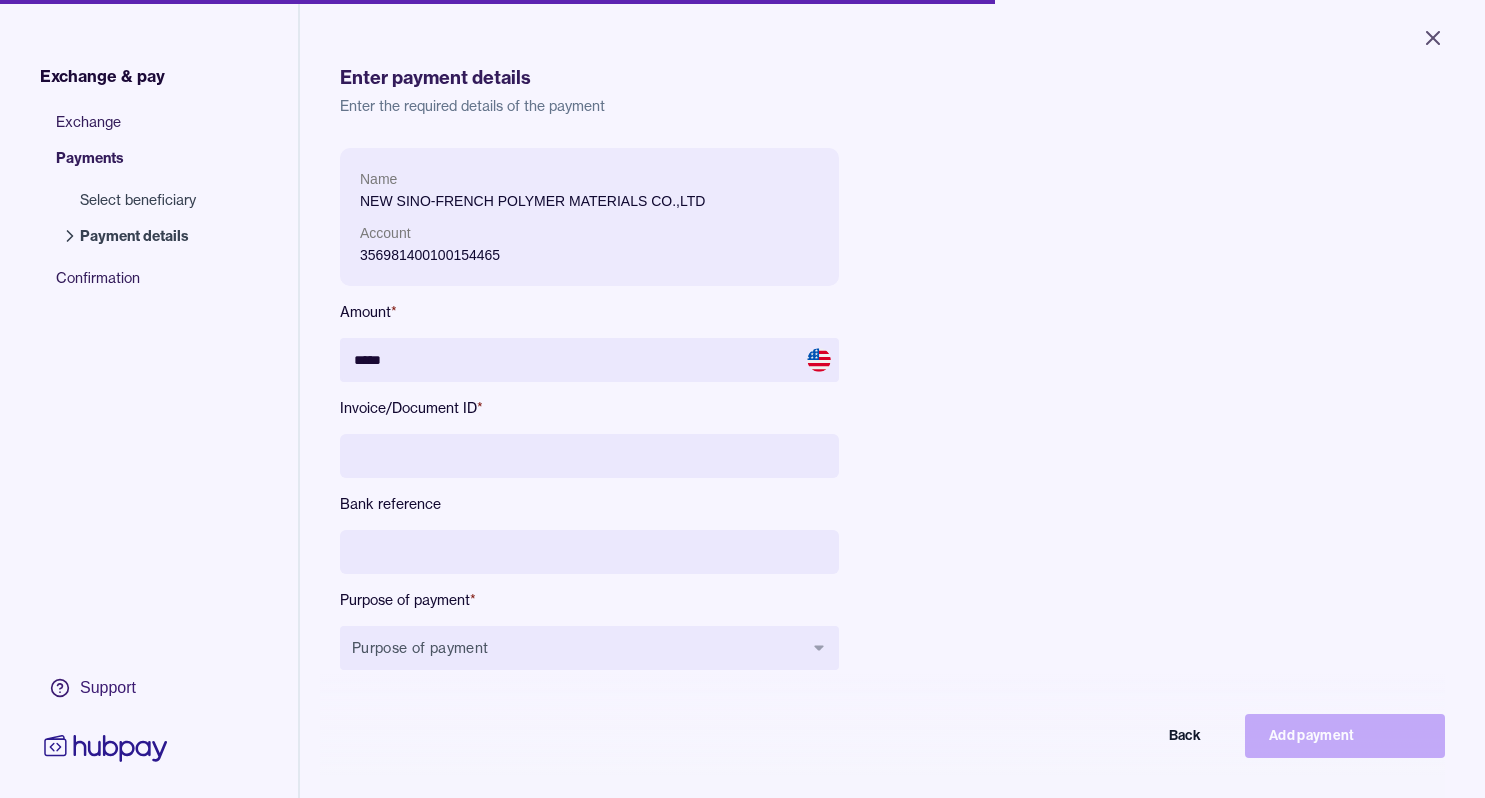 click at bounding box center (589, 456) 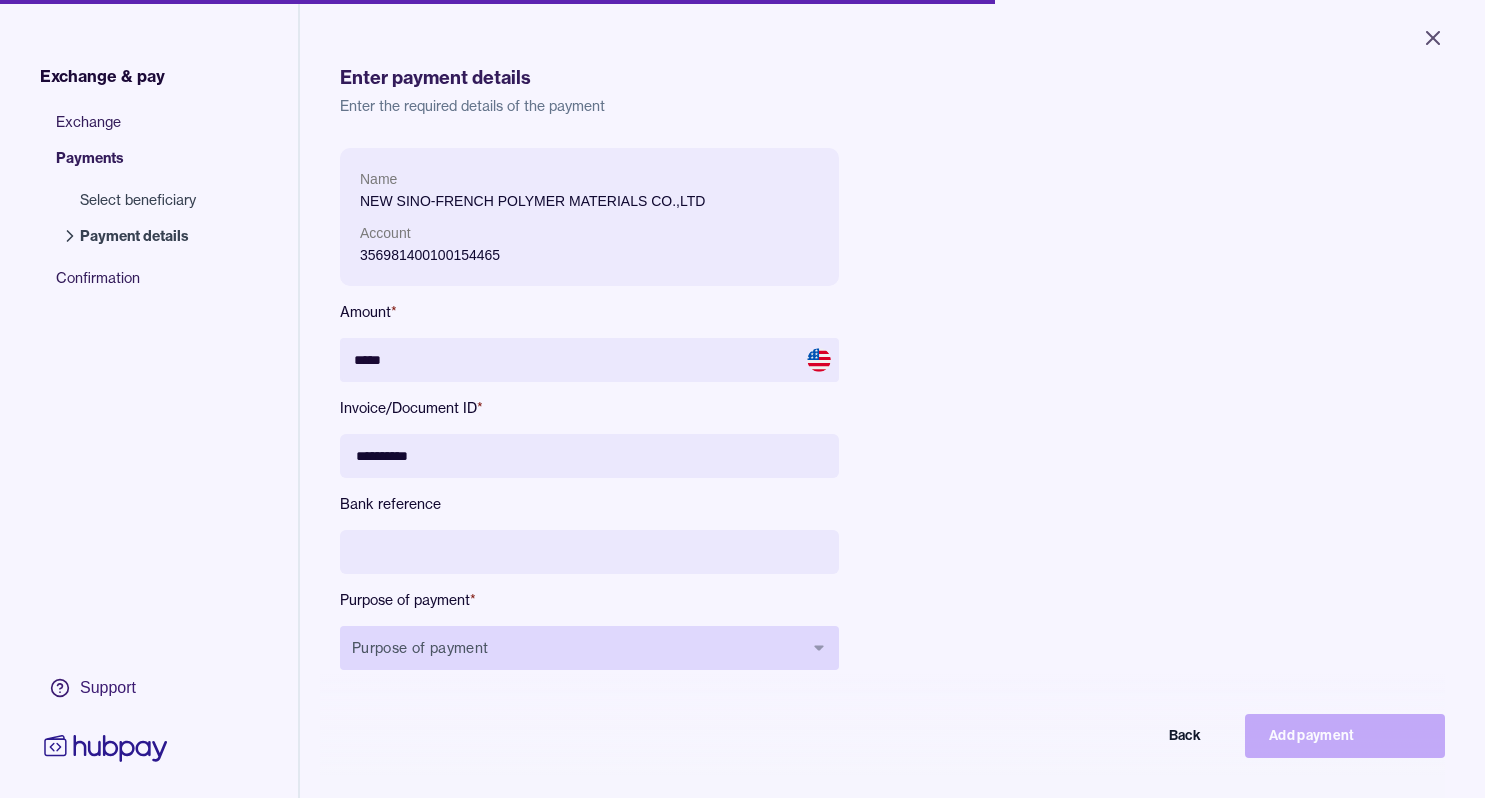 type on "**********" 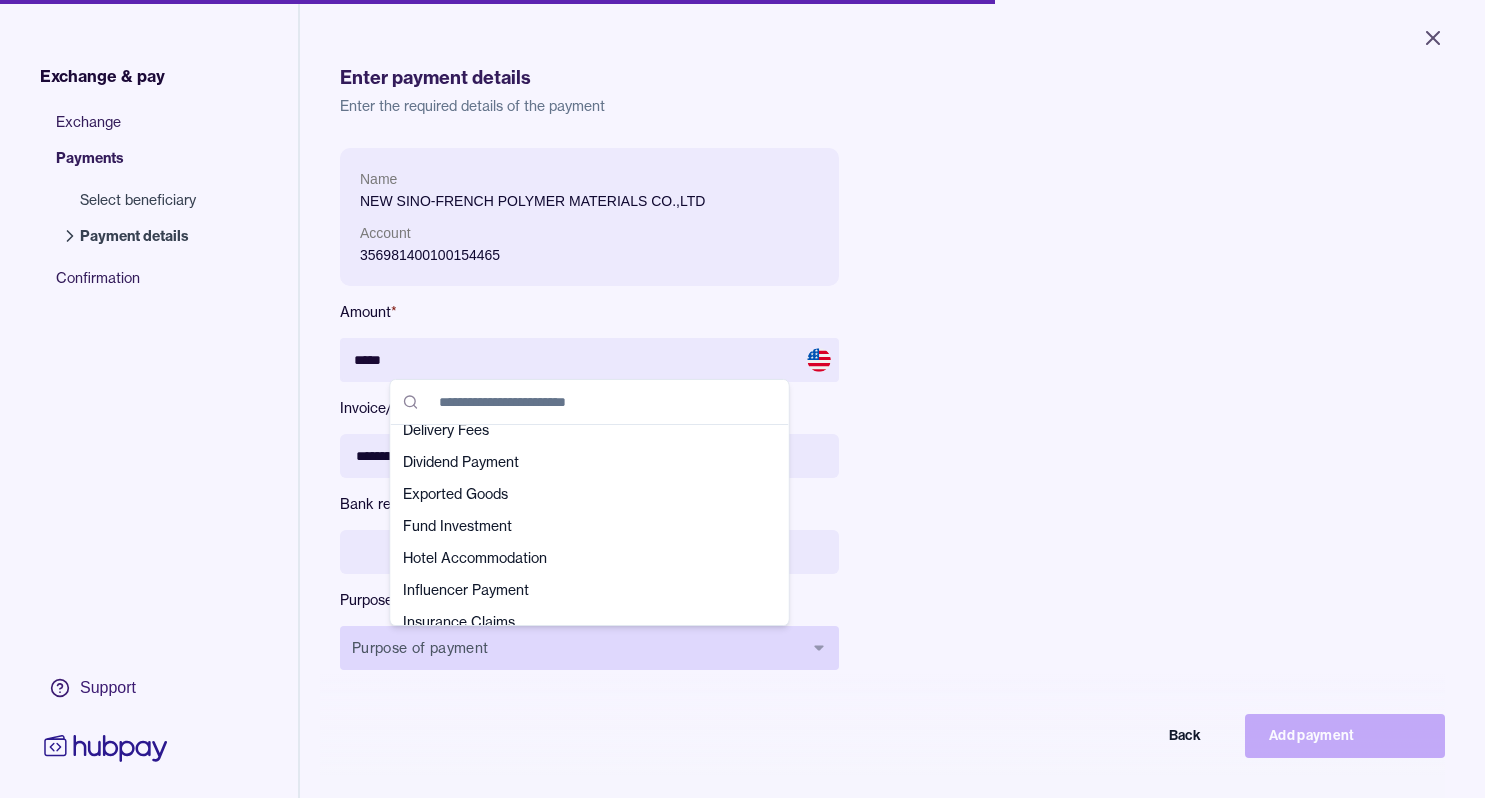 scroll, scrollTop: 176, scrollLeft: 0, axis: vertical 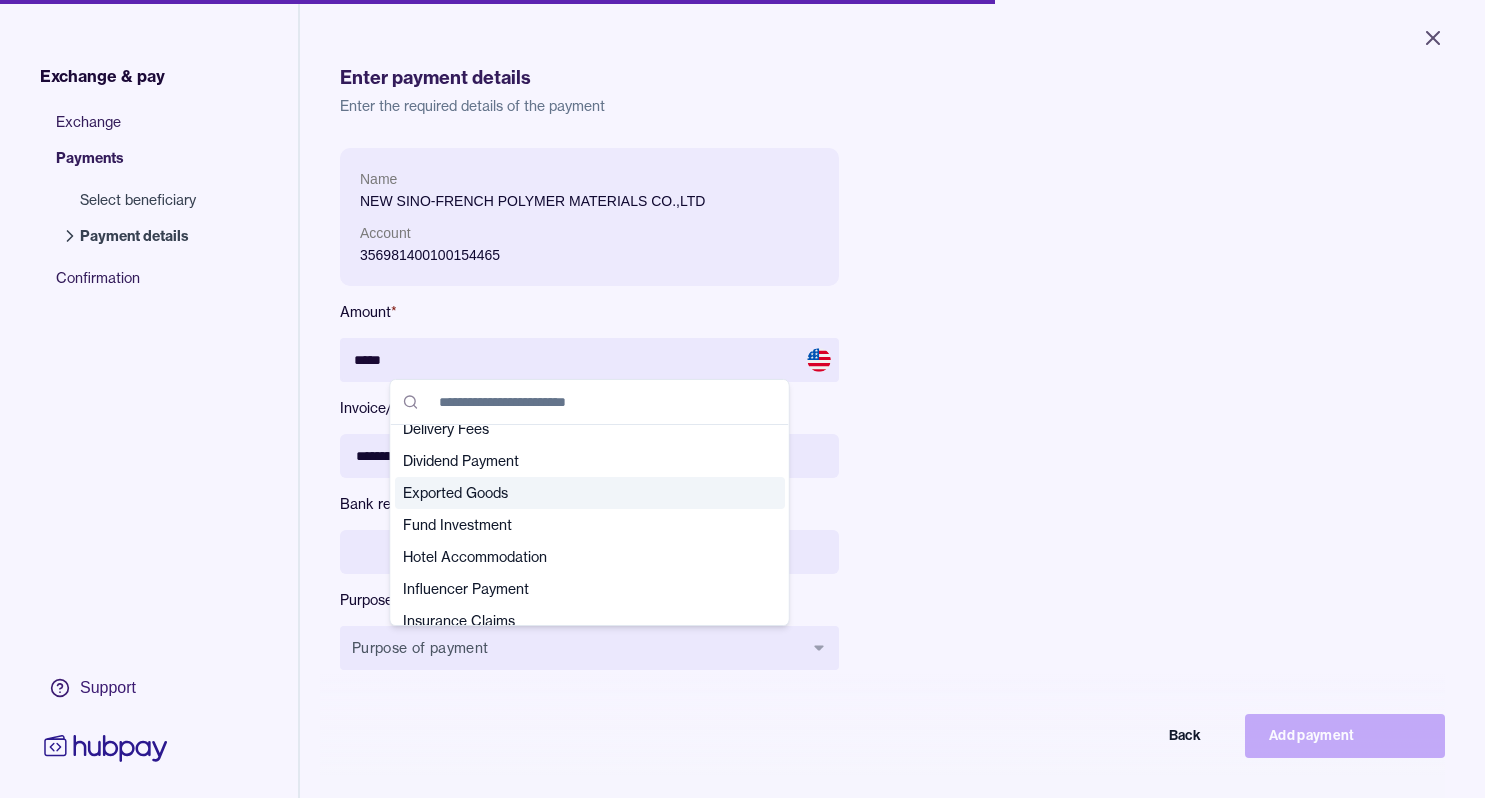 click on "Exported Goods" at bounding box center [578, 493] 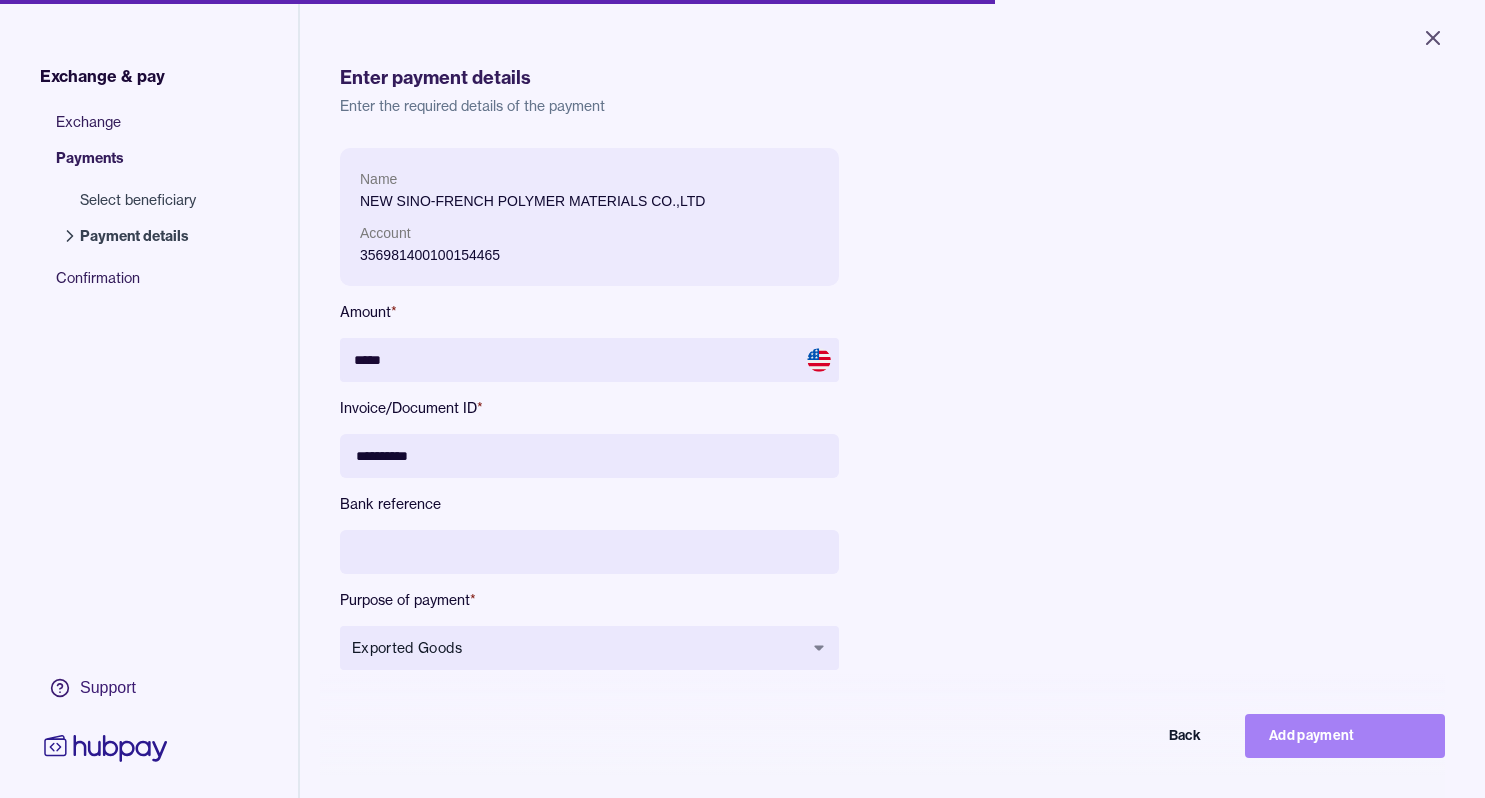 click on "Add payment" at bounding box center [1345, 736] 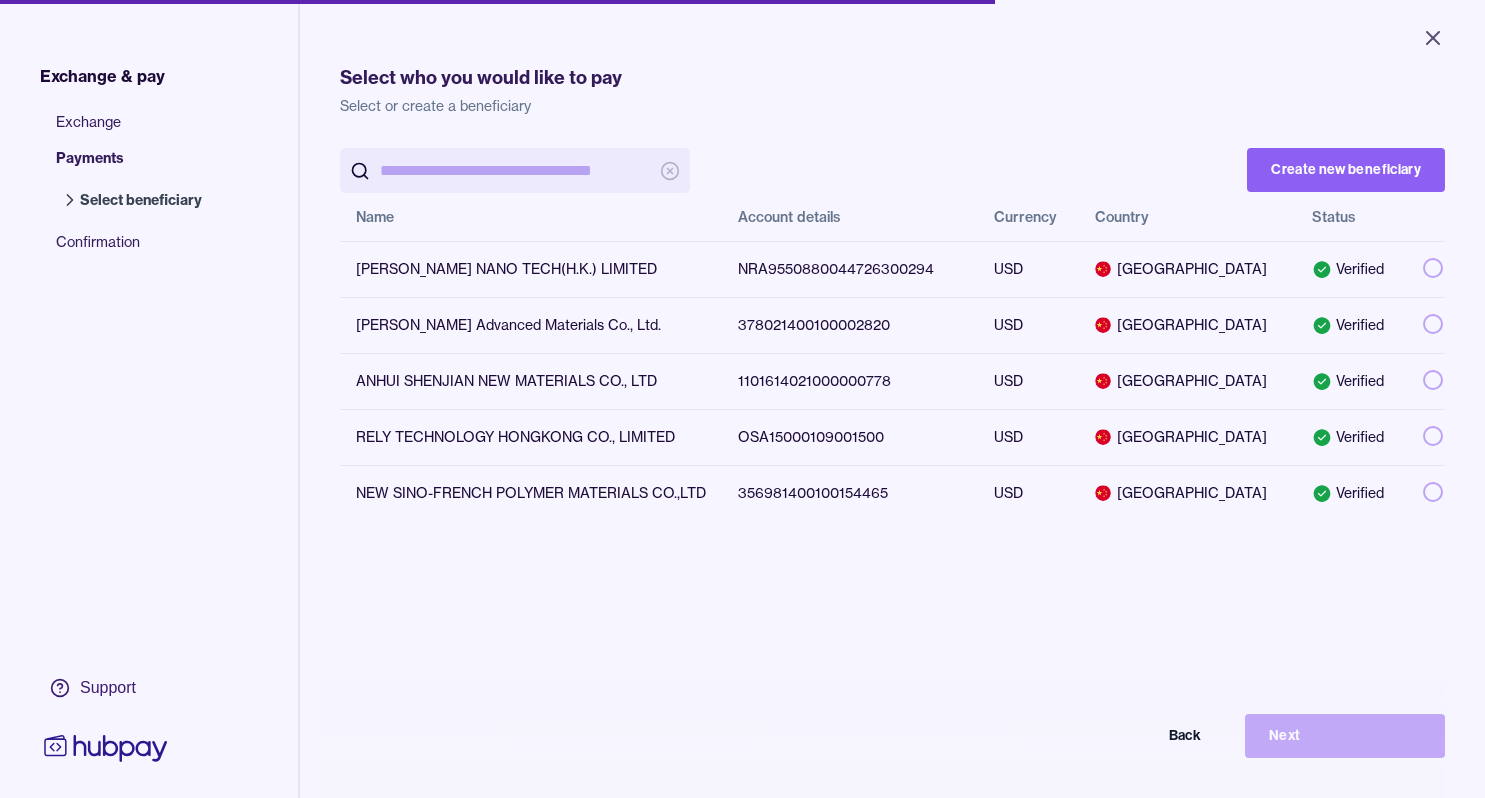 scroll, scrollTop: 0, scrollLeft: 0, axis: both 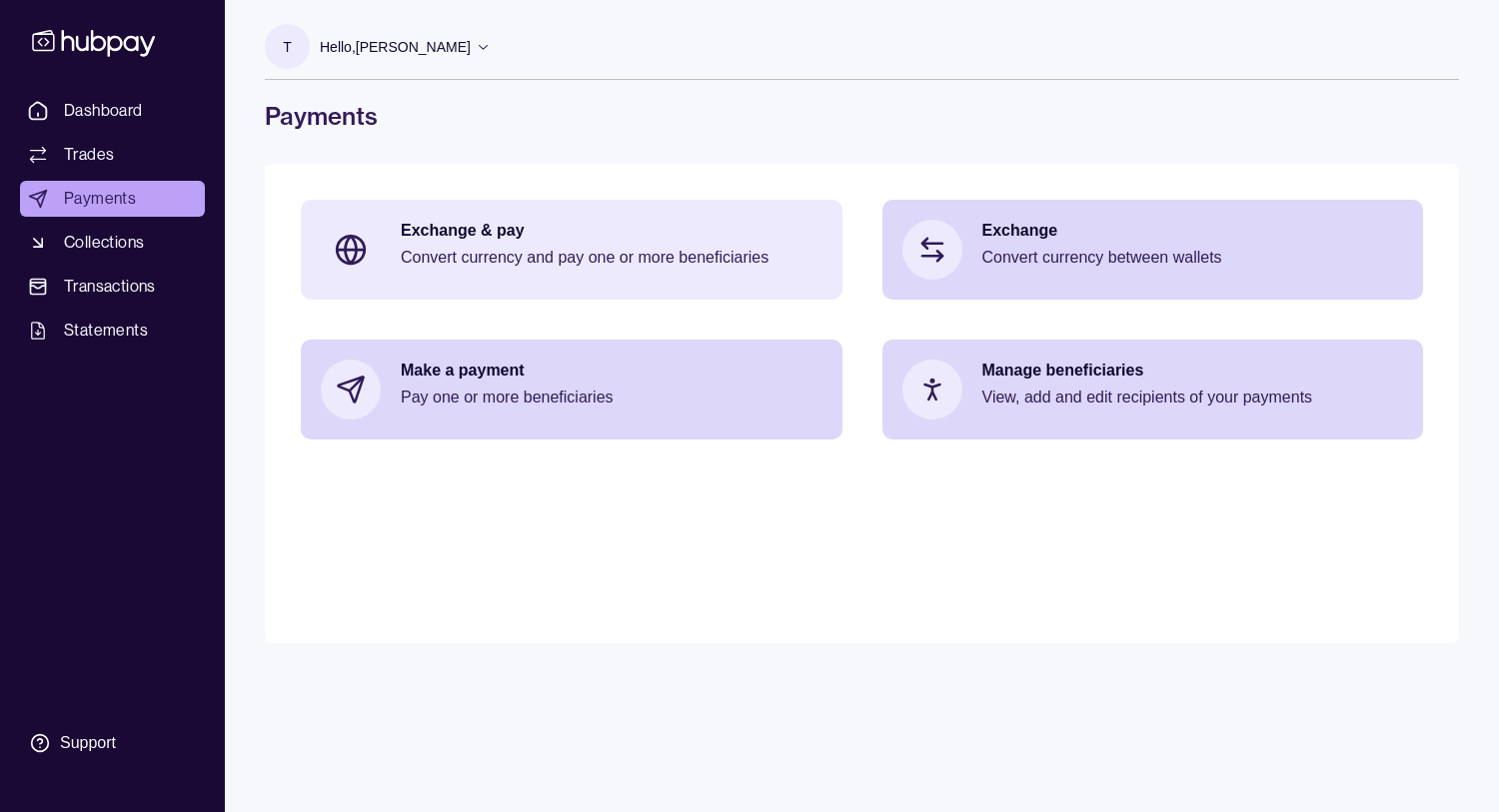 click on "Exchange & pay" at bounding box center [612, 231] 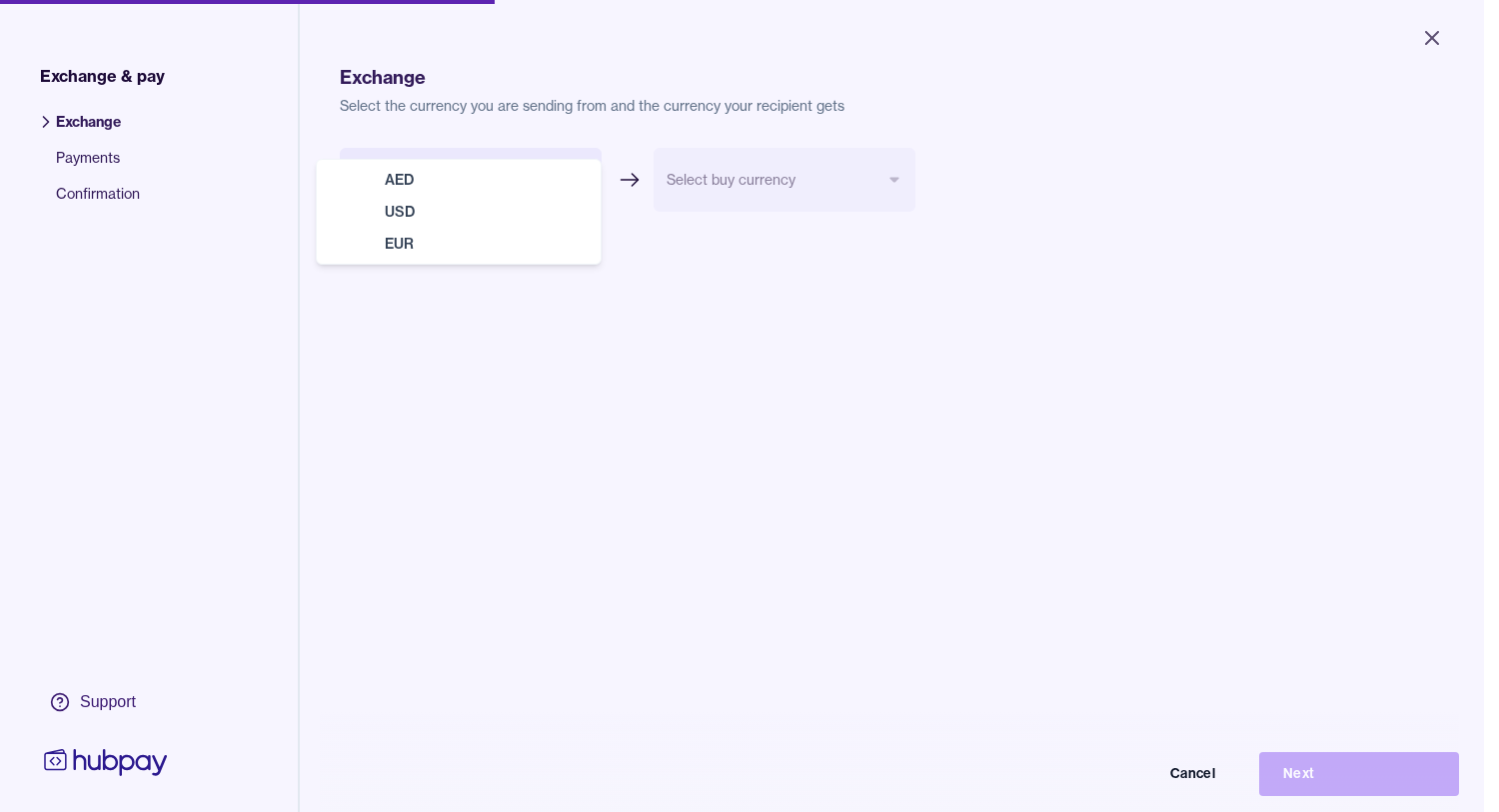 click on "Close Exchange & pay Exchange Payments Confirmation Support Exchange Select the currency you are sending from and the currency your recipient gets Select sell currency *** *** *** Select buy currency Cancel Next Exchange & pay | Hubpay AED USD EUR" at bounding box center [742, 406] 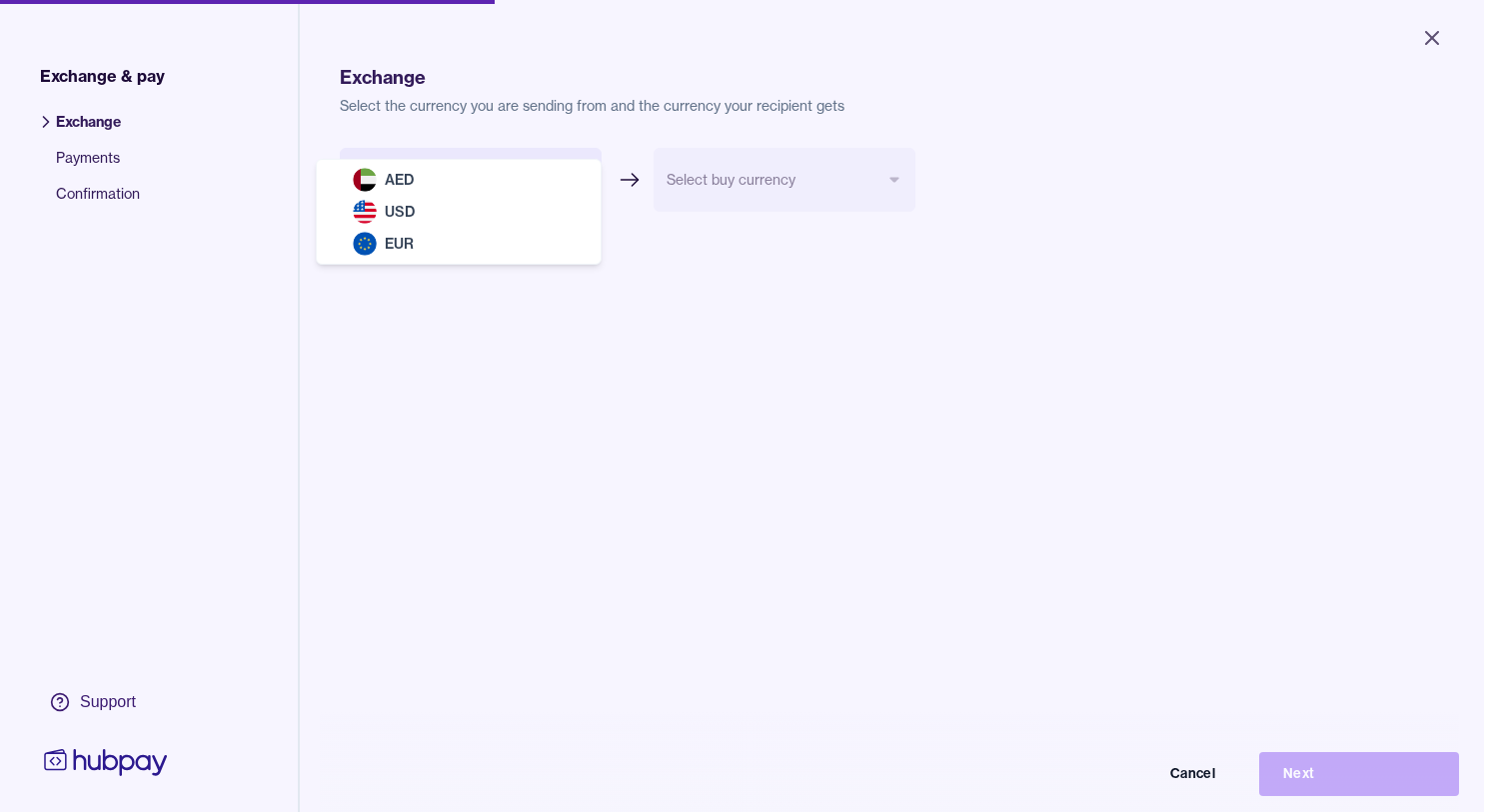 select on "***" 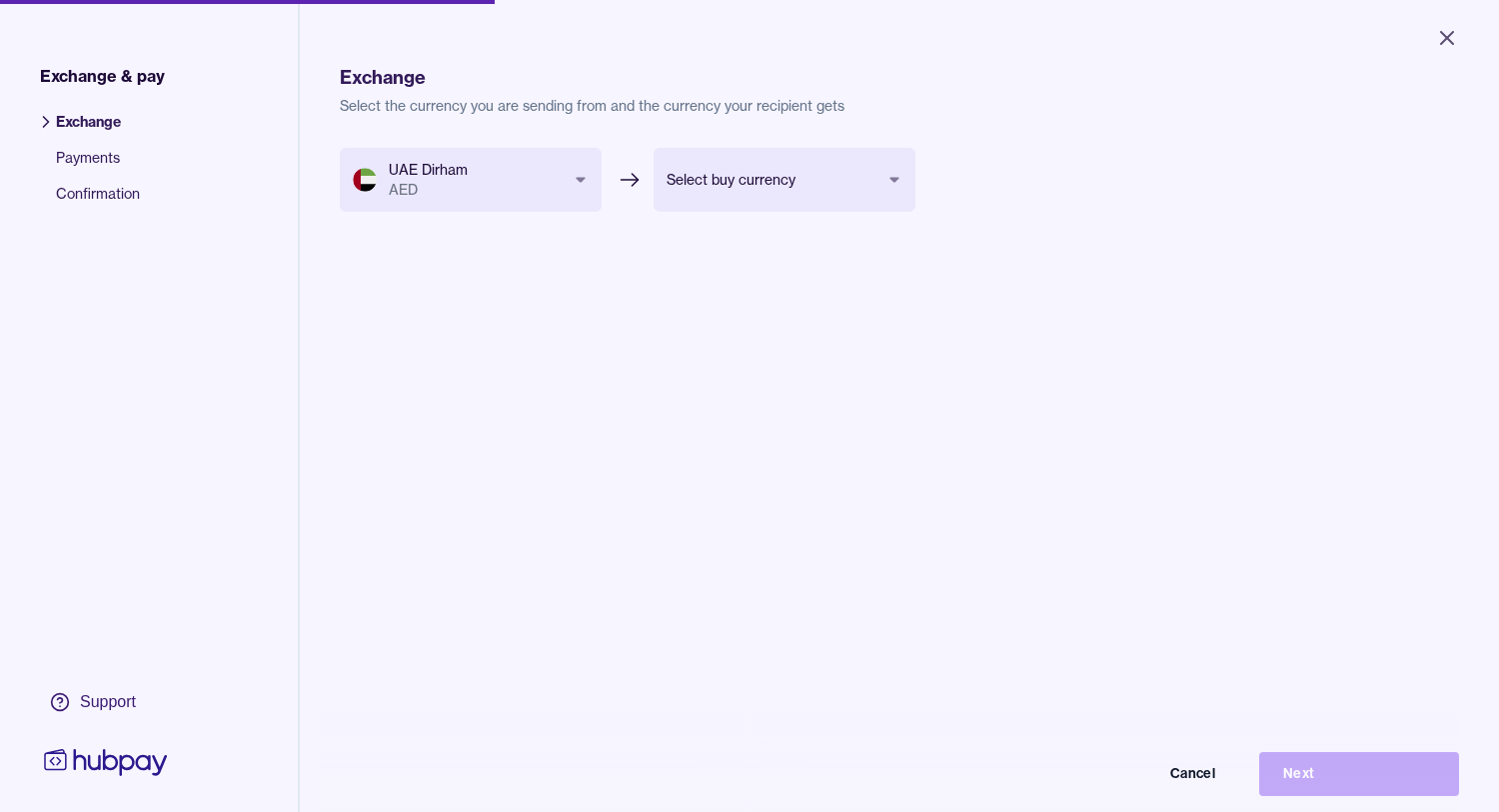 click on "Close Exchange & pay Exchange Payments Confirmation Support Exchange Select the currency you are sending from and the currency your recipient gets UAE Dirham AED *** *** *** Select buy currency *** *** Cancel Next Exchange & pay | Hubpay" at bounding box center [750, 406] 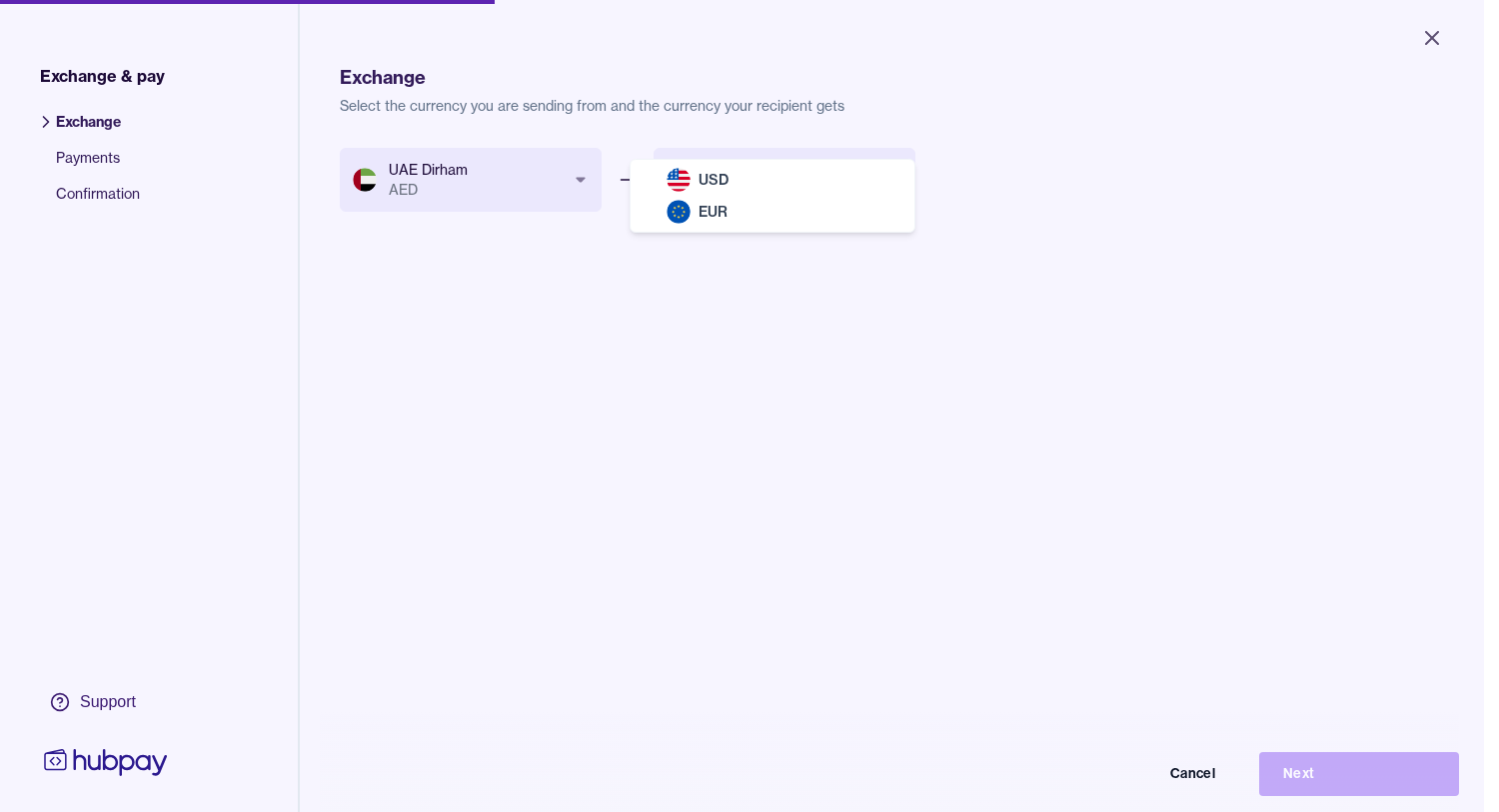 select on "***" 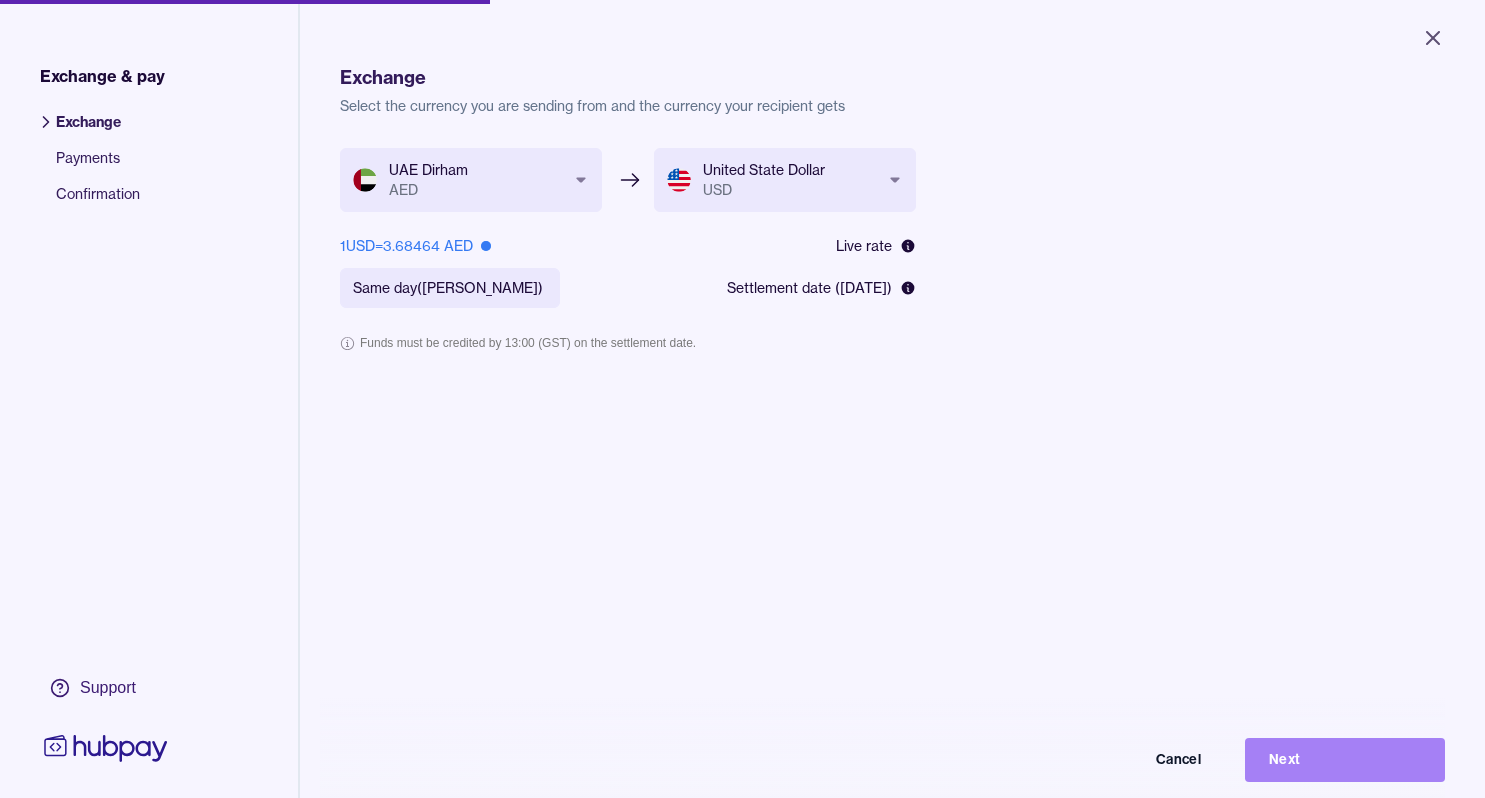 click on "Next" at bounding box center (1345, 760) 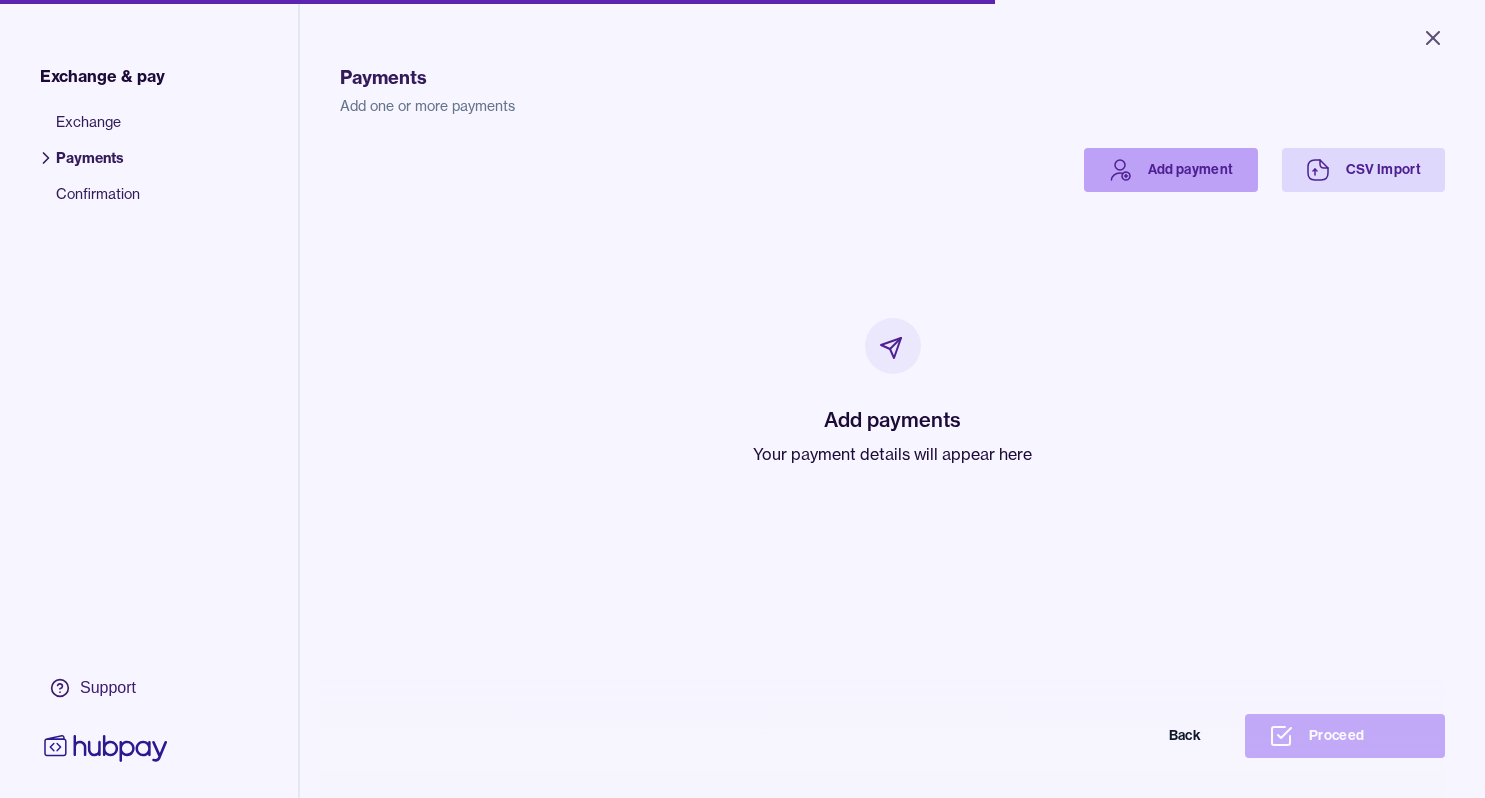 click on "Add payment" at bounding box center [1171, 170] 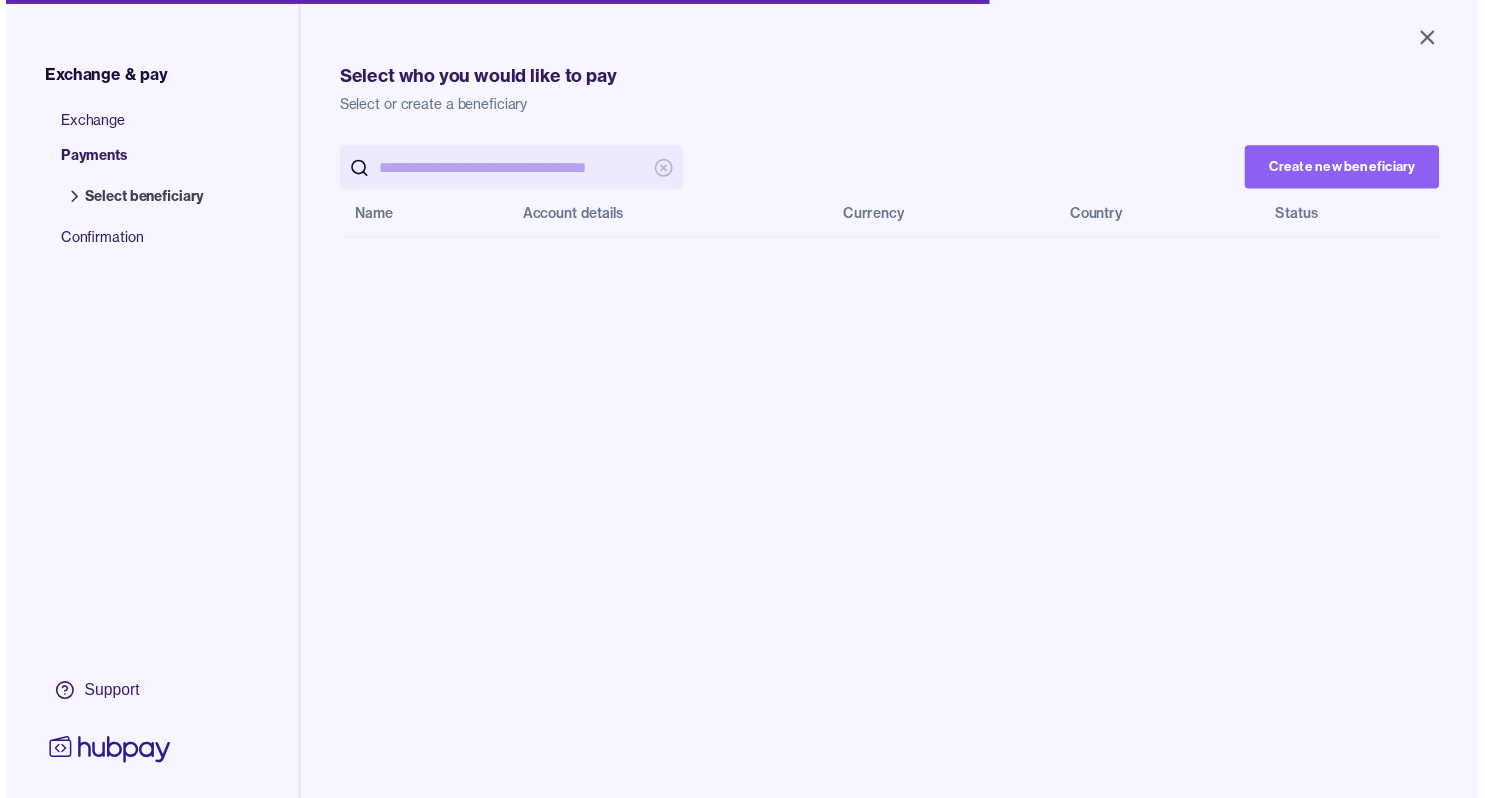 scroll, scrollTop: 0, scrollLeft: 0, axis: both 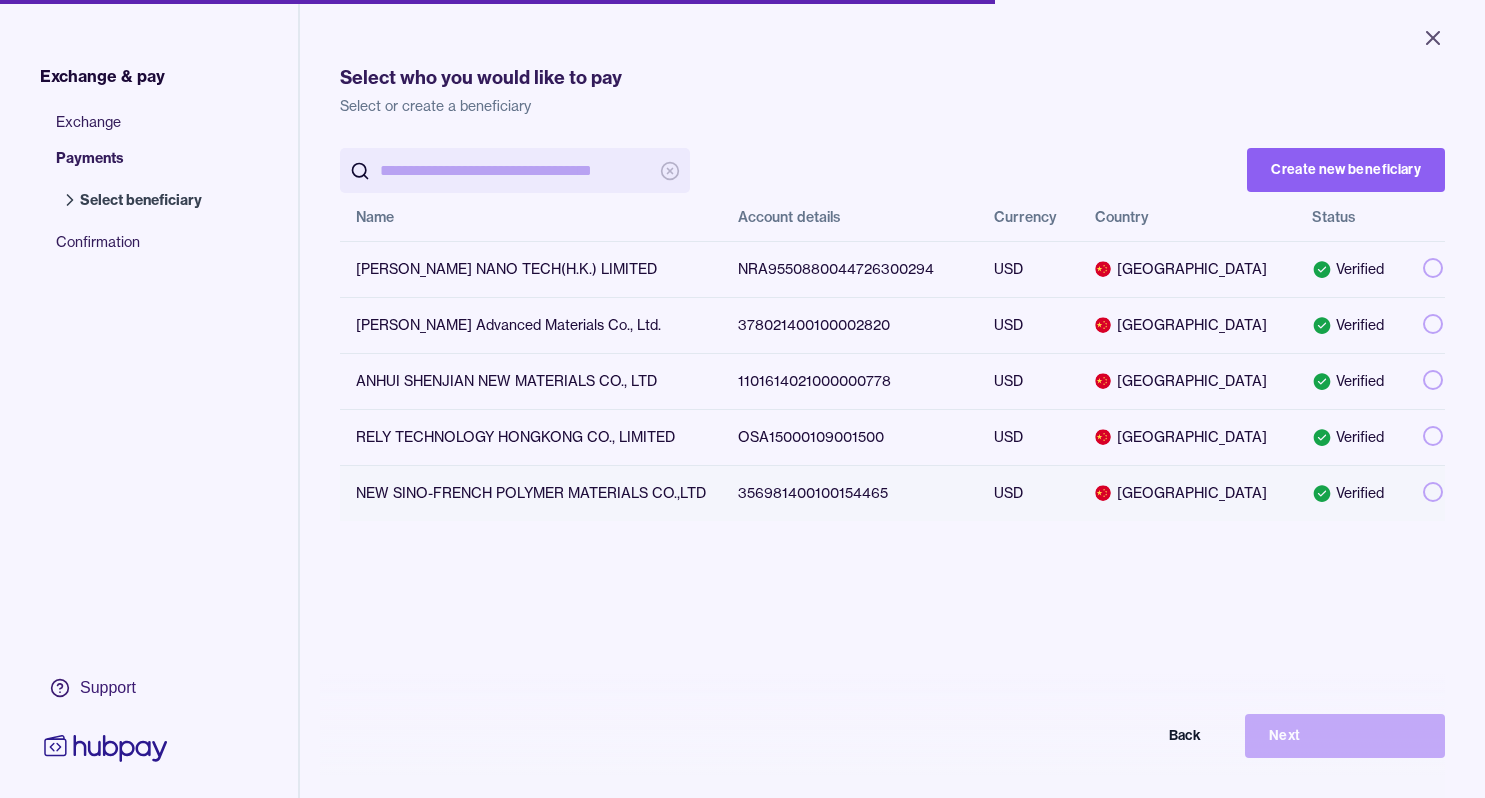 click at bounding box center (1433, 492) 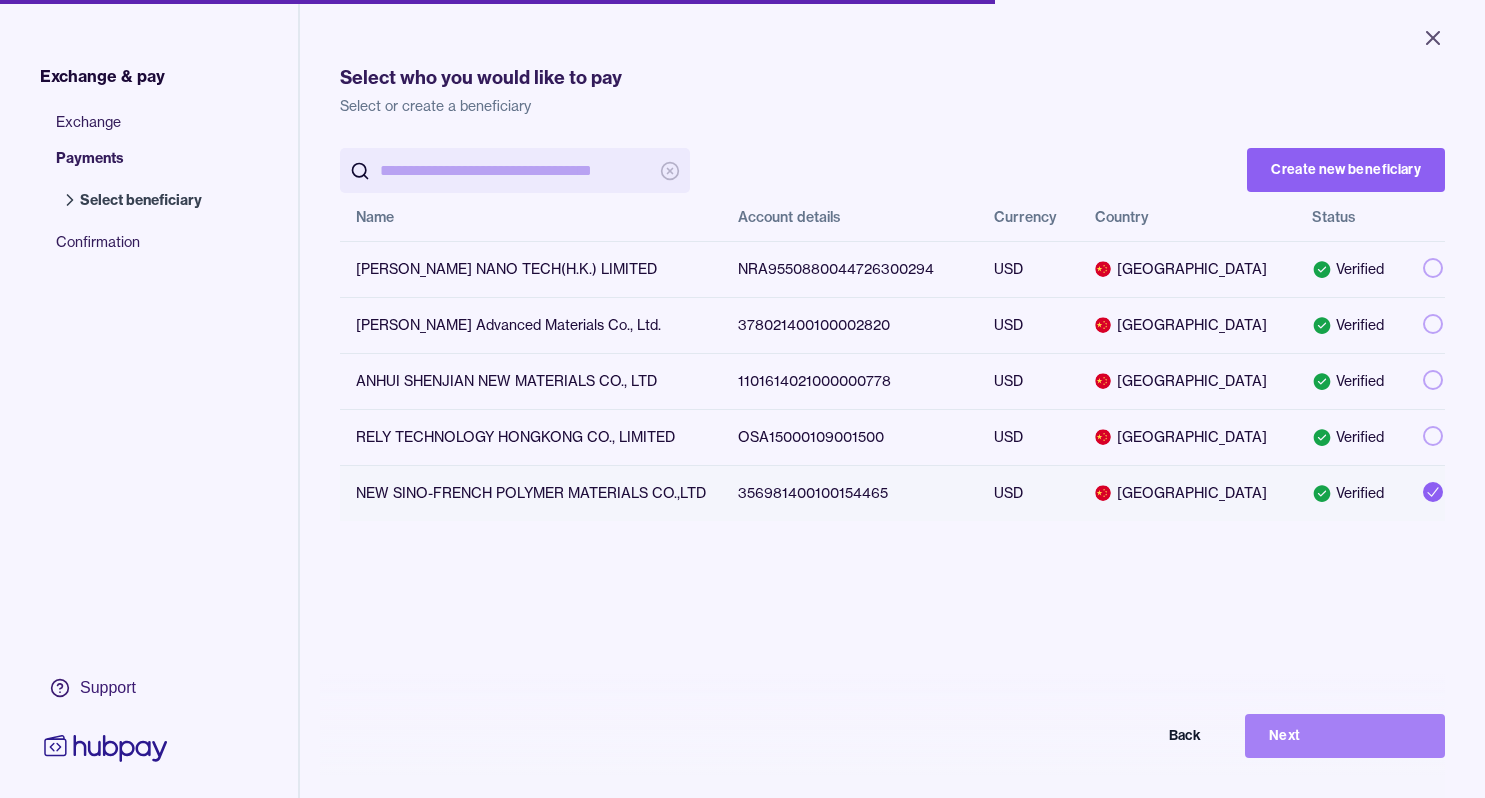 click on "Next" at bounding box center [1345, 736] 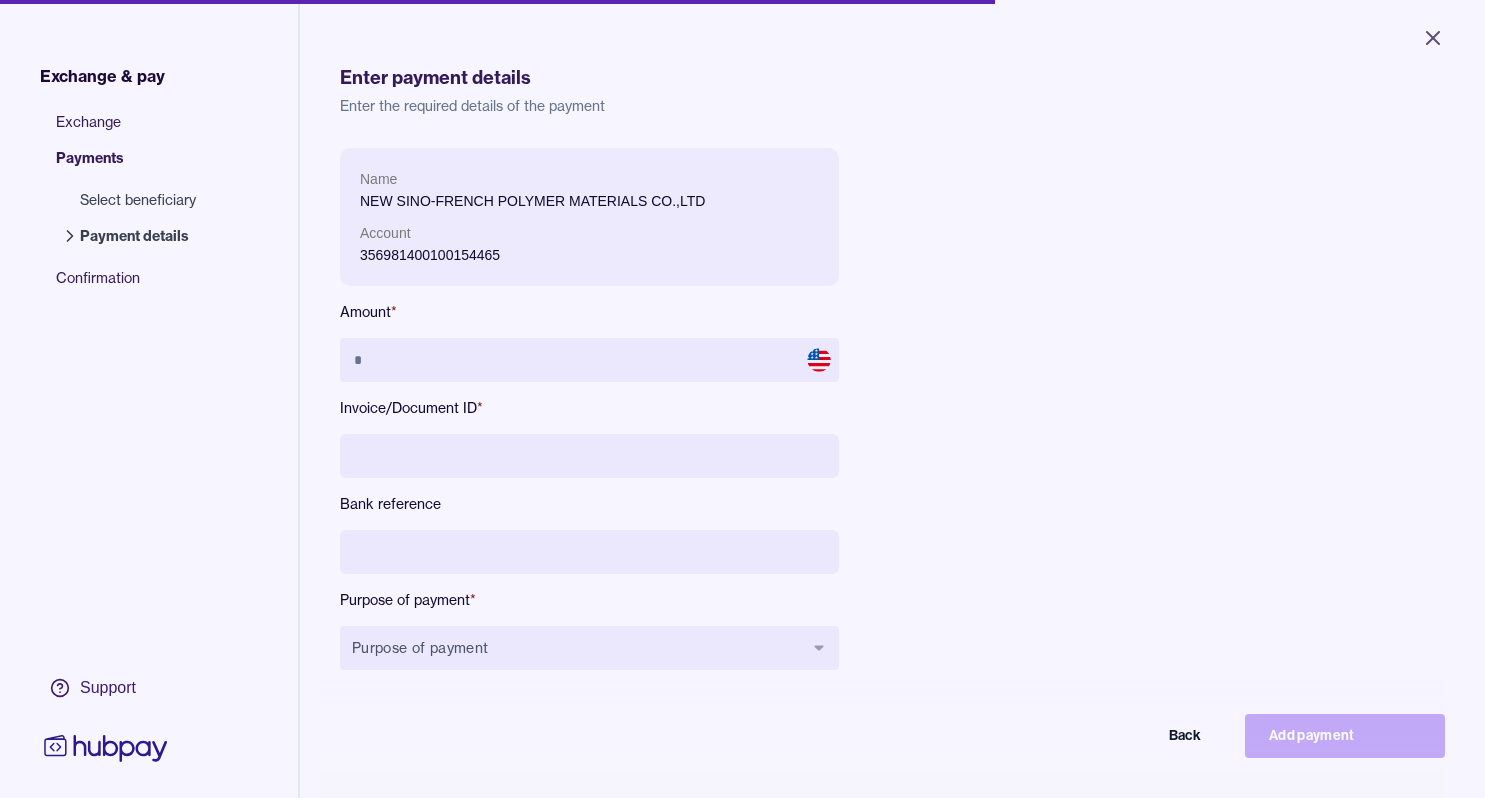 click at bounding box center [589, 456] 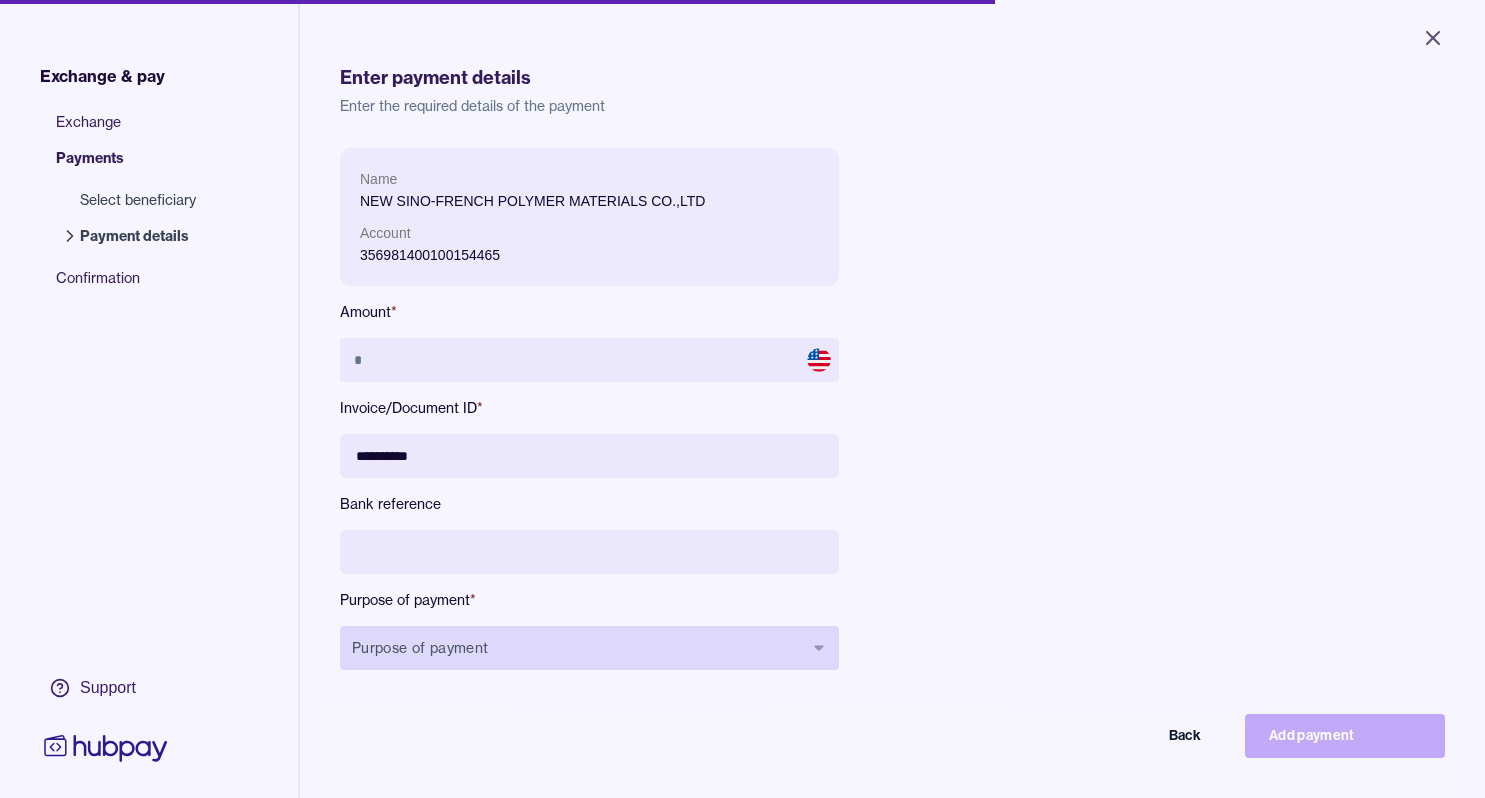 type on "**********" 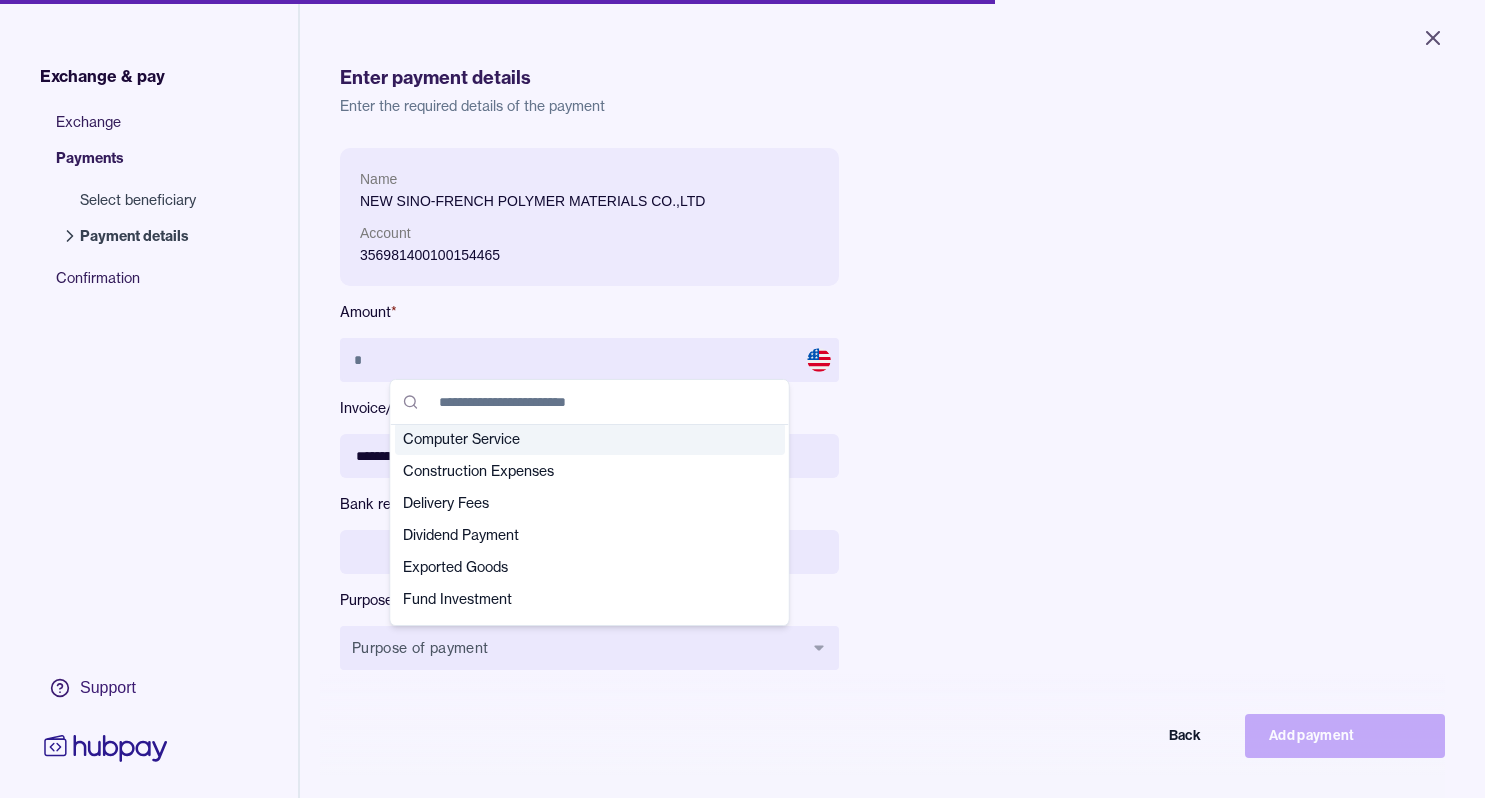 scroll, scrollTop: 102, scrollLeft: 0, axis: vertical 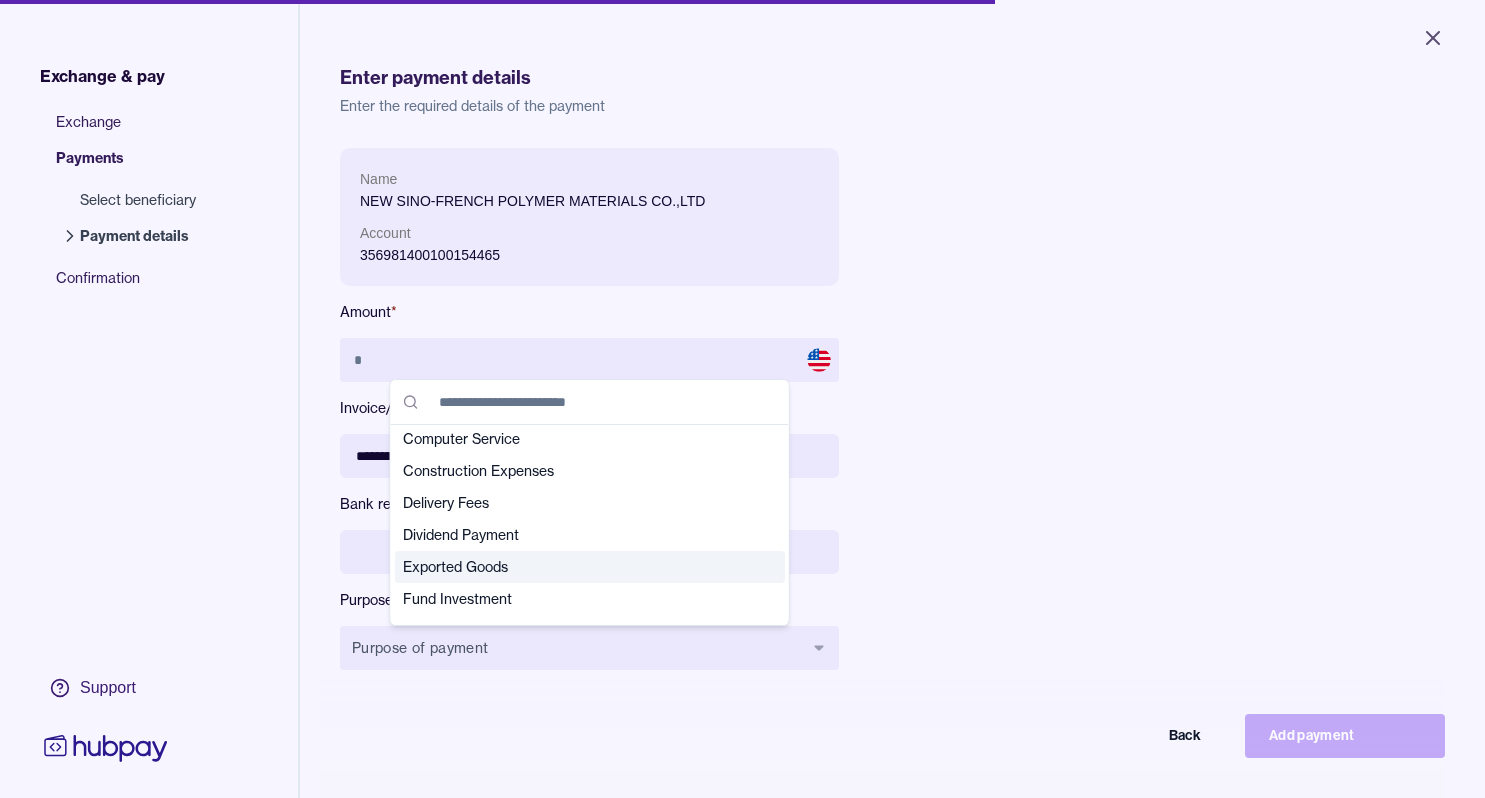 click on "Exported Goods" at bounding box center (578, 567) 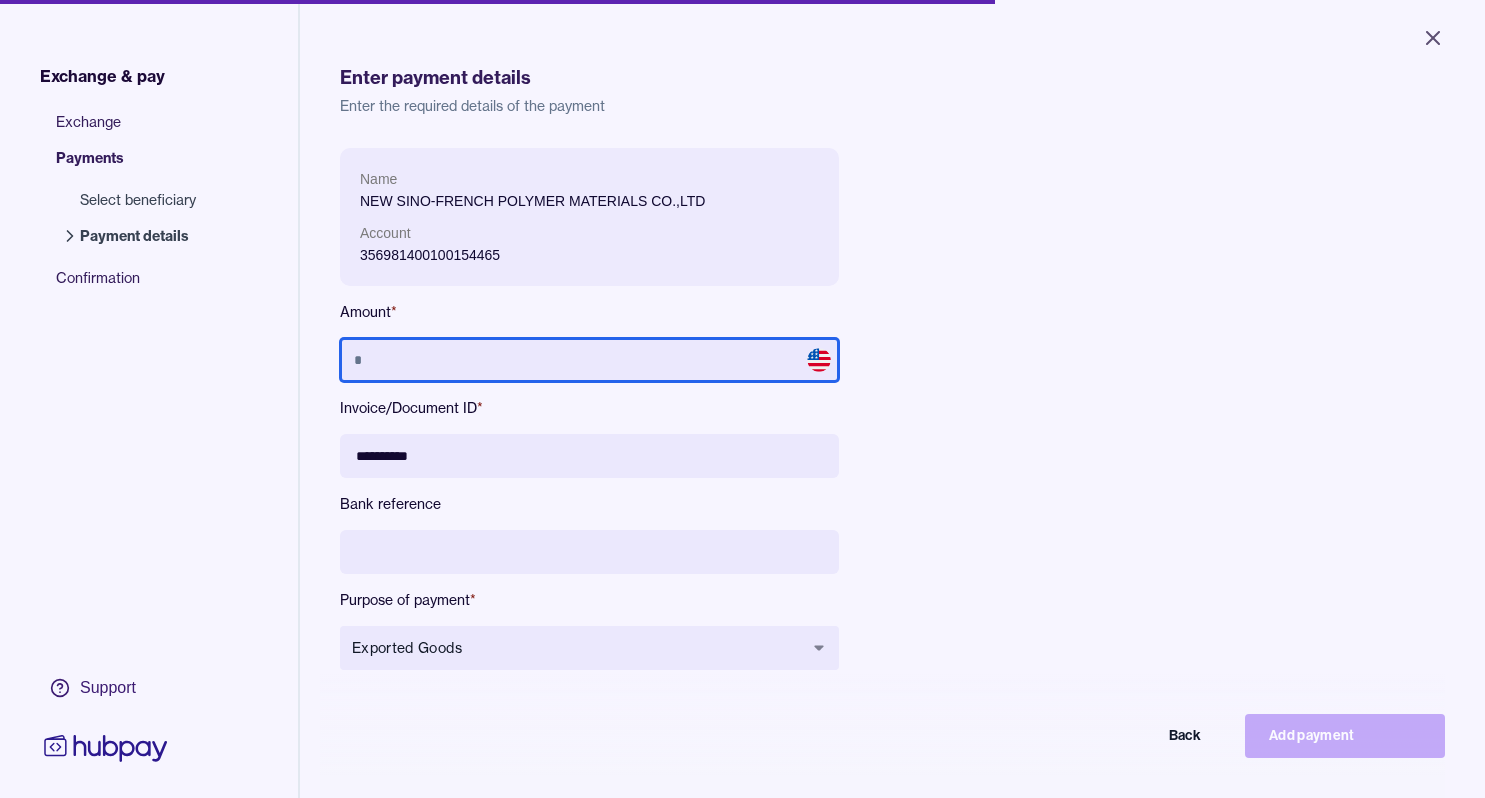 click at bounding box center (589, 360) 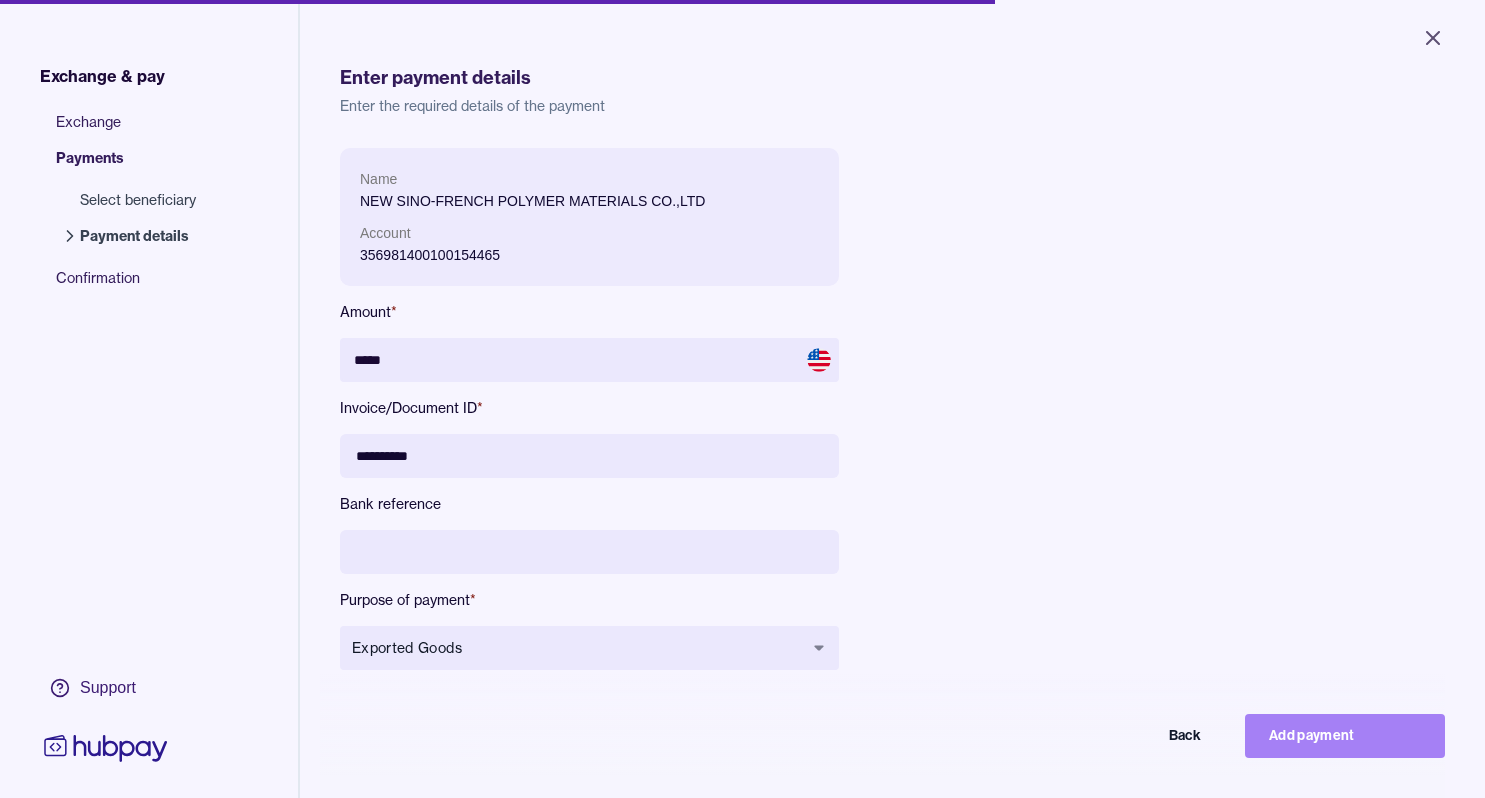 click on "Add payment" at bounding box center [1345, 736] 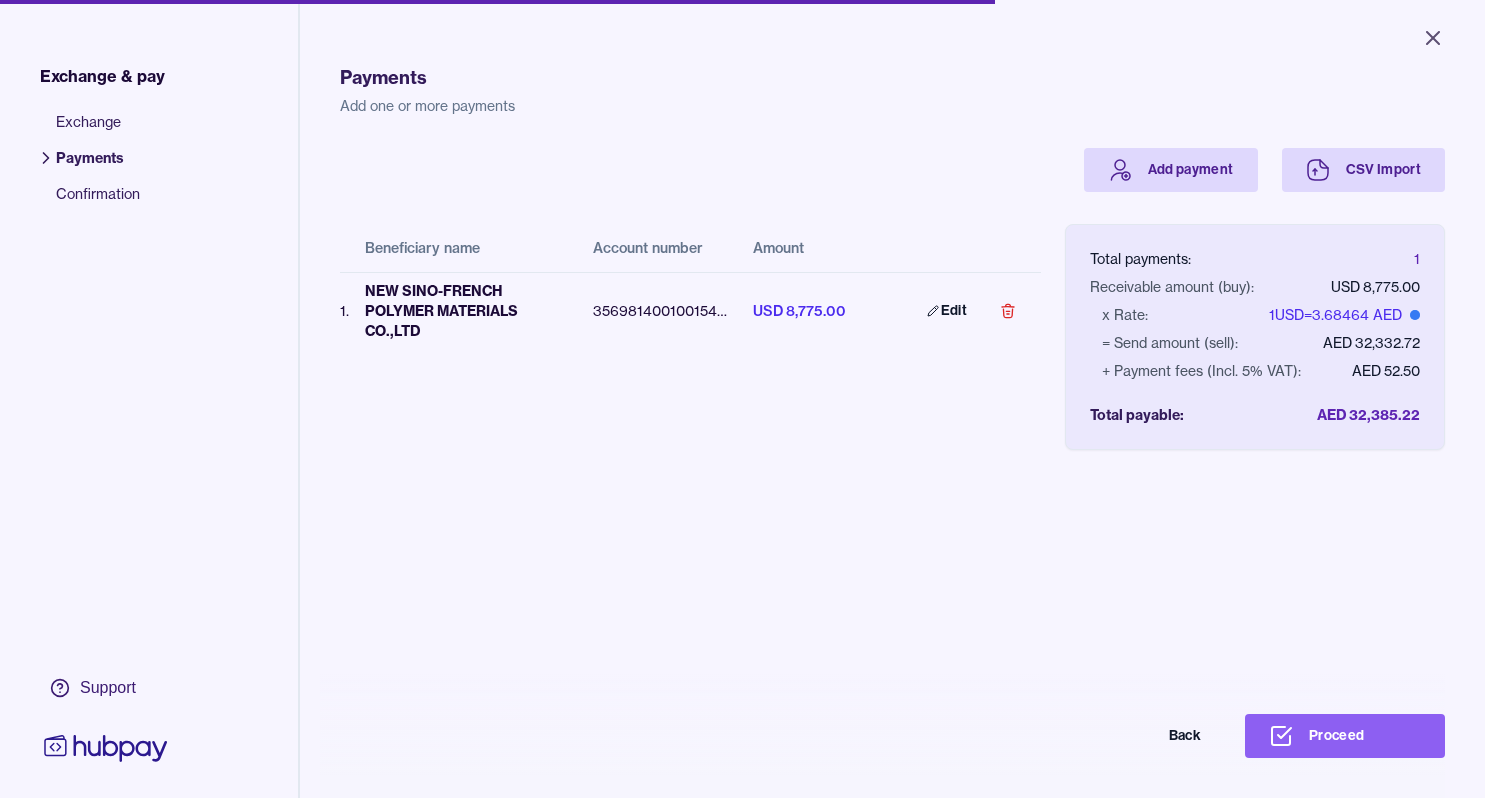click on "Proceed" at bounding box center (1345, 736) 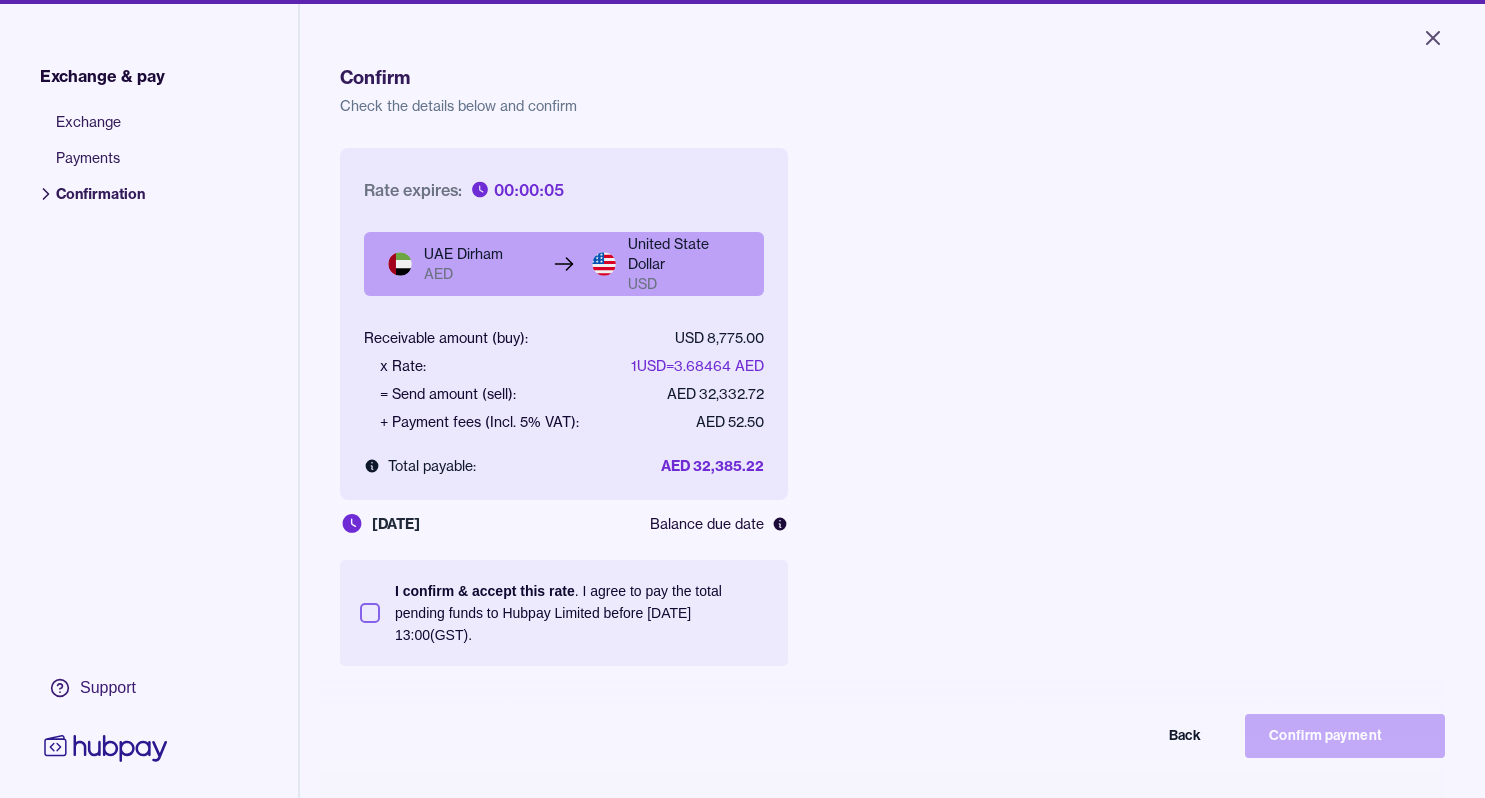 click on "I confirm & accept this rate . I agree to pay the total pending funds to Hubpay Limited before   08 Jul 2025   13:00  (GST)." at bounding box center (370, 613) 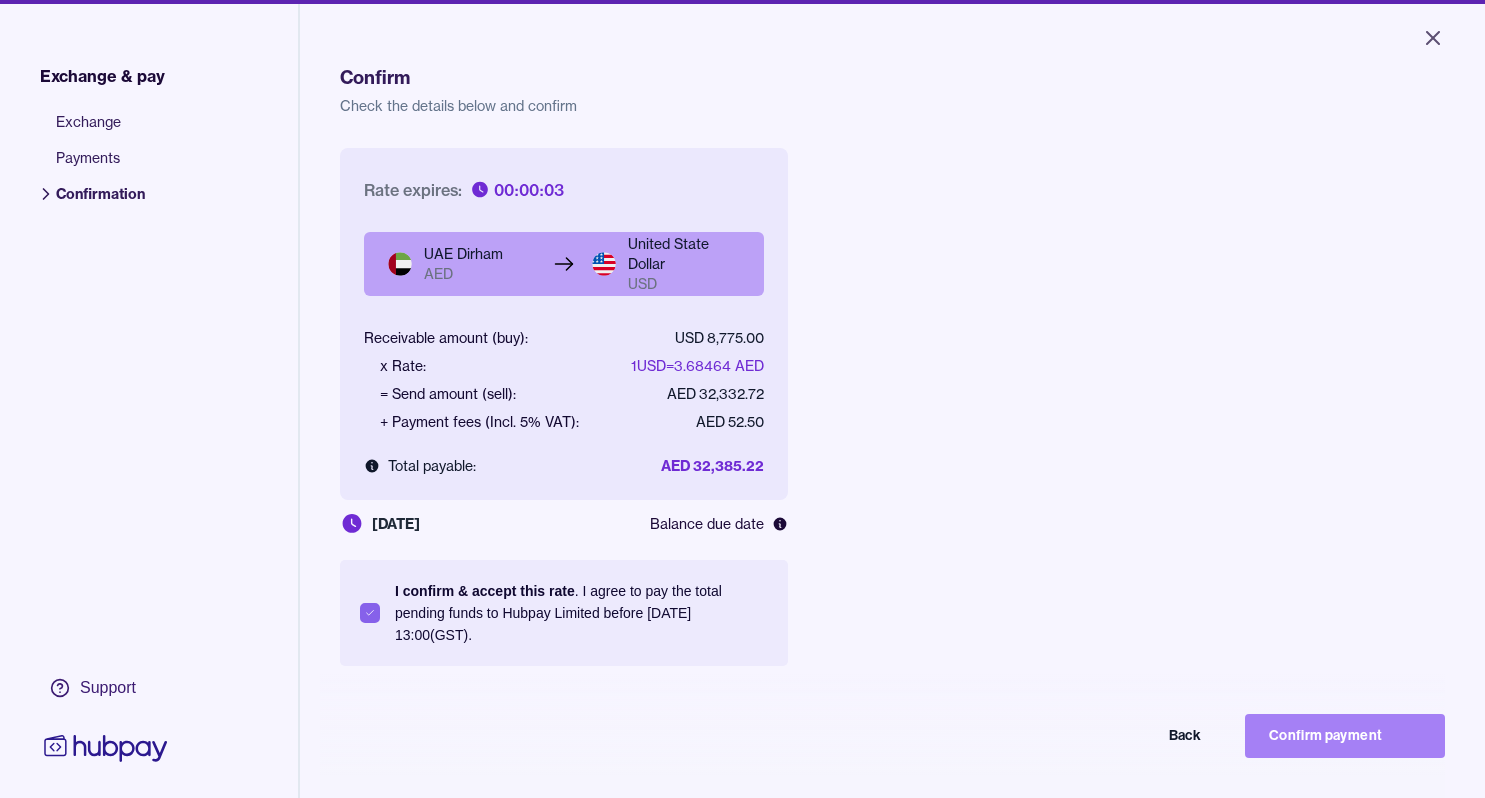 click on "Confirm payment" at bounding box center [1345, 736] 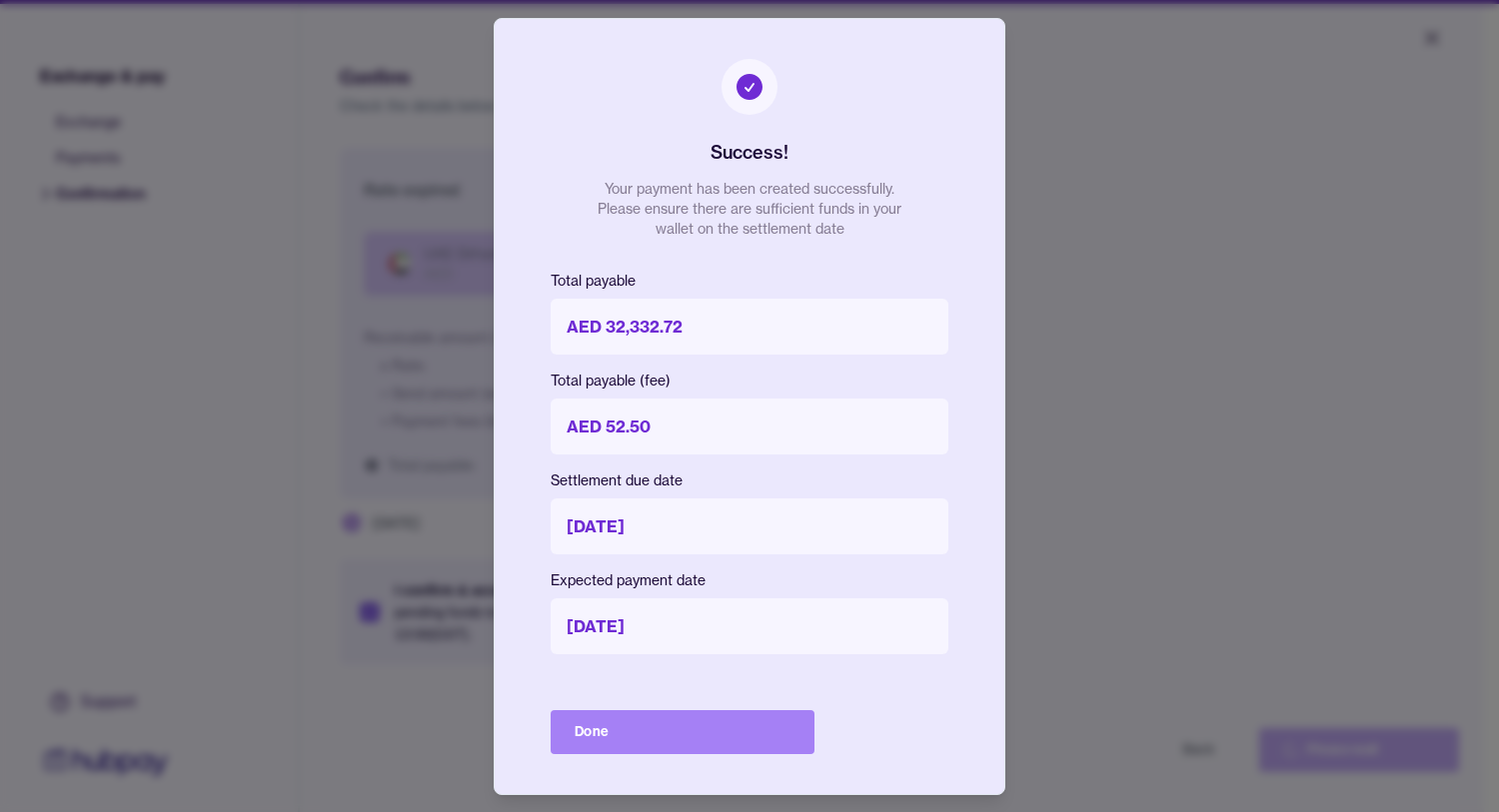 click on "Done" at bounding box center (683, 732) 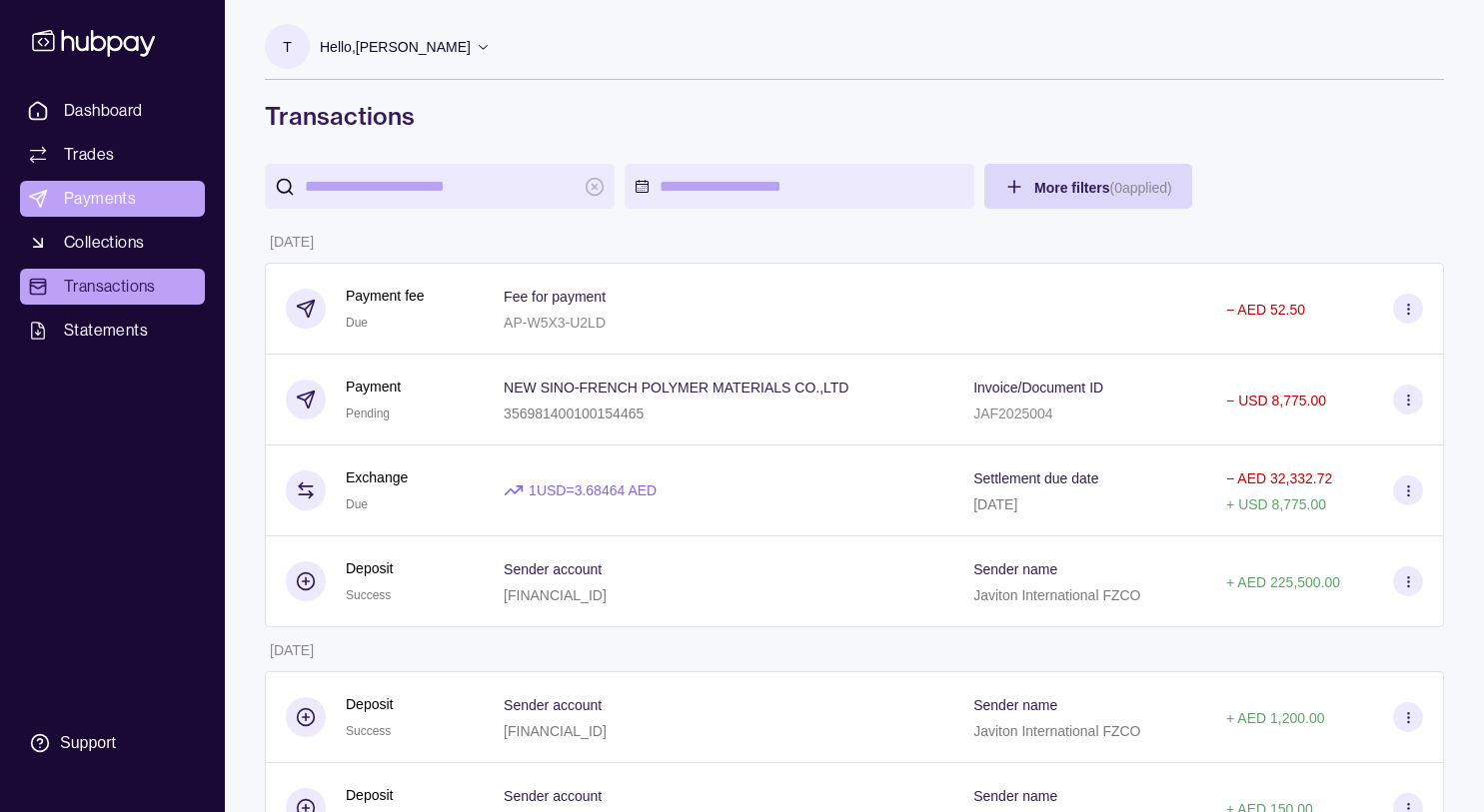 click on "Payments" at bounding box center [100, 199] 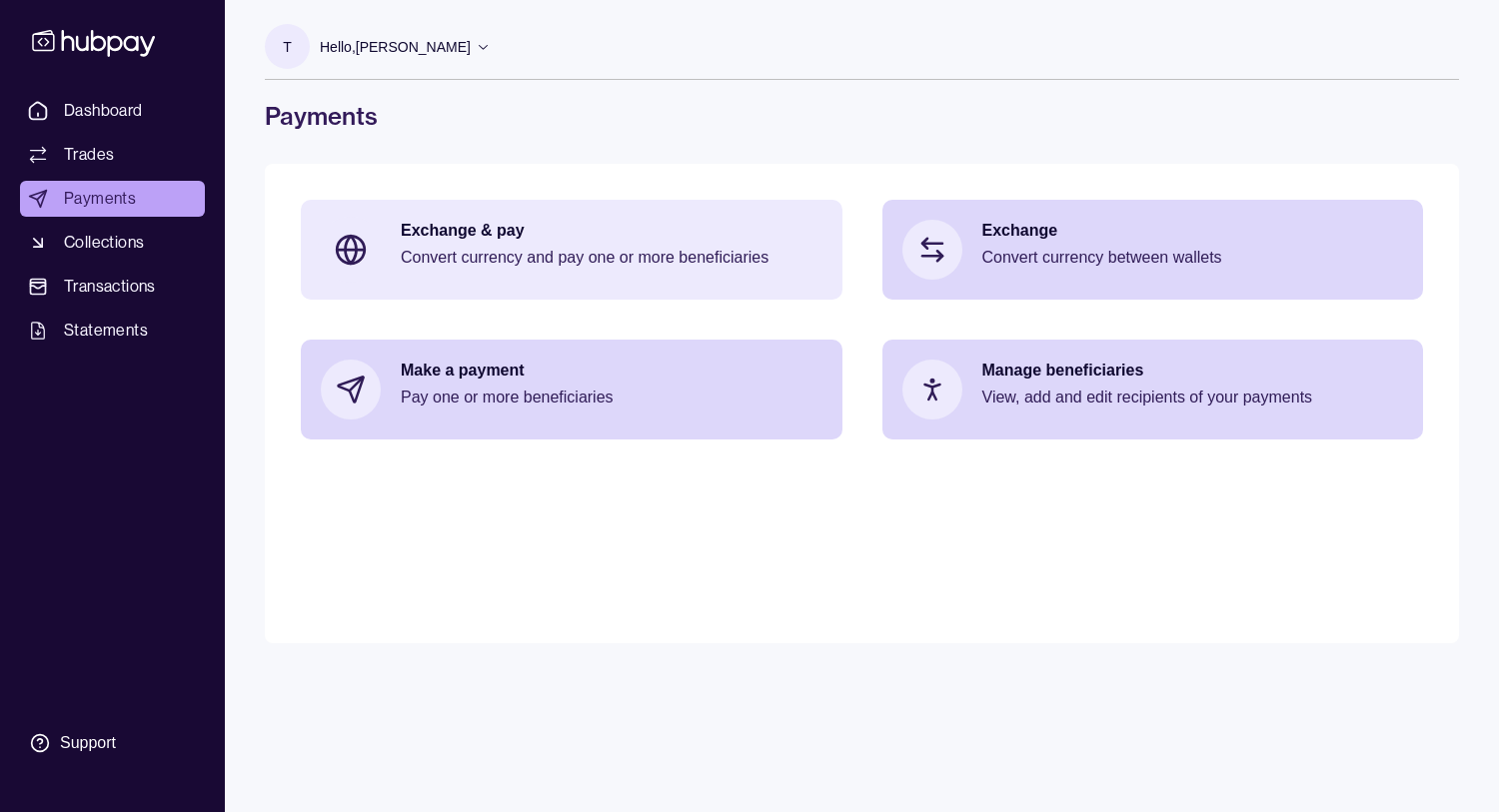 click on "Exchange & pay" at bounding box center [612, 231] 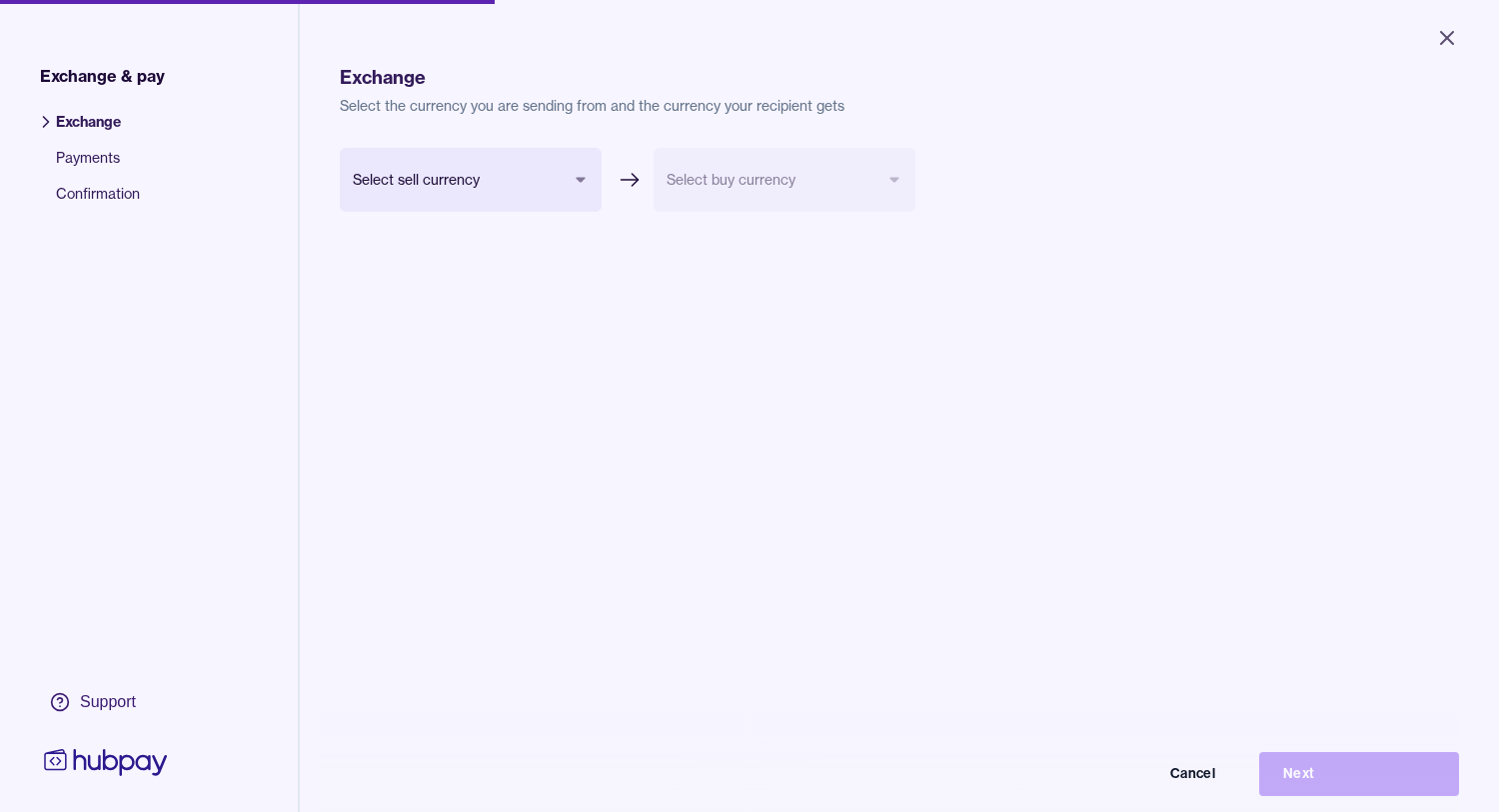 click on "Close Exchange & pay Exchange Payments Confirmation Support Exchange Select the currency you are sending from and the currency your recipient gets Select sell currency *** *** *** Select buy currency Cancel Next Exchange & pay | Hubpay" at bounding box center (750, 406) 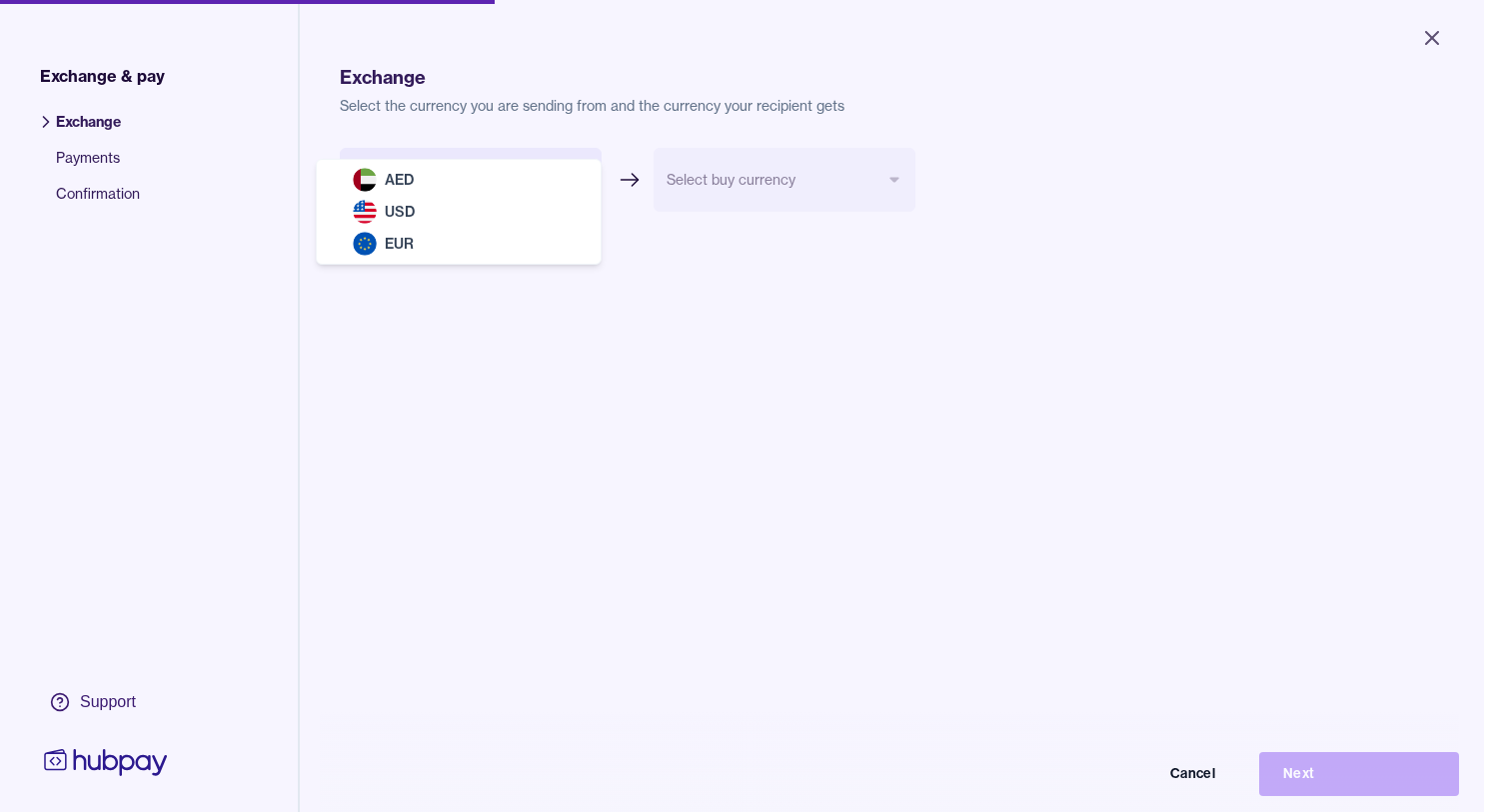 select on "***" 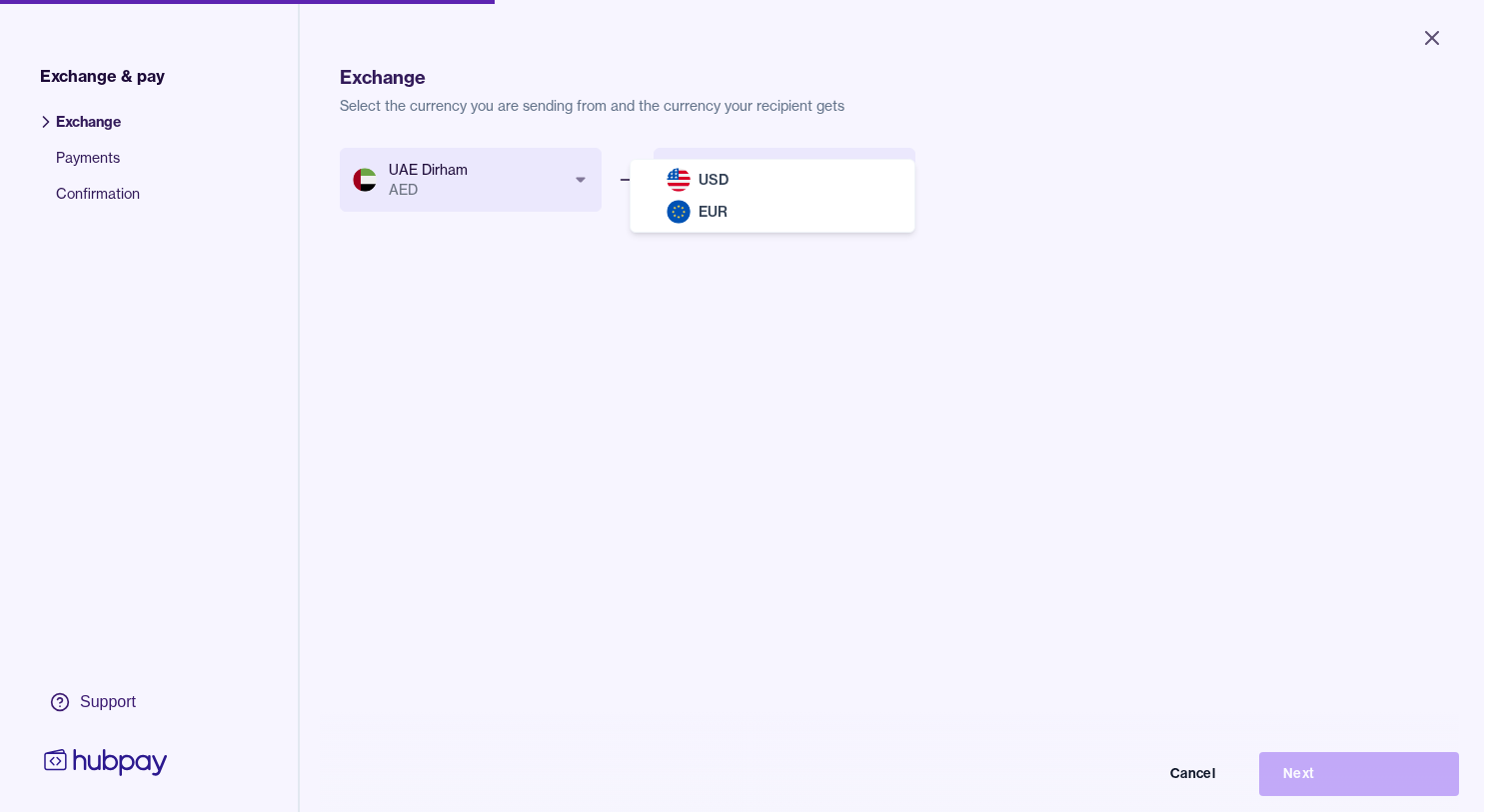 click on "Close Exchange & pay Exchange Payments Confirmation Support Exchange Select the currency you are sending from and the currency your recipient gets UAE Dirham AED *** *** *** Select buy currency *** *** Cancel Next Exchange & pay | Hubpay USD EUR" at bounding box center [742, 406] 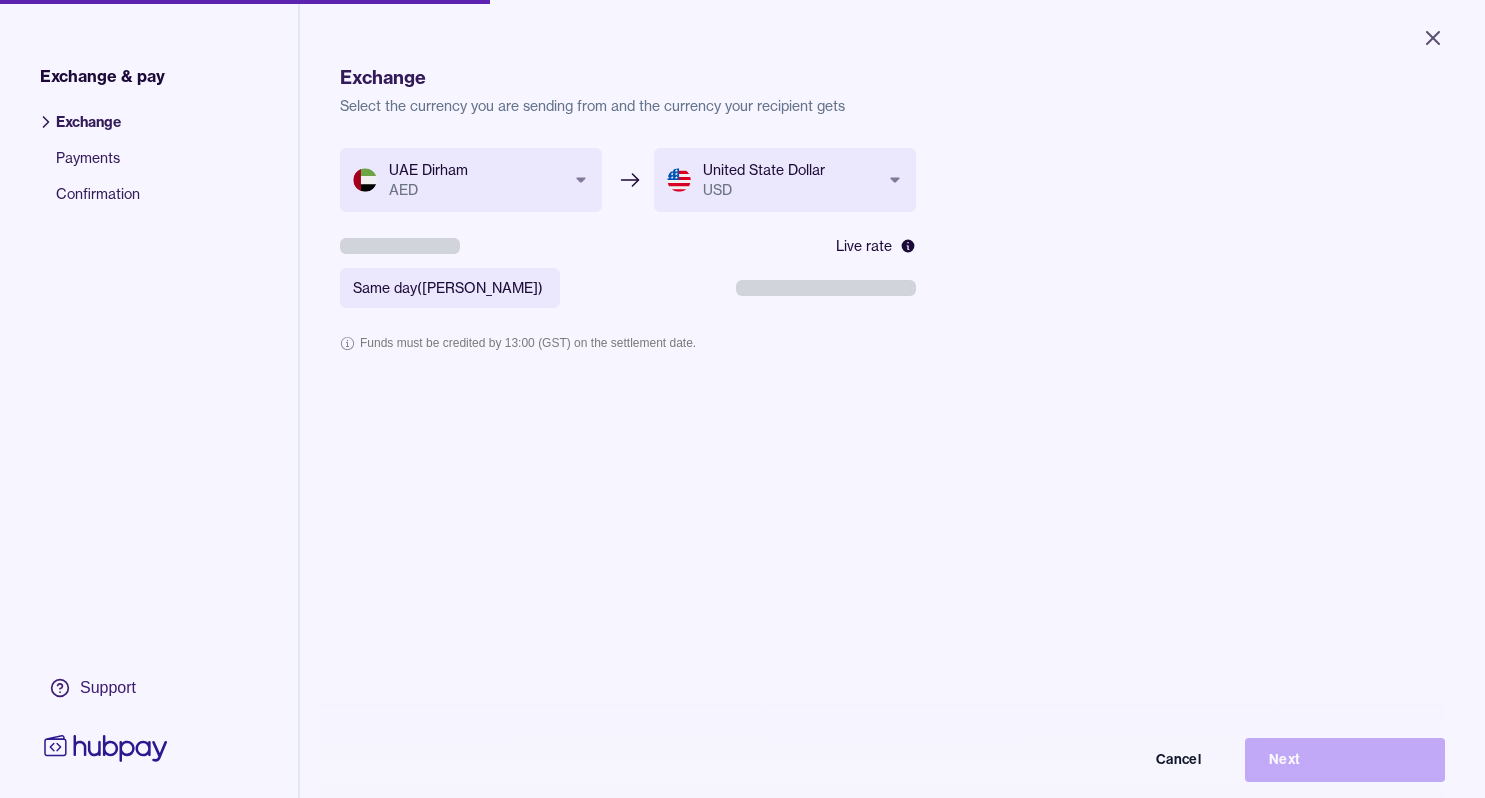click on "Cancel Next" at bounding box center (742, 760) 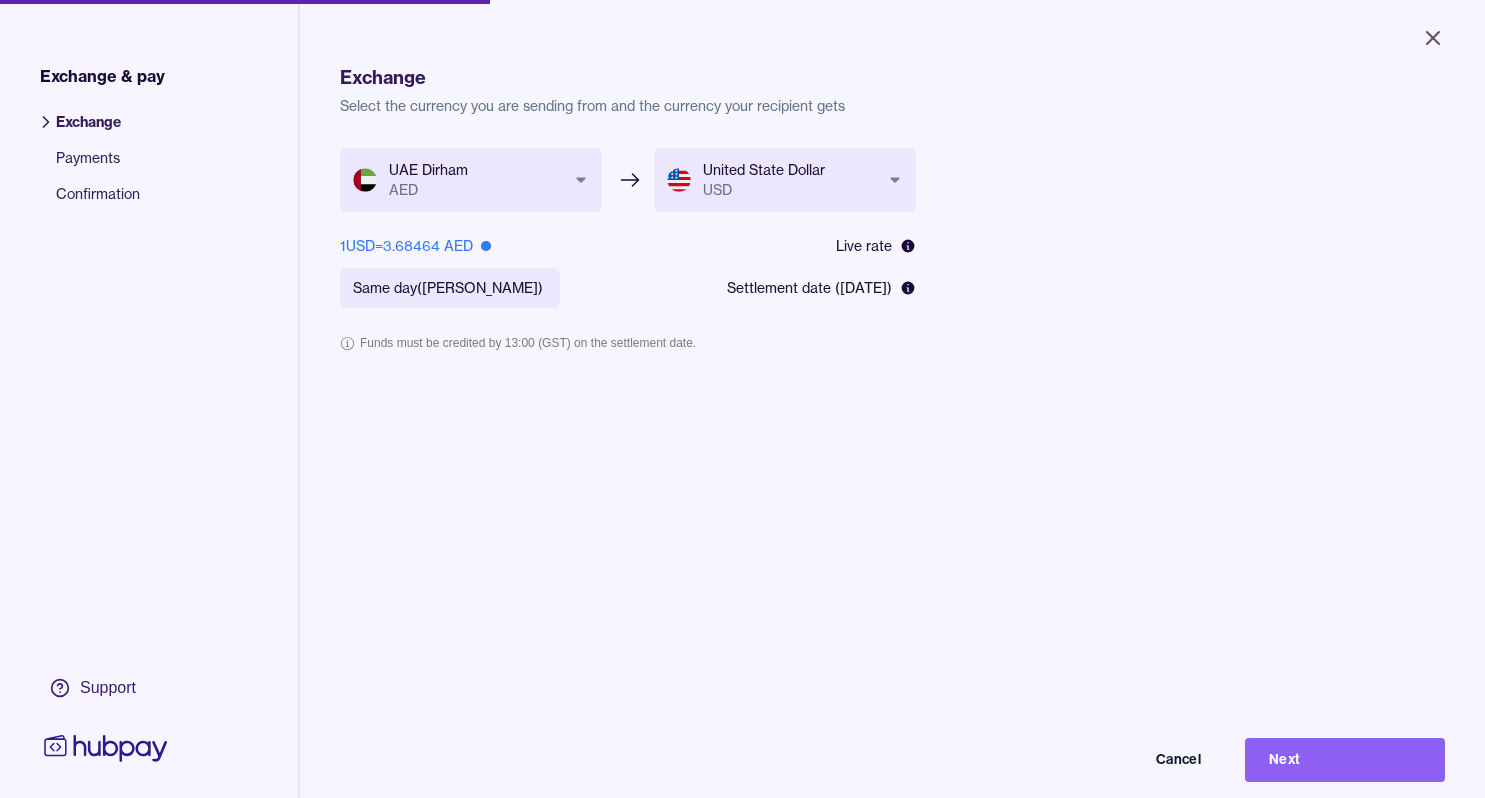 click on "Next" at bounding box center [1345, 760] 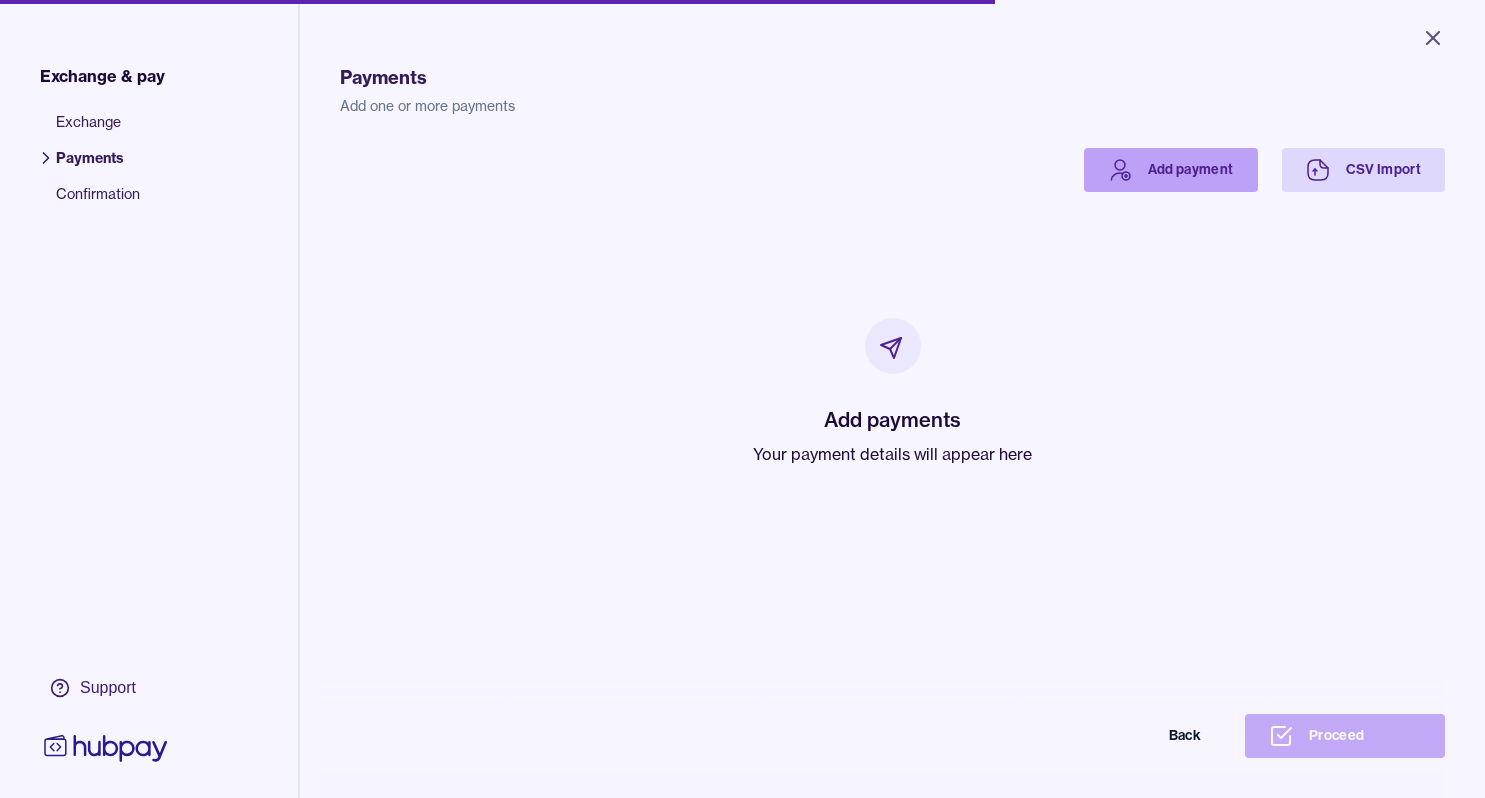click on "Add payment" at bounding box center [1171, 170] 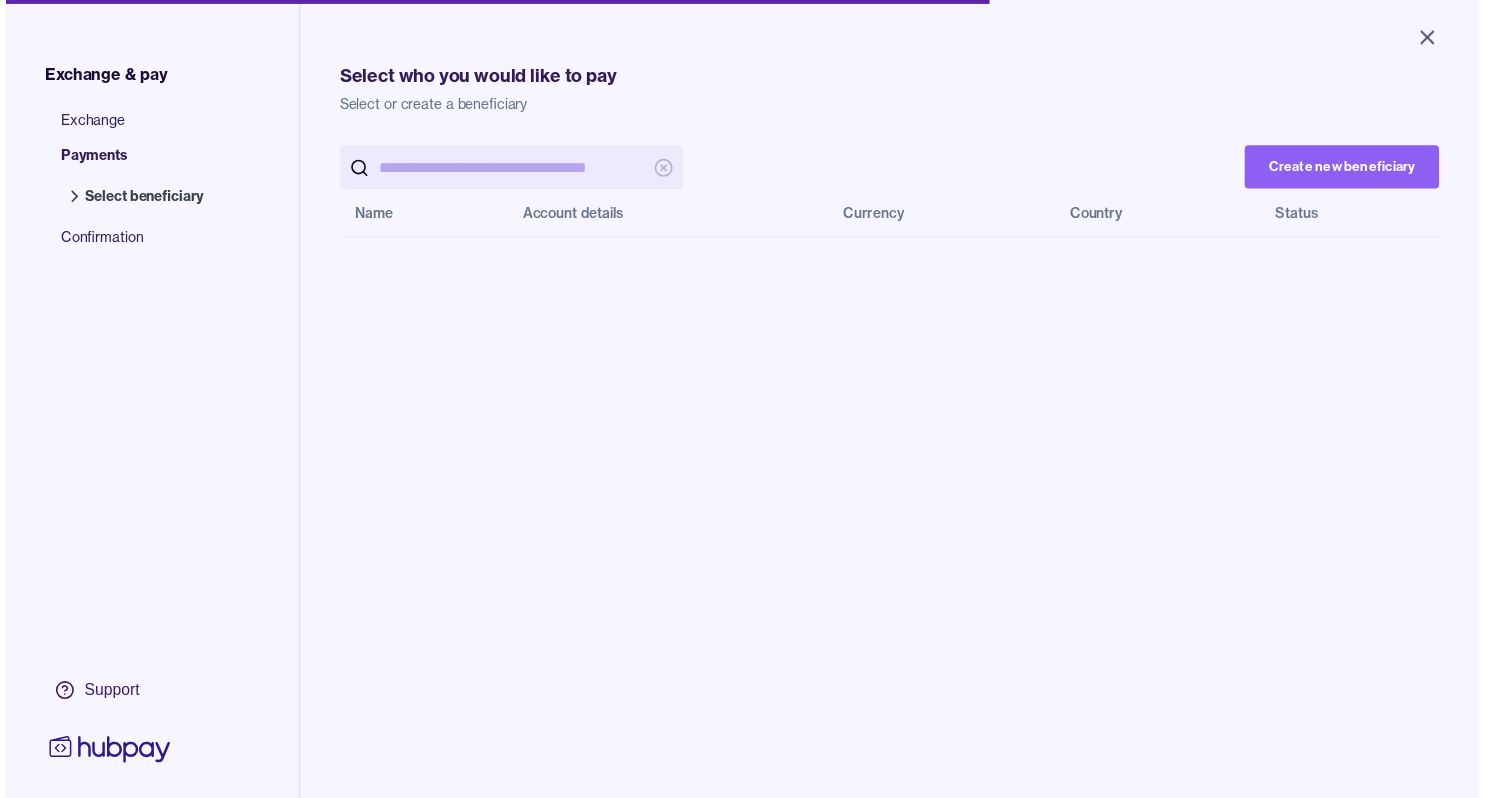 scroll, scrollTop: 0, scrollLeft: 0, axis: both 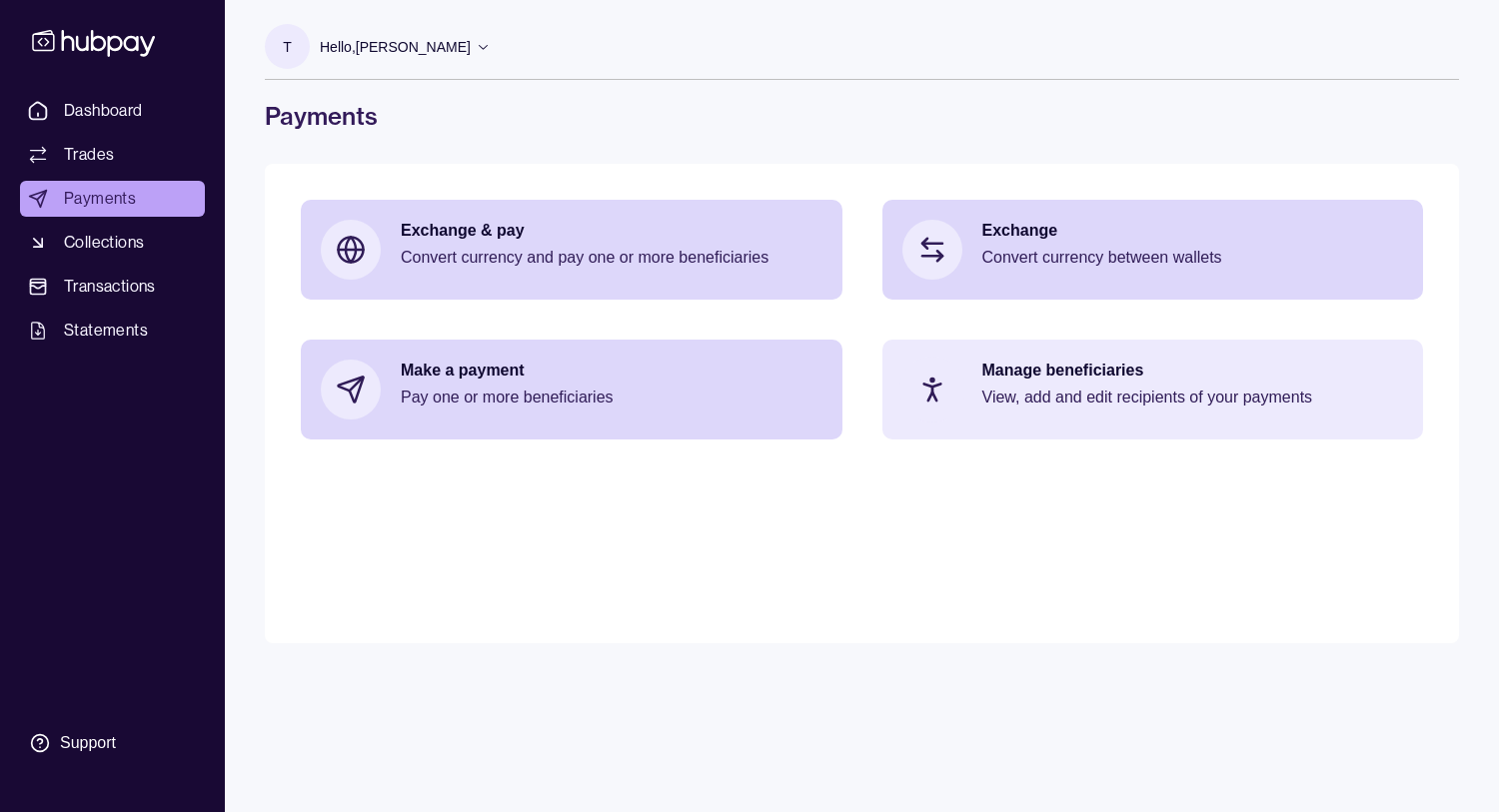 click on "View, add and edit recipients of your payments" at bounding box center (1193, 398) 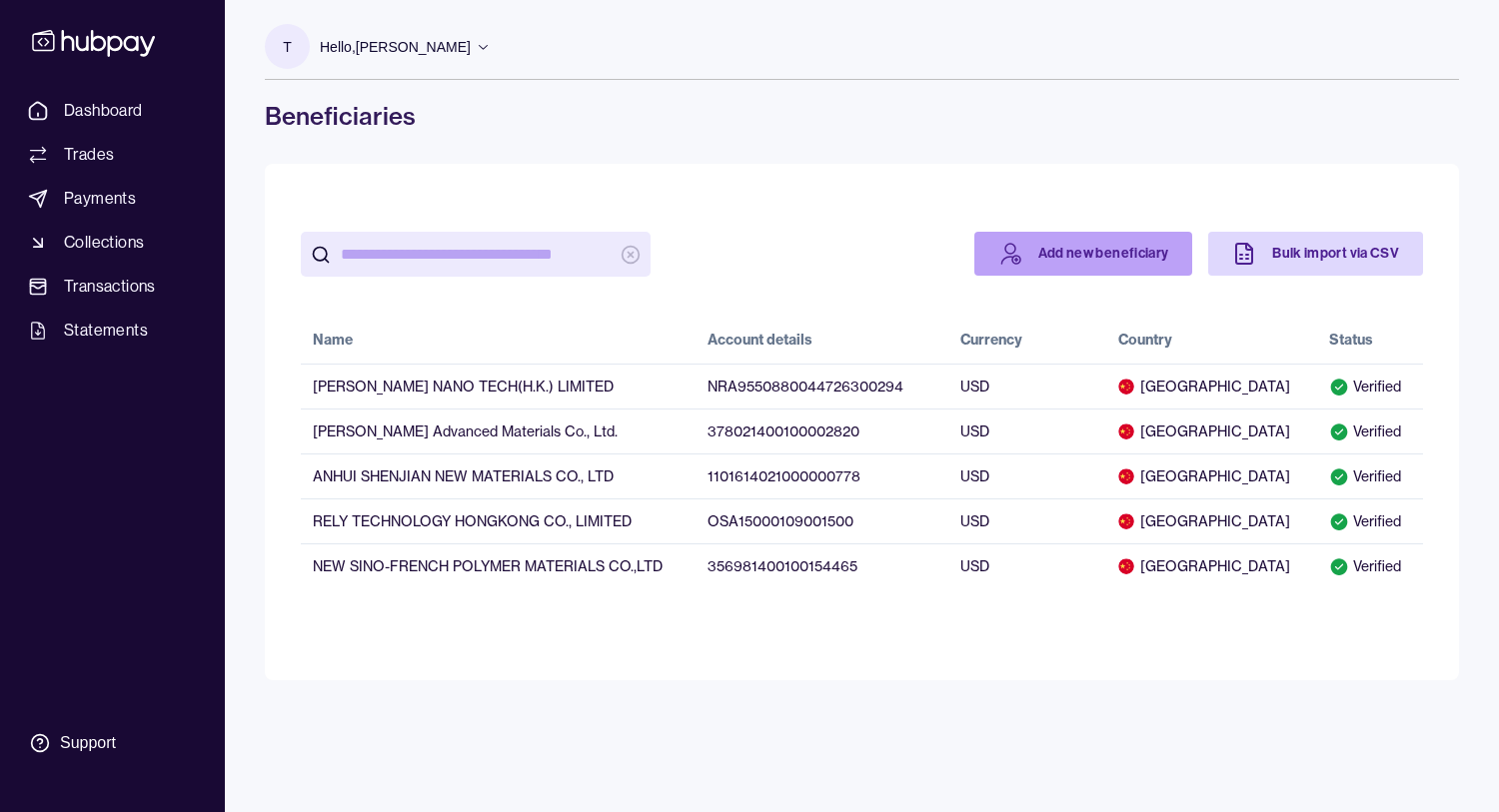 click on "Add new beneficiary" at bounding box center (1083, 254) 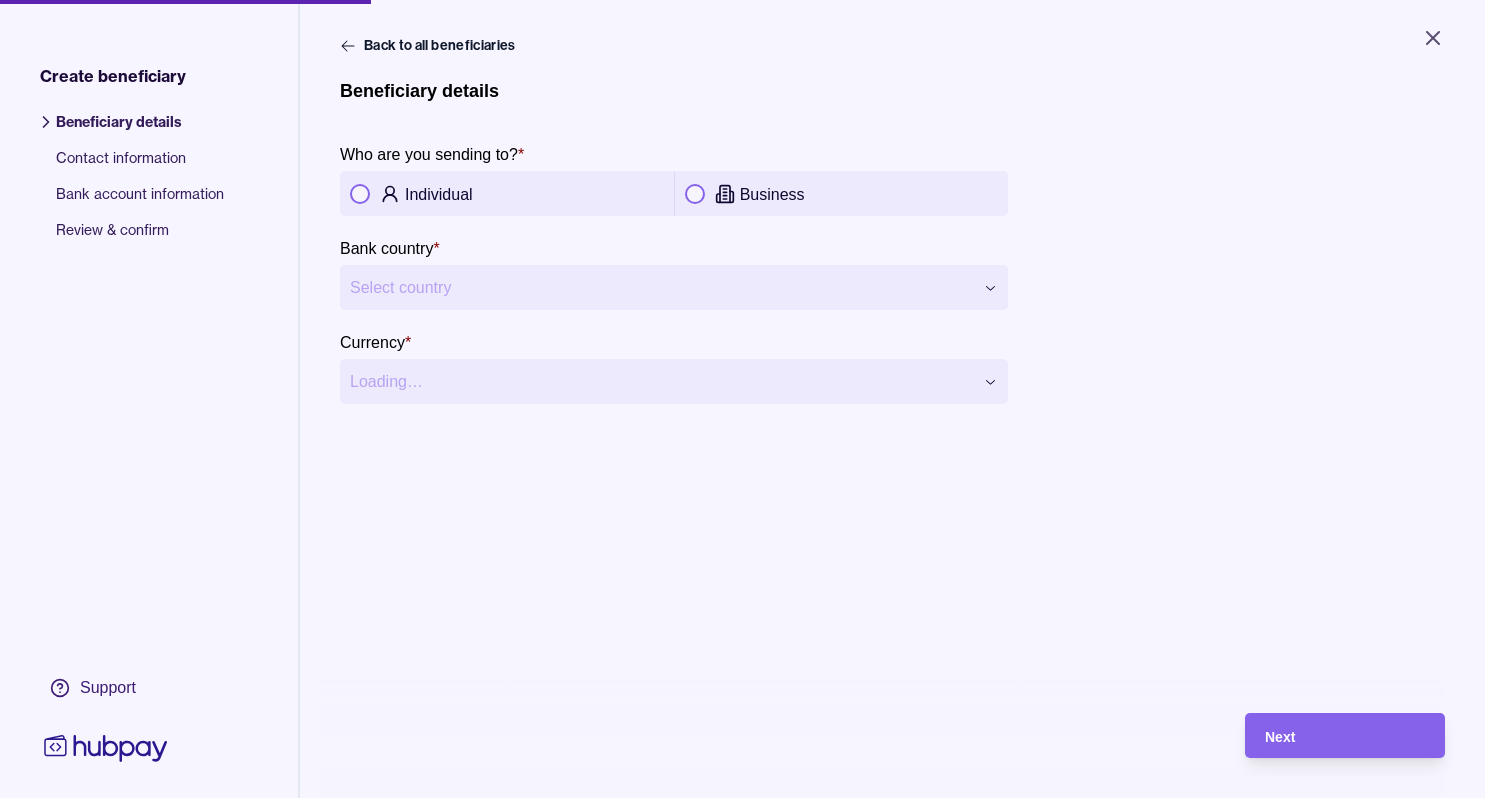 click at bounding box center [695, 194] 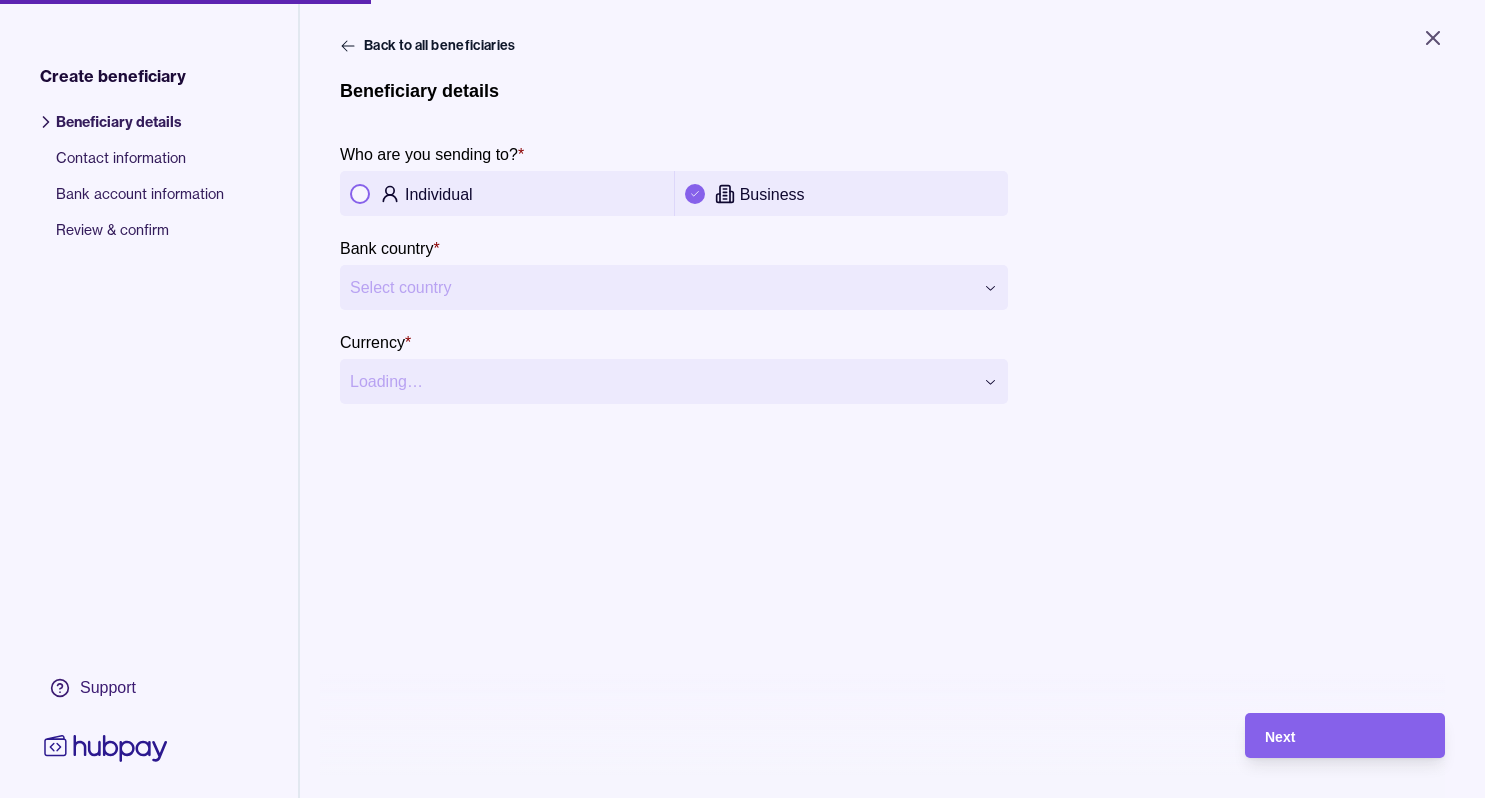 click on "**********" at bounding box center [742, 399] 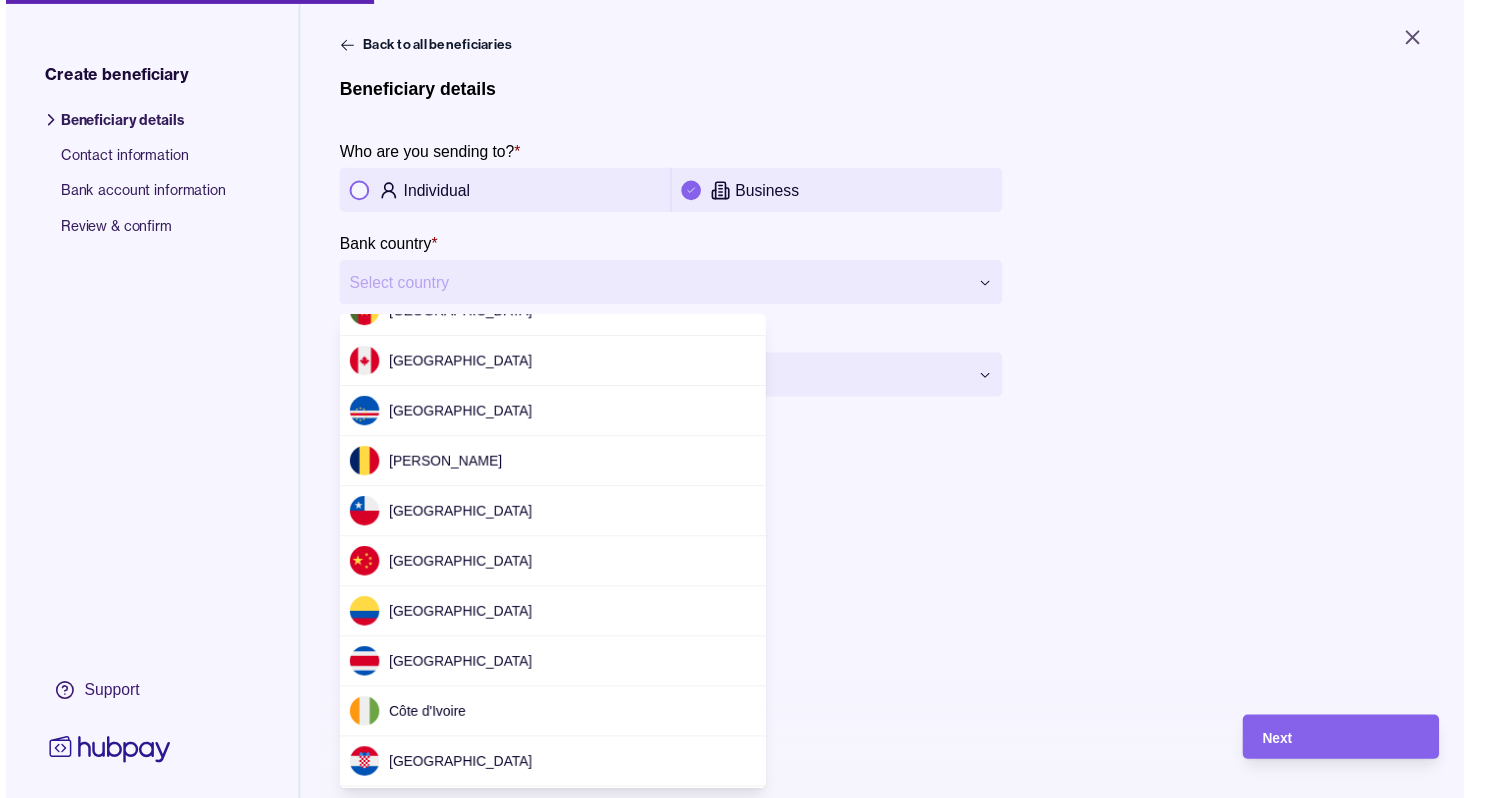 scroll, scrollTop: 795, scrollLeft: 0, axis: vertical 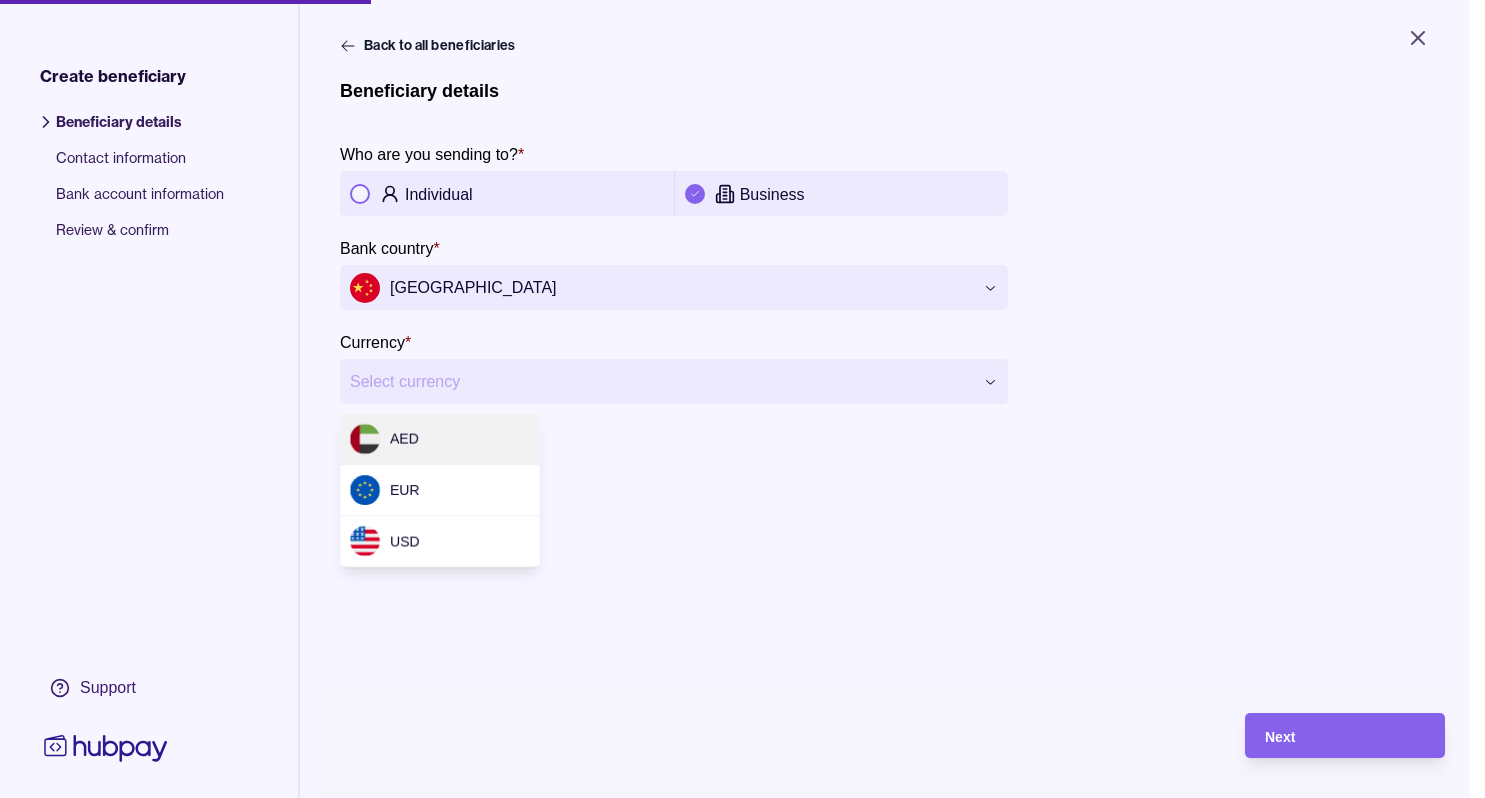 click on "**********" at bounding box center (742, 399) 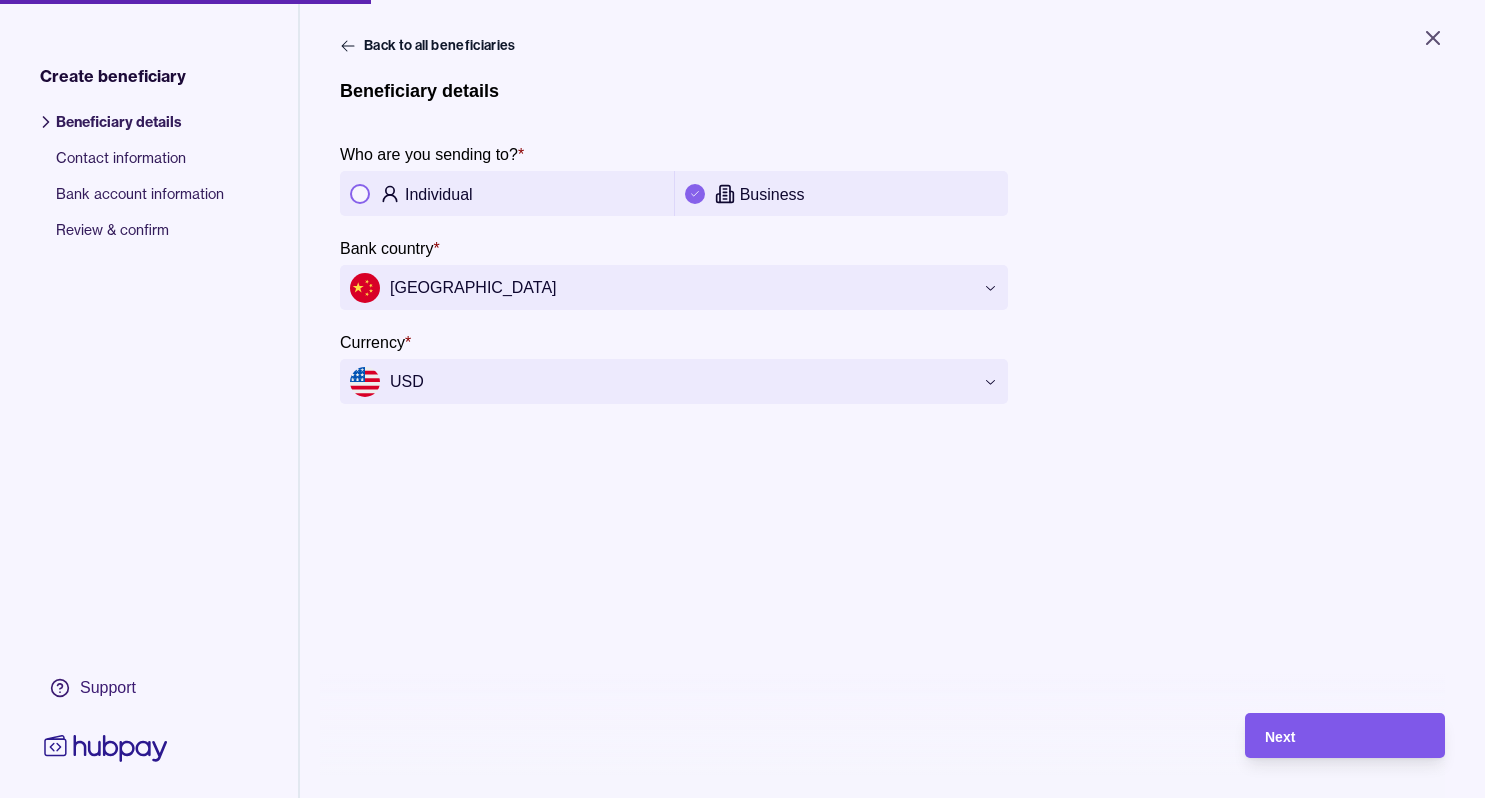 click on "Next" at bounding box center [1345, 736] 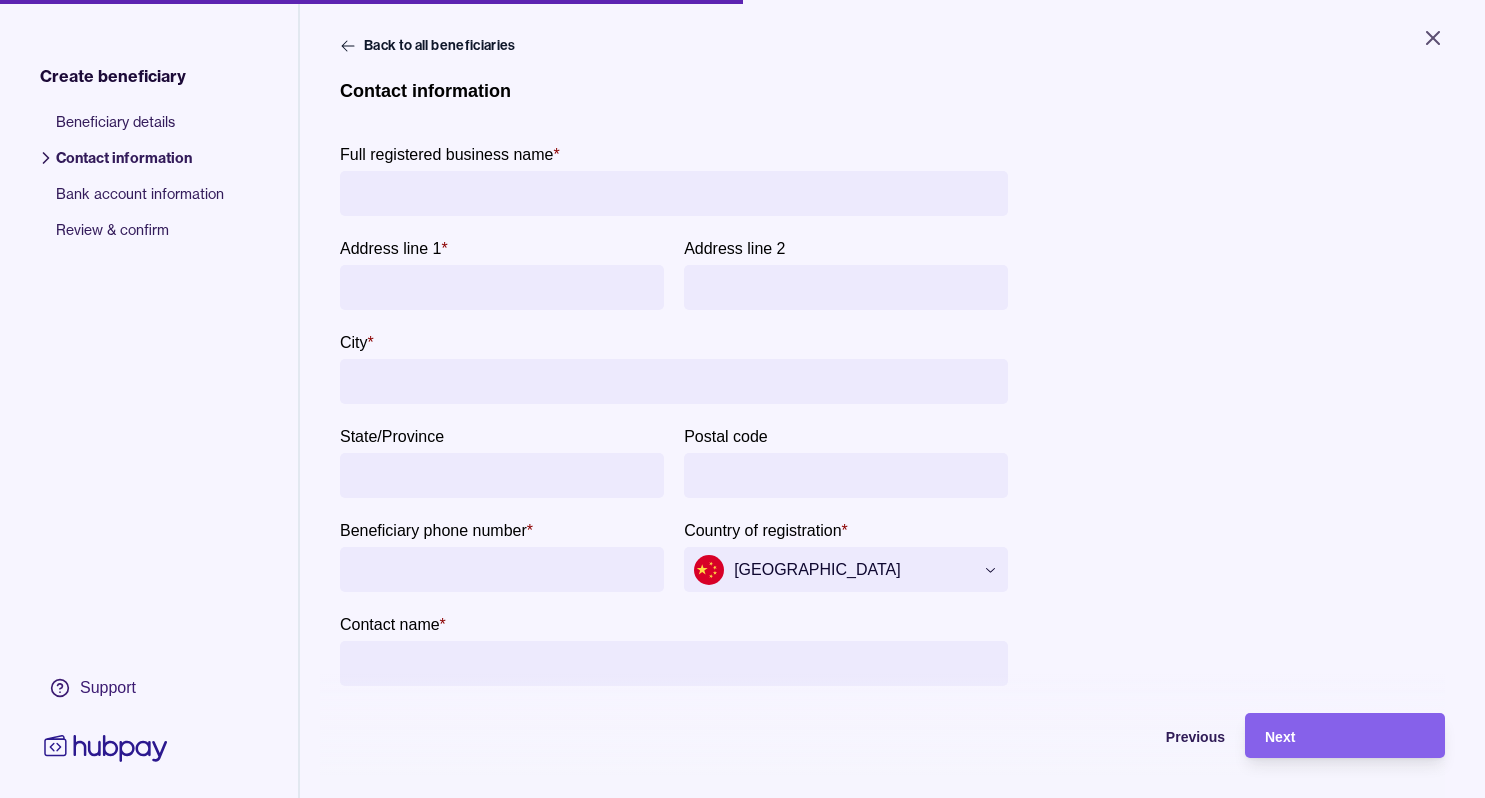 paste on "**********" 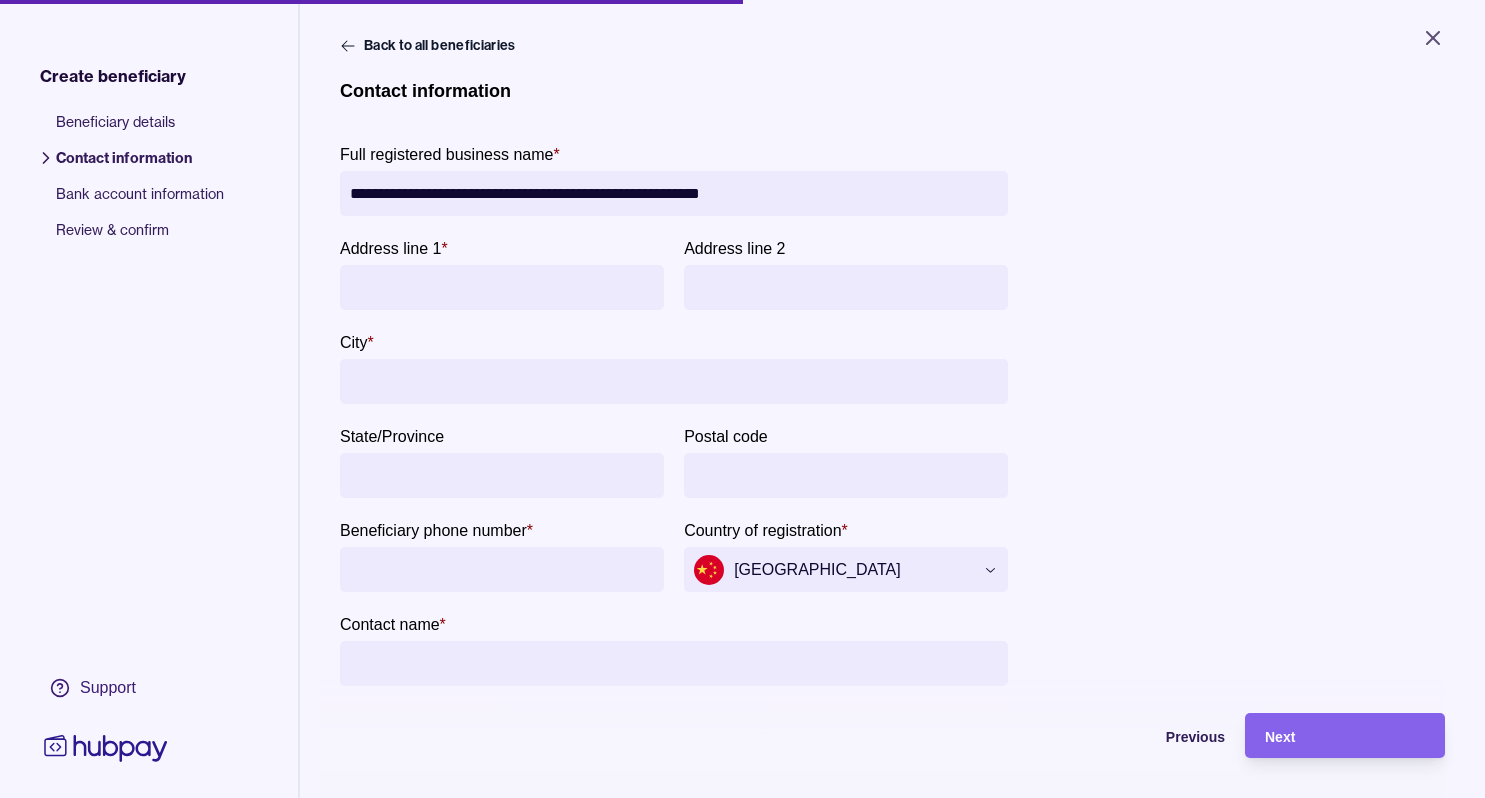 type on "**********" 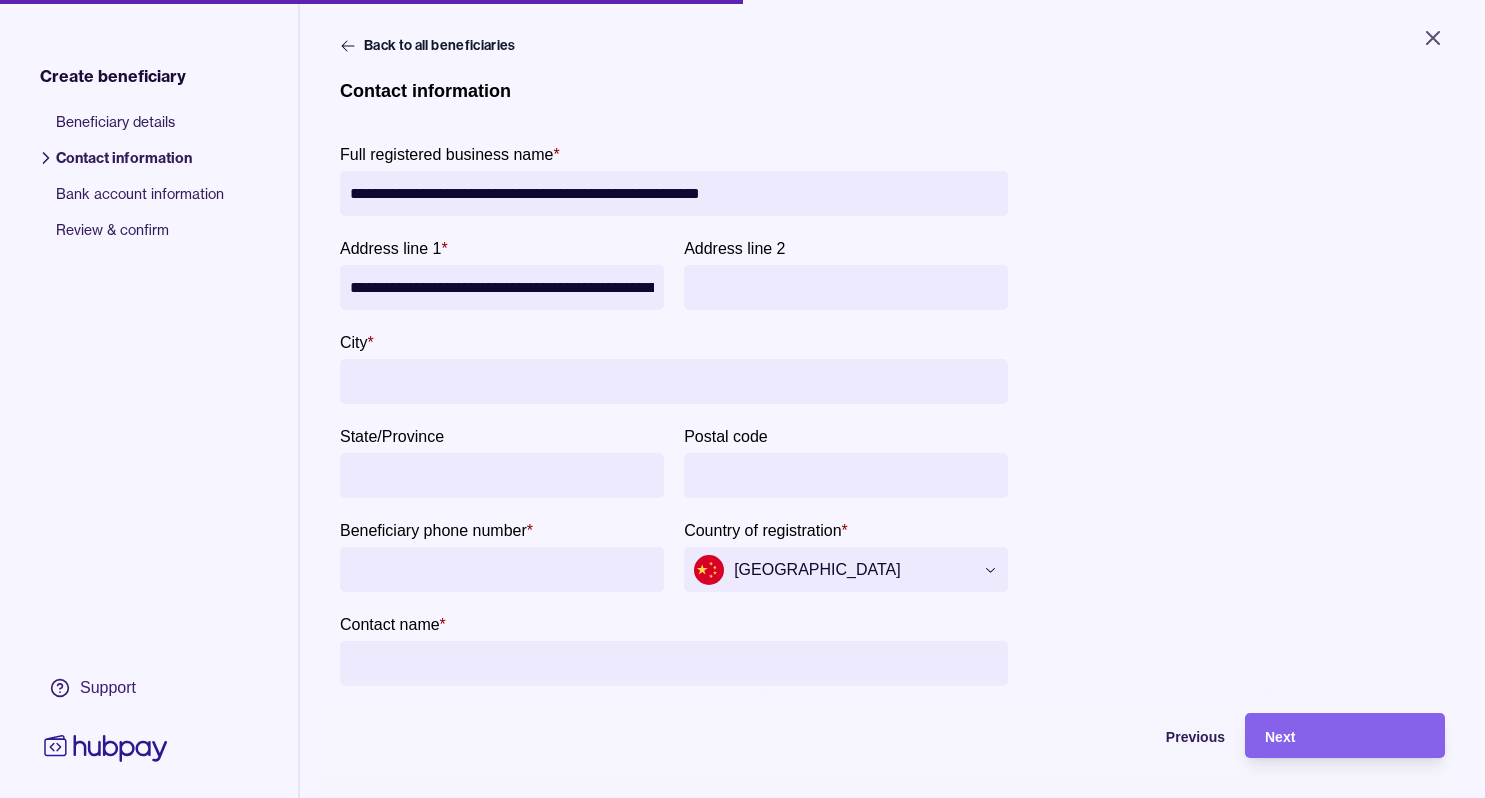scroll, scrollTop: 0, scrollLeft: 446, axis: horizontal 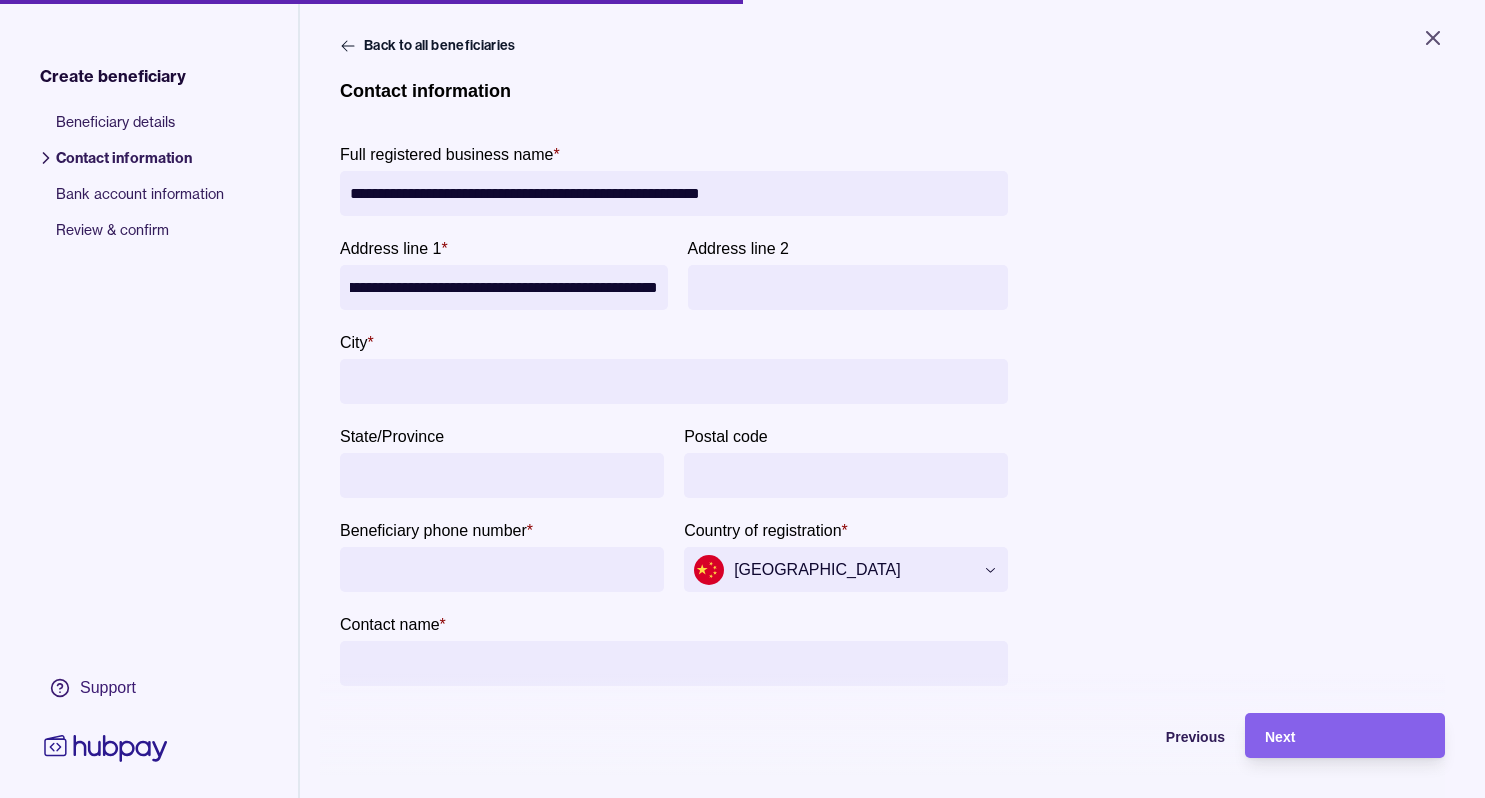 type on "**********" 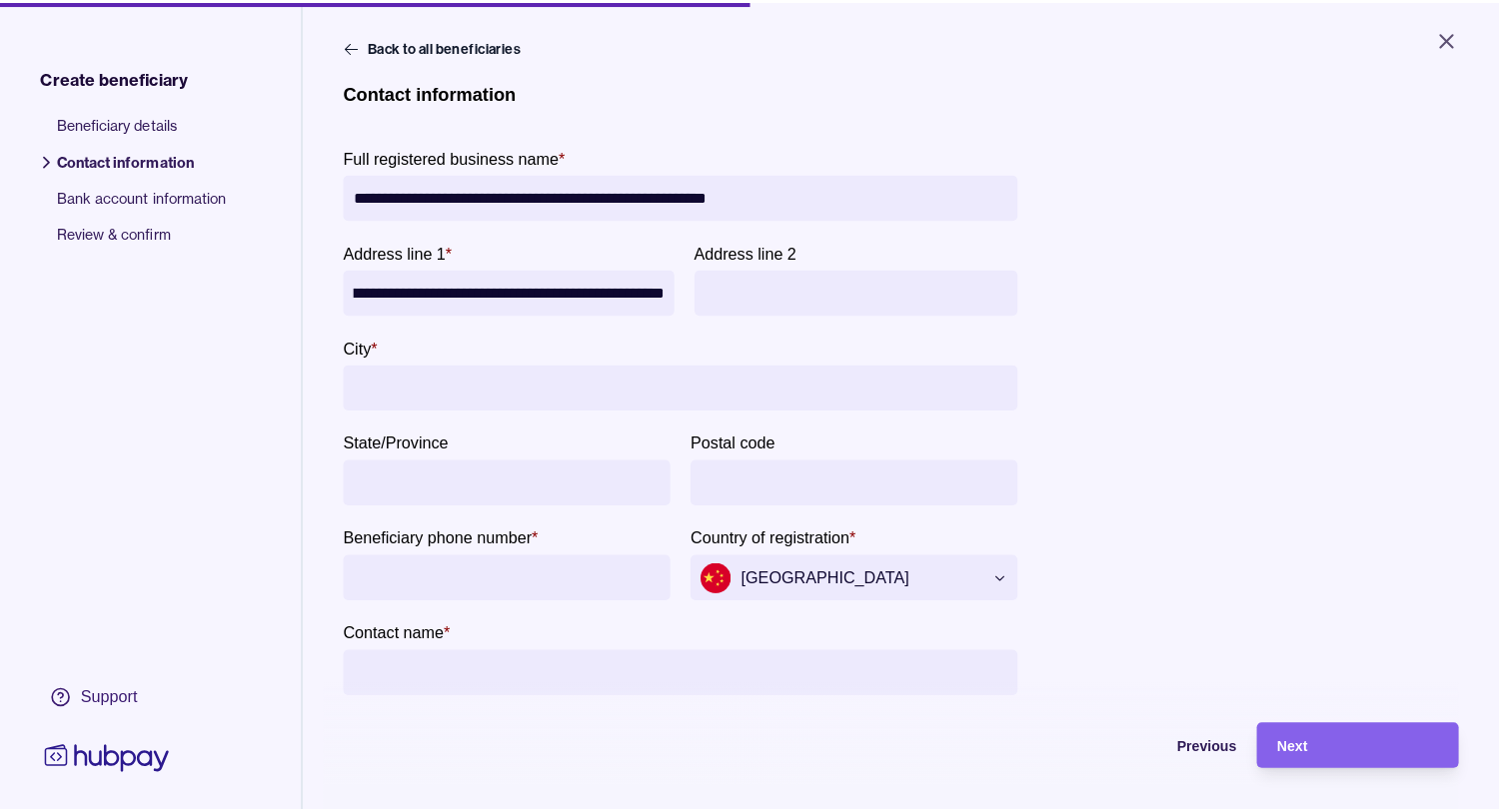 scroll, scrollTop: 0, scrollLeft: 0, axis: both 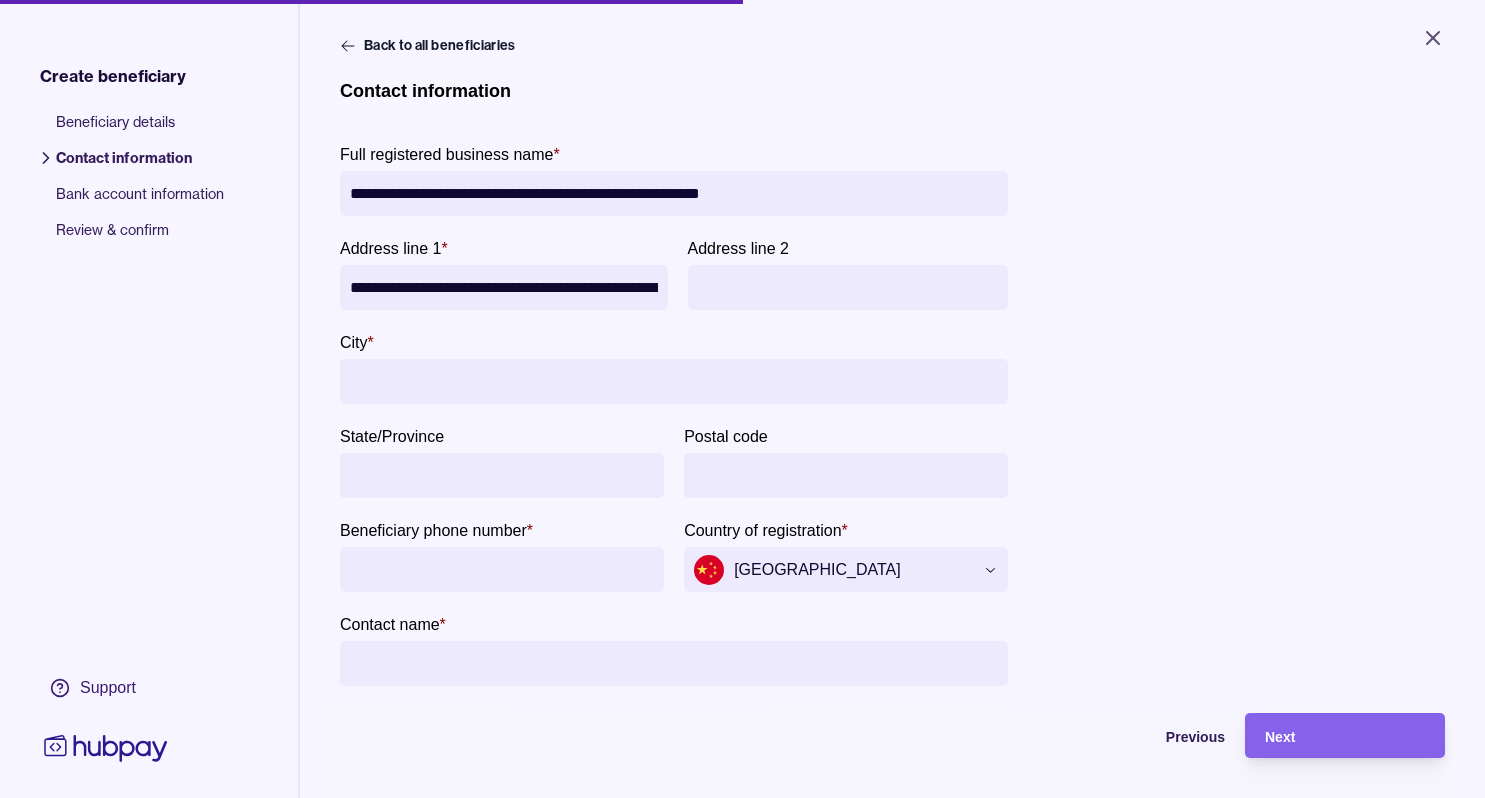click on "State/Province" at bounding box center [502, 475] 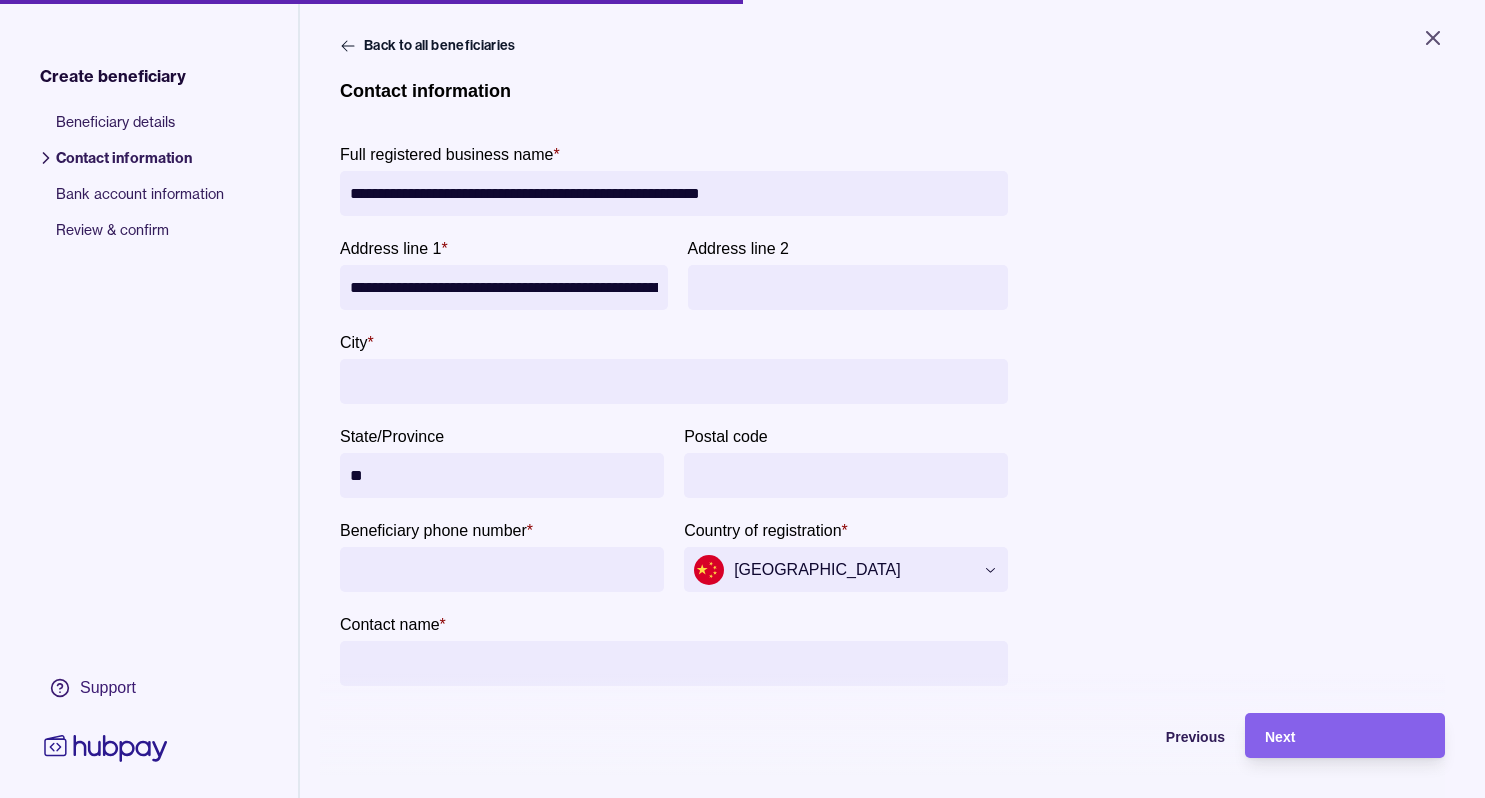 type on "*" 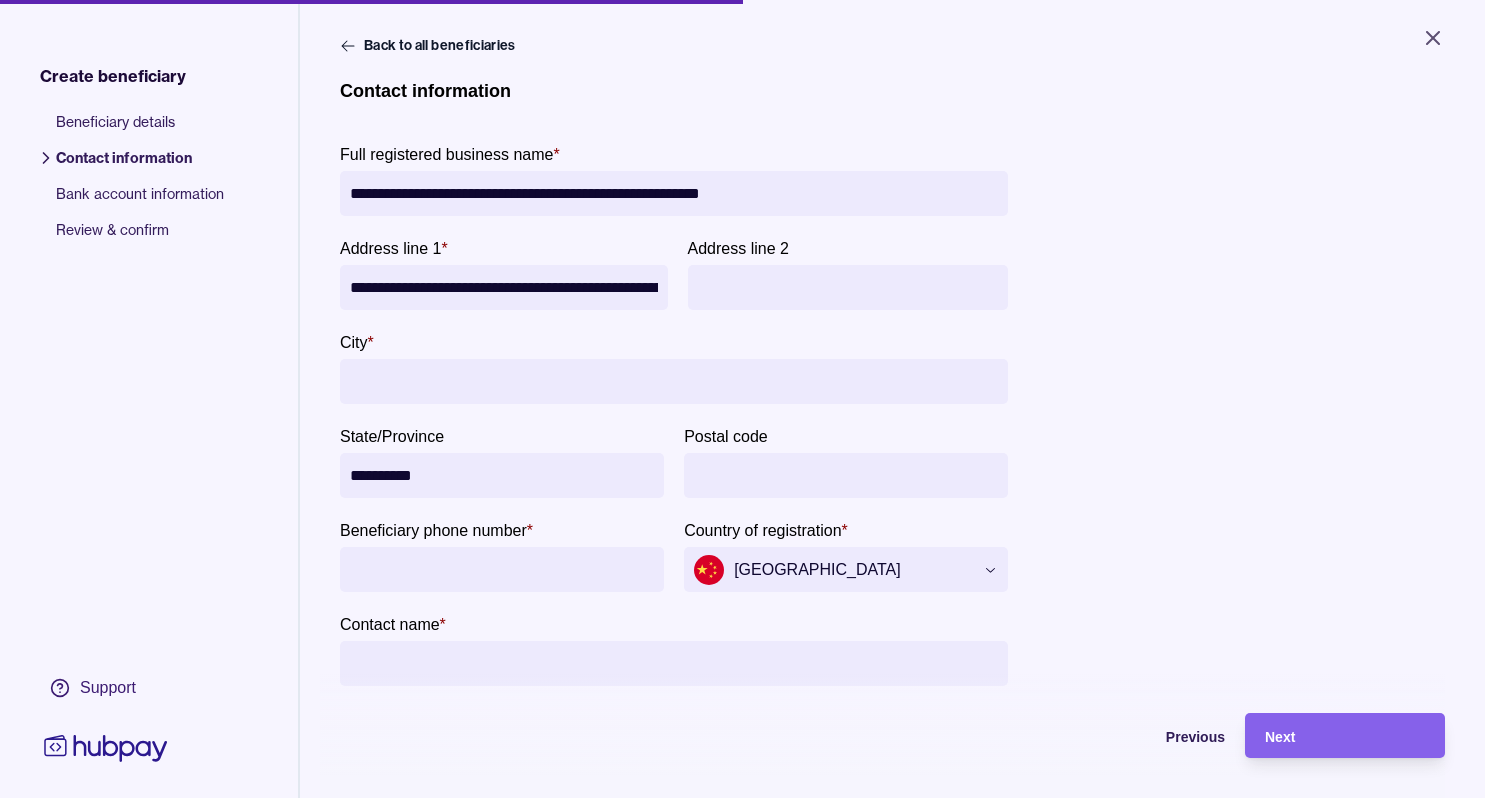 type on "**********" 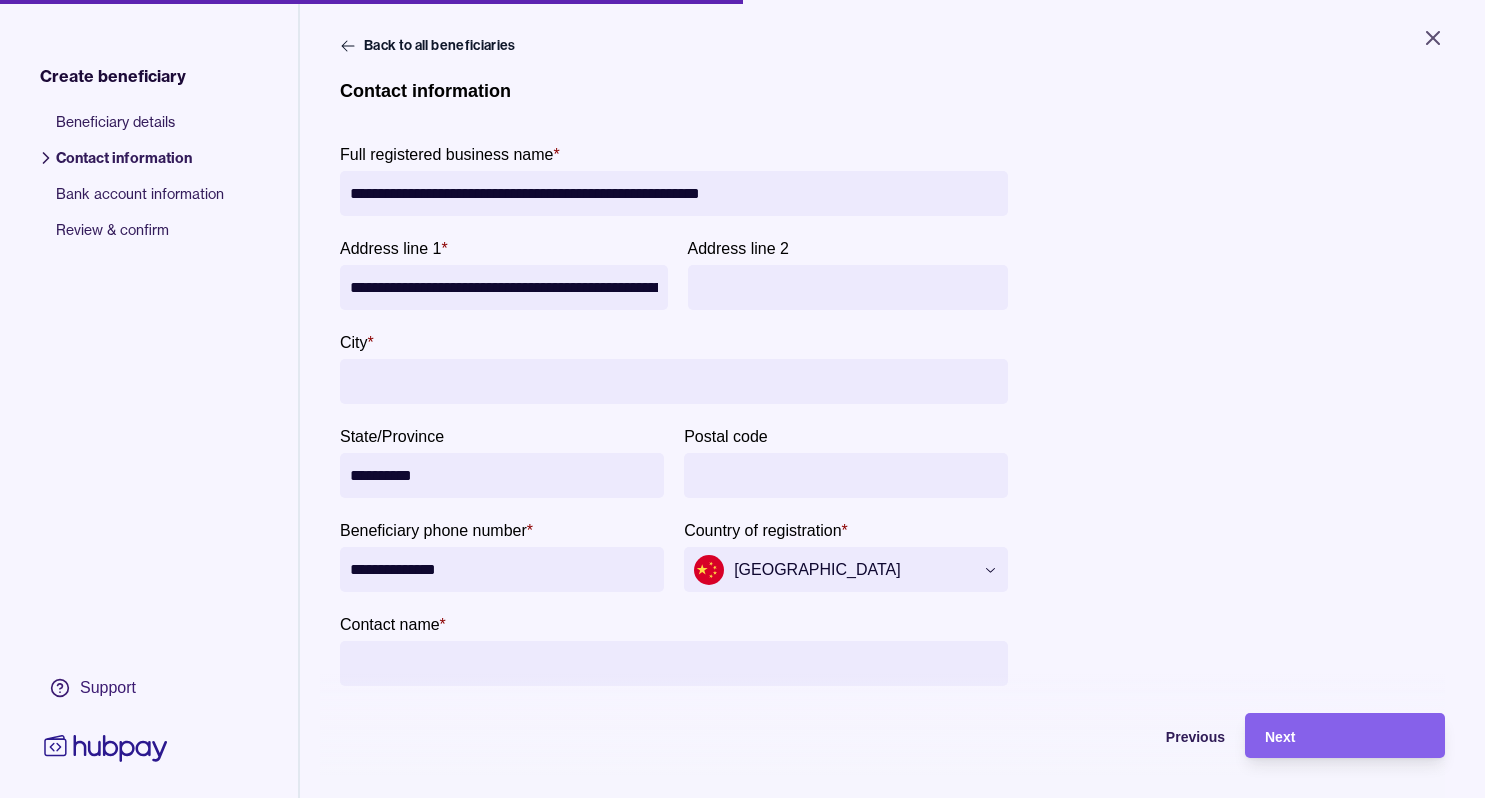 type on "**********" 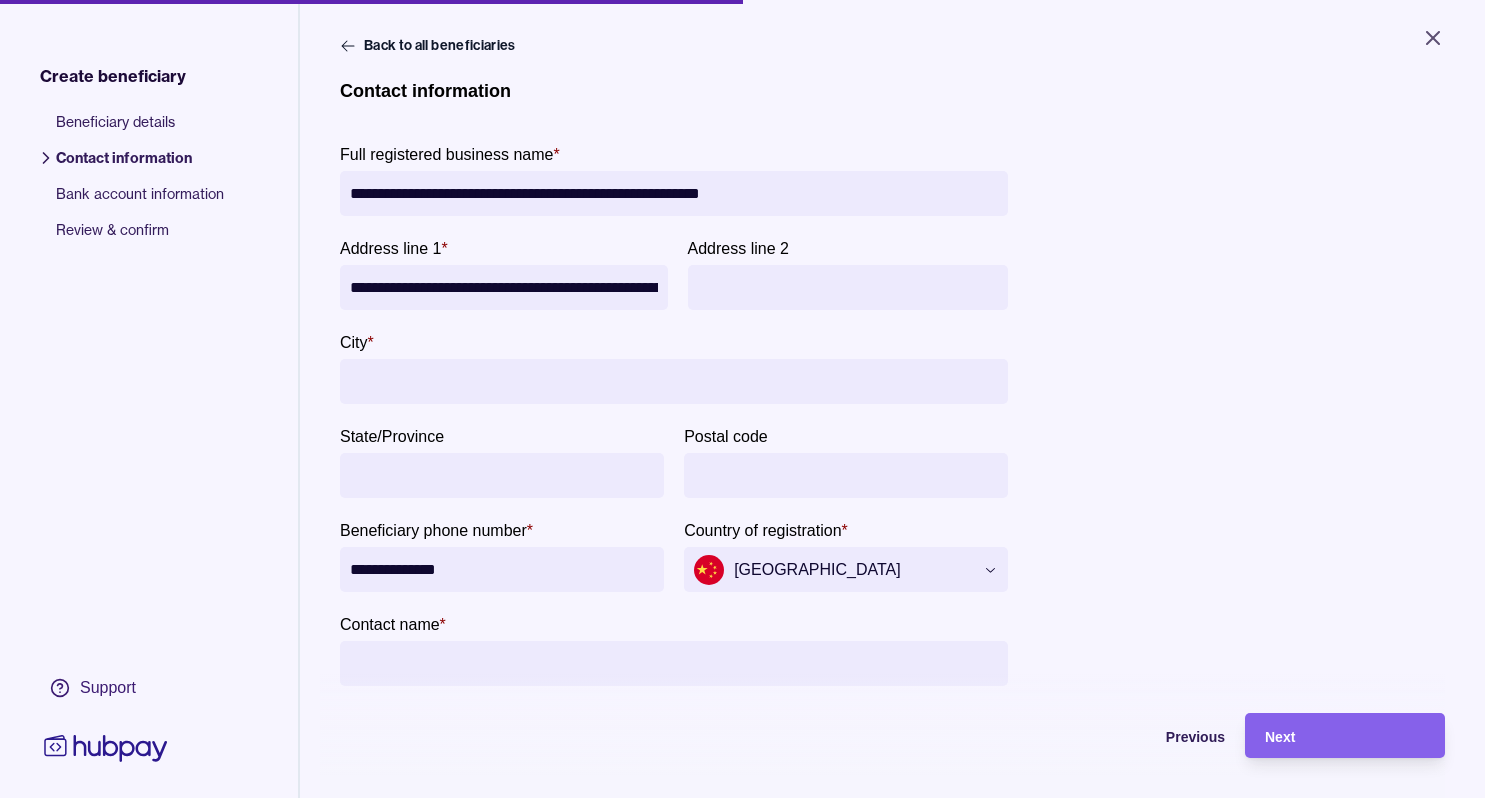type 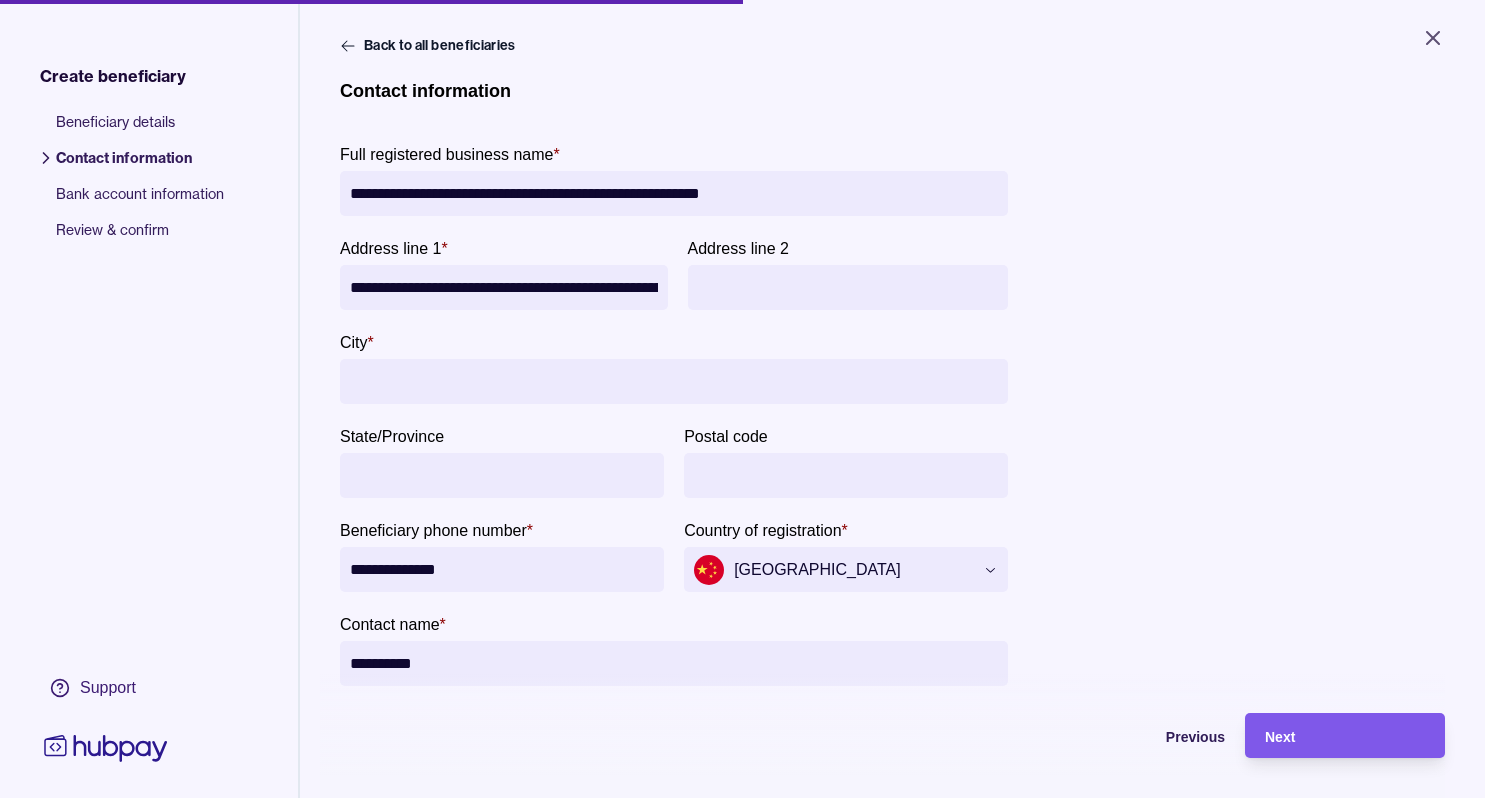 type on "**********" 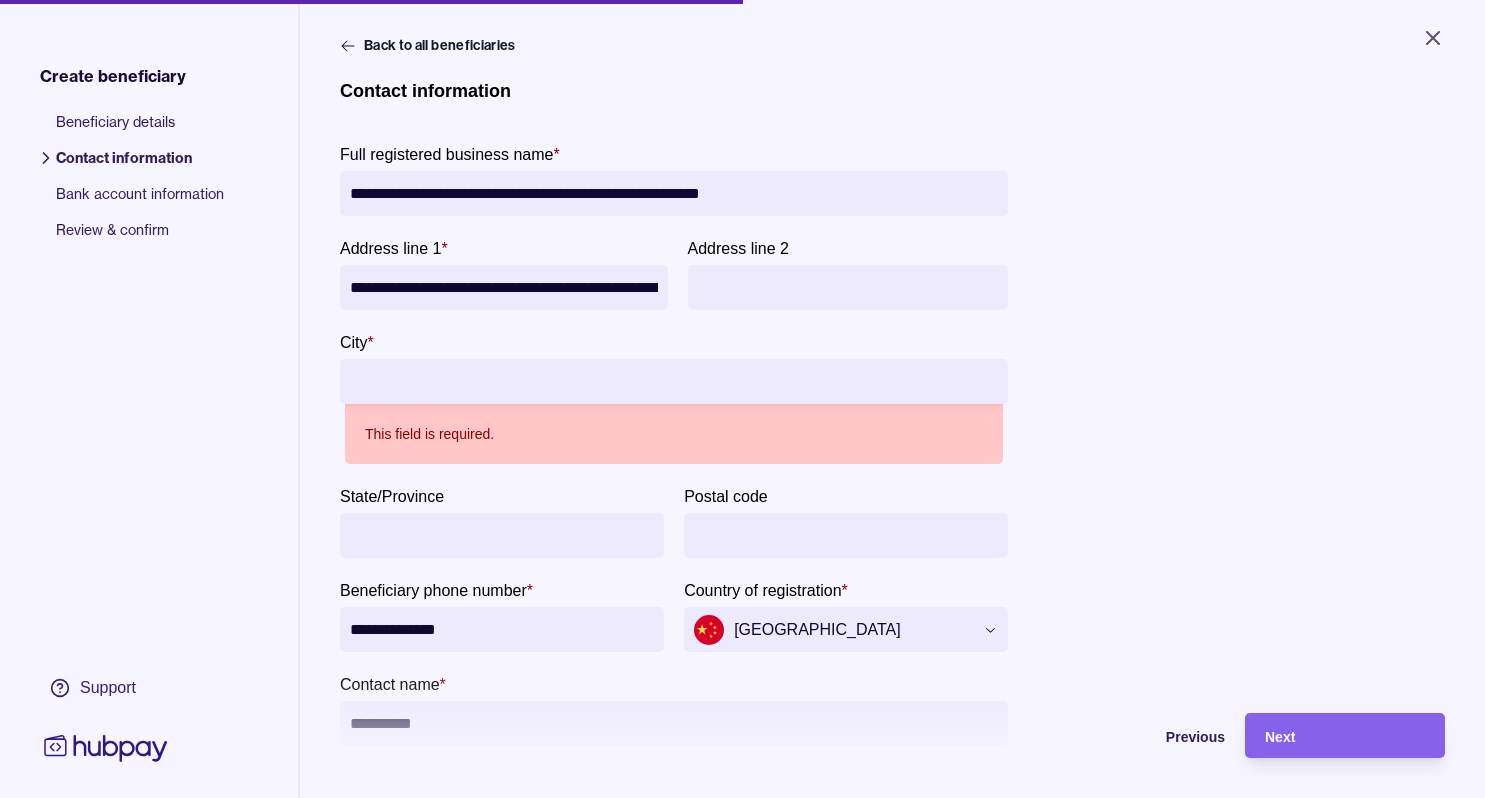 click on "City  *" at bounding box center (674, 381) 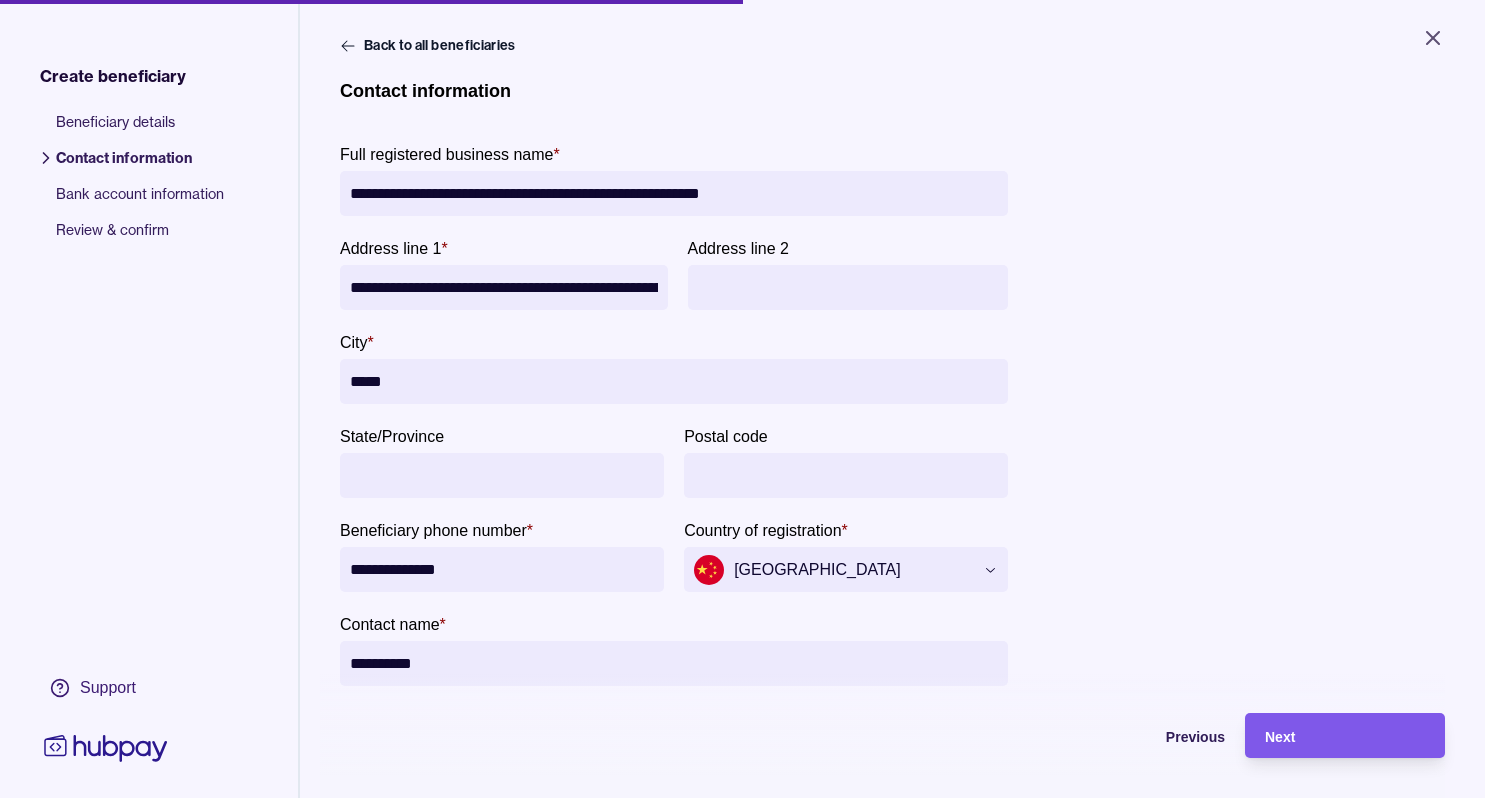 type on "*****" 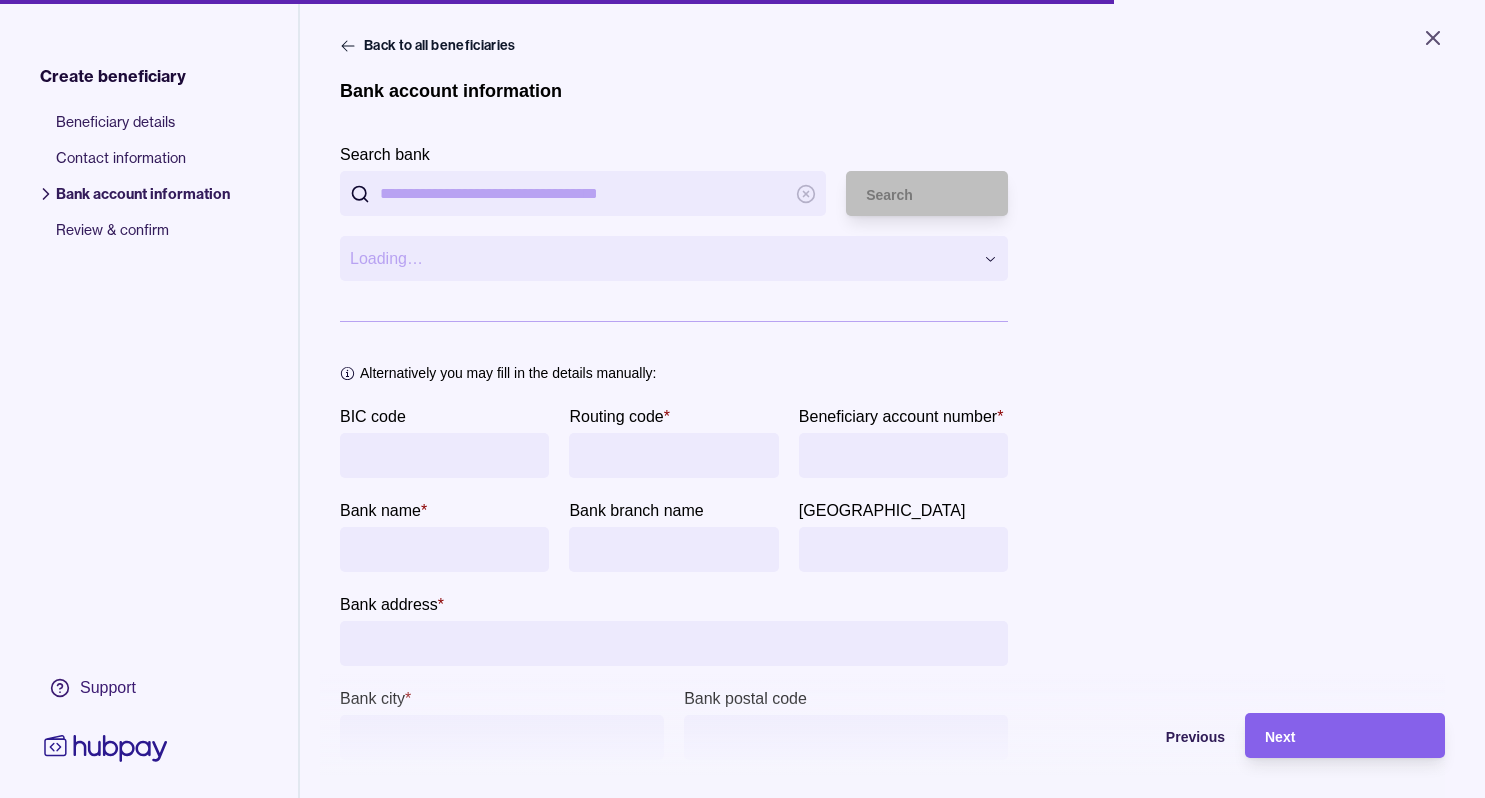 paste on "**********" 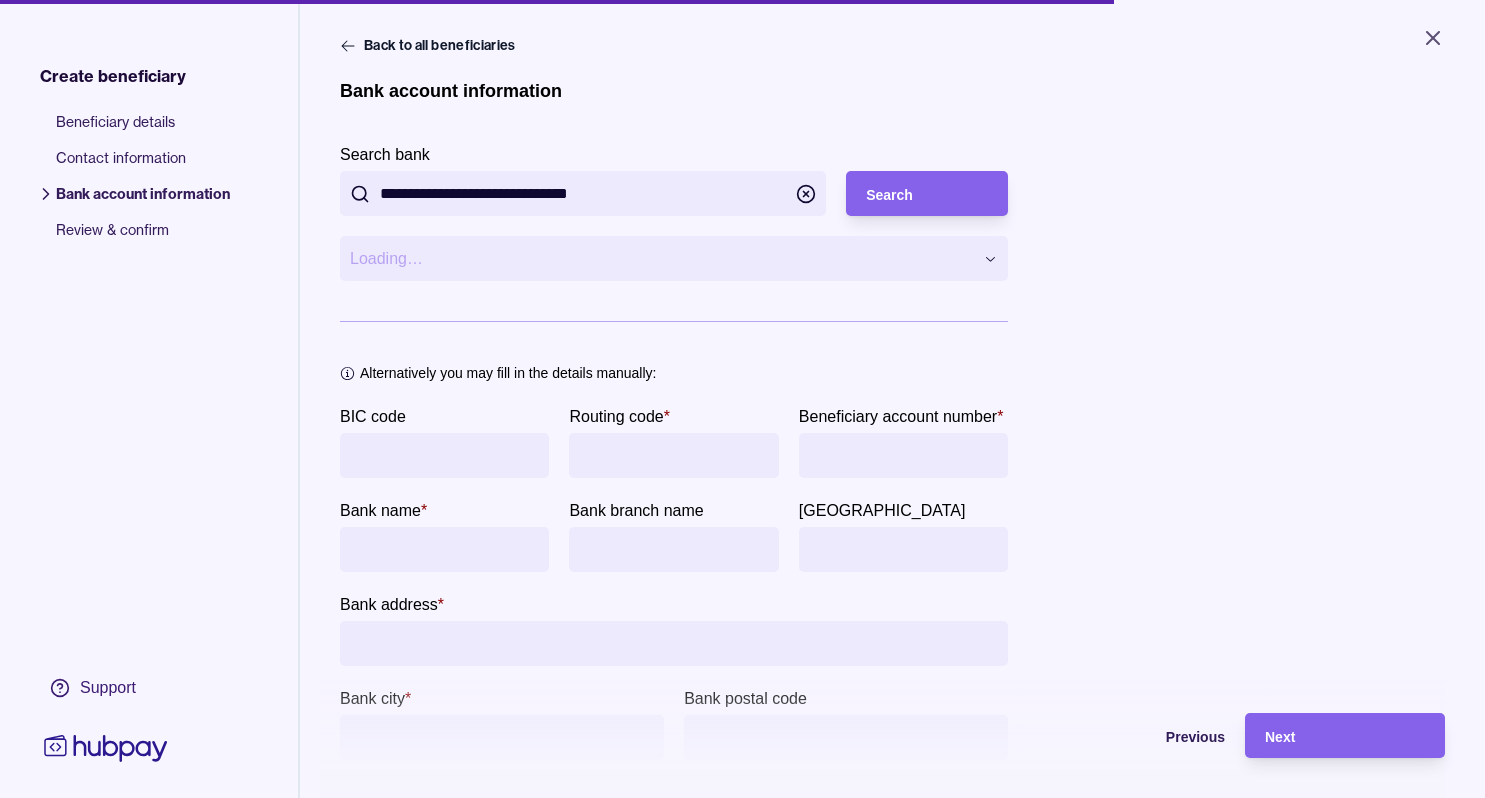 type on "**********" 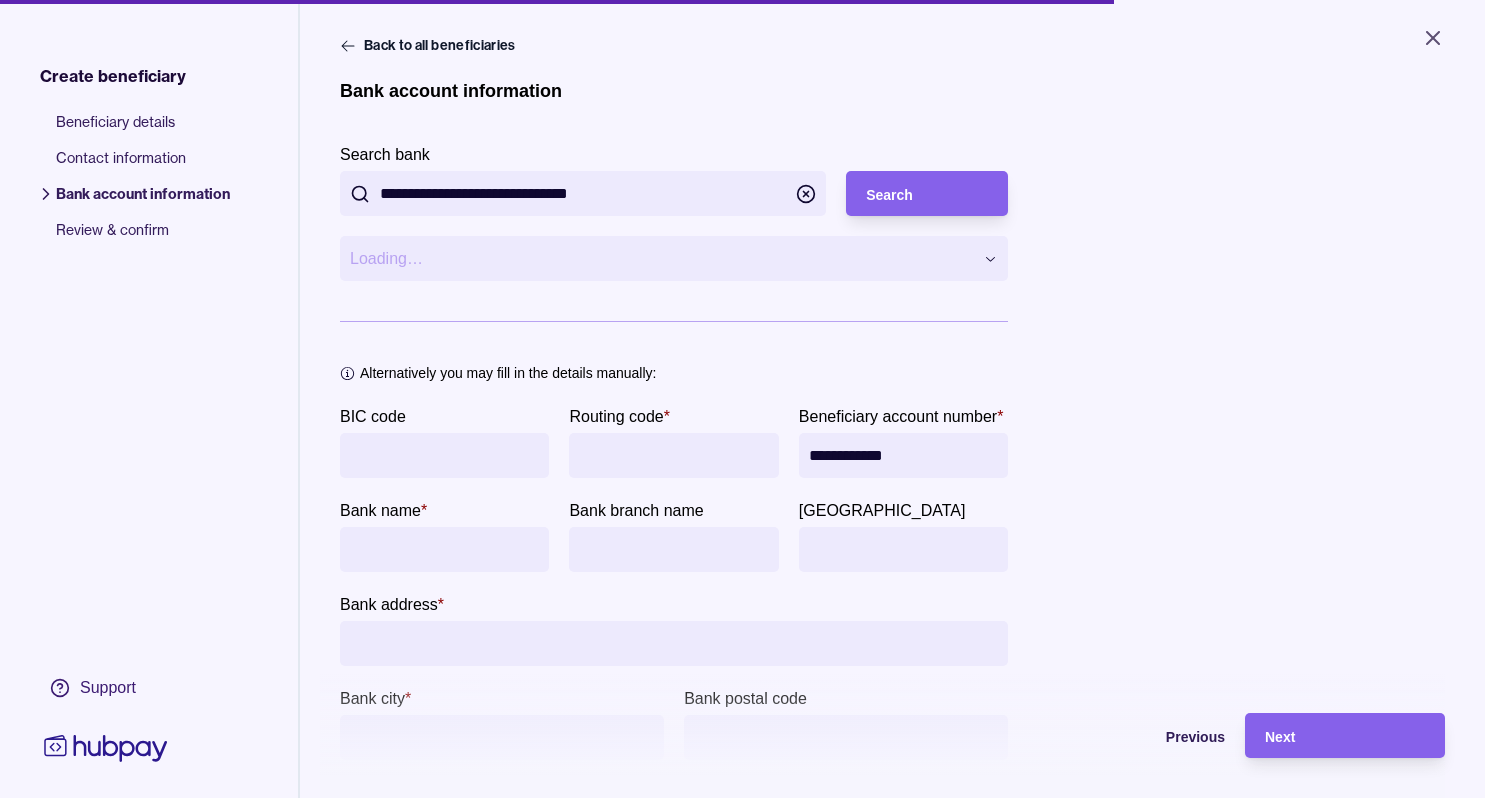 type on "**********" 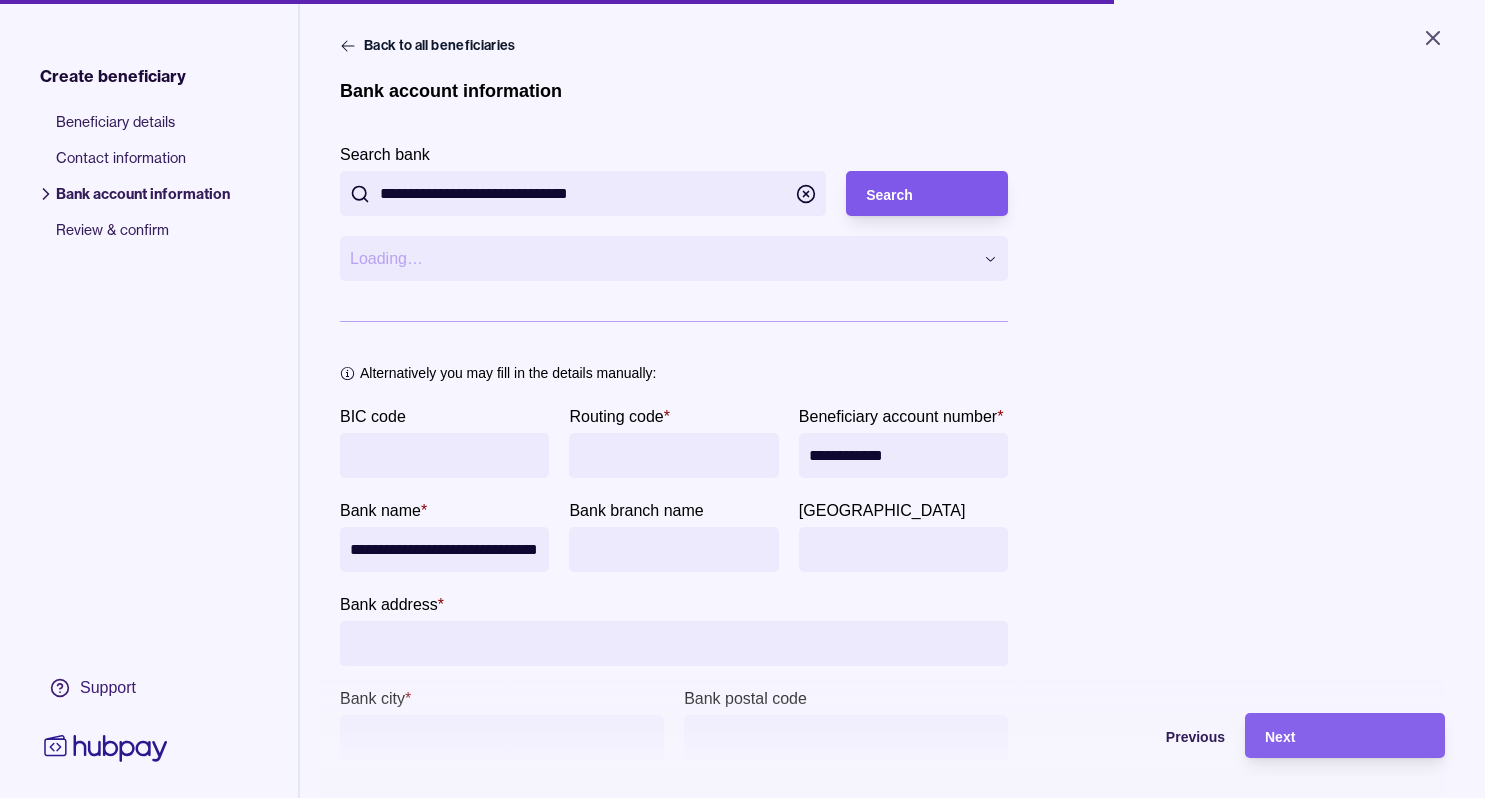 type on "**********" 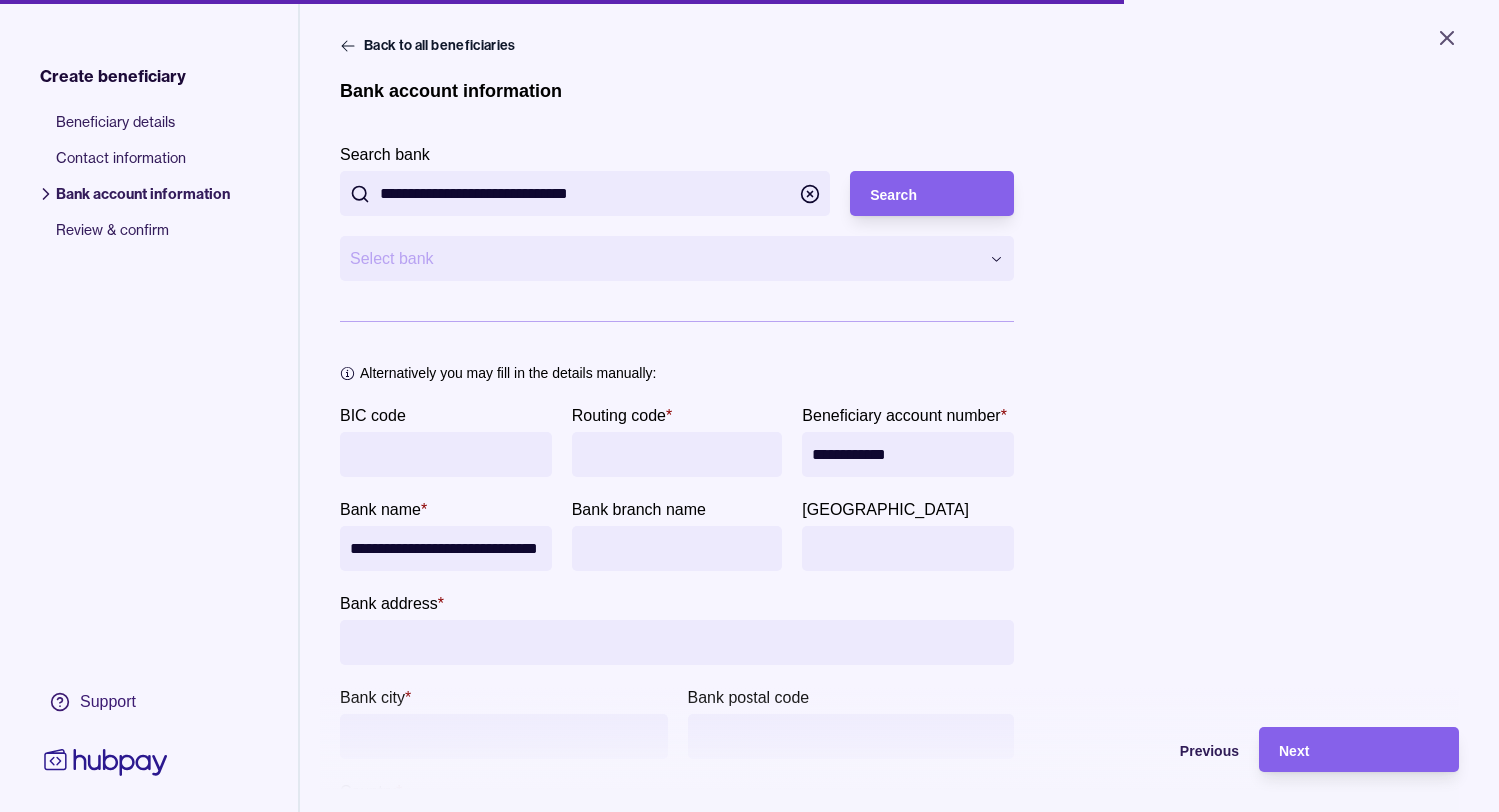 click on "**********" at bounding box center [750, 406] 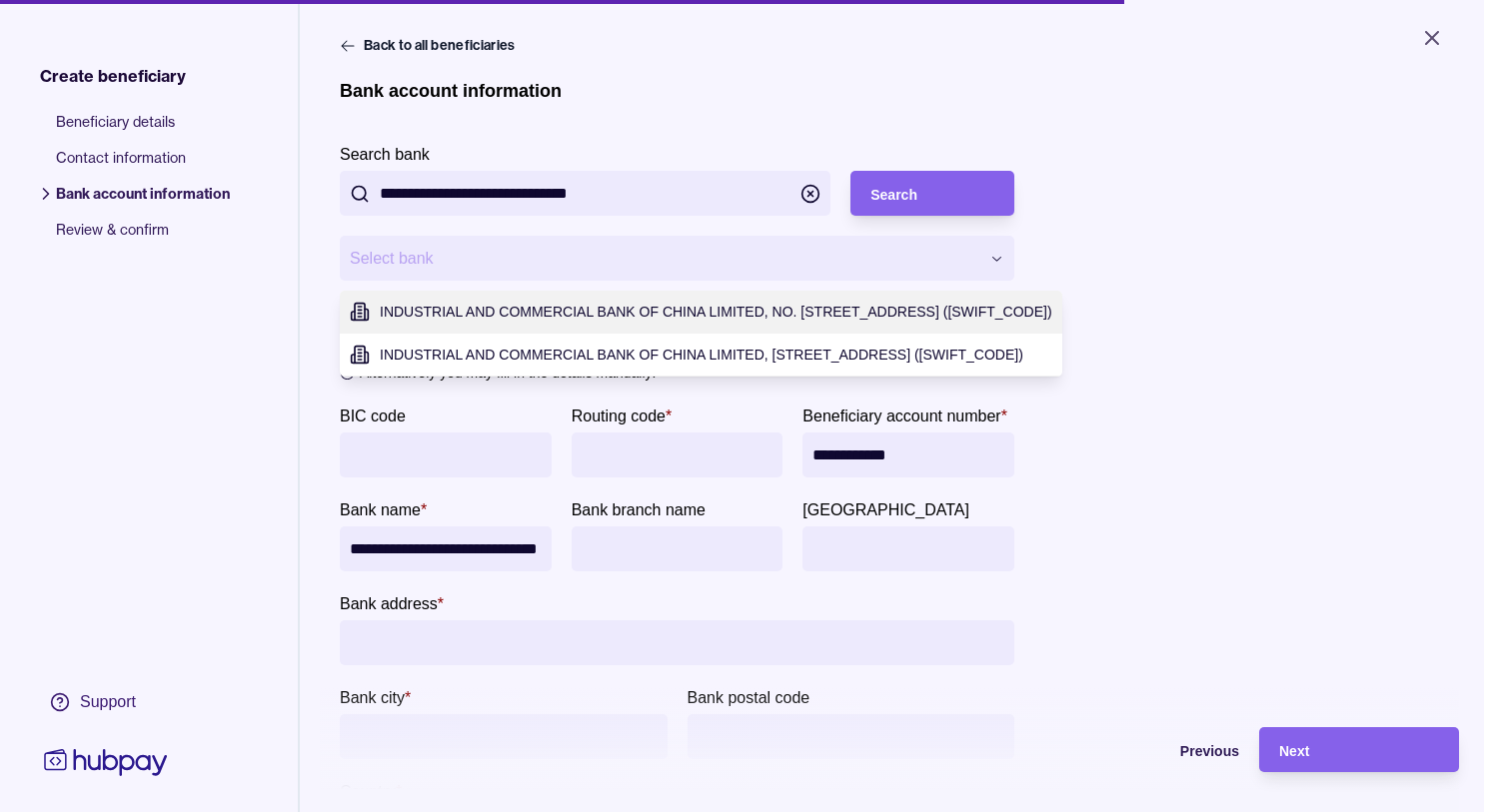 type on "**********" 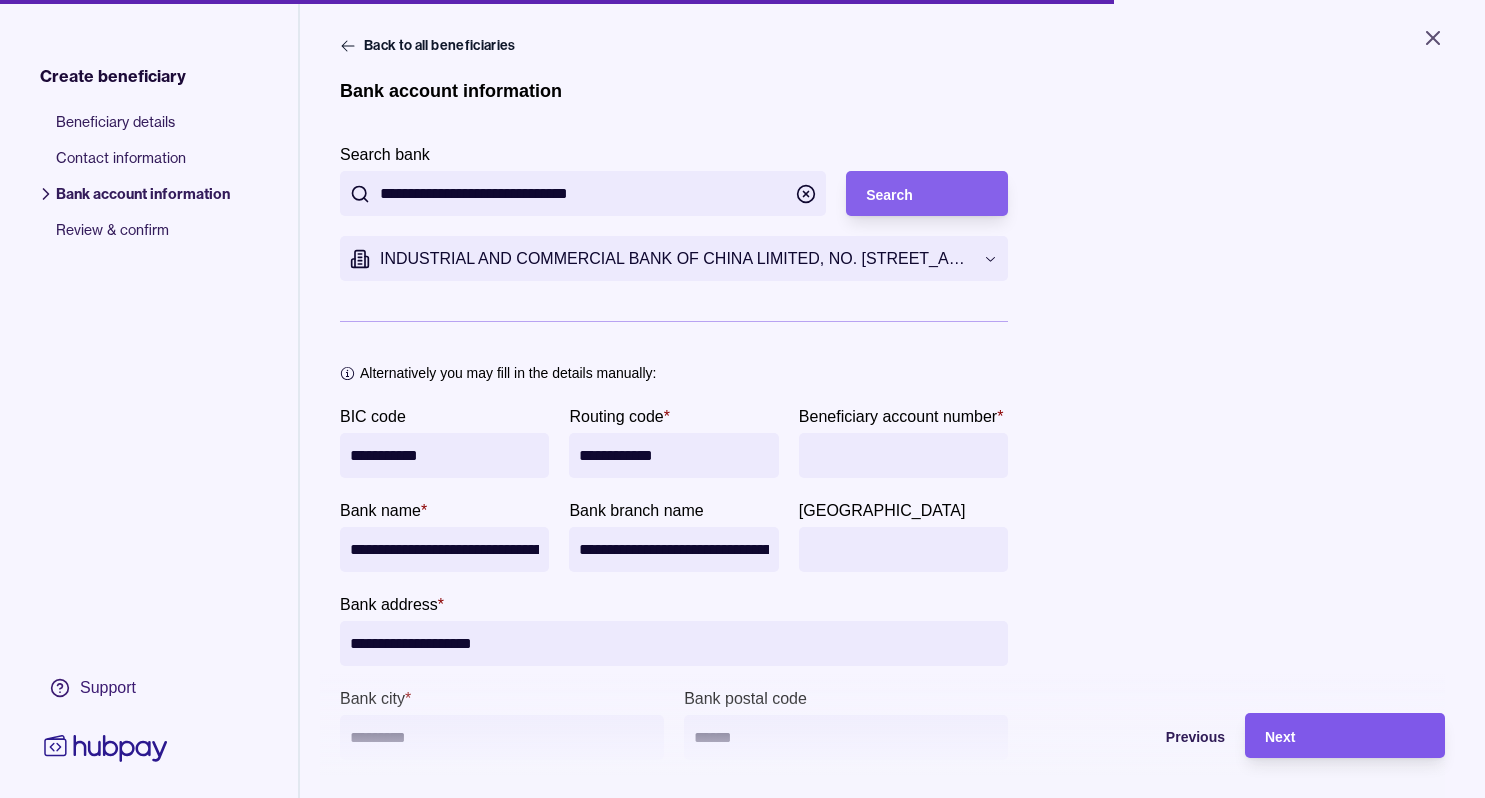 click on "Next" at bounding box center [1345, 736] 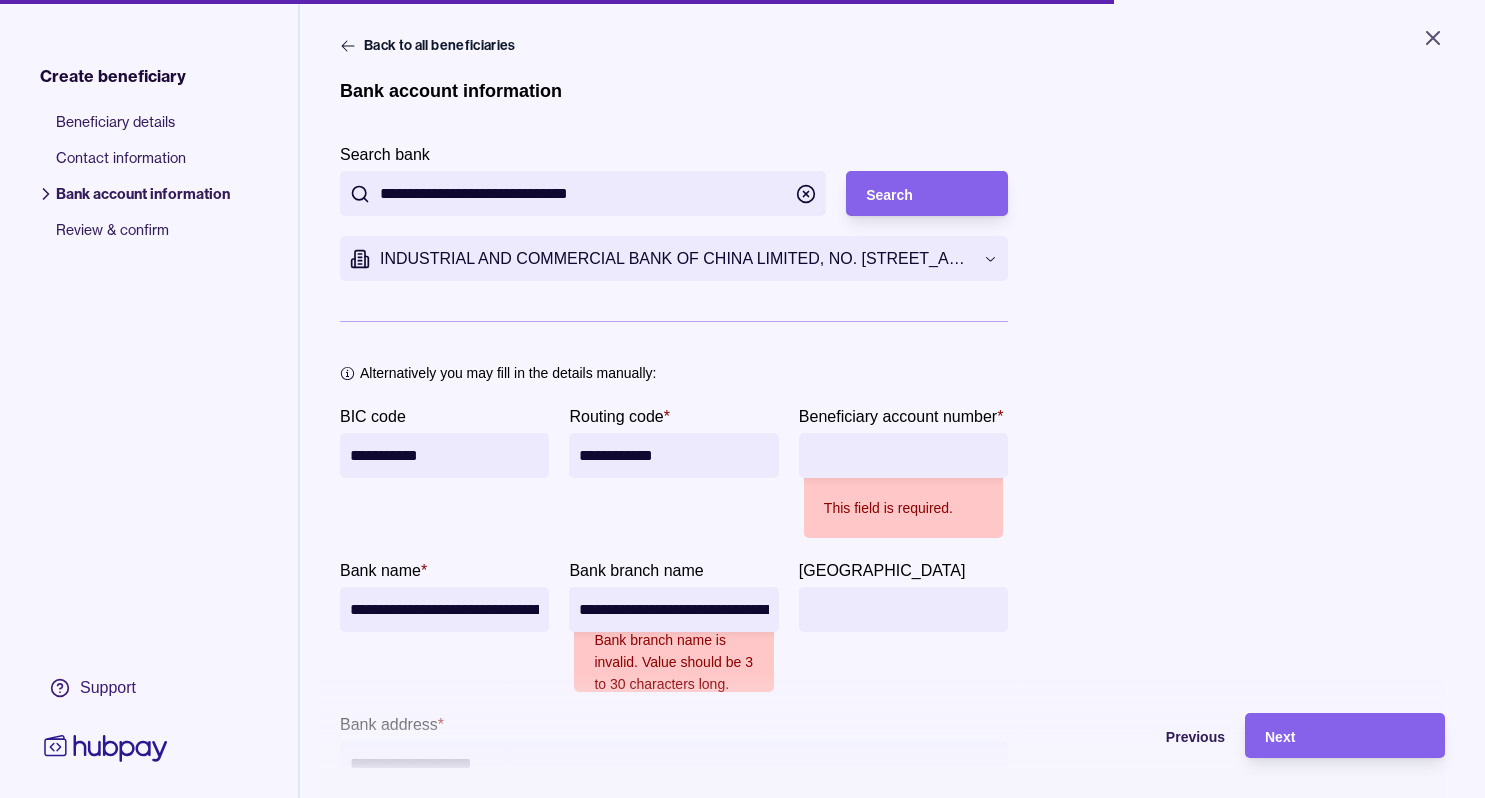 paste on "**********" 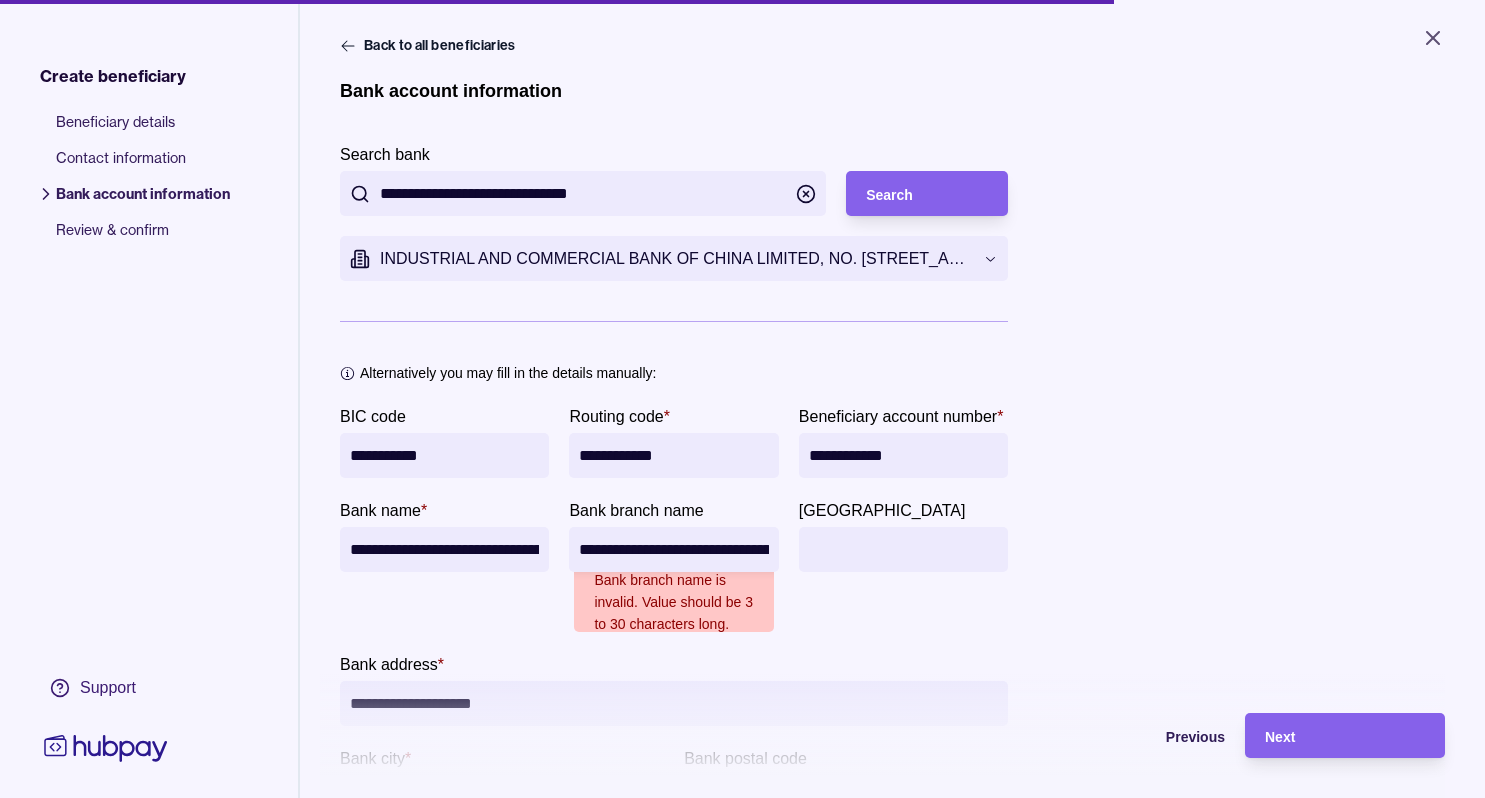 type on "**********" 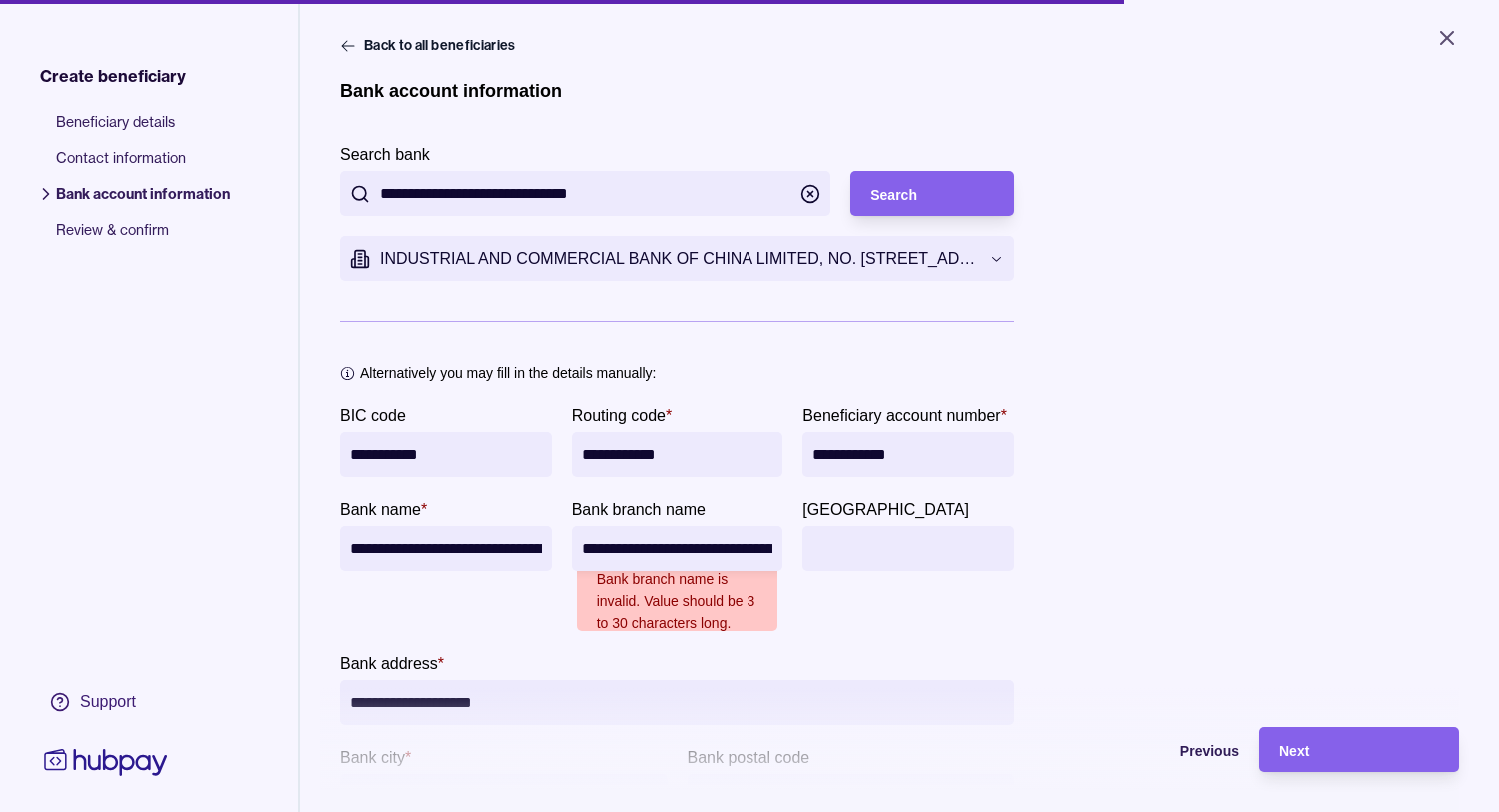 click on "**********" at bounding box center [750, 406] 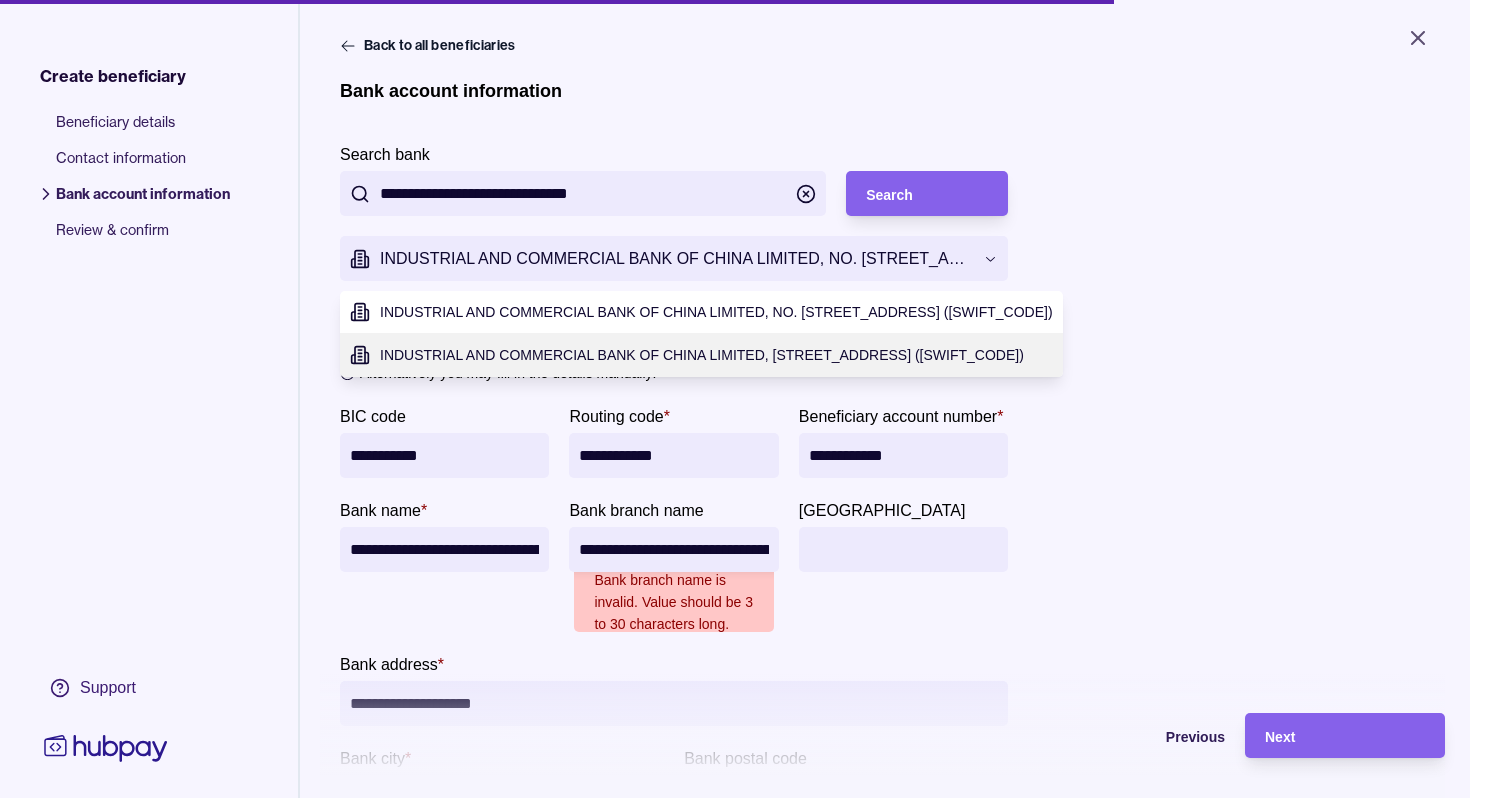 type on "**********" 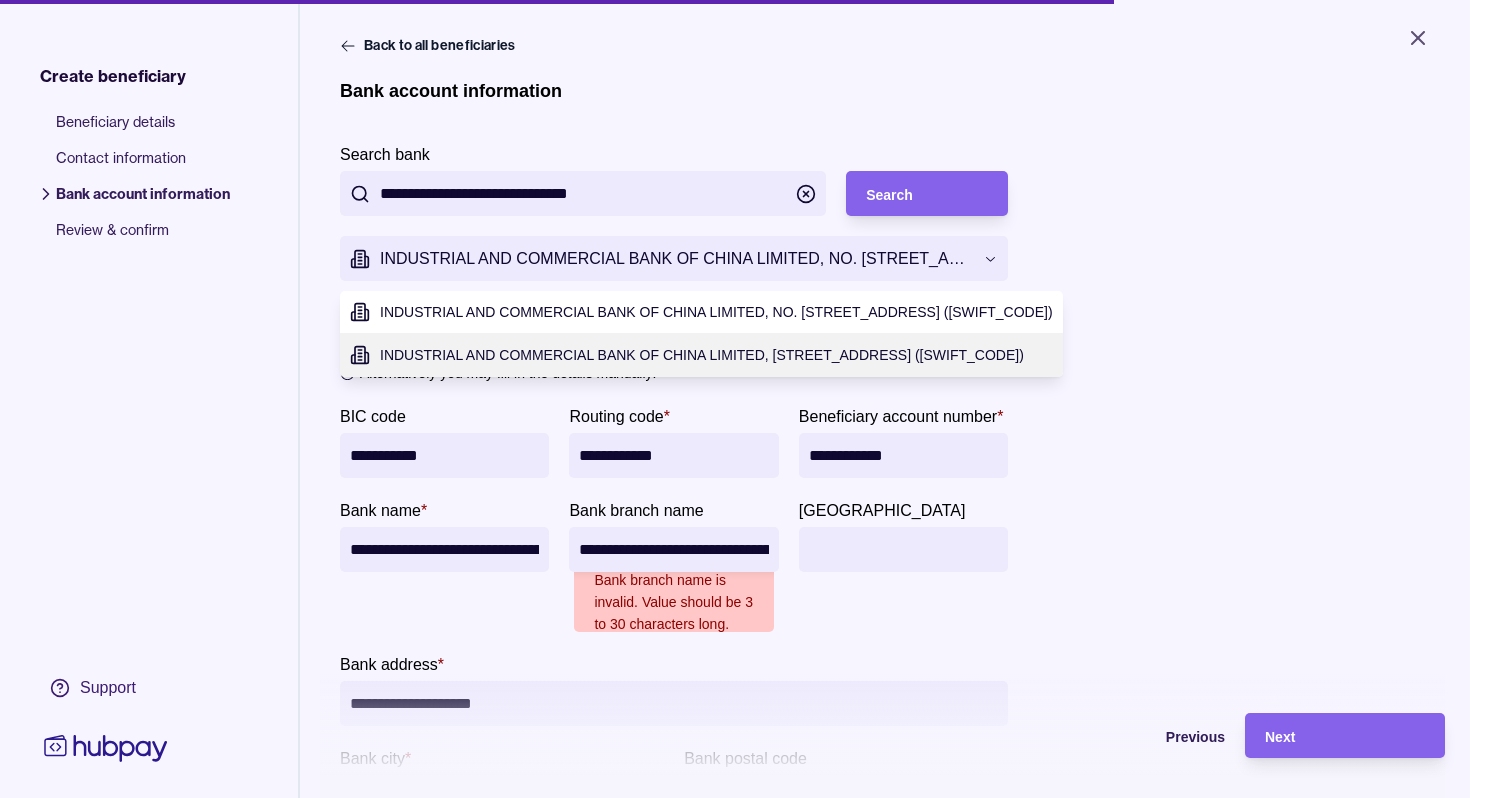 type 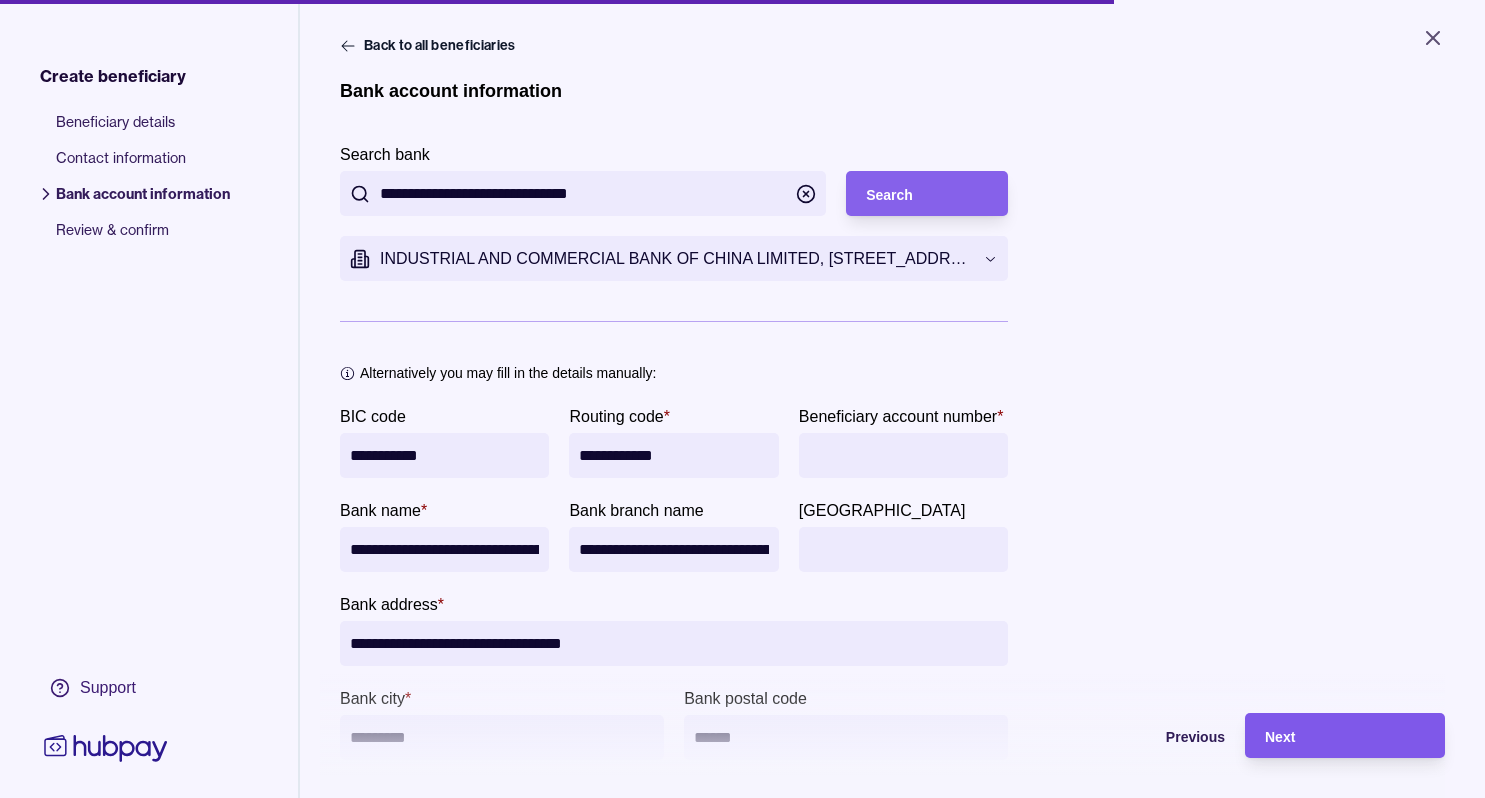 click on "Next" at bounding box center (1280, 737) 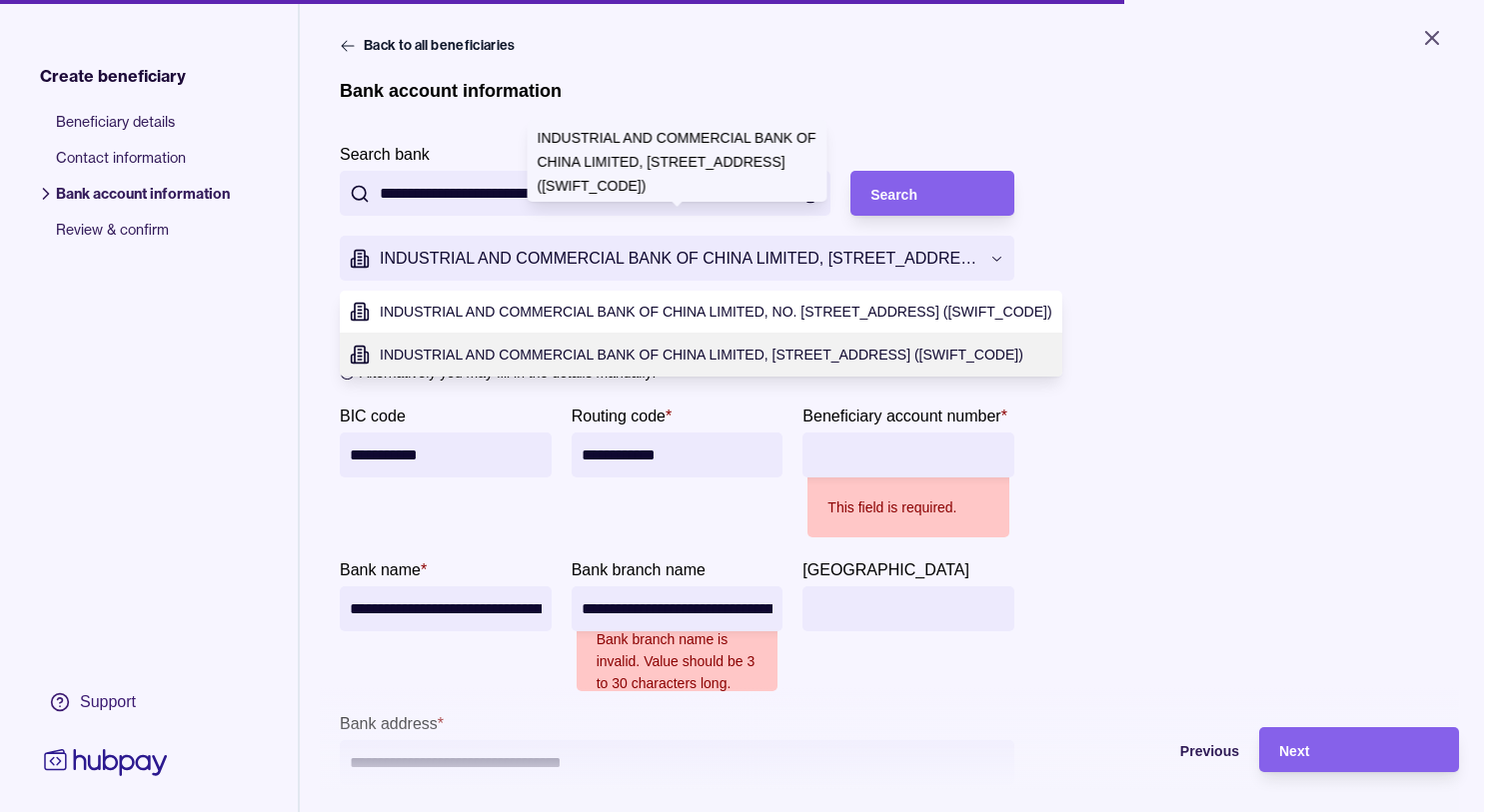click on "**********" at bounding box center (750, 406) 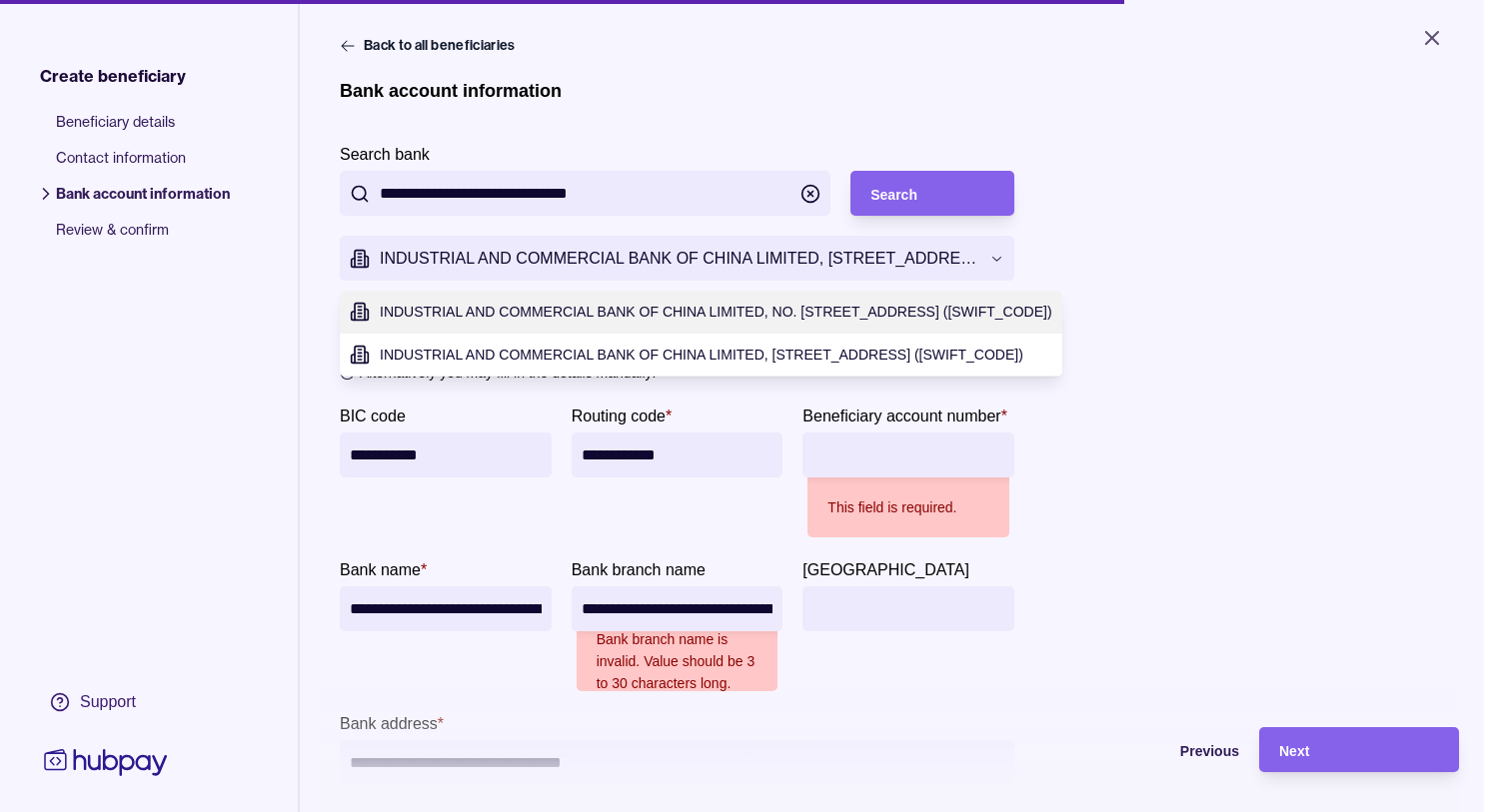 type on "**********" 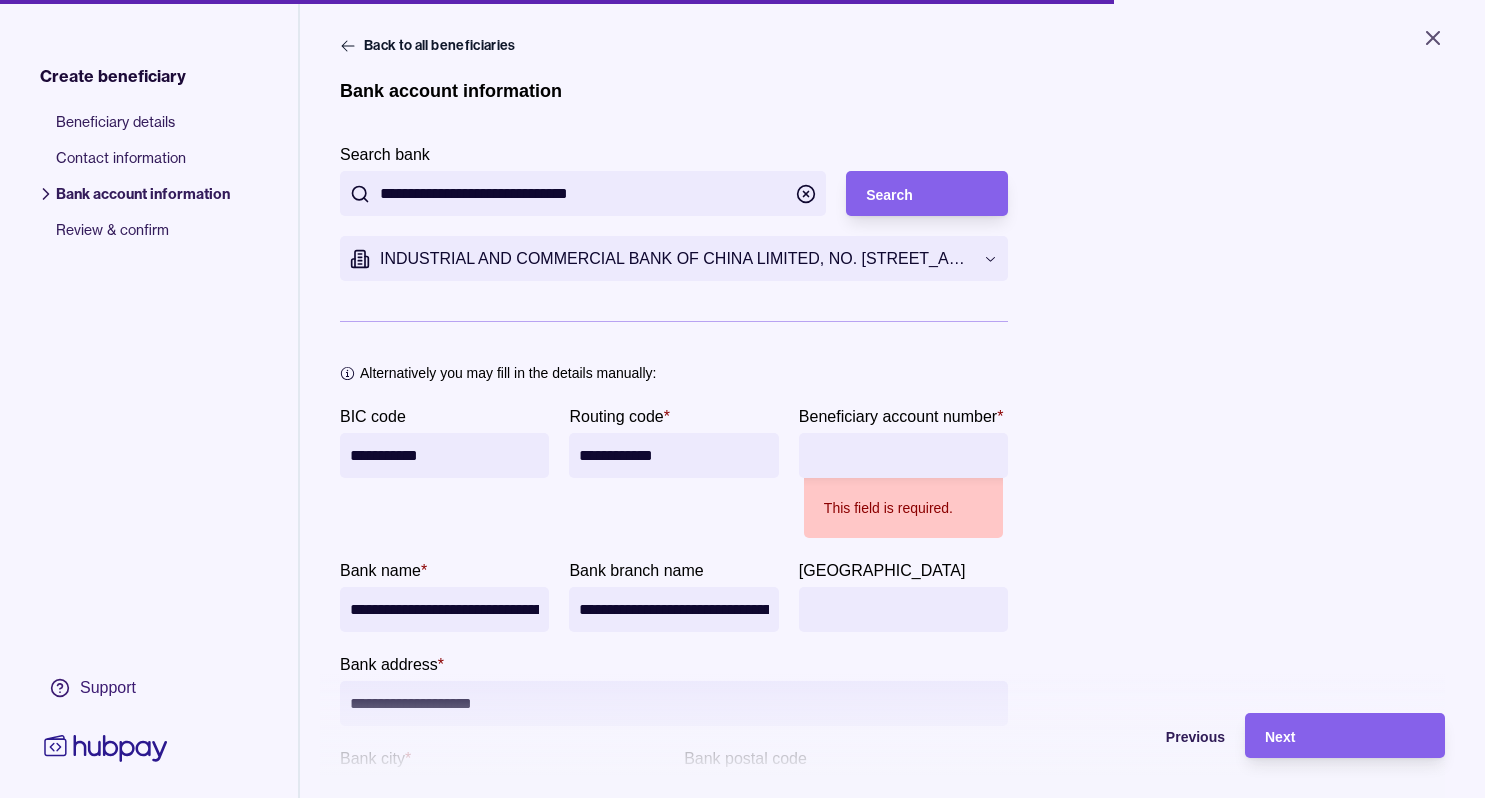 paste on "**********" 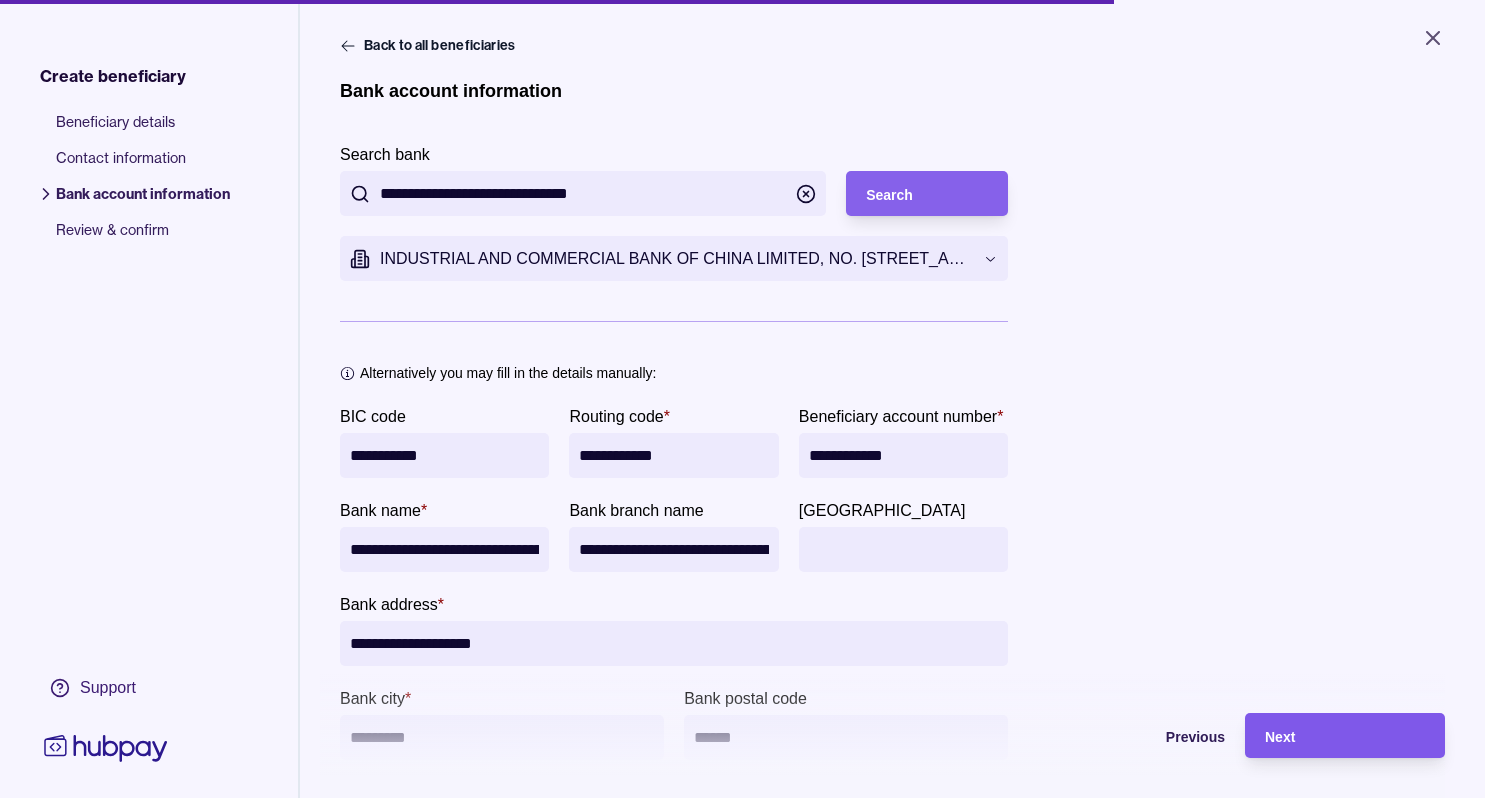 type on "**********" 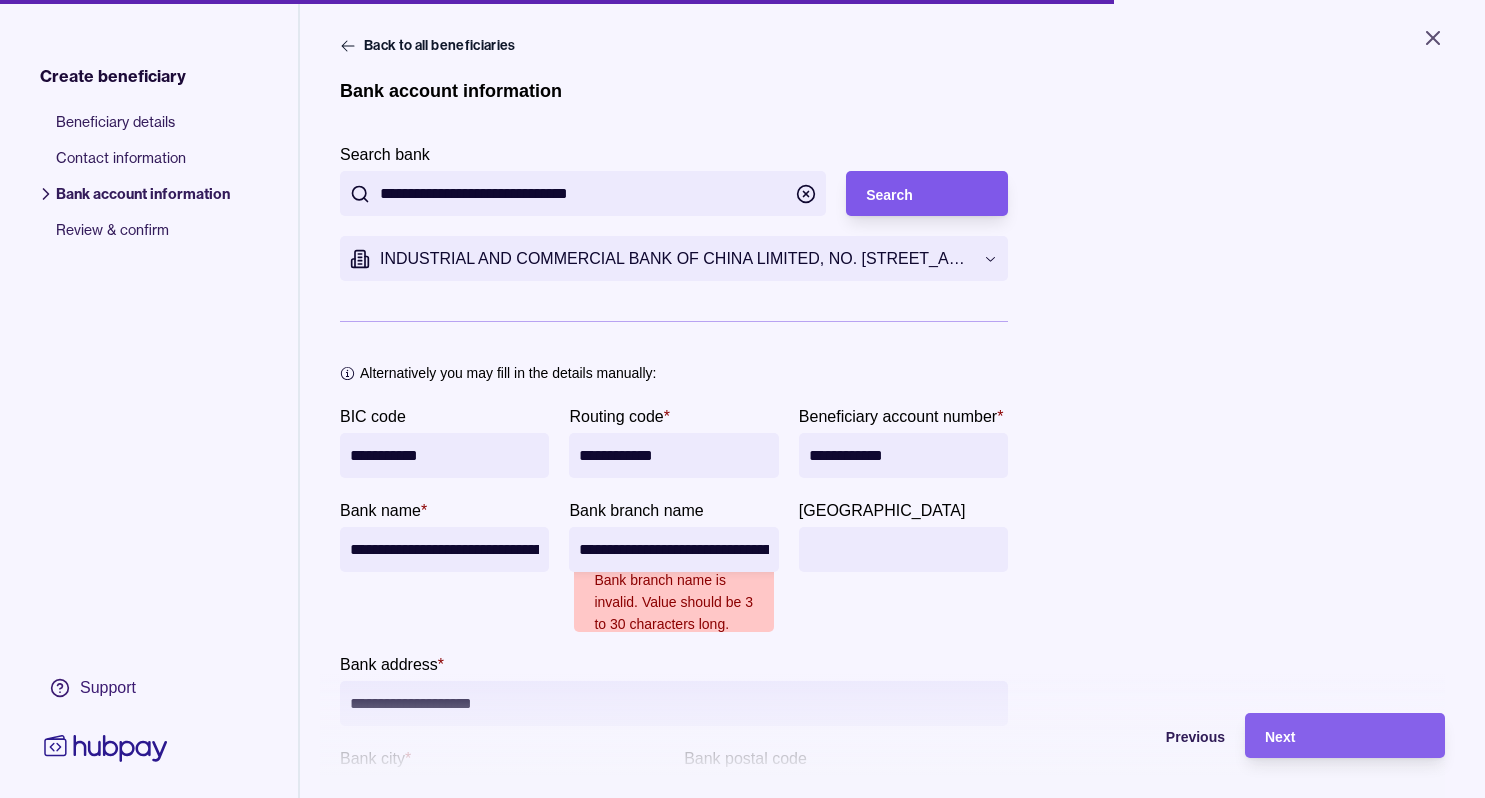 click on "Search" at bounding box center [927, 194] 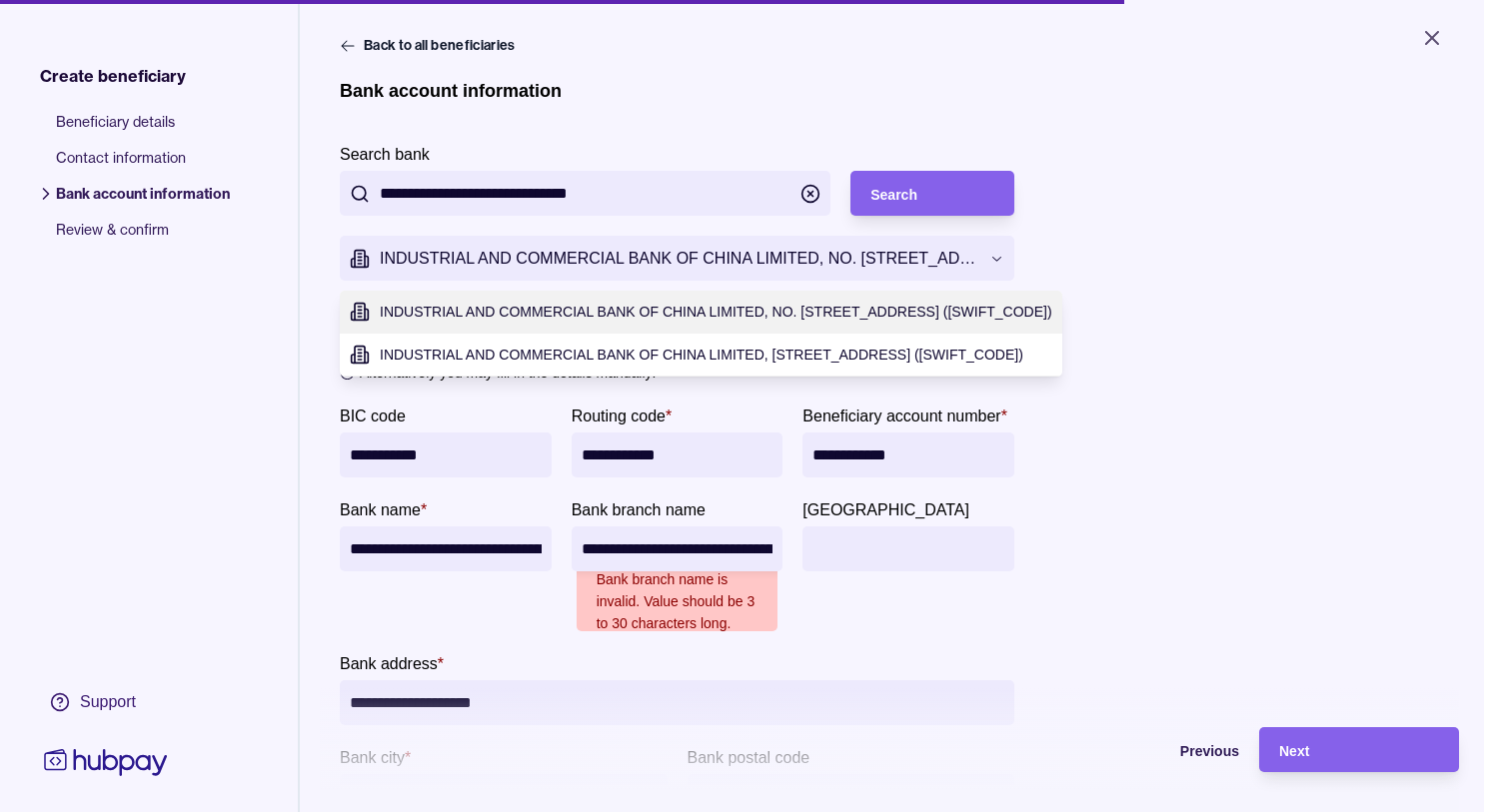 click on "**********" at bounding box center (750, 406) 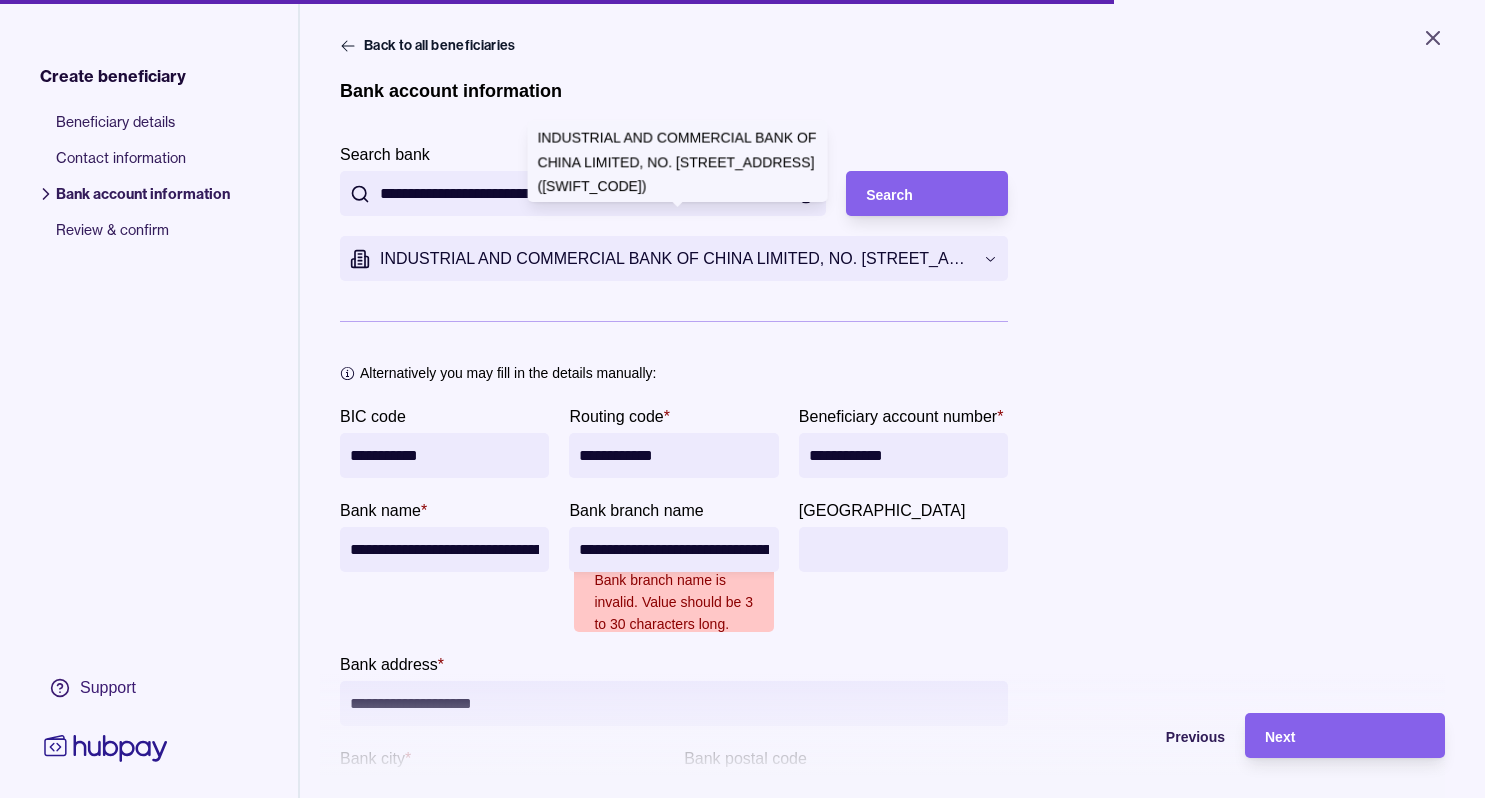 click on "**********" at bounding box center (742, 399) 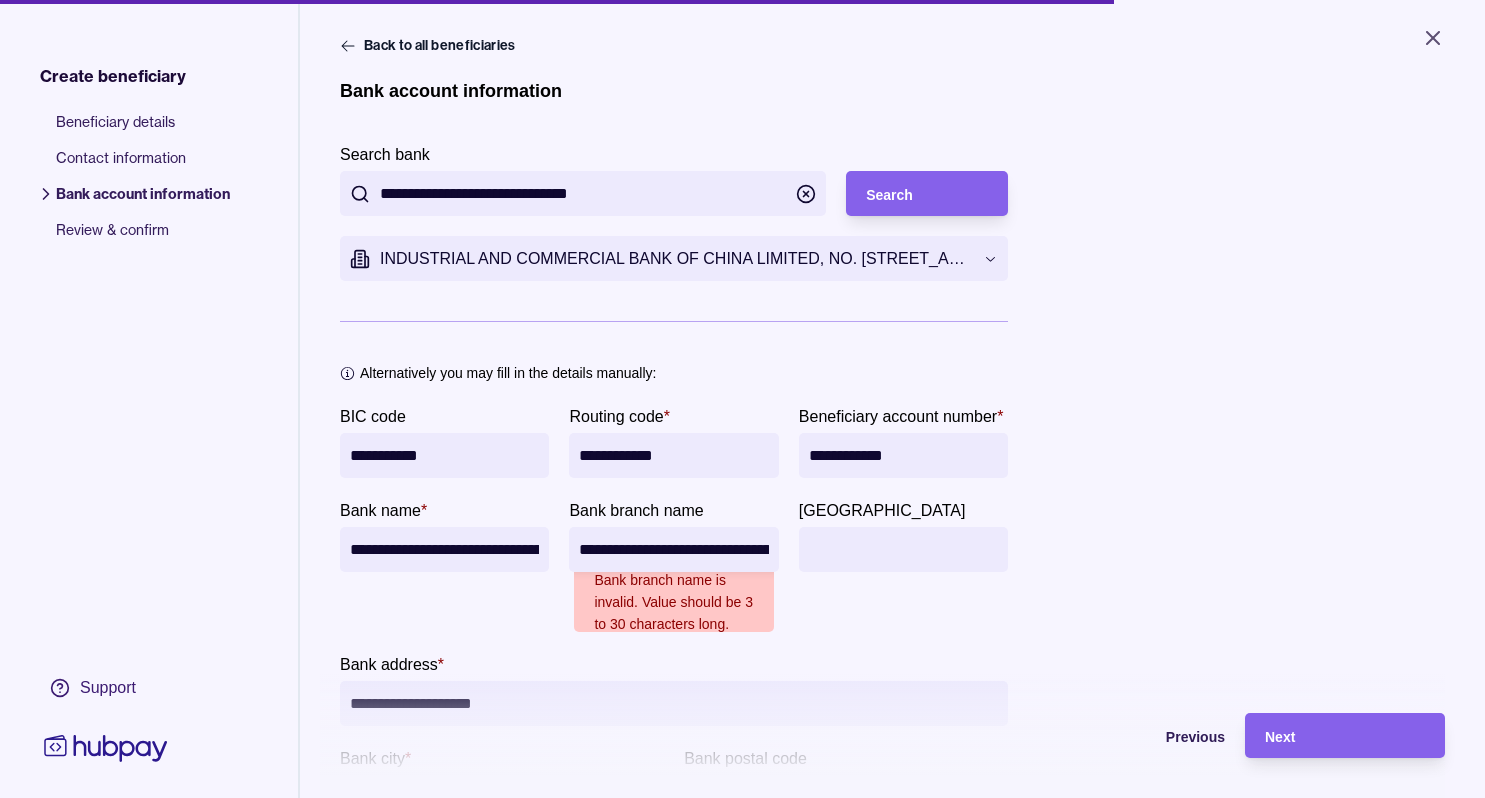 click on "**********" at bounding box center [892, 497] 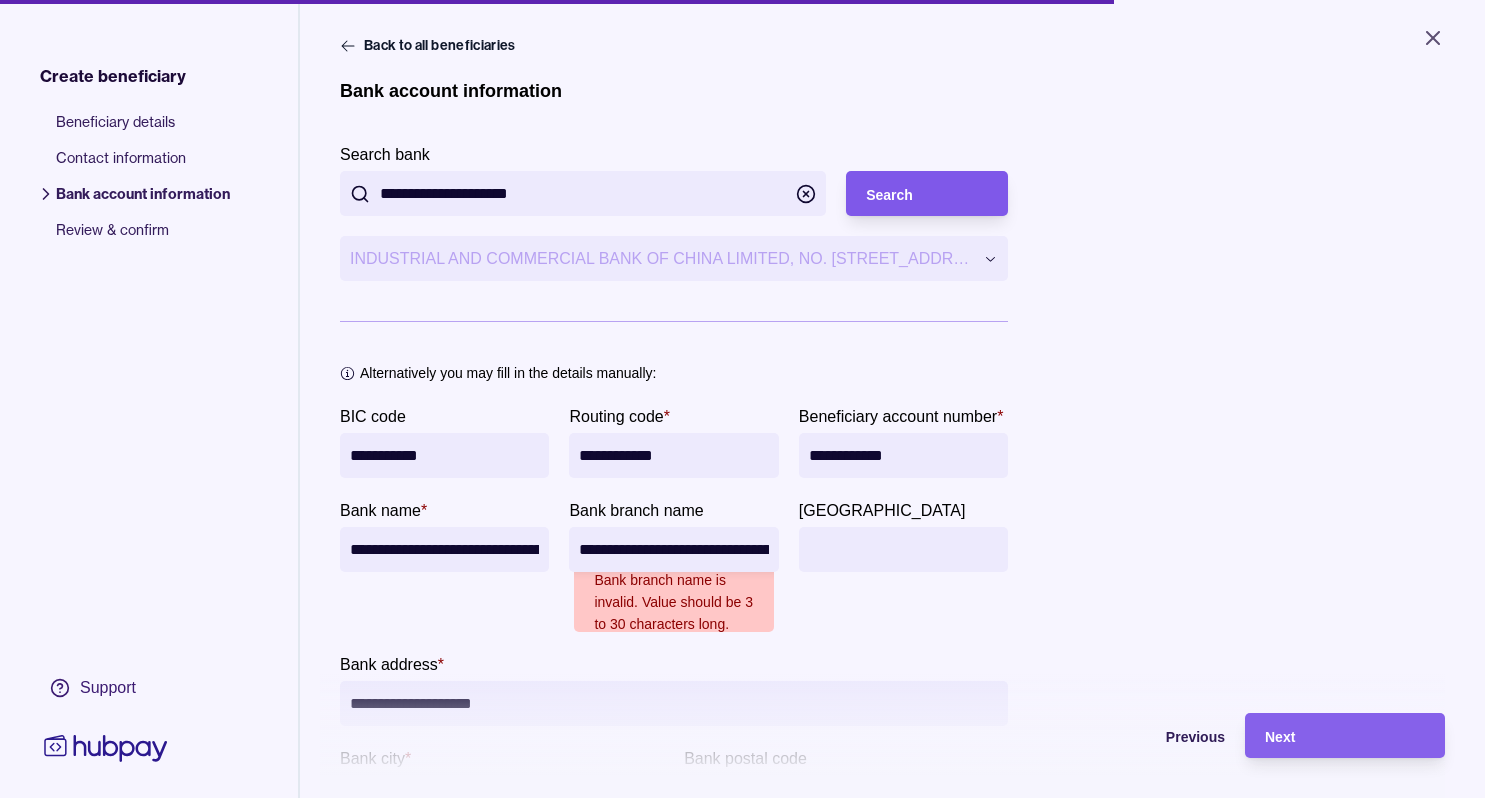 type on "**********" 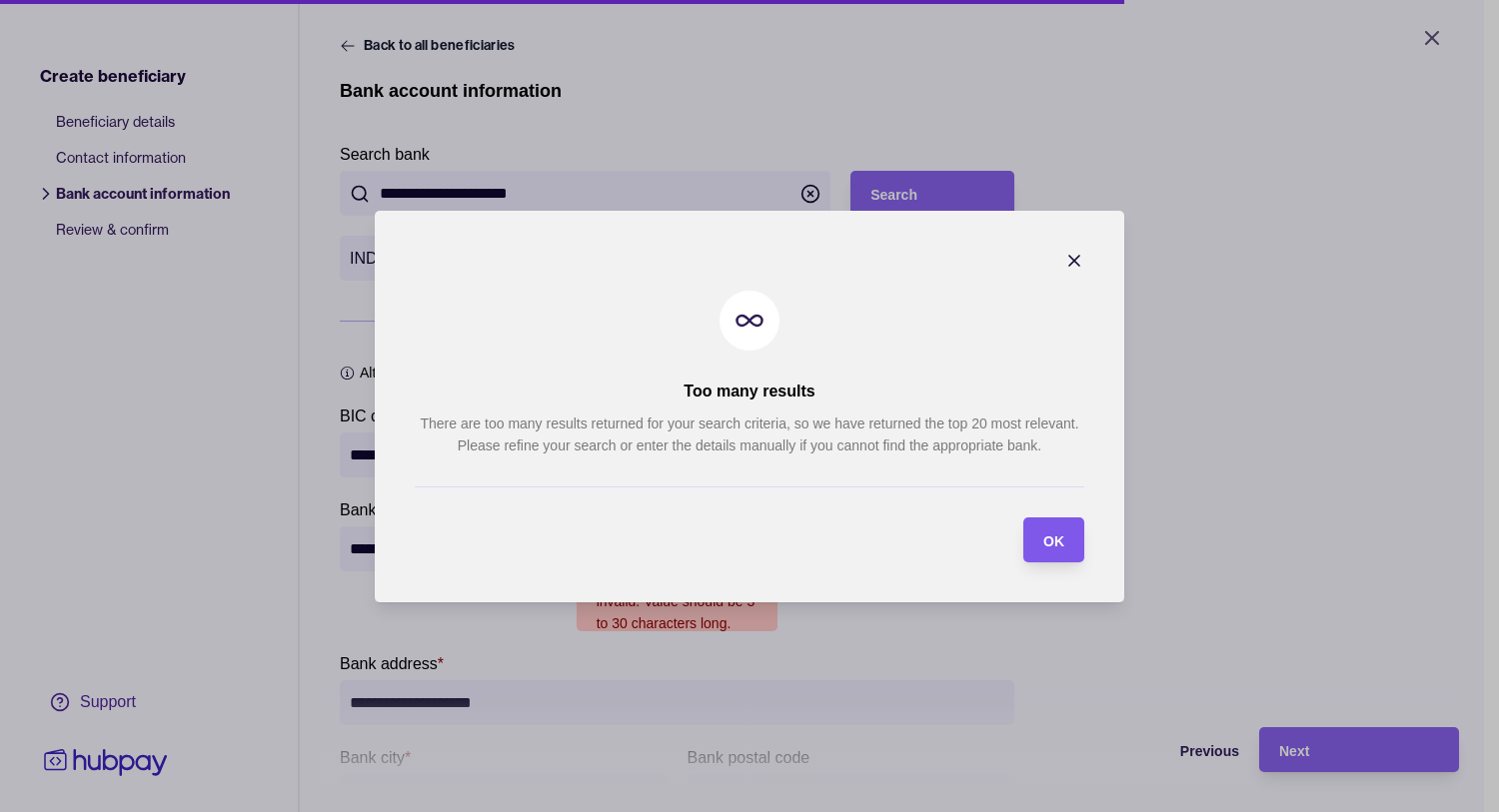 click on "OK" at bounding box center [1053, 540] 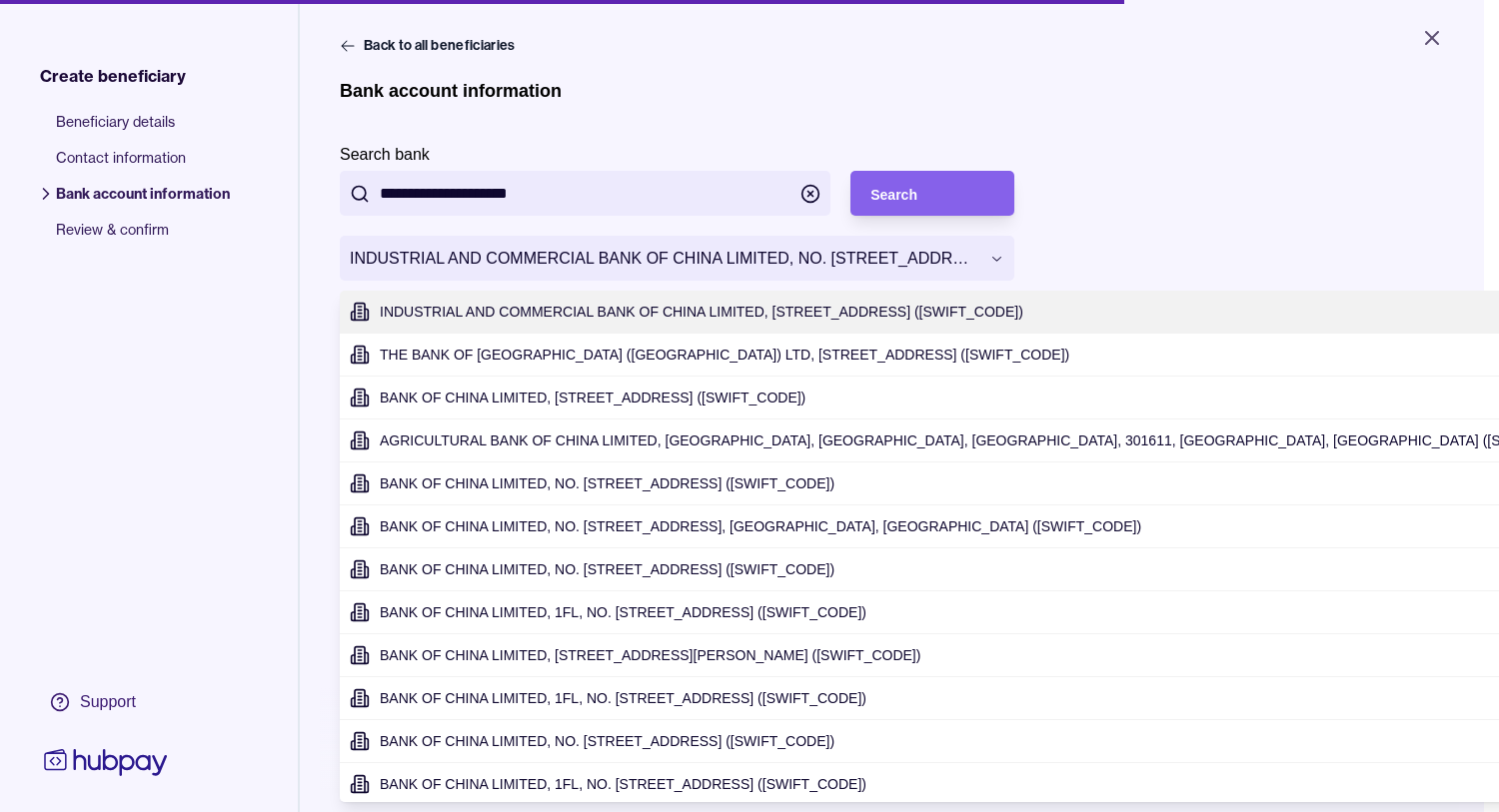 click on "**********" at bounding box center [750, 406] 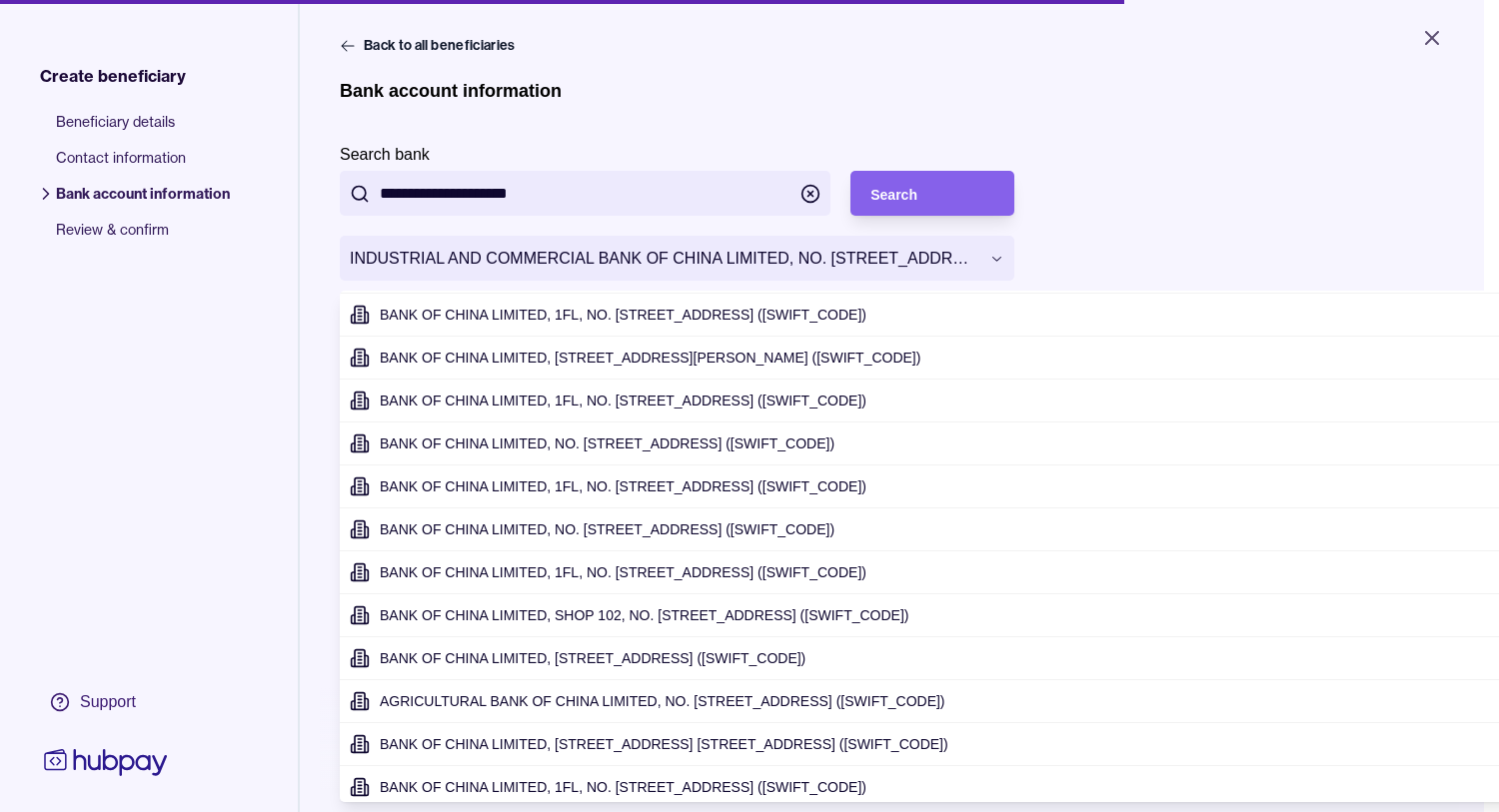 scroll, scrollTop: 348, scrollLeft: 0, axis: vertical 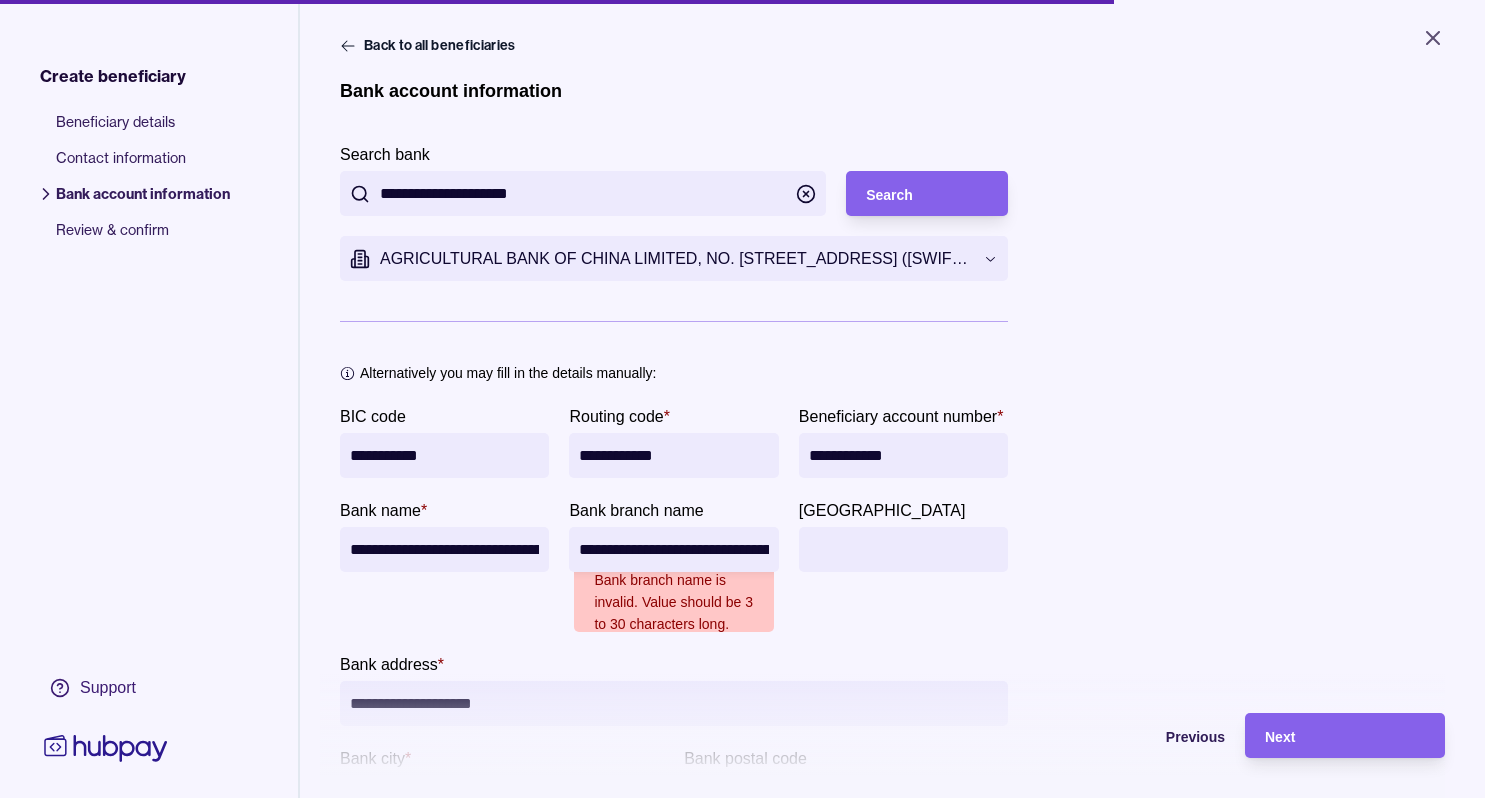 type on "**********" 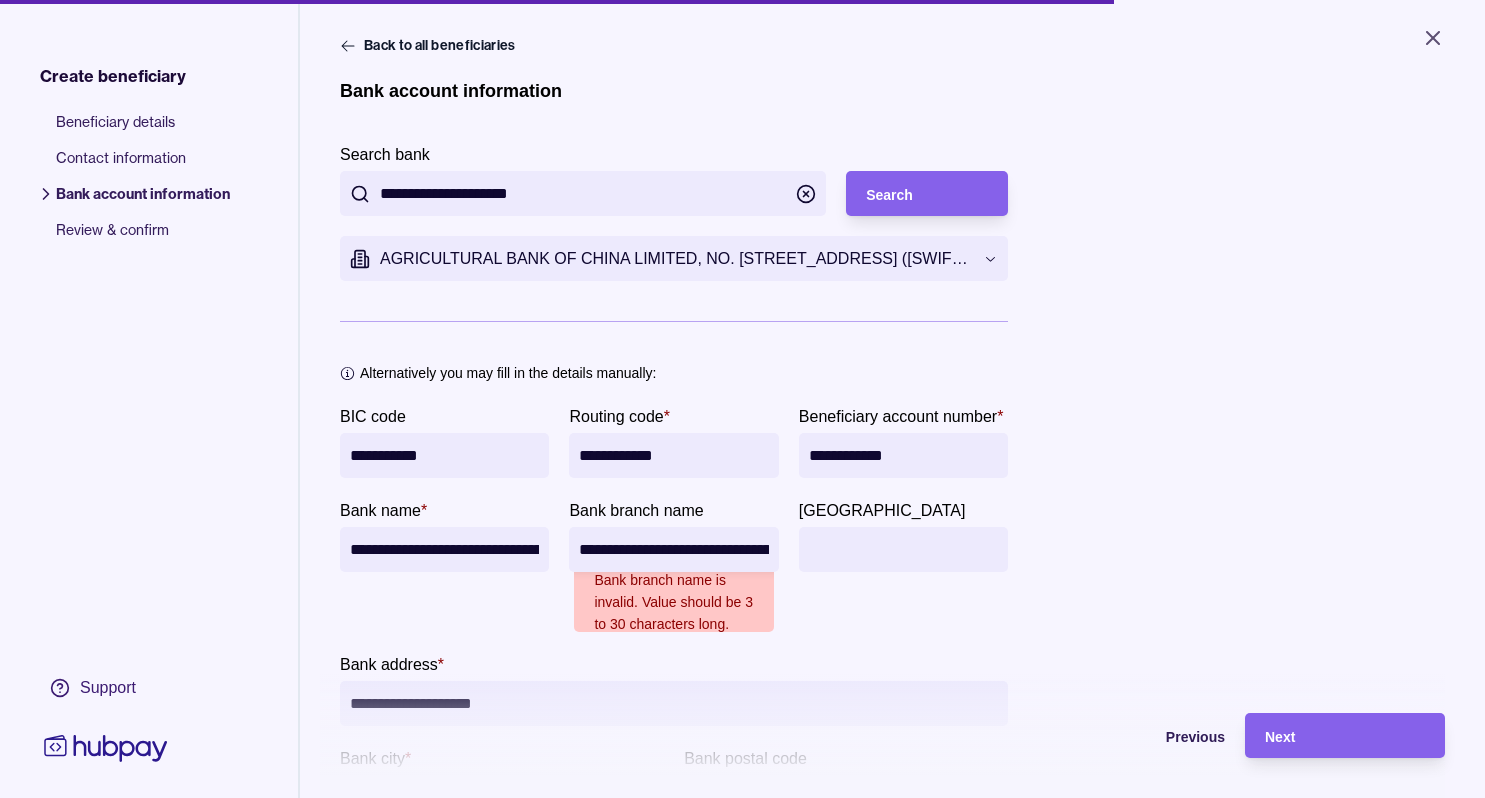 type on "**********" 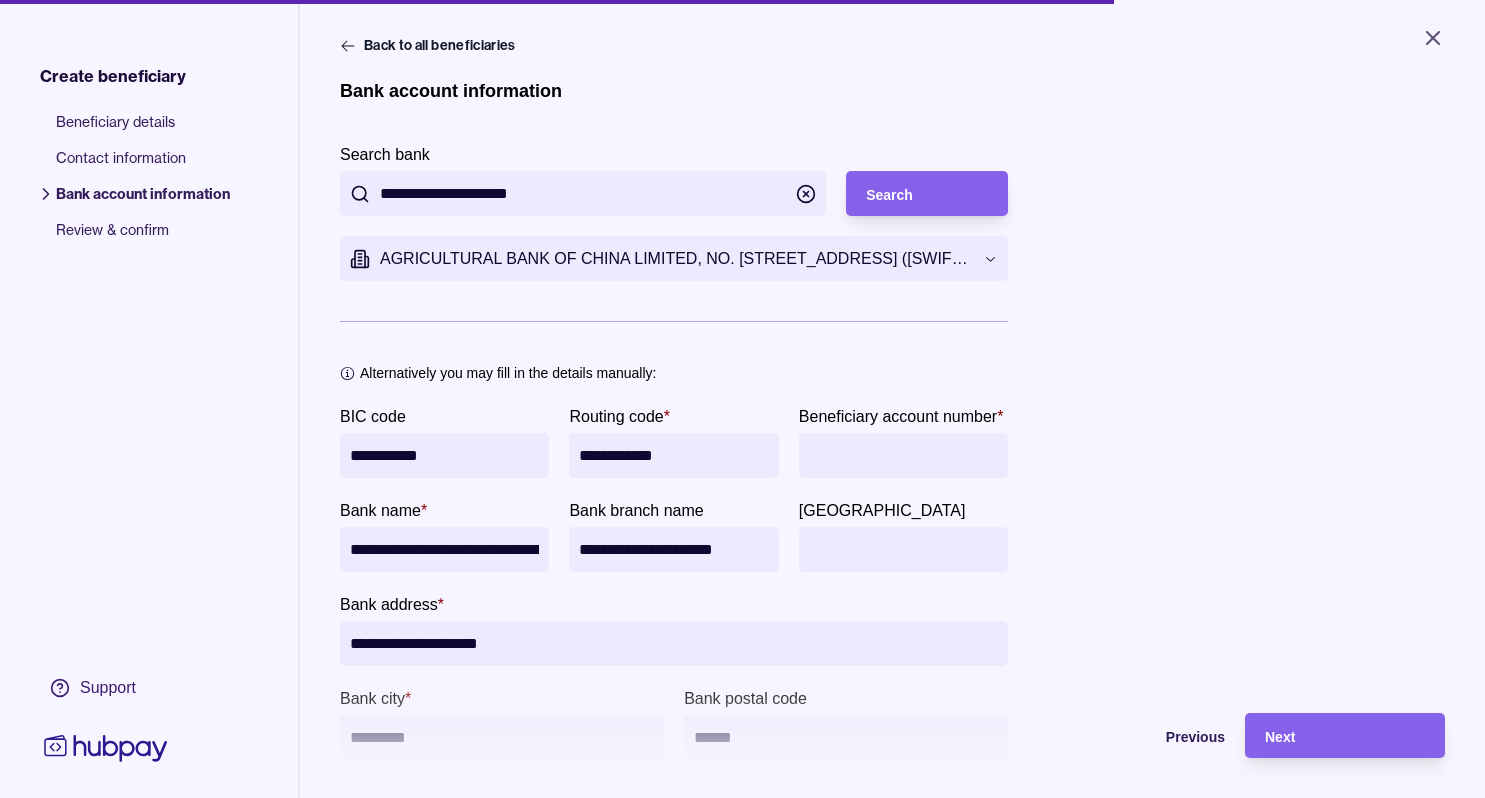 click on "**********" at bounding box center [742, 399] 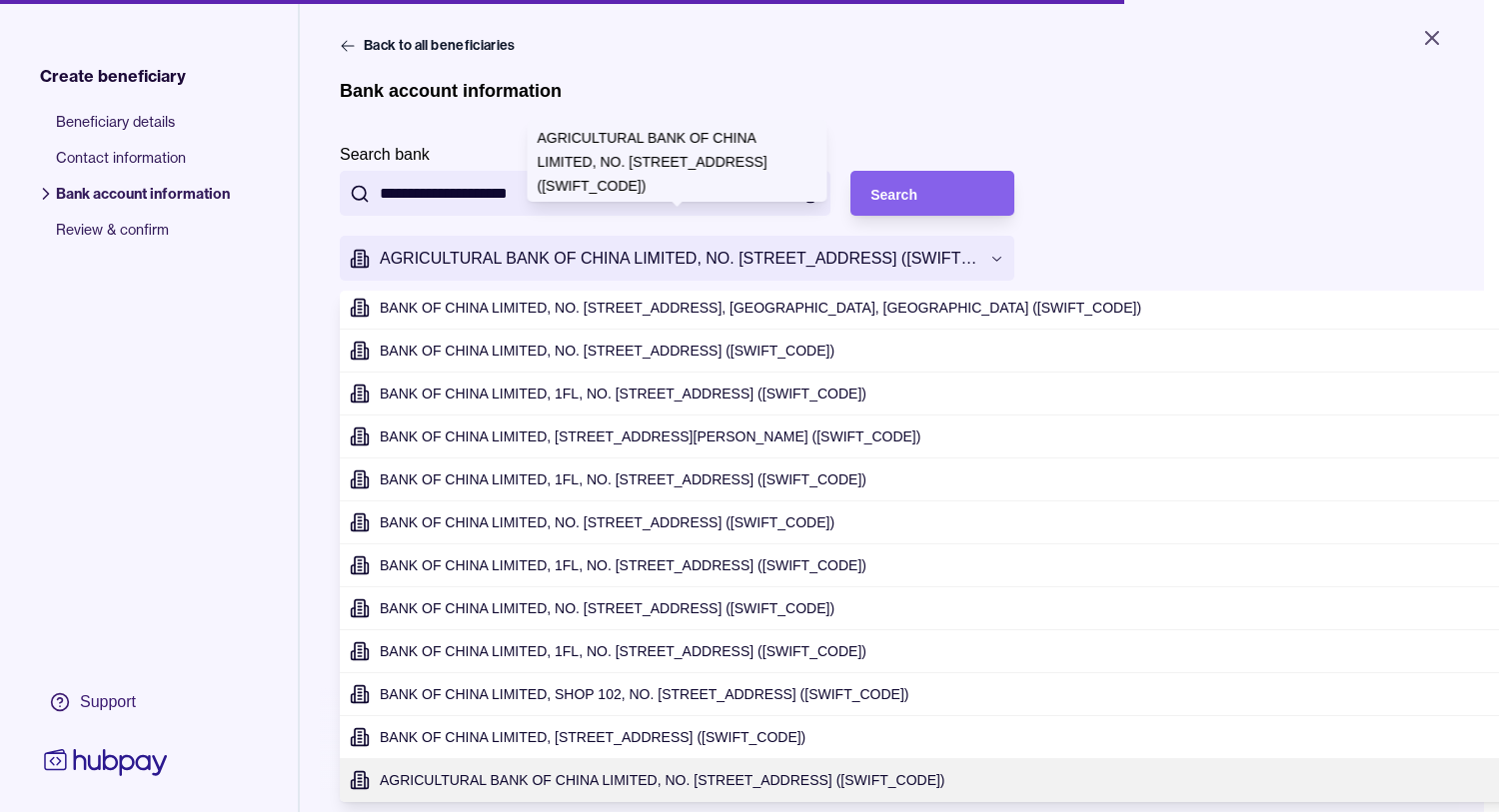 scroll, scrollTop: 348, scrollLeft: 0, axis: vertical 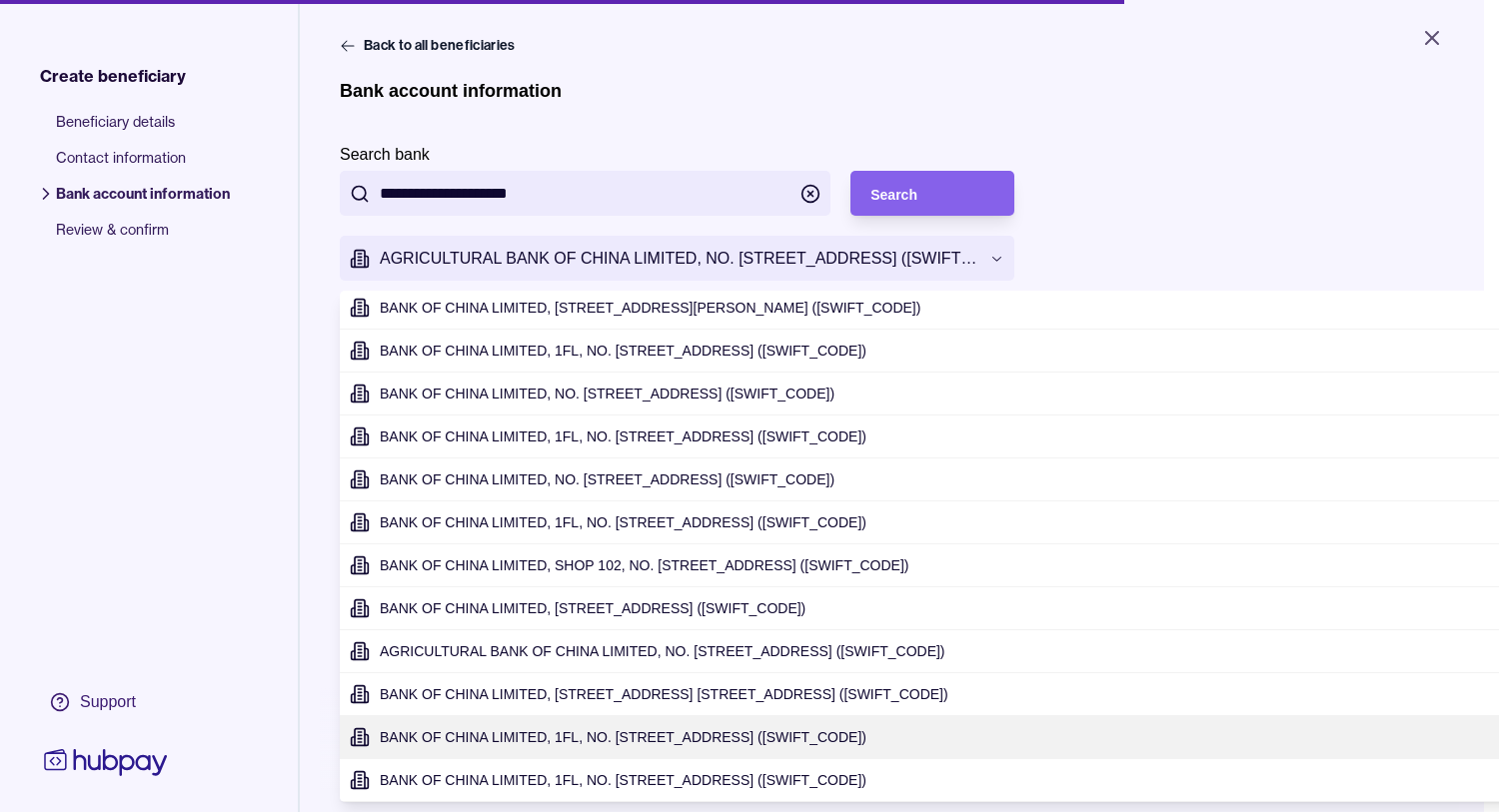 type on "**********" 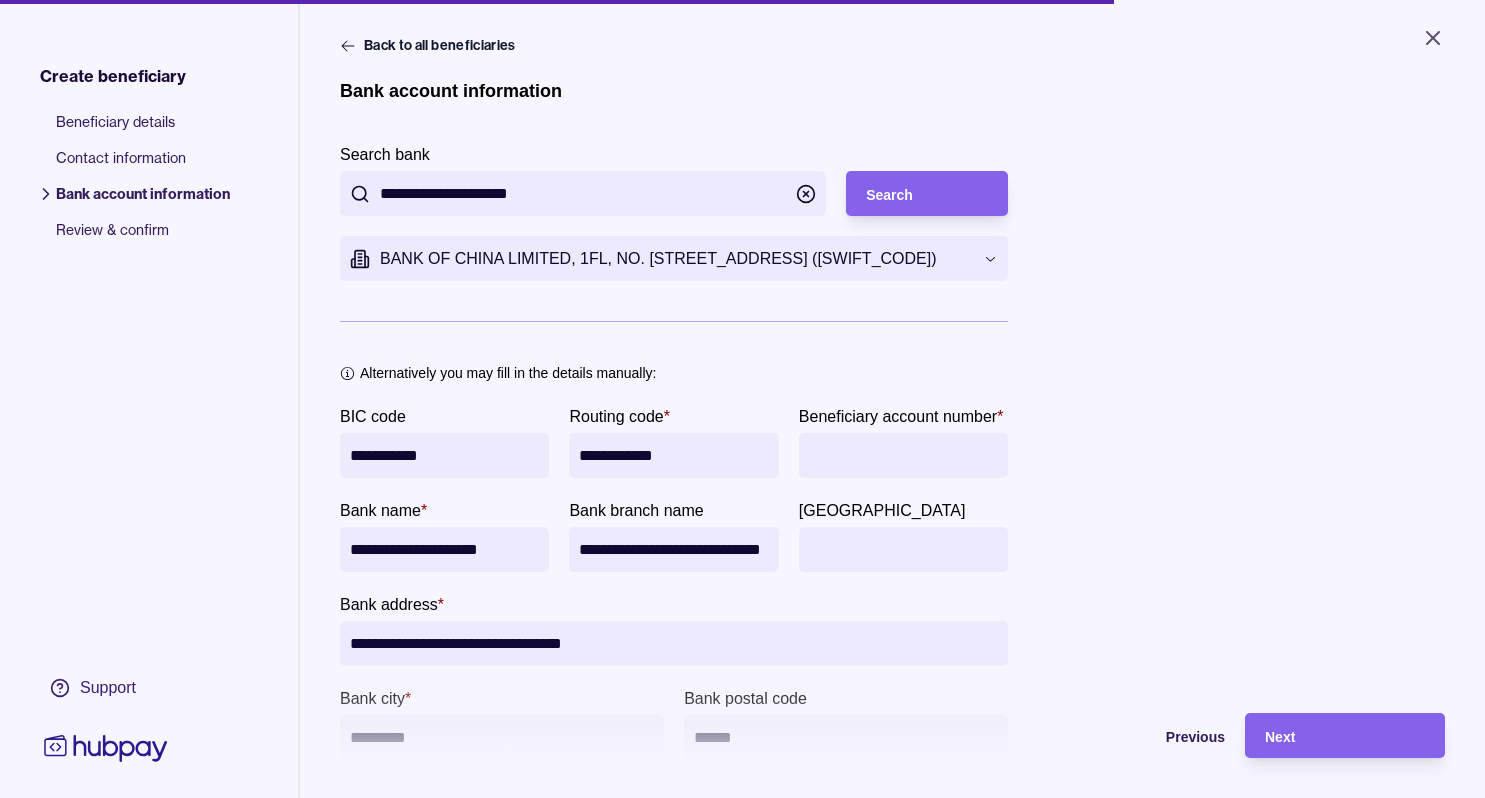 click on "**********" at bounding box center (742, 399) 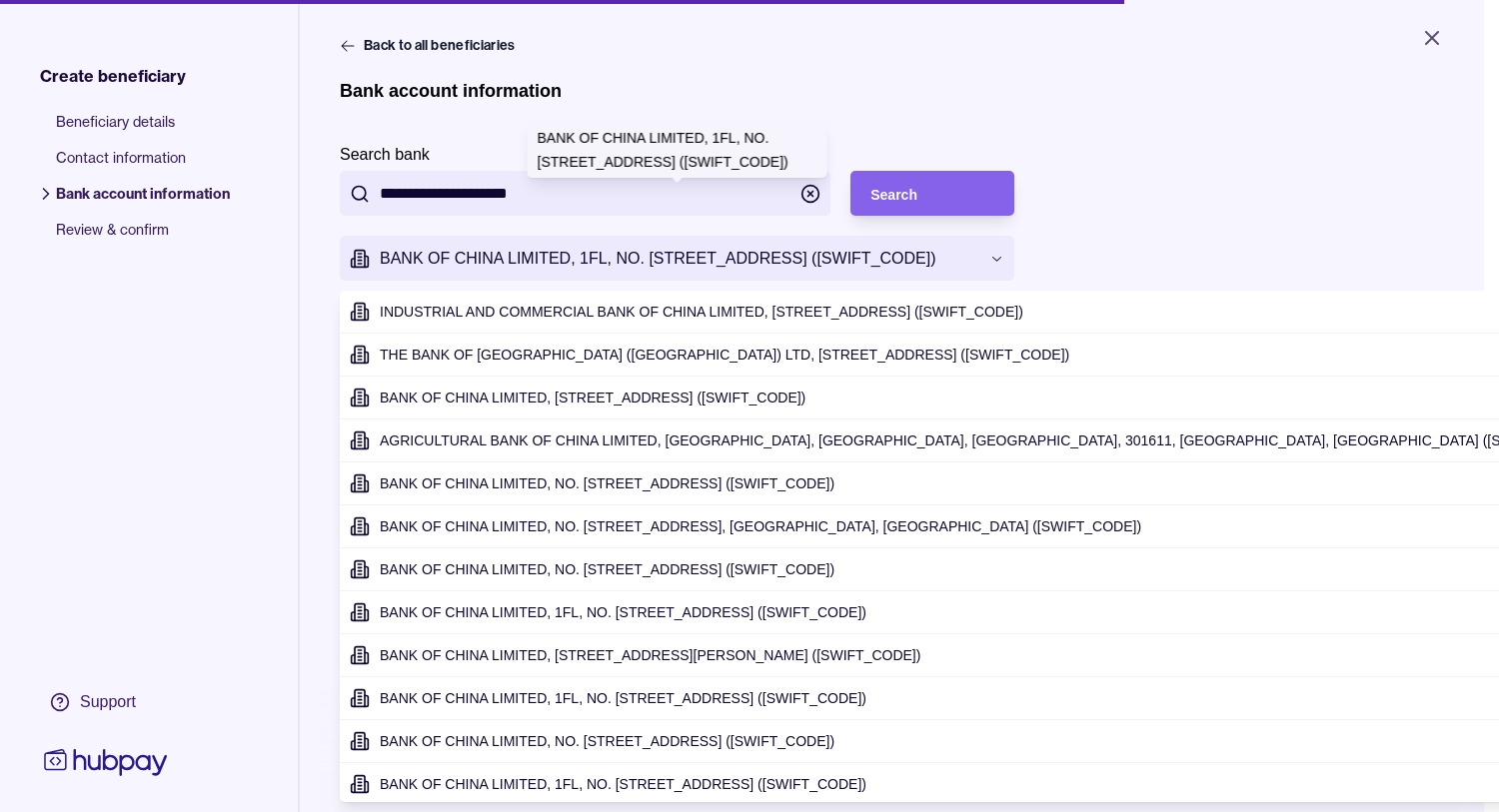 scroll, scrollTop: 305, scrollLeft: 0, axis: vertical 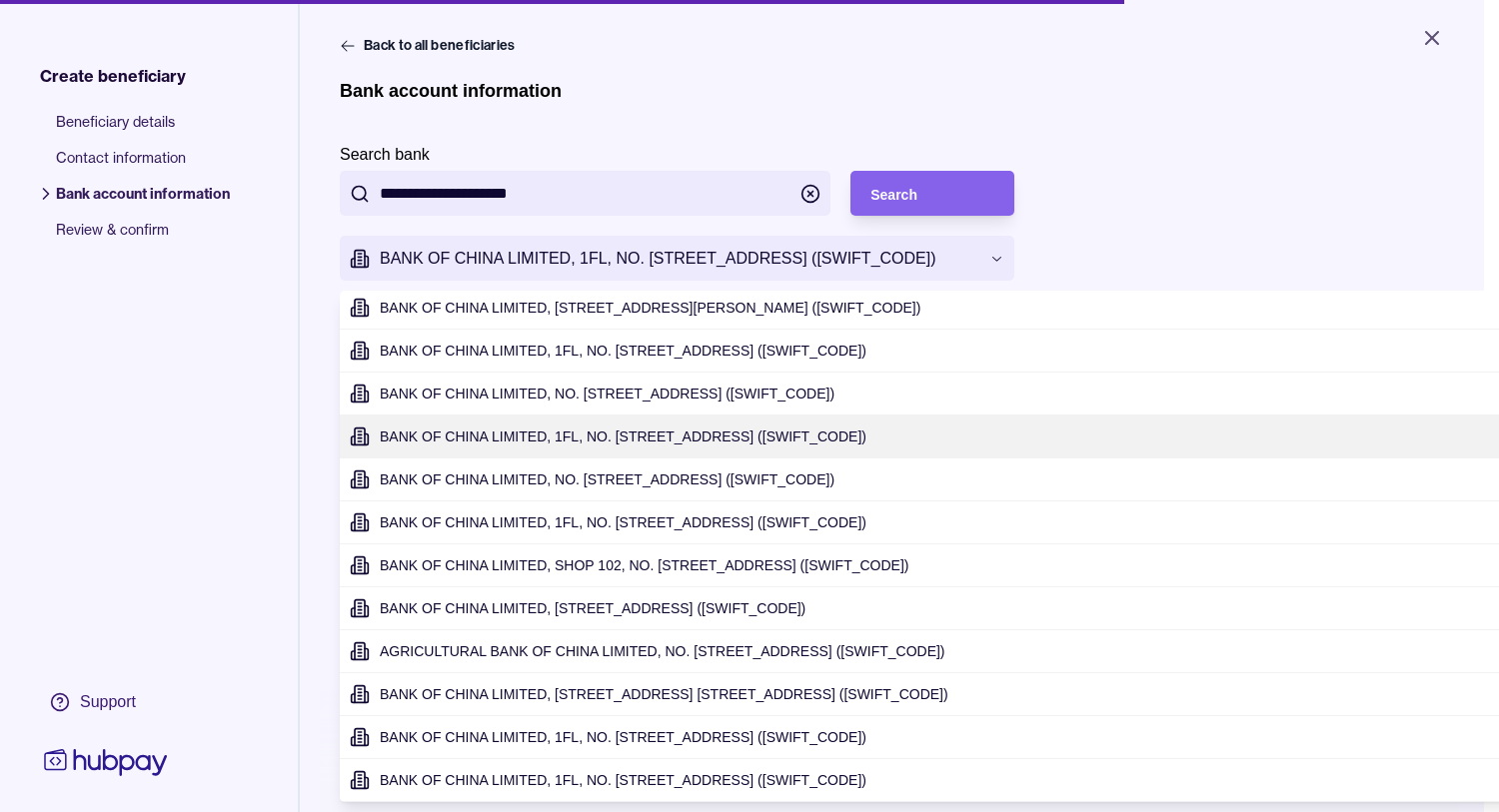 type on "**********" 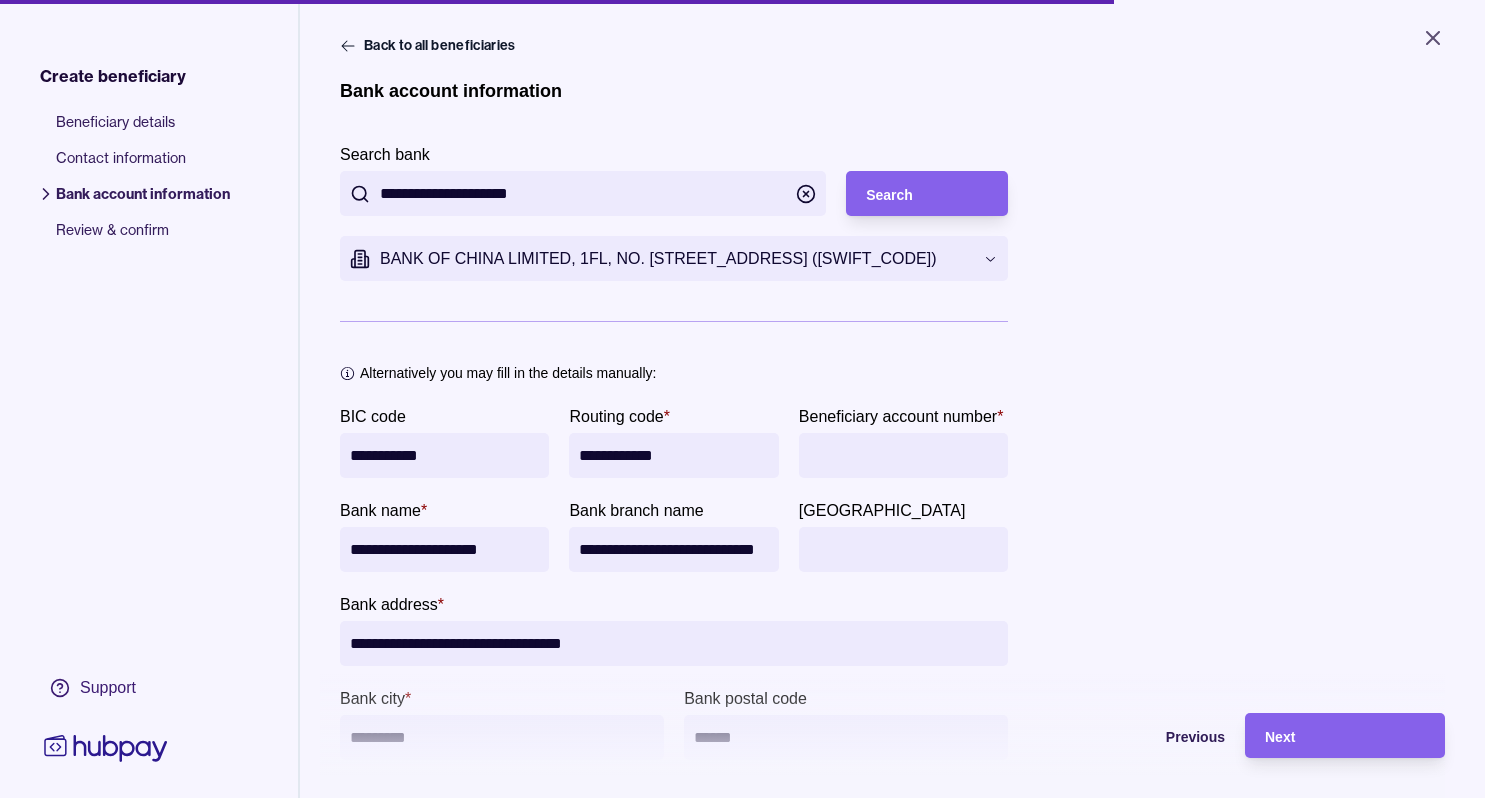 paste on "**********" 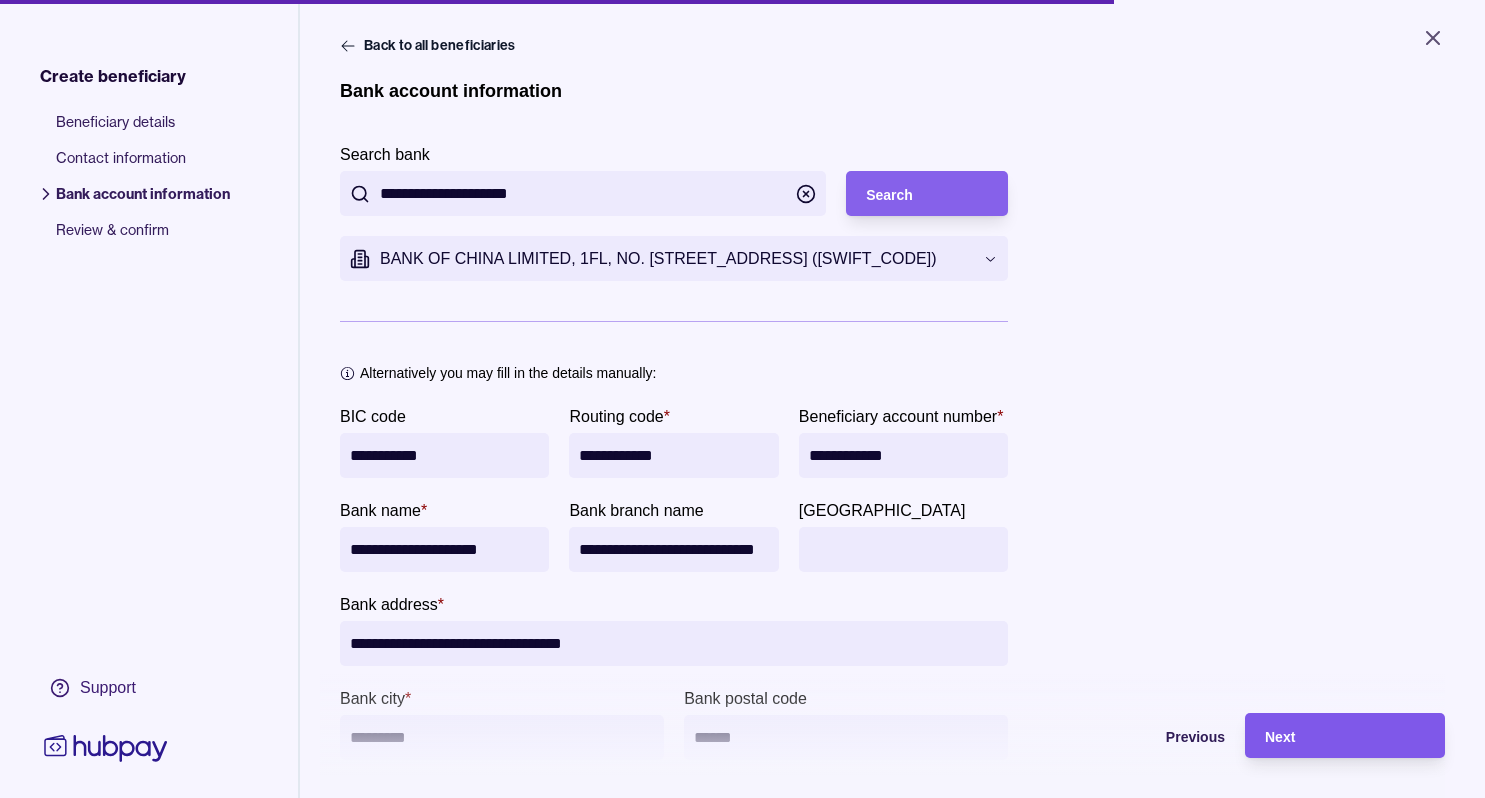 type on "**********" 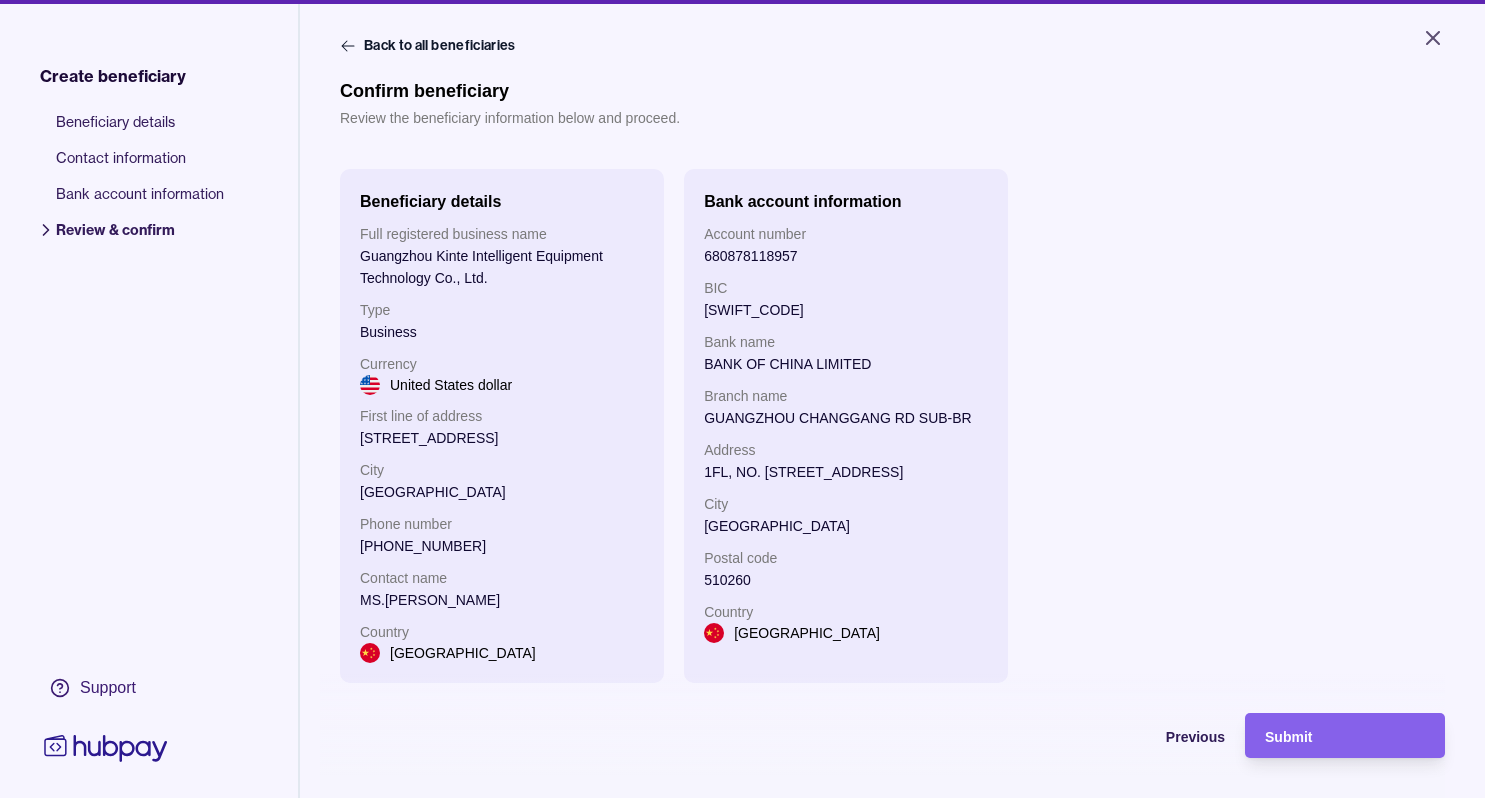 click on "Submit" at bounding box center [1345, 736] 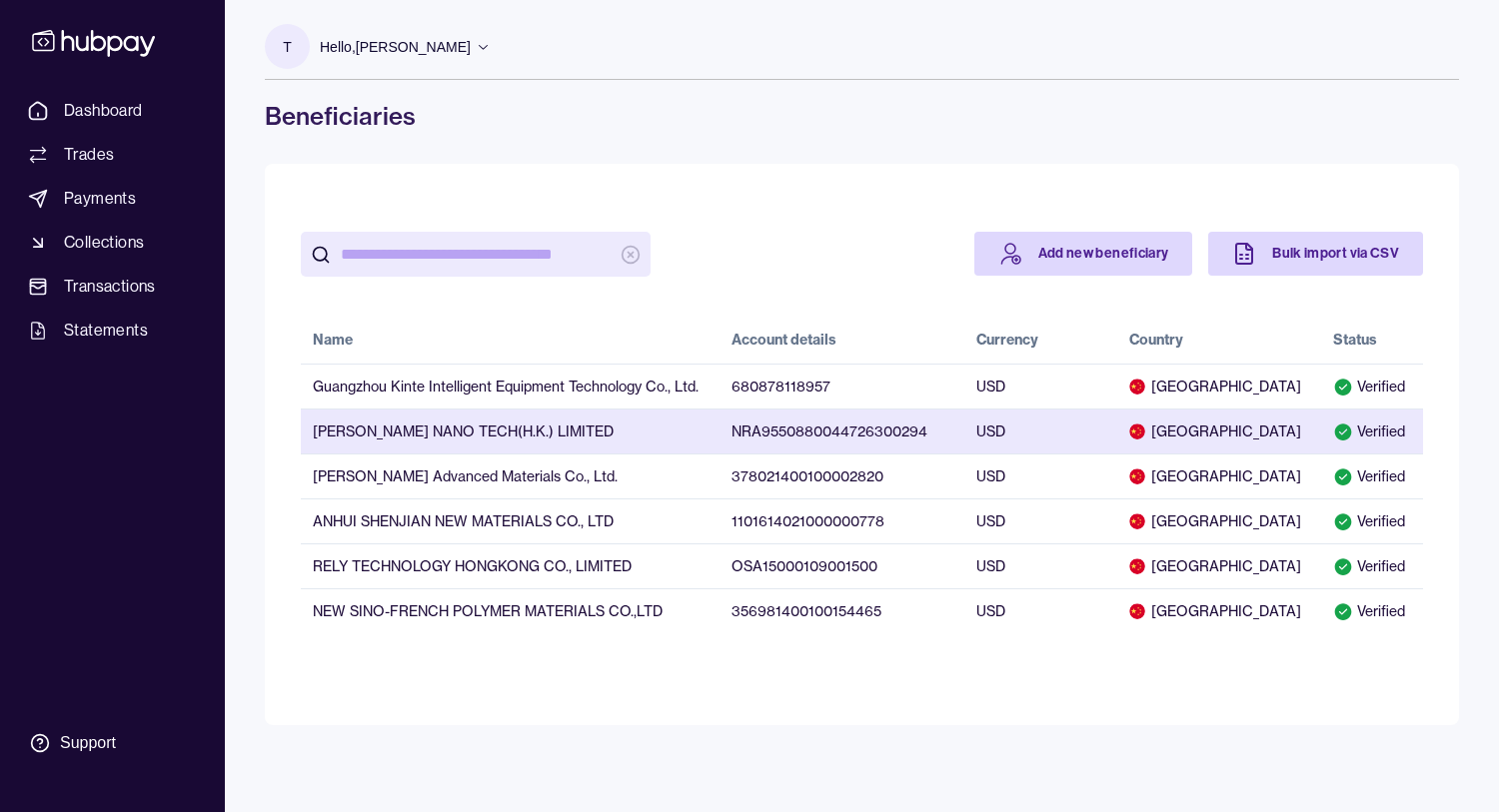 click on "[GEOGRAPHIC_DATA]" at bounding box center [1219, 431] 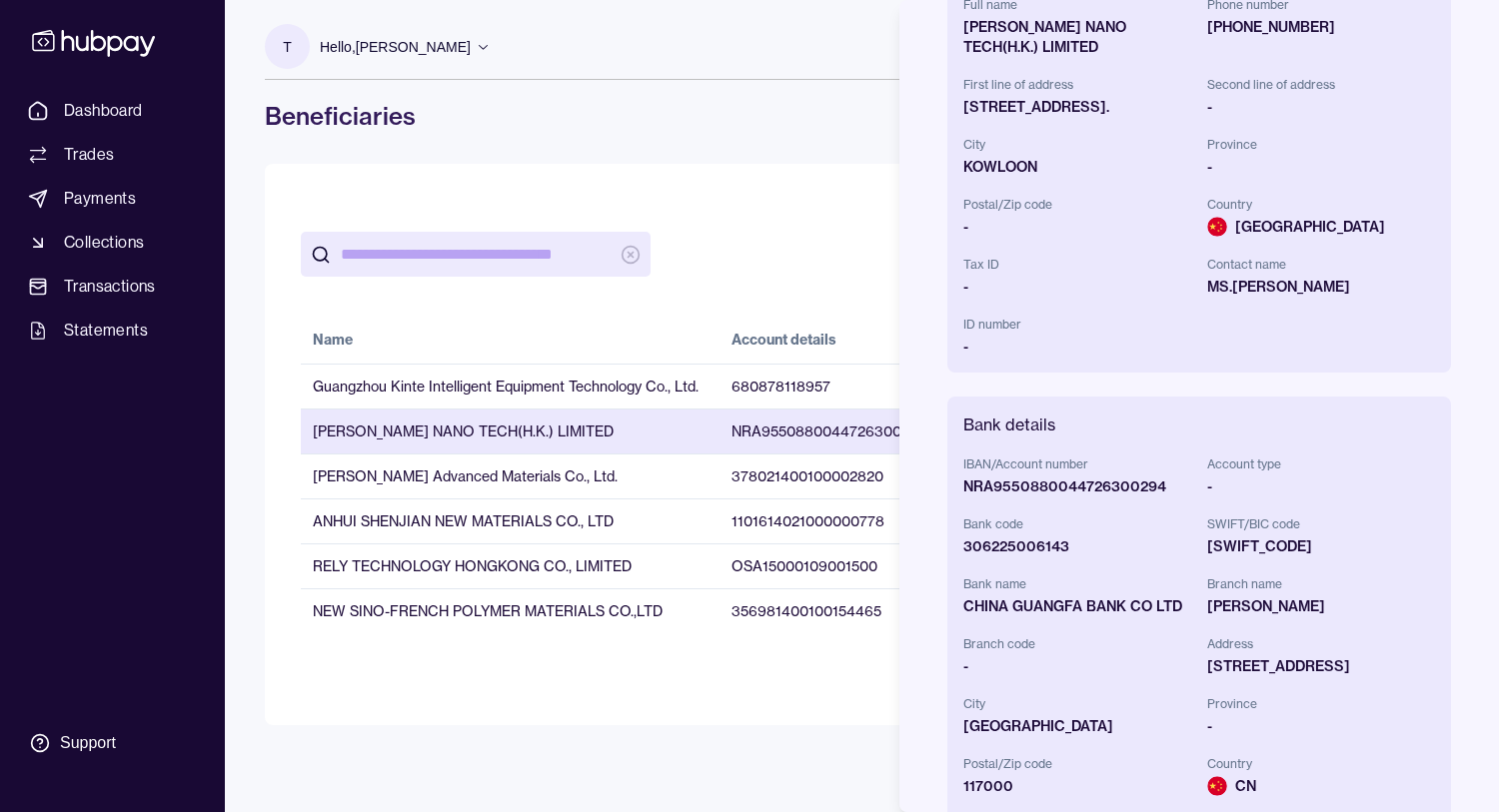 scroll, scrollTop: 522, scrollLeft: 0, axis: vertical 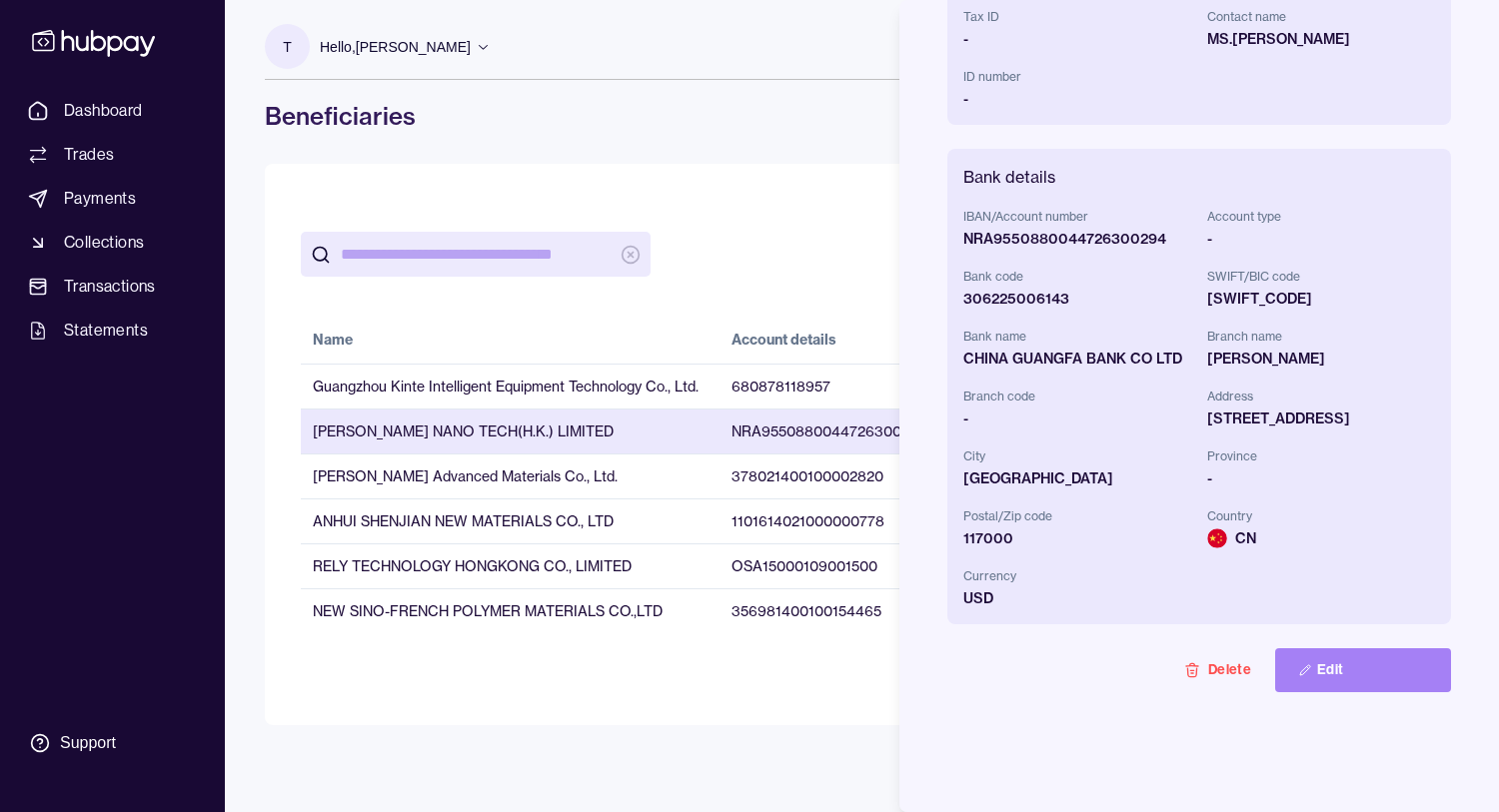 click on "Edit" at bounding box center (1363, 670) 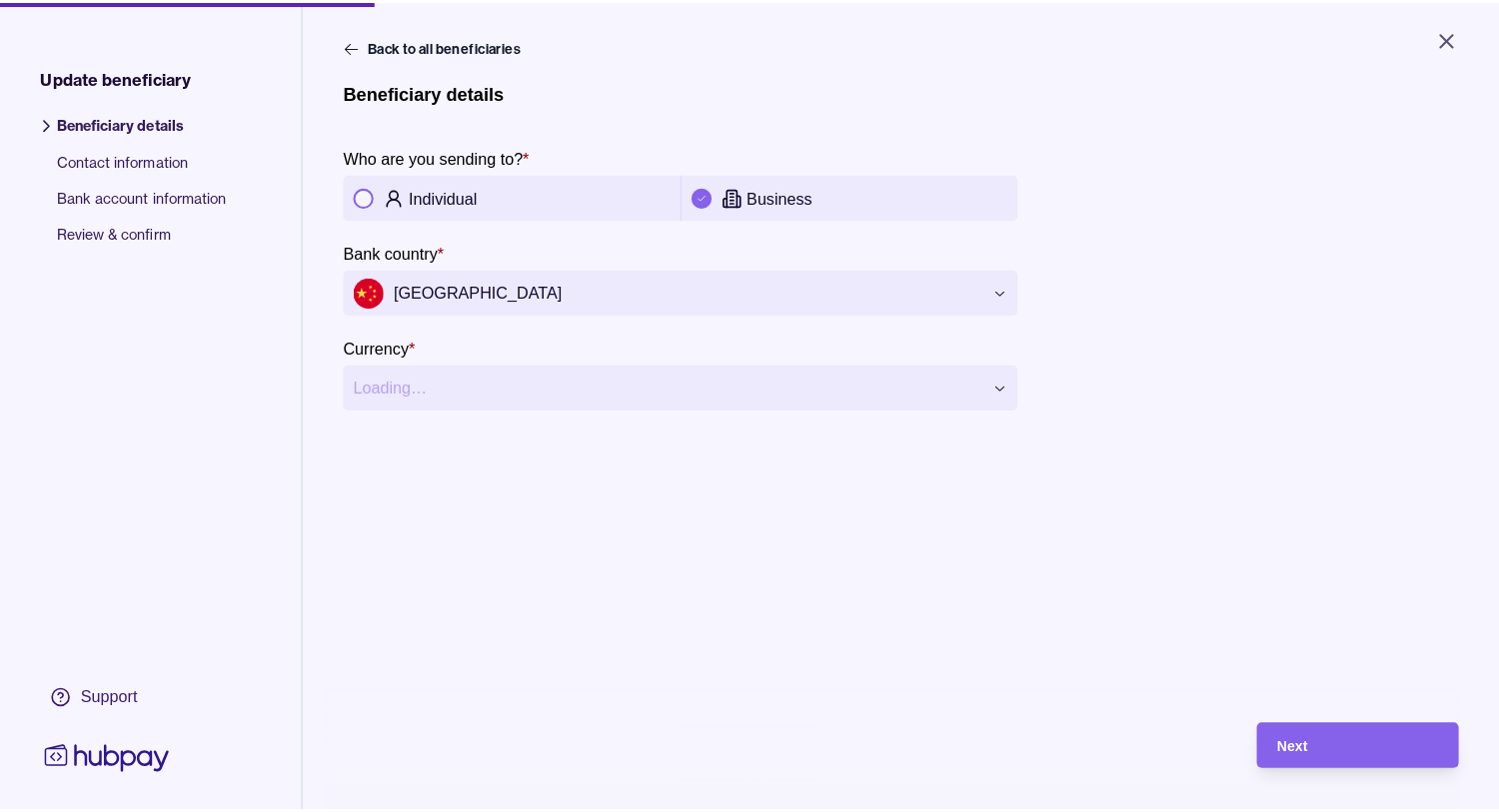 scroll, scrollTop: 0, scrollLeft: 0, axis: both 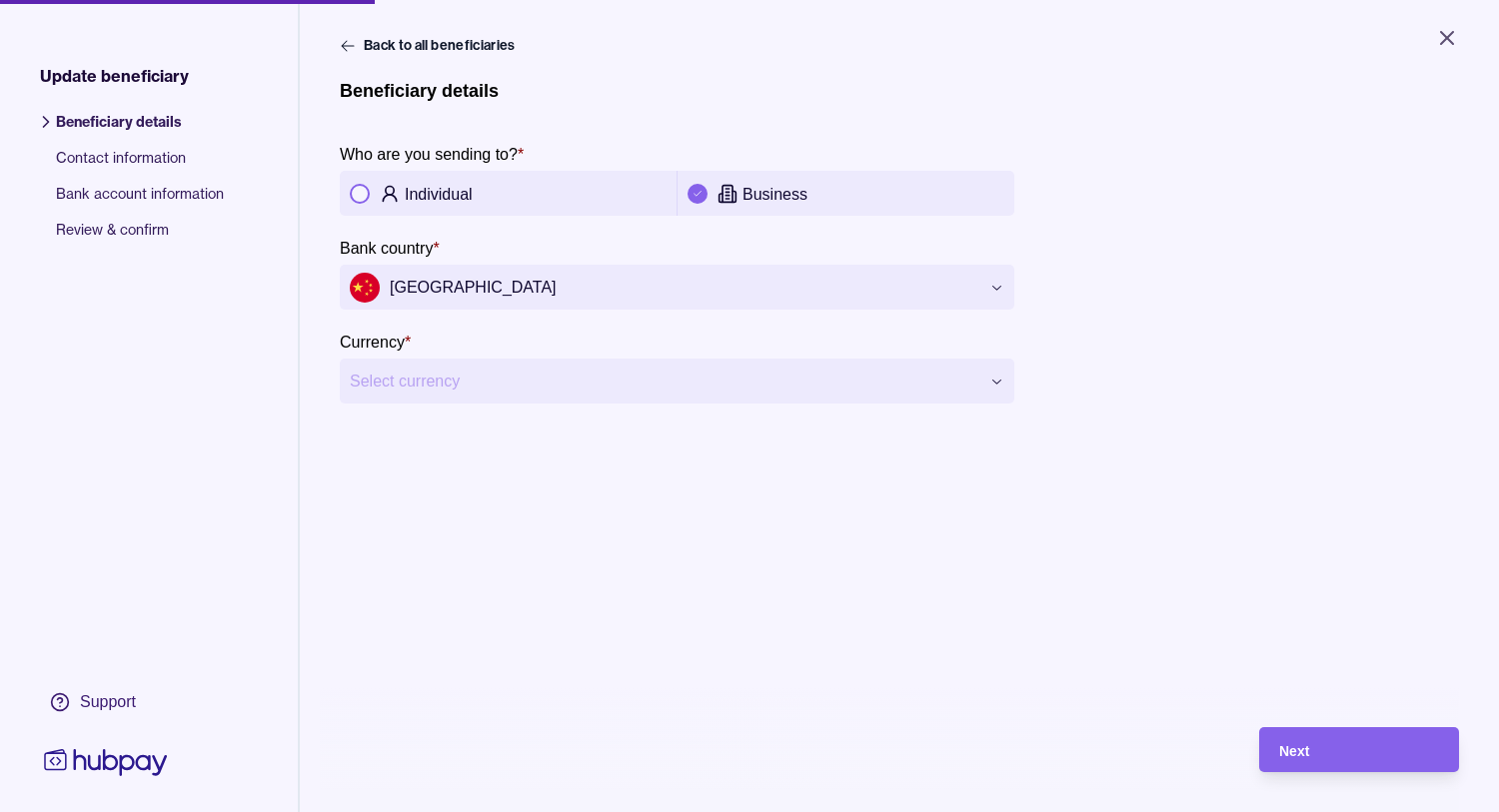 click on "**********" at bounding box center (750, 406) 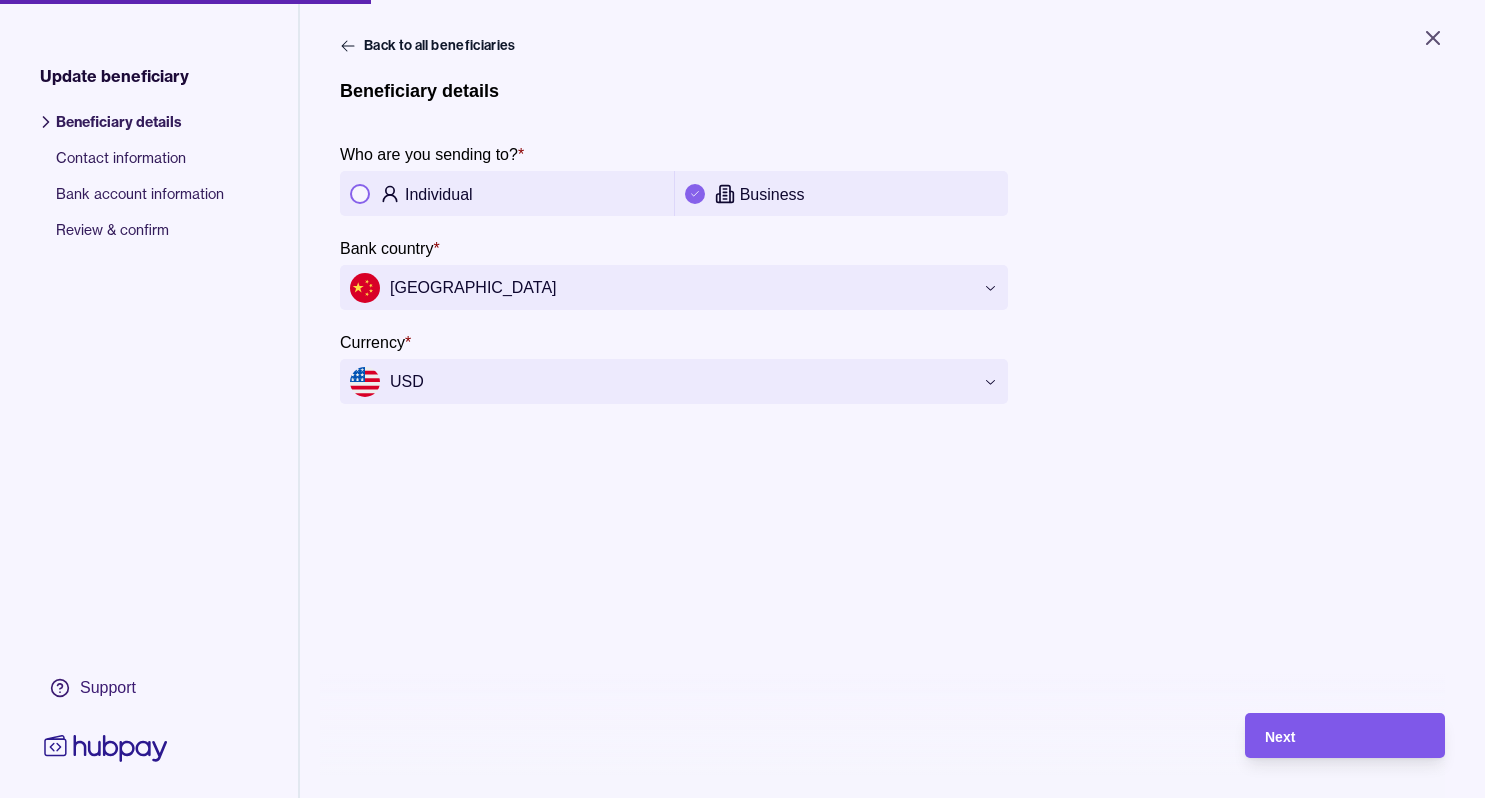 click on "Next" at bounding box center (1345, 736) 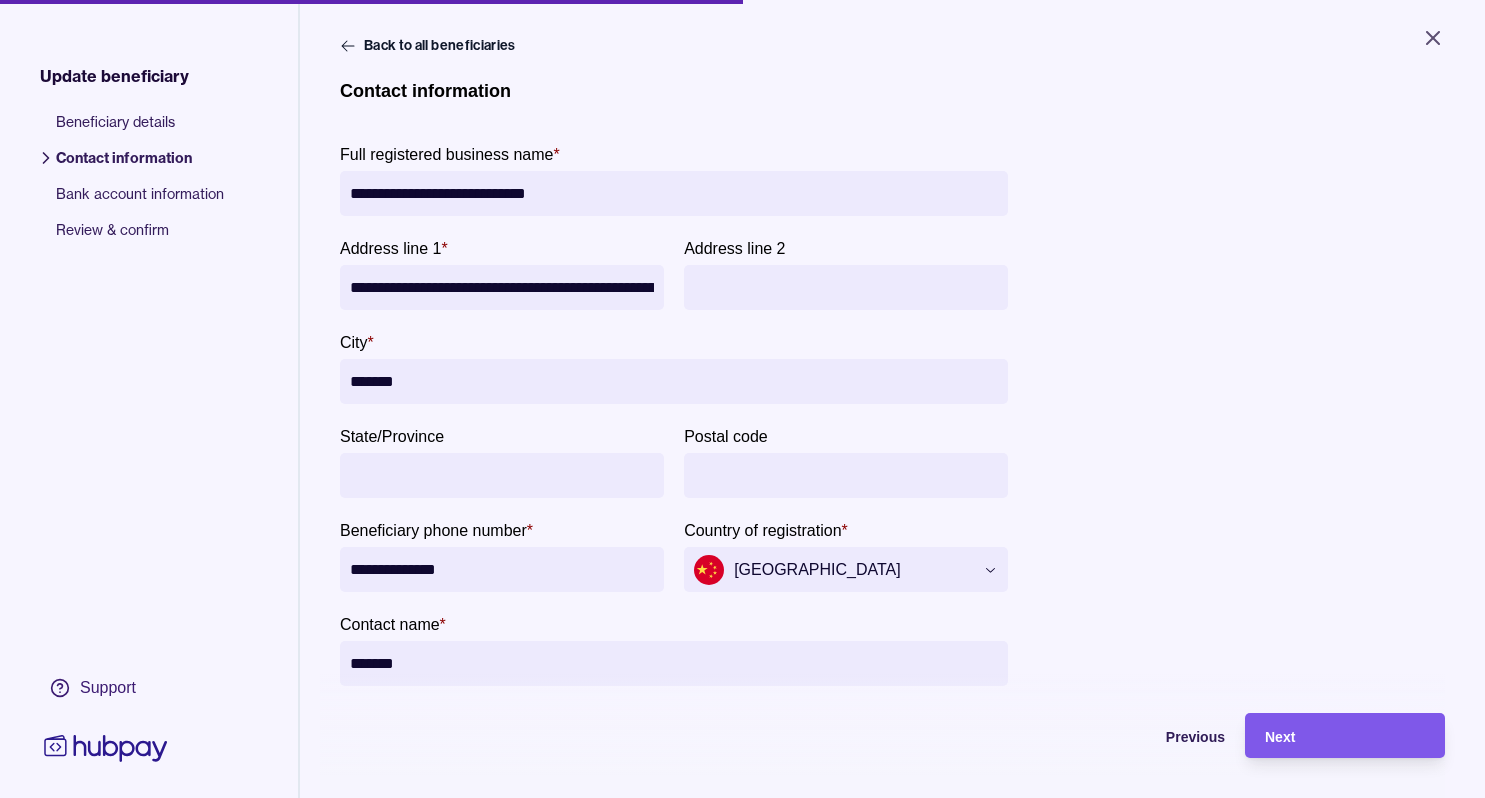 click on "Next" at bounding box center (1345, 736) 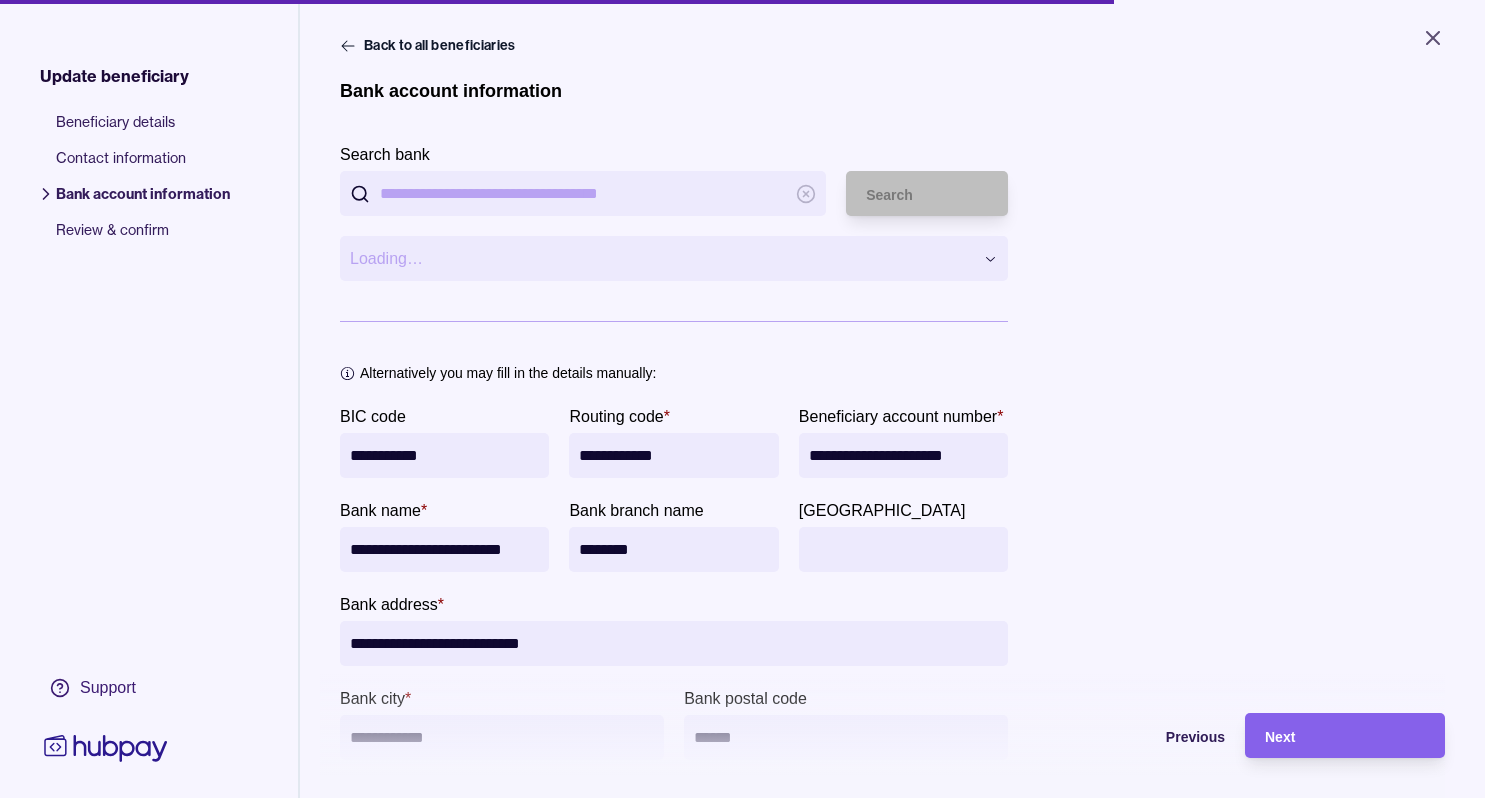 paste on "**********" 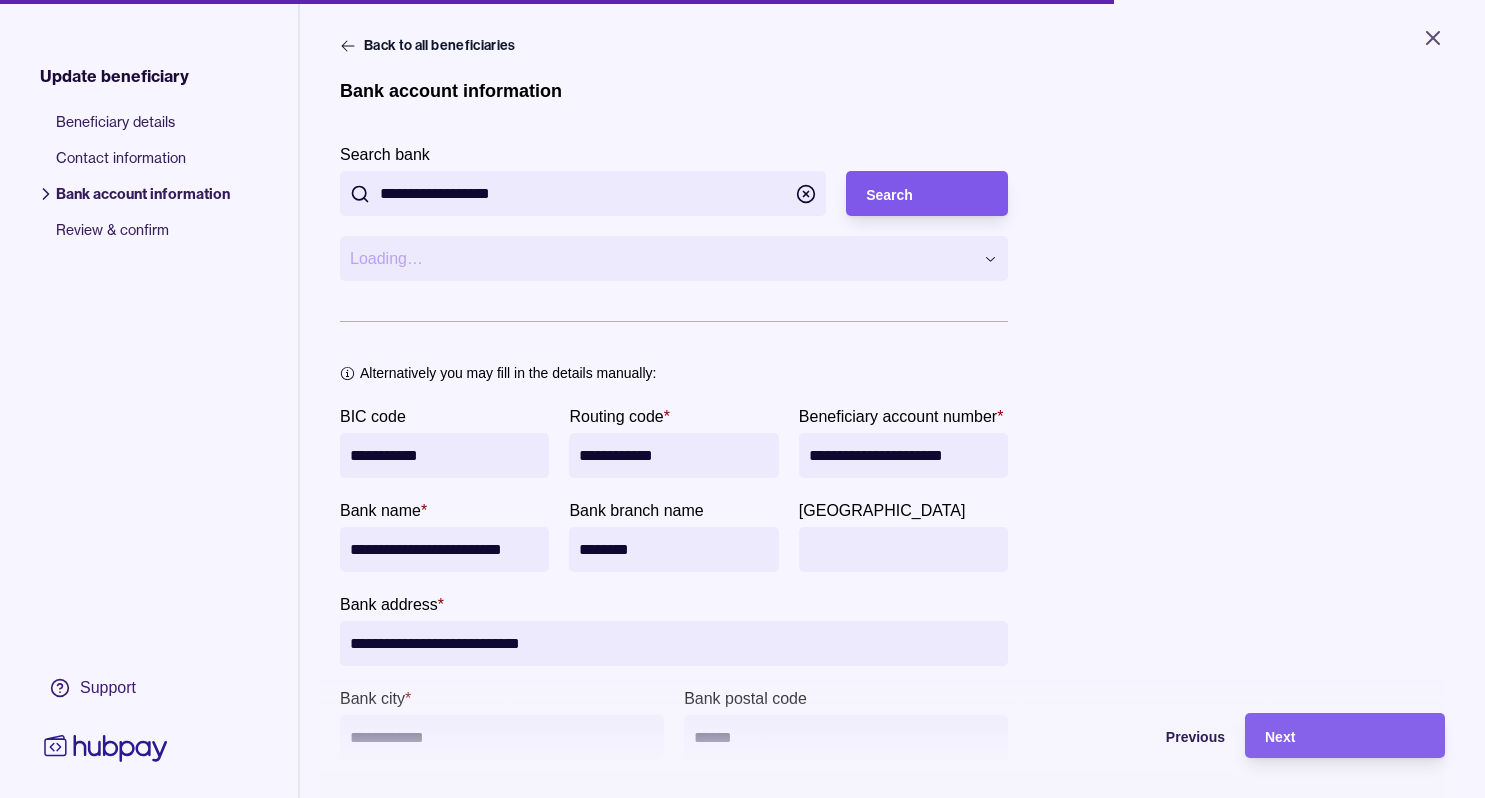 type on "**********" 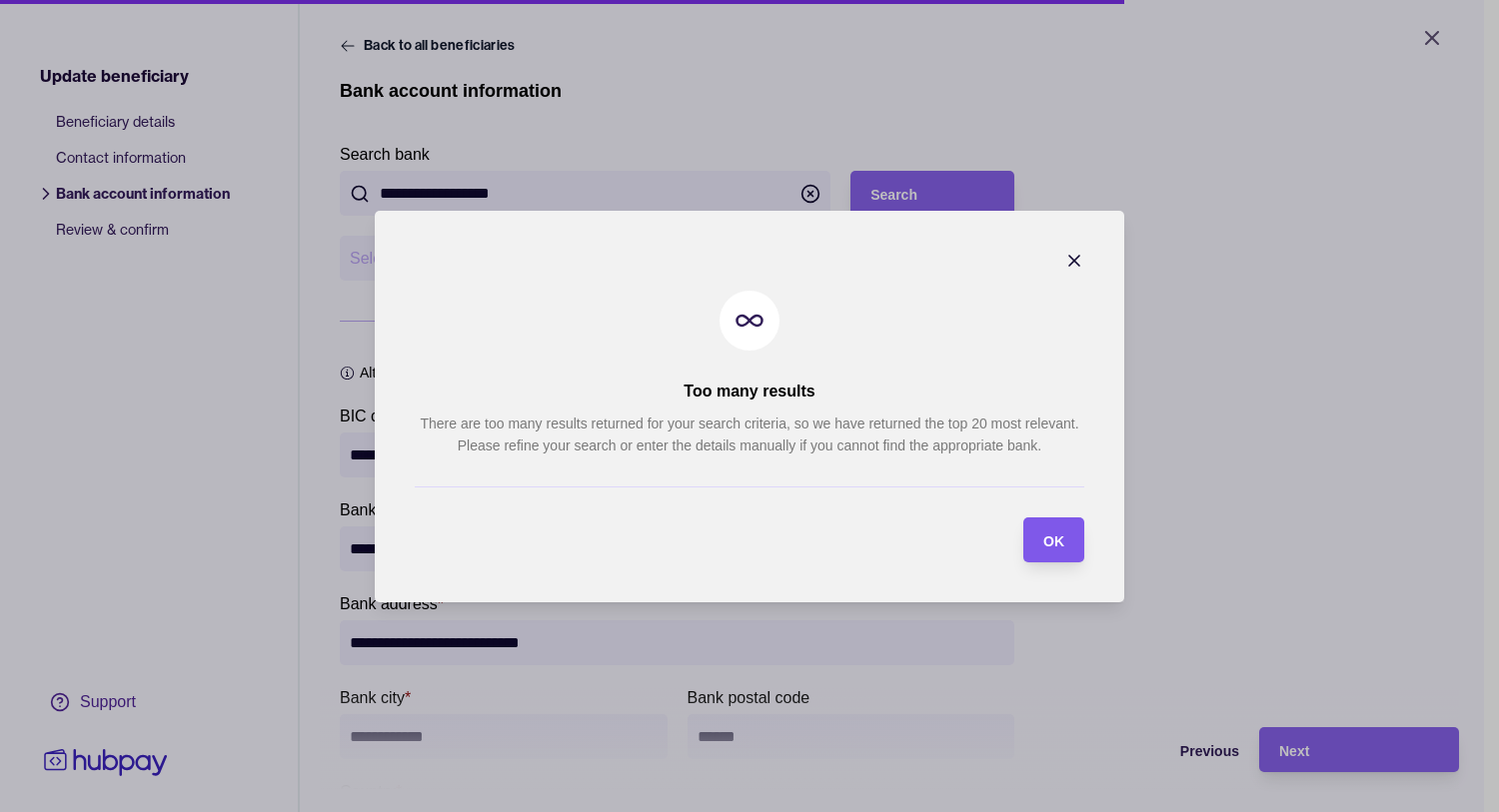 click on "OK" at bounding box center [1053, 540] 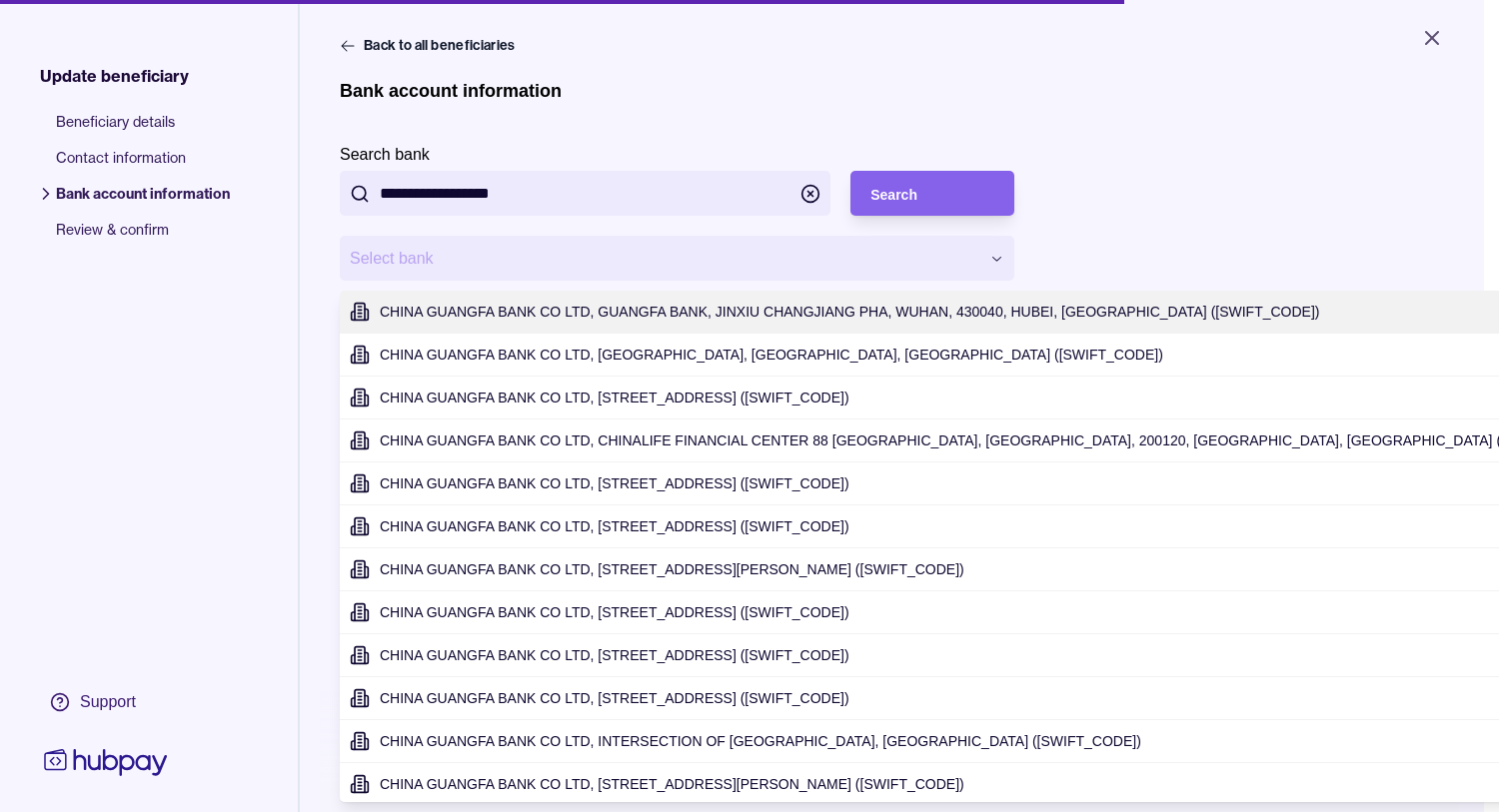 click on "**********" at bounding box center [750, 406] 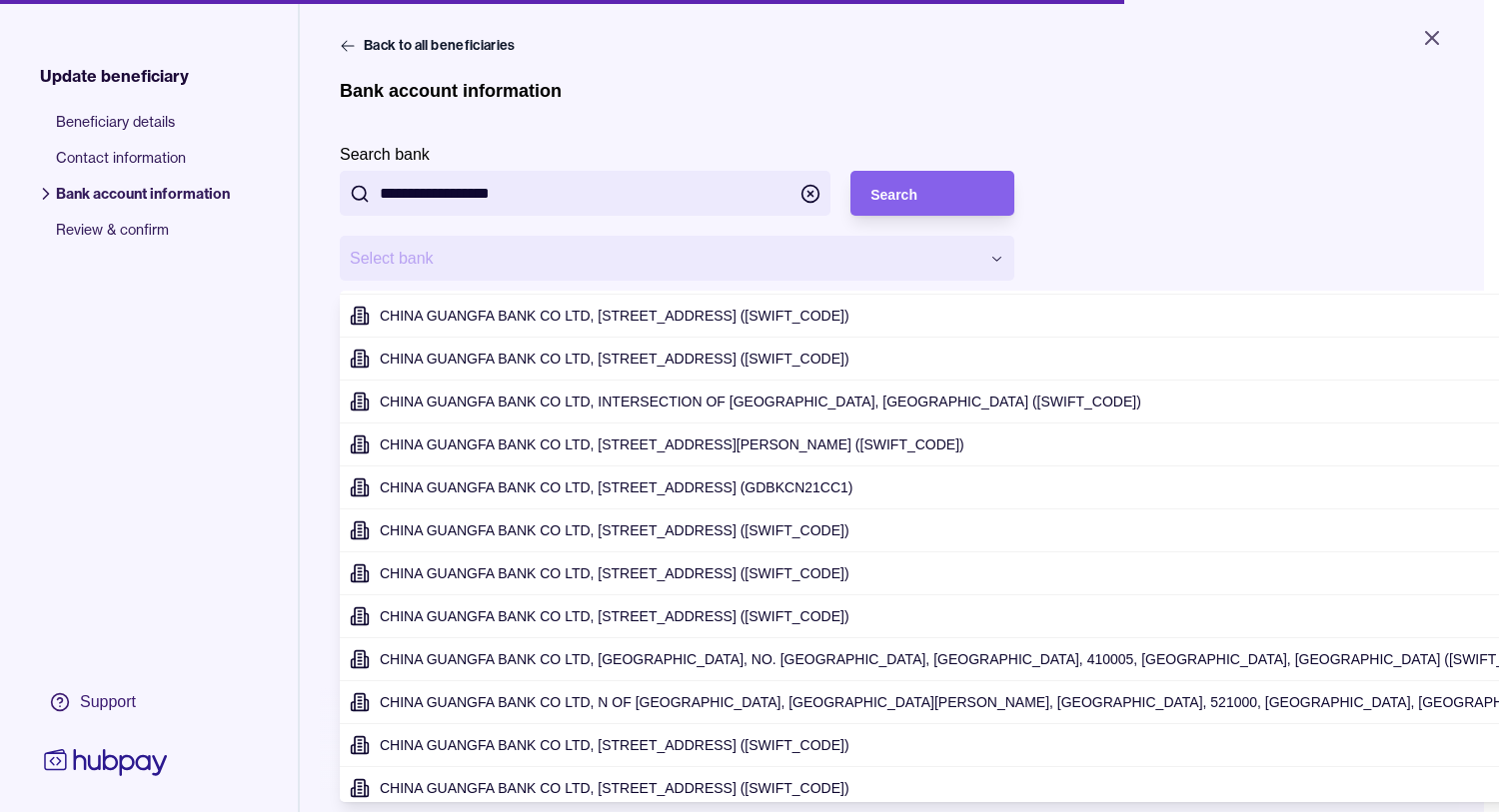 scroll, scrollTop: 345, scrollLeft: 0, axis: vertical 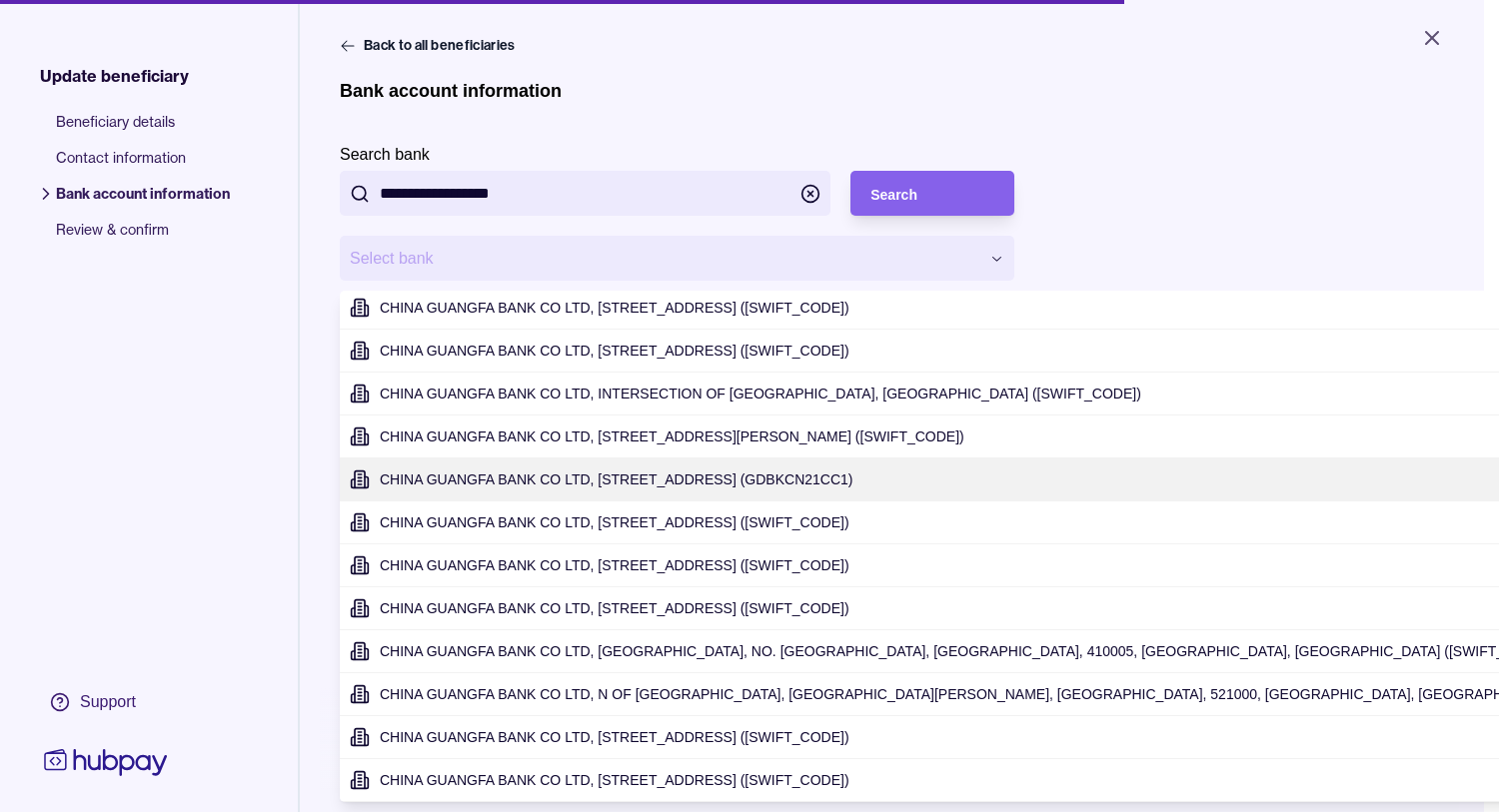 type on "**********" 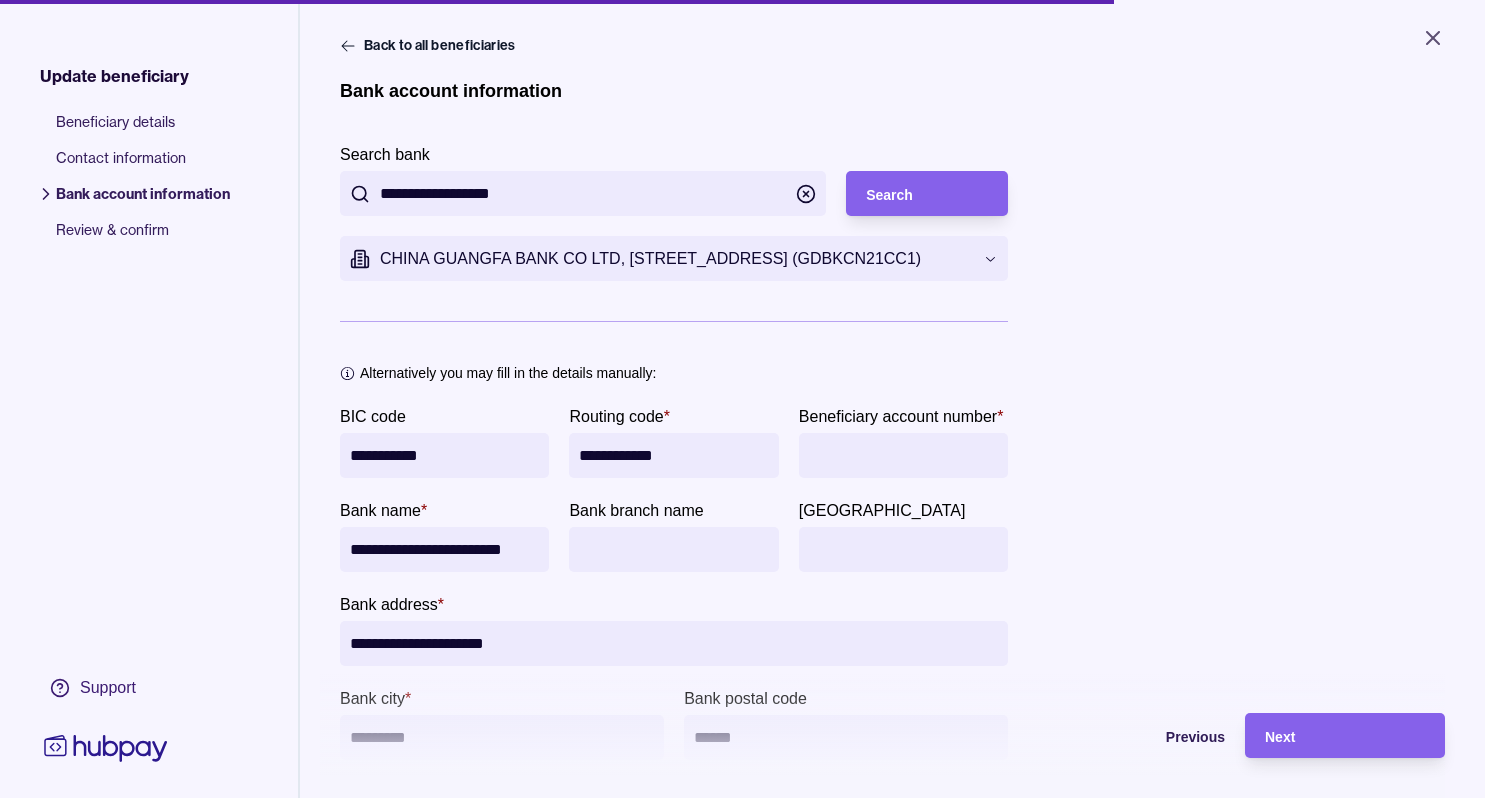paste on "**********" 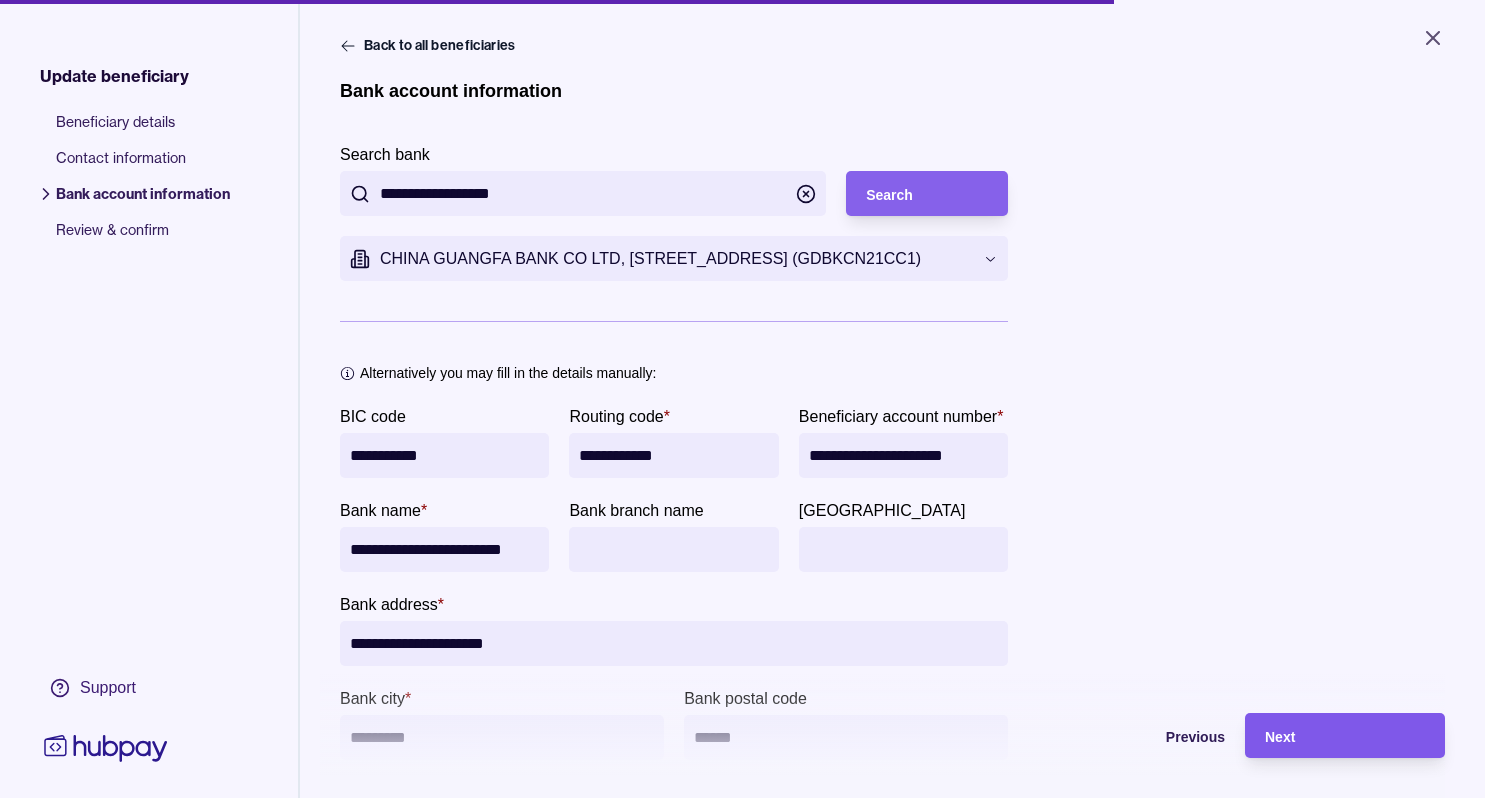 type on "**********" 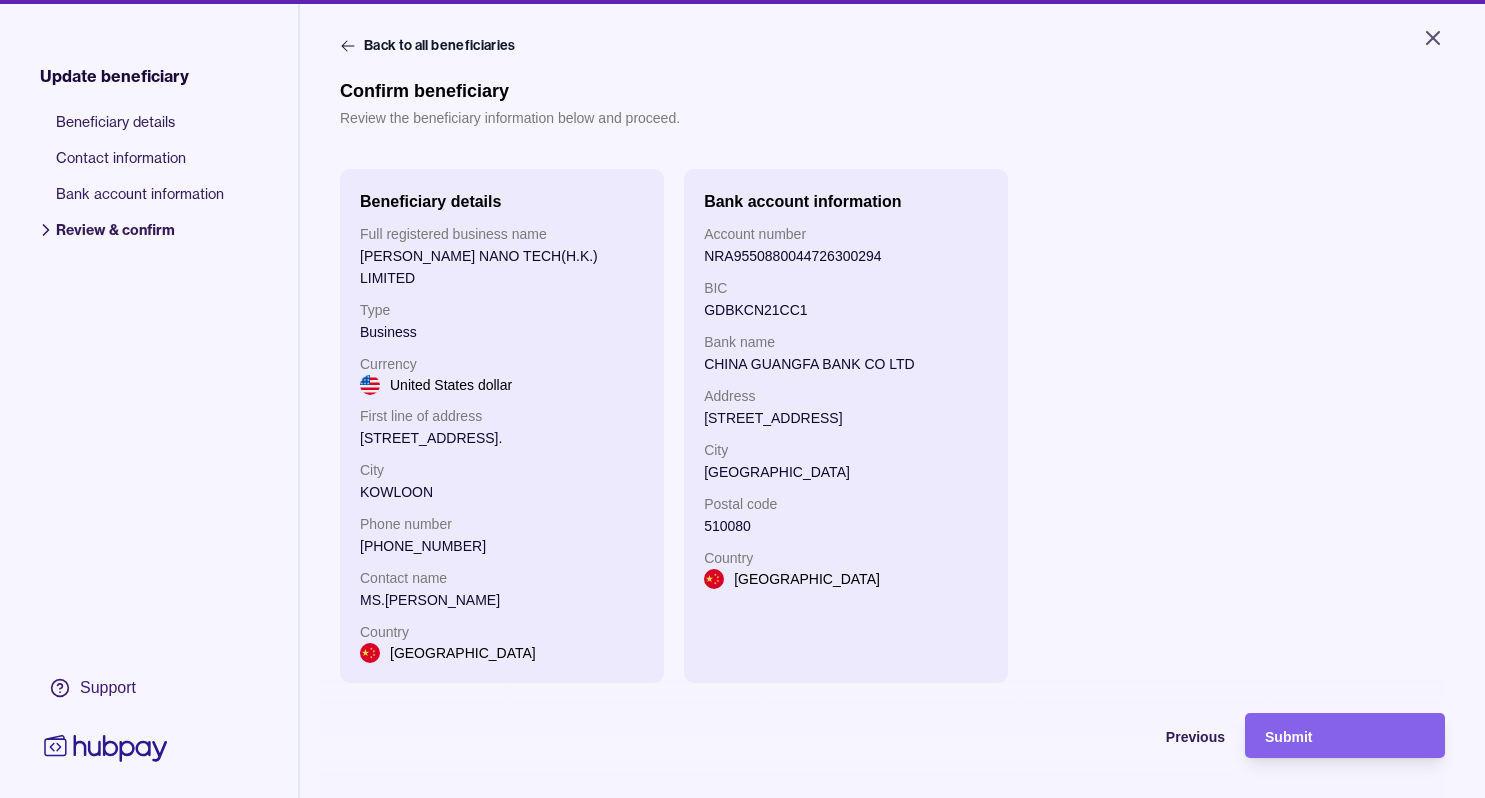 click on "Submit" at bounding box center [1345, 736] 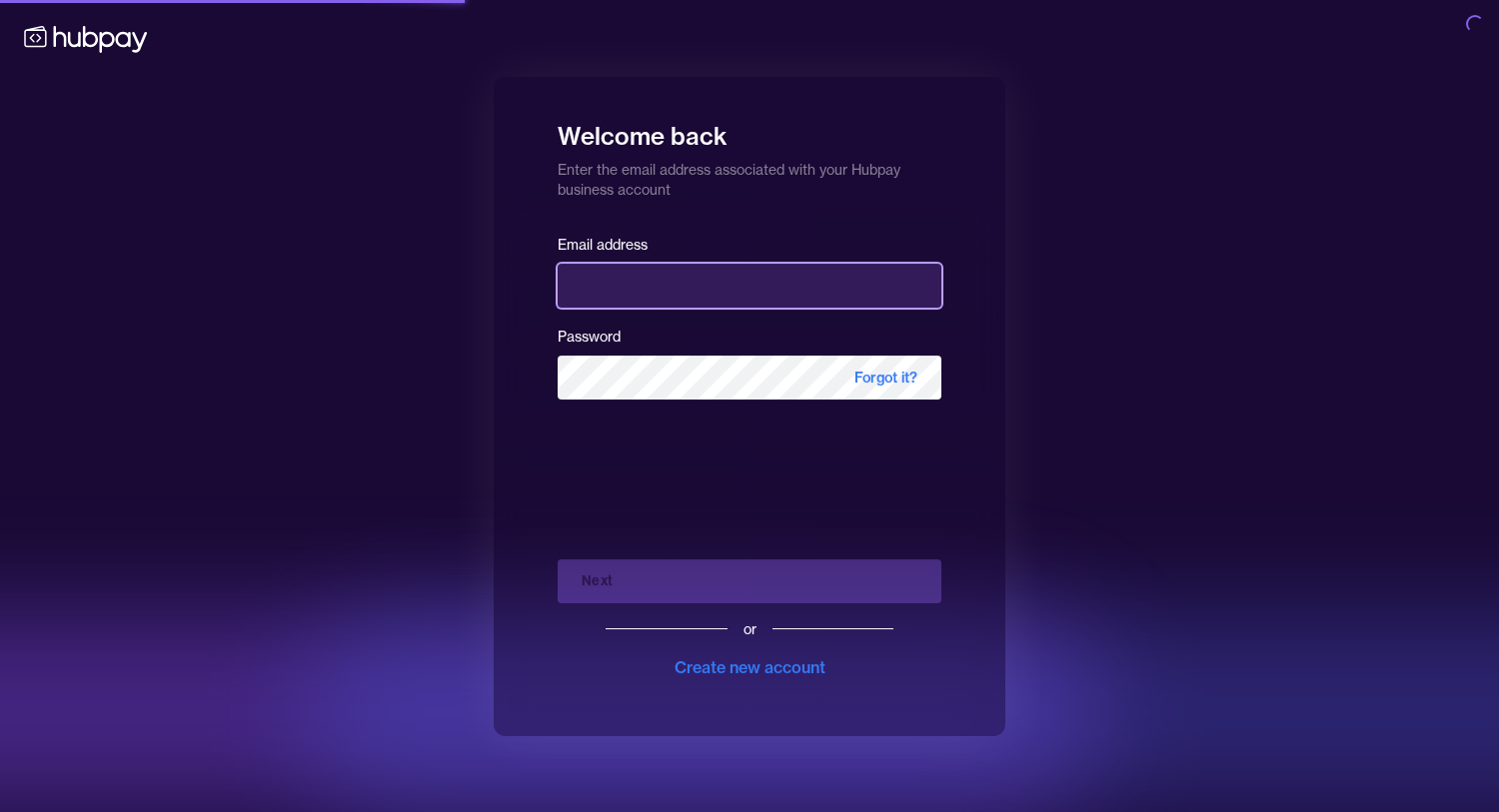 type on "**********" 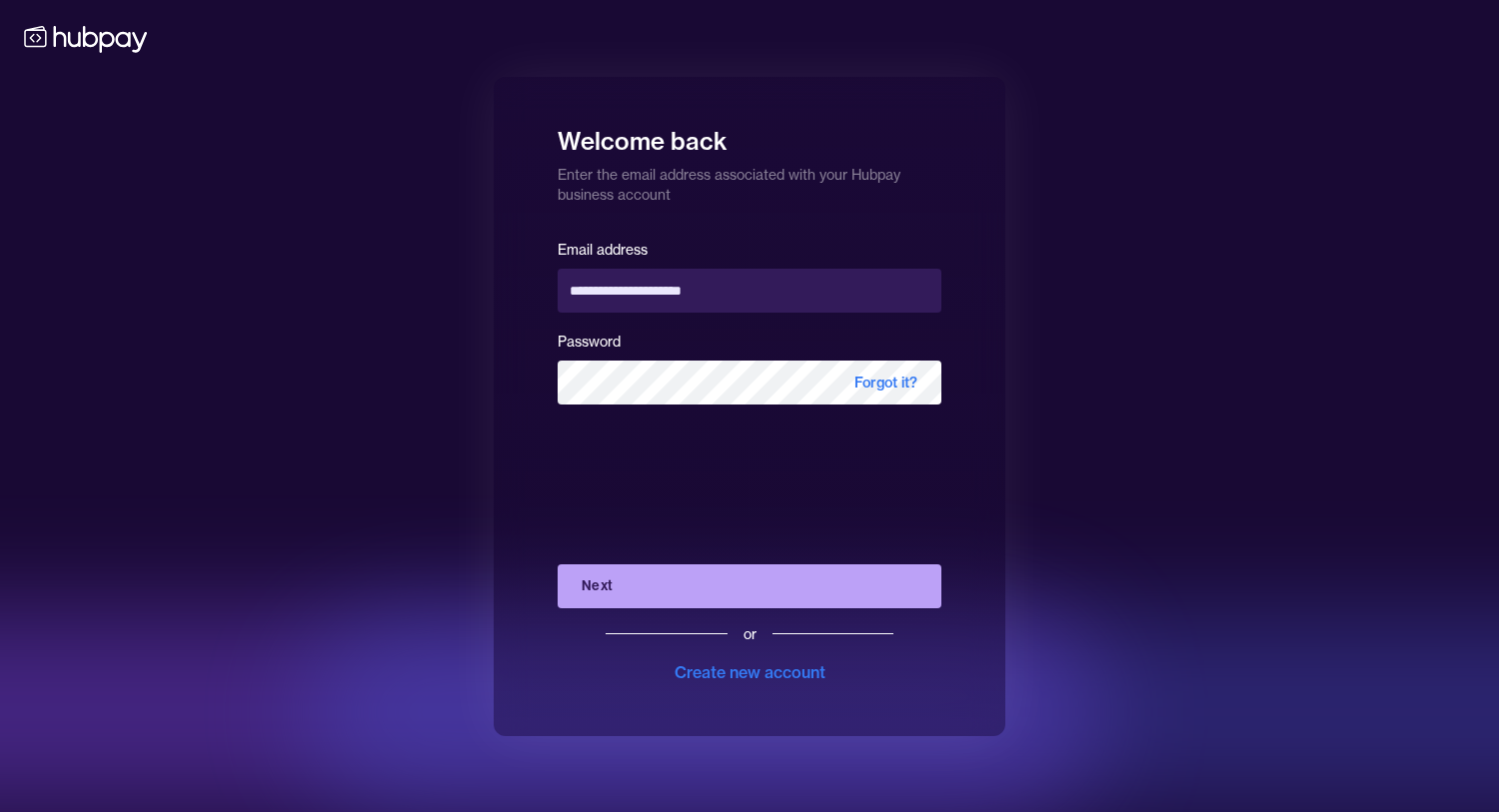 click on "Next" at bounding box center (750, 586) 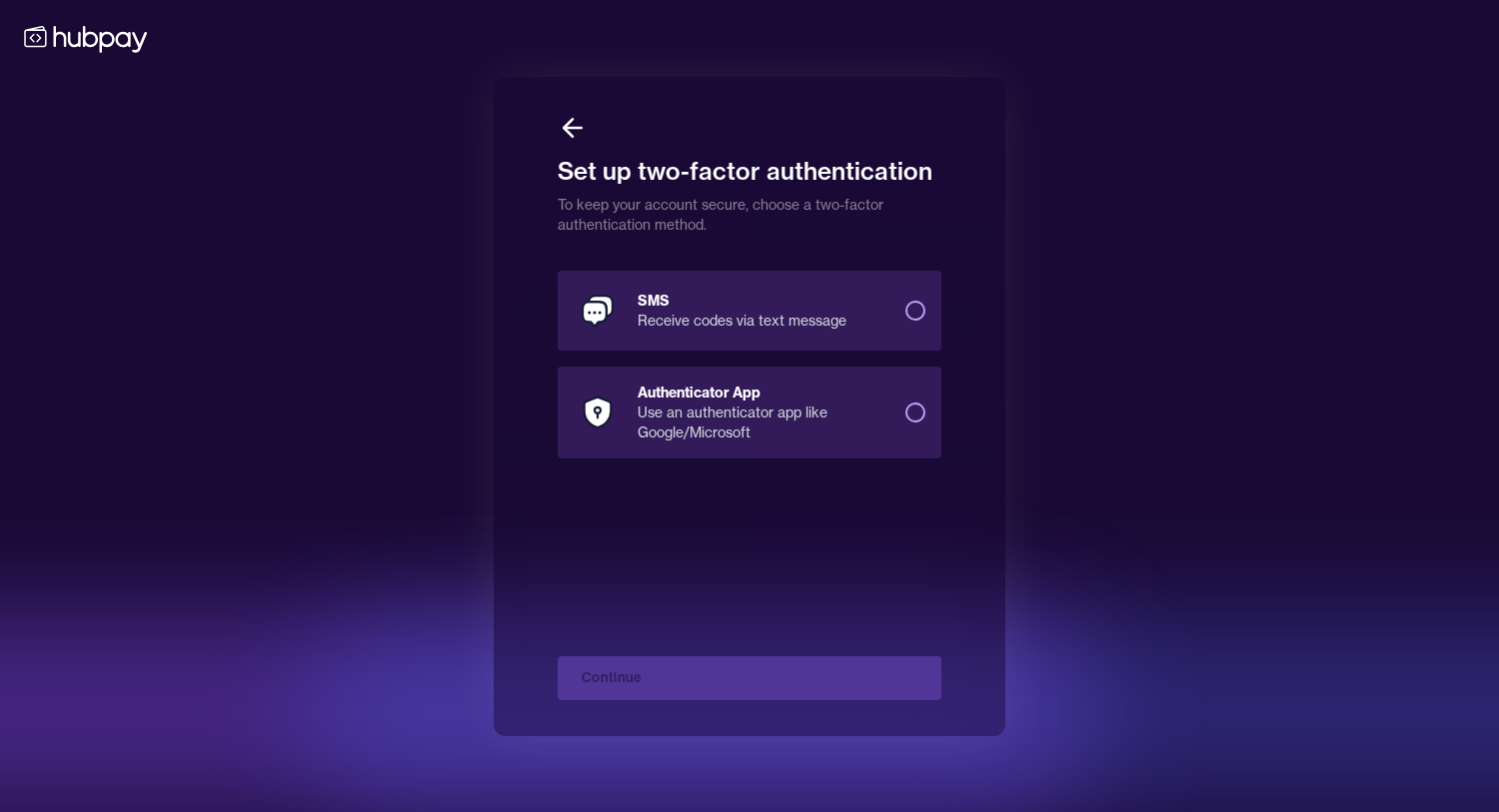 click on "SMS Receive codes via text message" at bounding box center (915, 311) 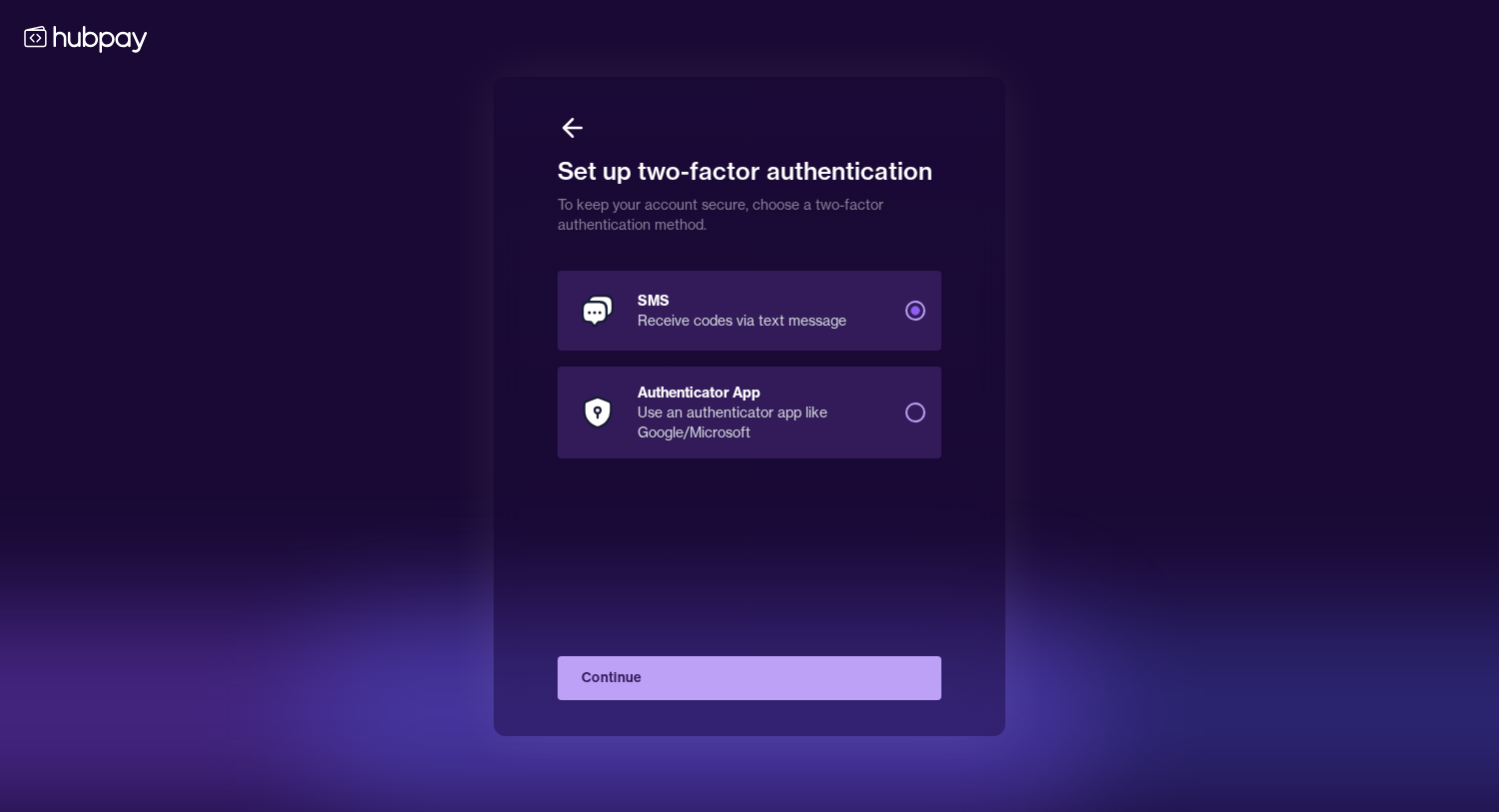 click on "Continue" at bounding box center (750, 678) 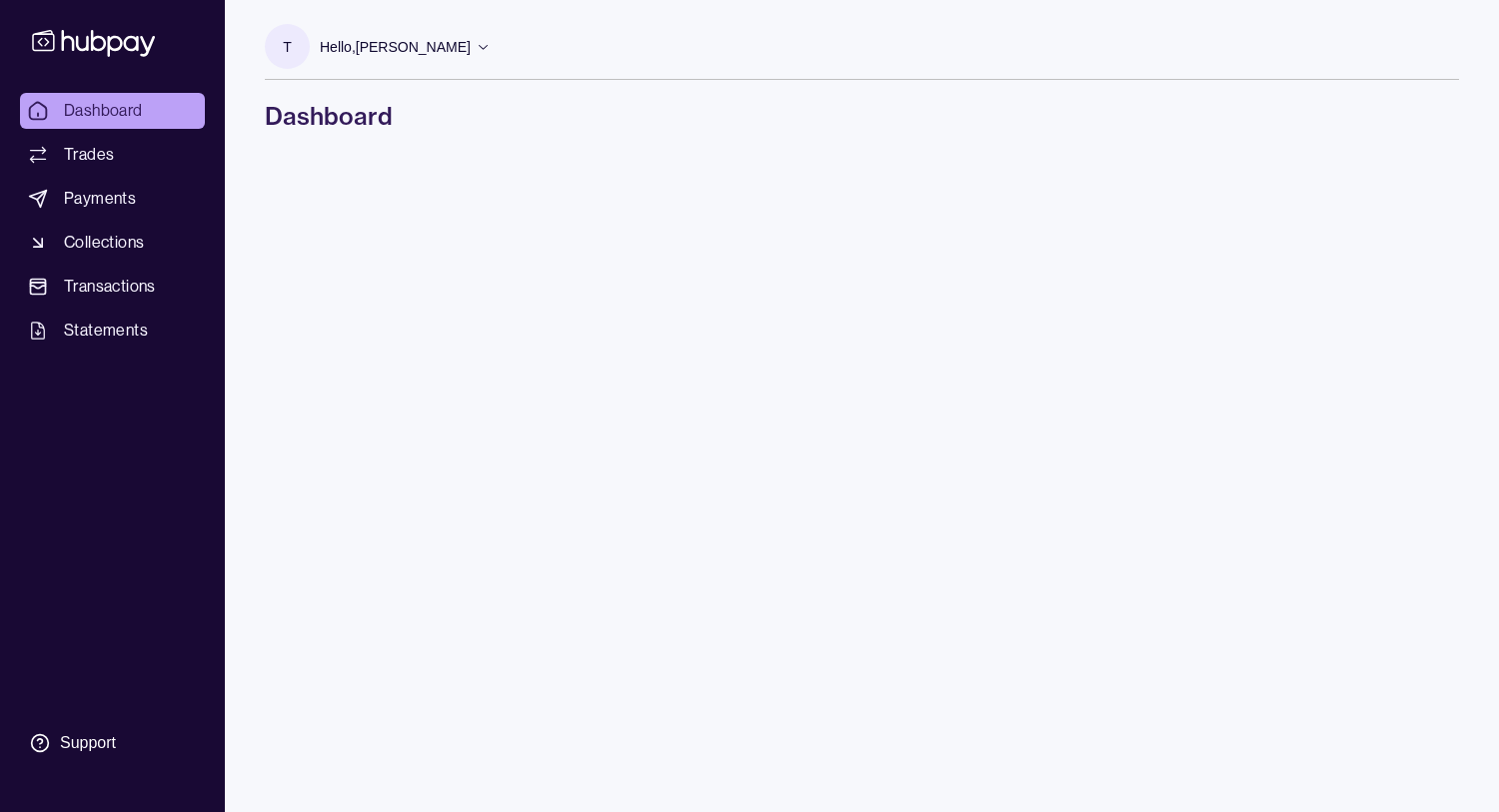 scroll, scrollTop: 0, scrollLeft: 0, axis: both 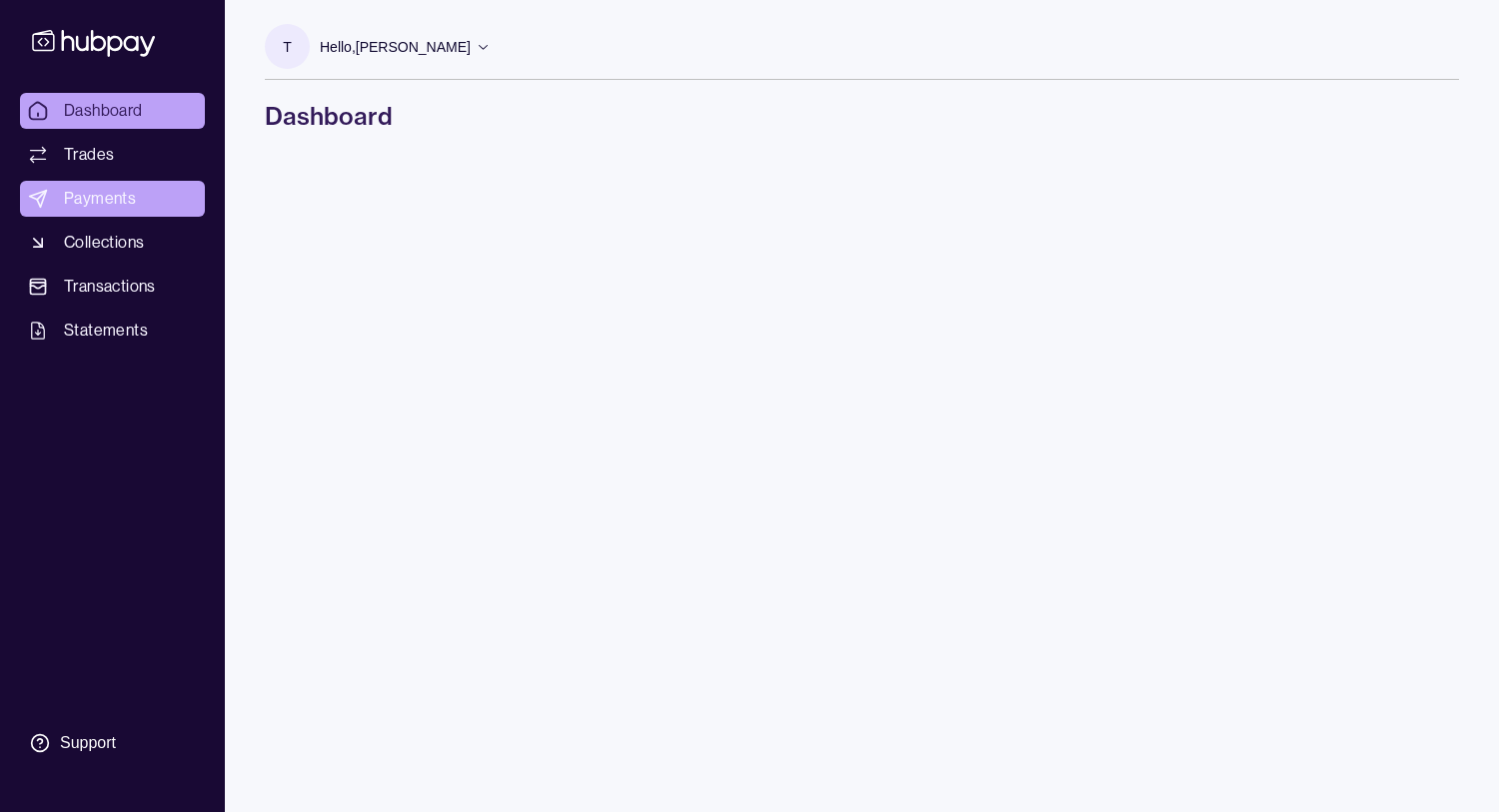click on "Payments" at bounding box center (100, 199) 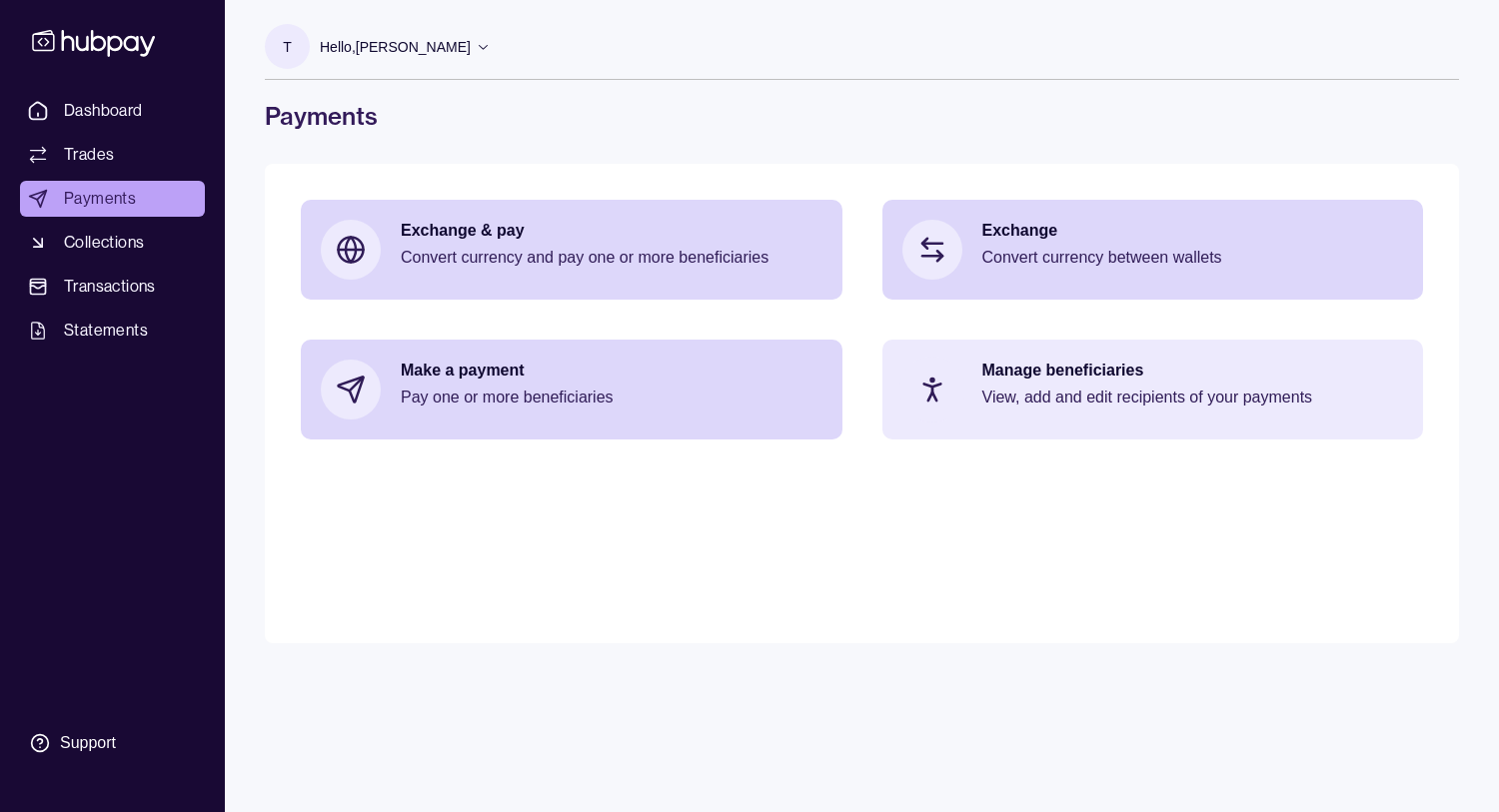 click on "View, add and edit recipients of your payments" at bounding box center [1193, 398] 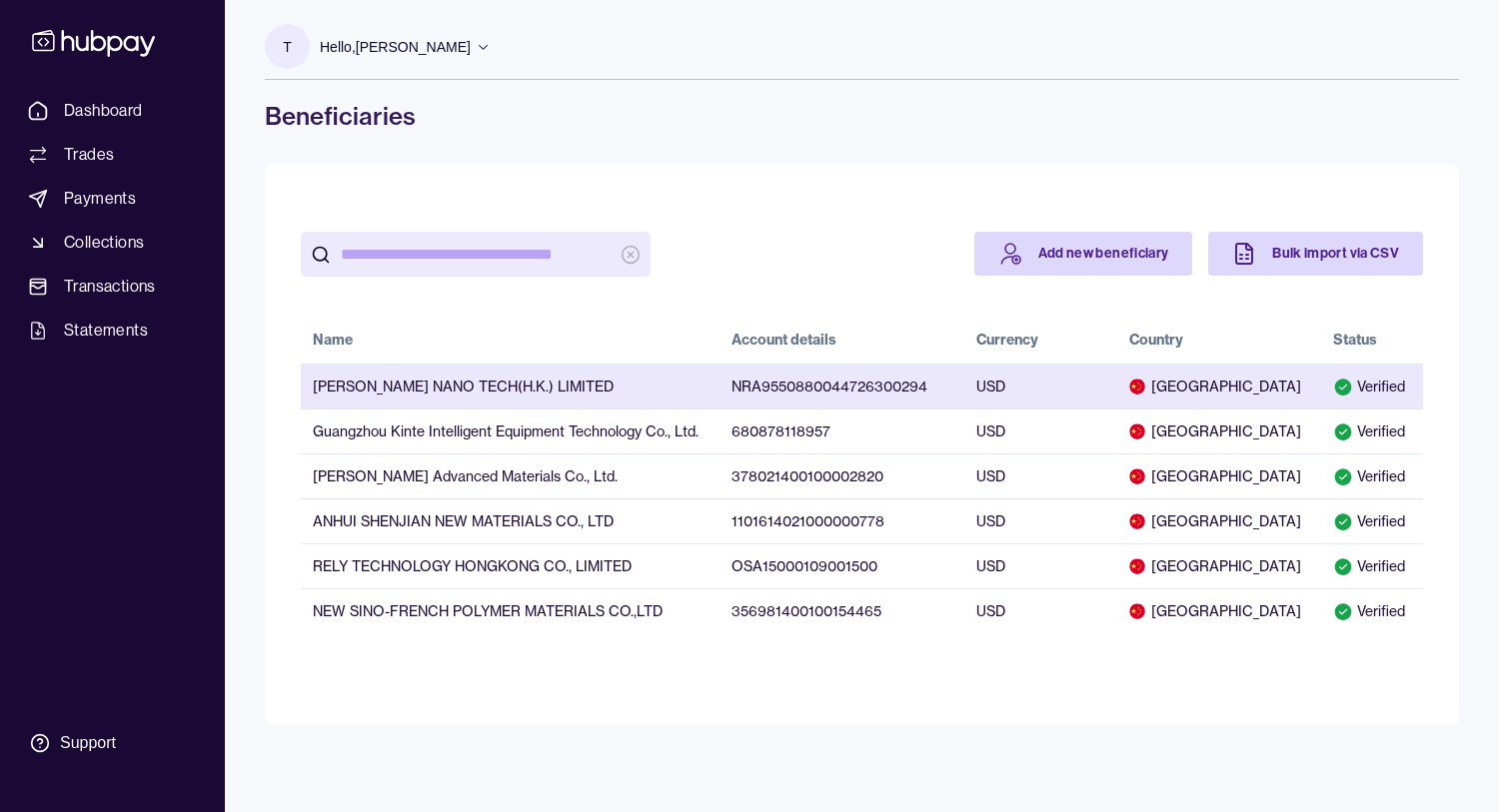 click on "USD" at bounding box center (1040, 386) 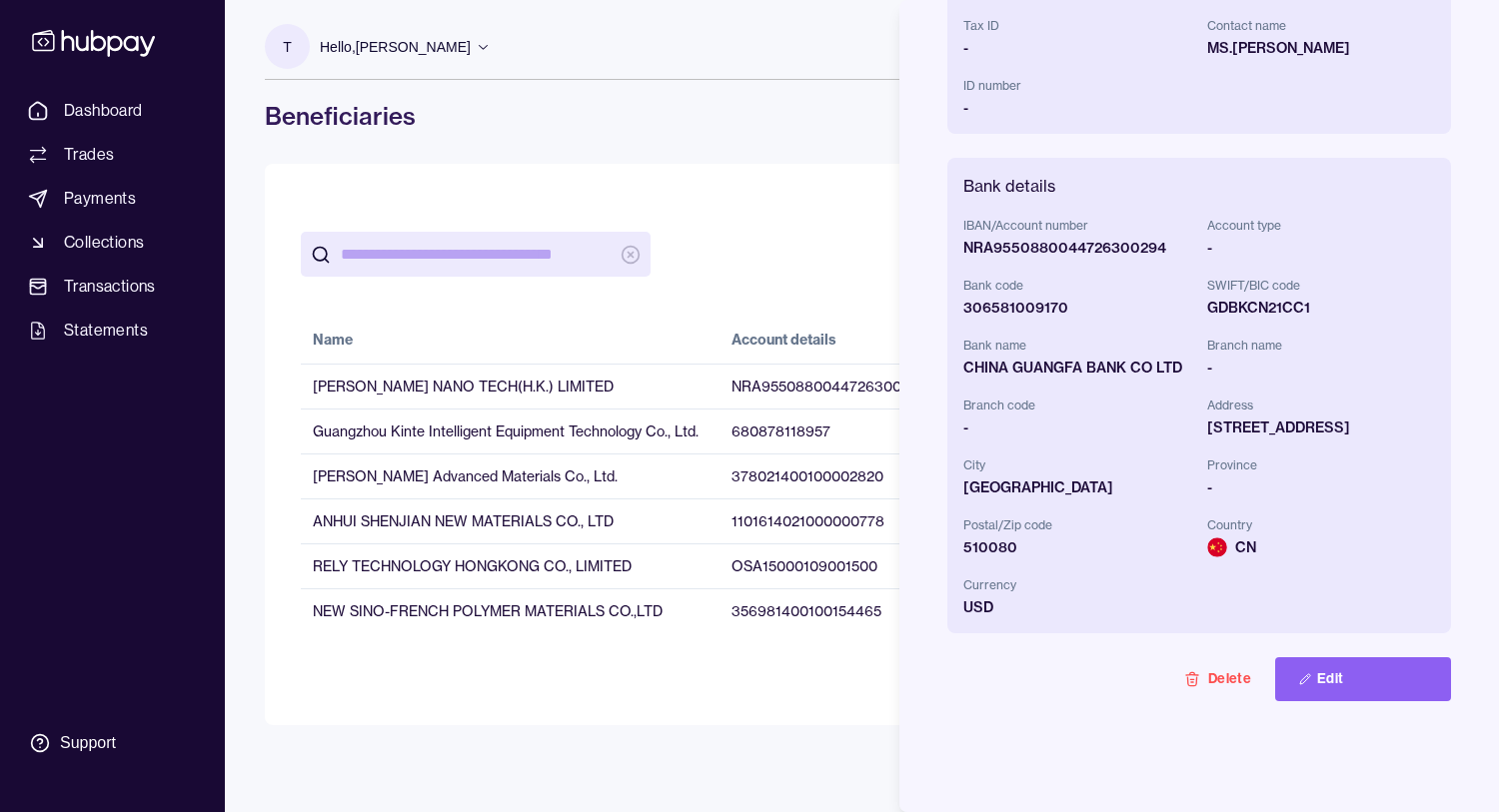 scroll, scrollTop: 502, scrollLeft: 0, axis: vertical 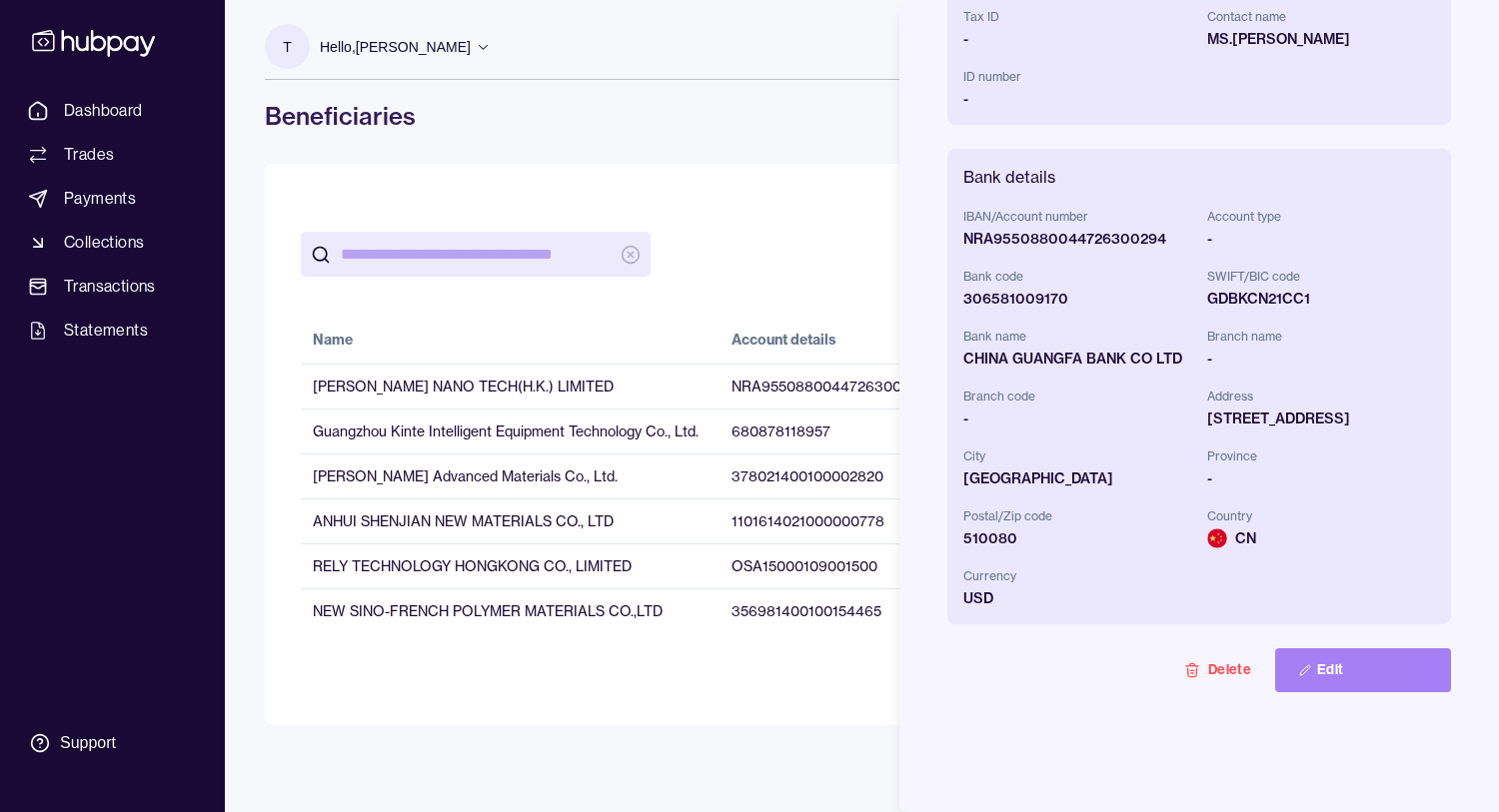 click on "Edit" at bounding box center [1363, 670] 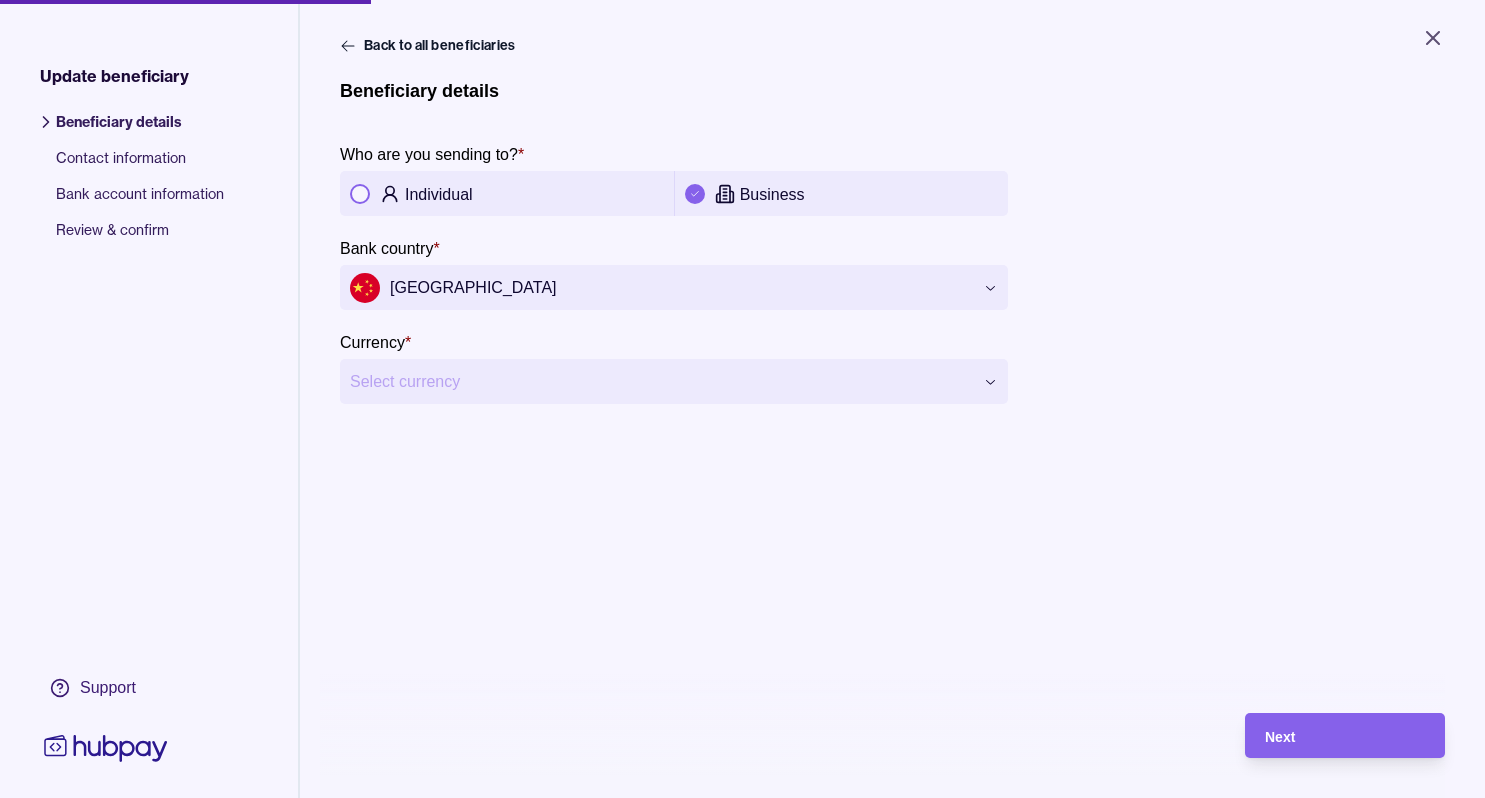 click on "**********" at bounding box center (742, 399) 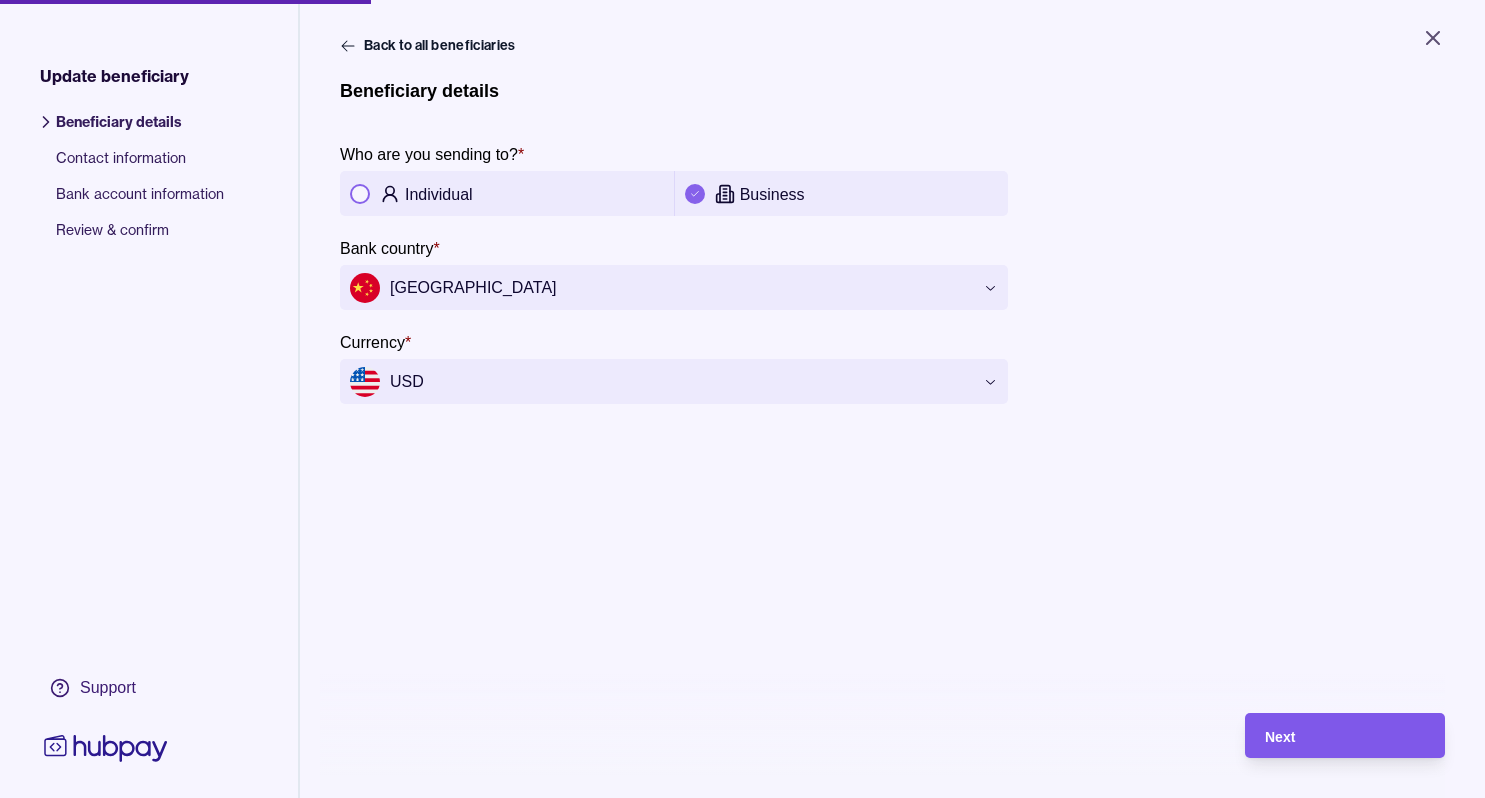 click on "Next" at bounding box center (1345, 736) 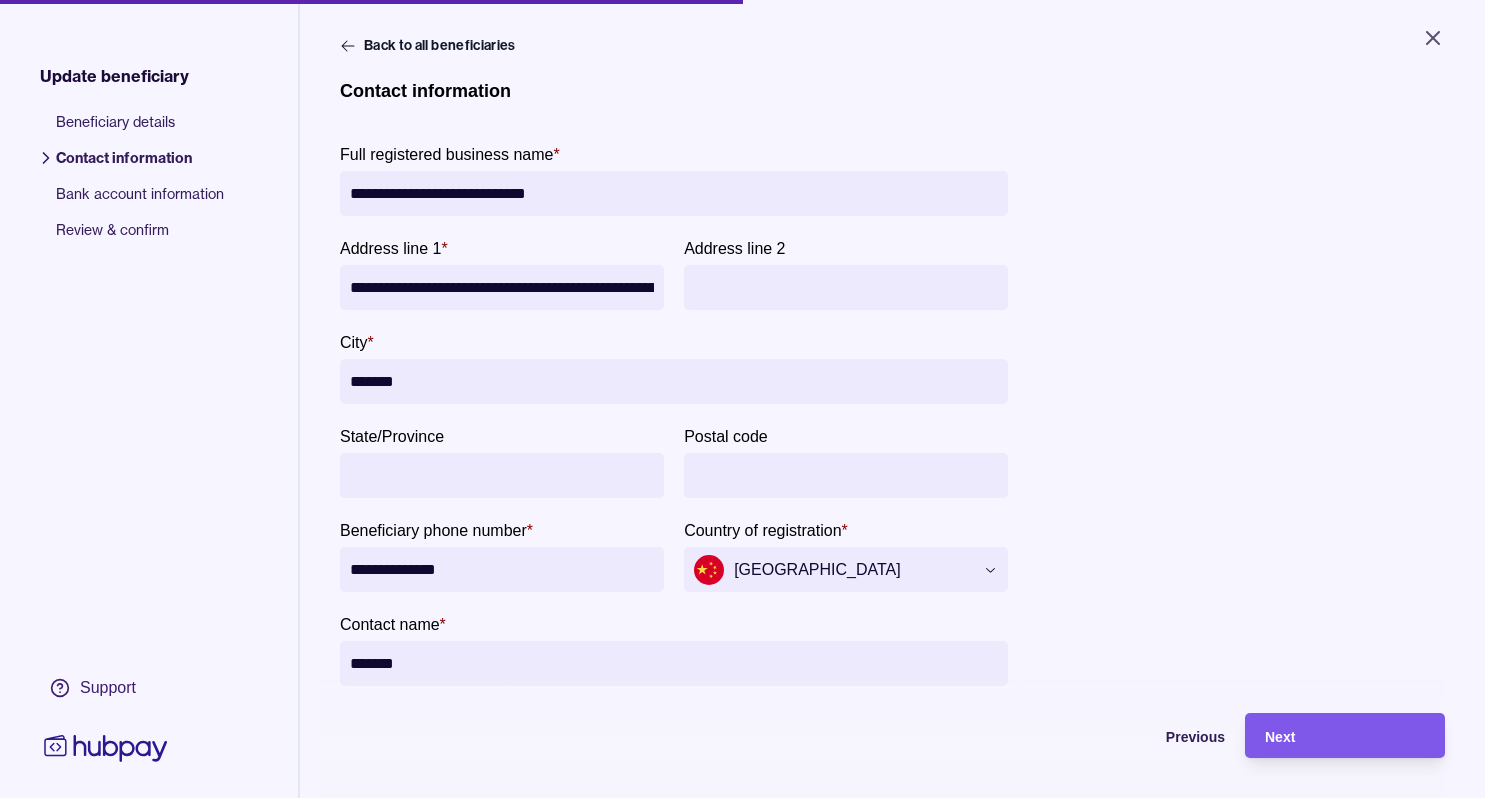 click on "Next" at bounding box center [1345, 736] 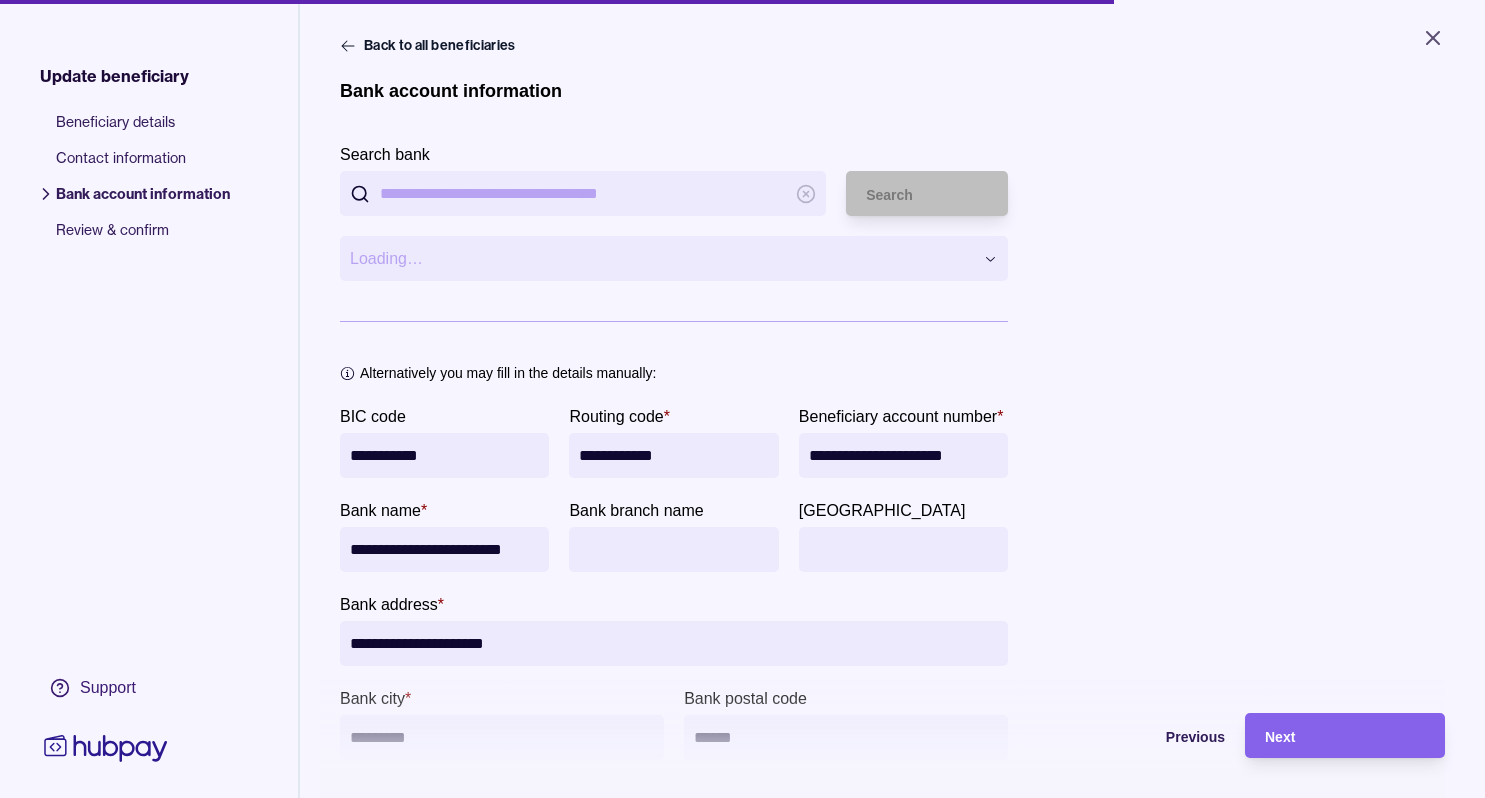 paste on "**********" 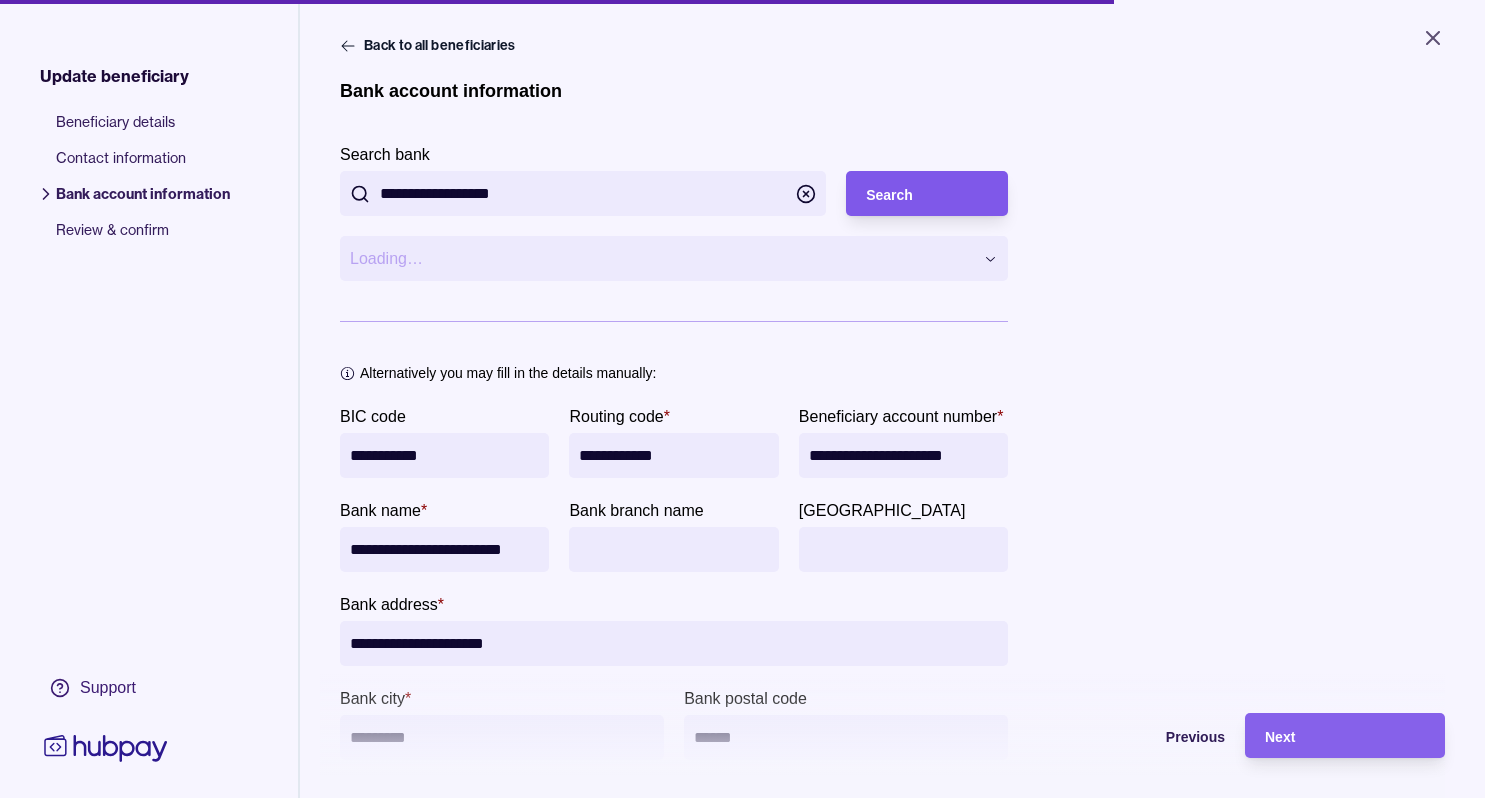 type on "**********" 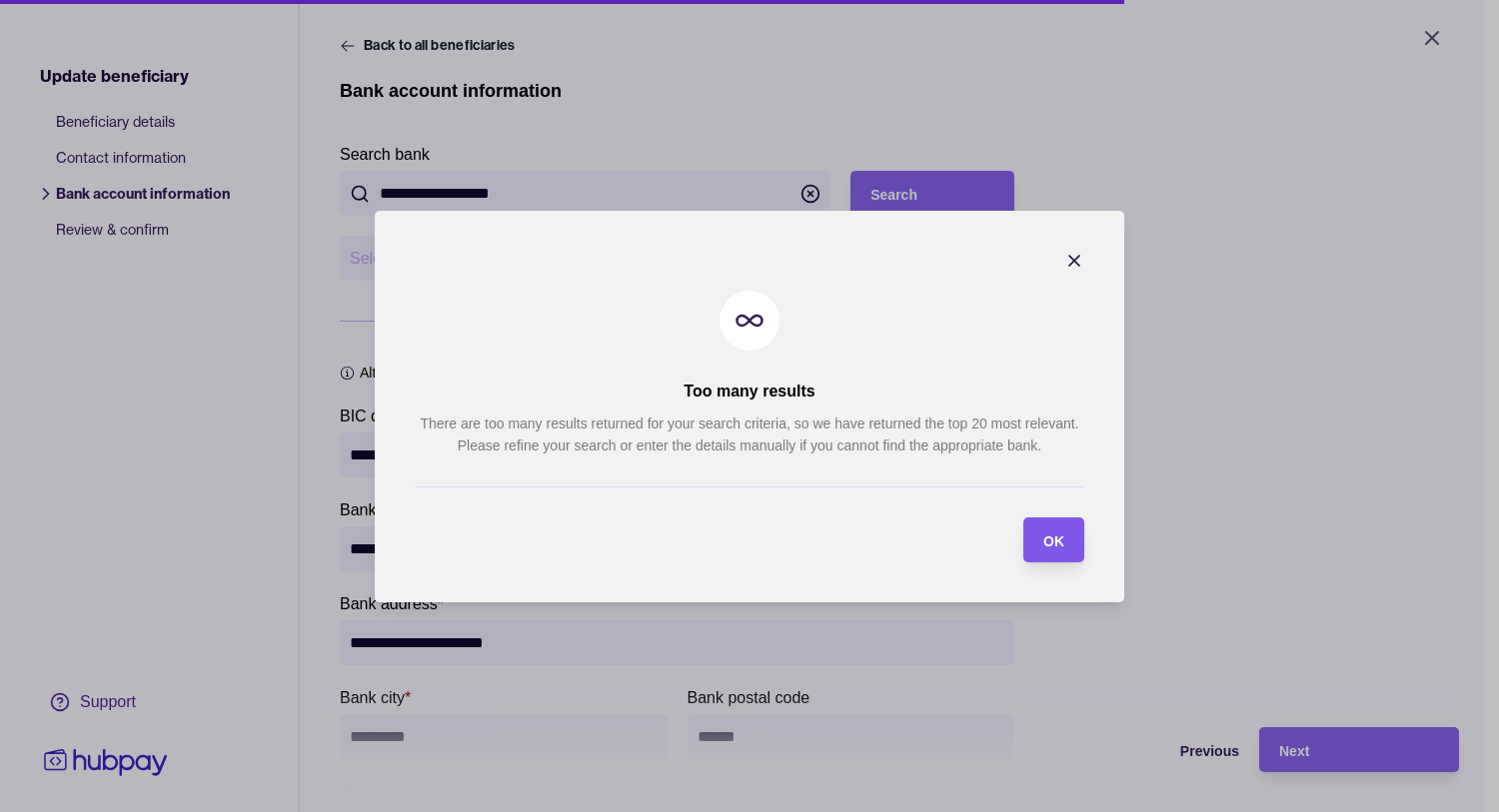 click on "OK" at bounding box center (1053, 540) 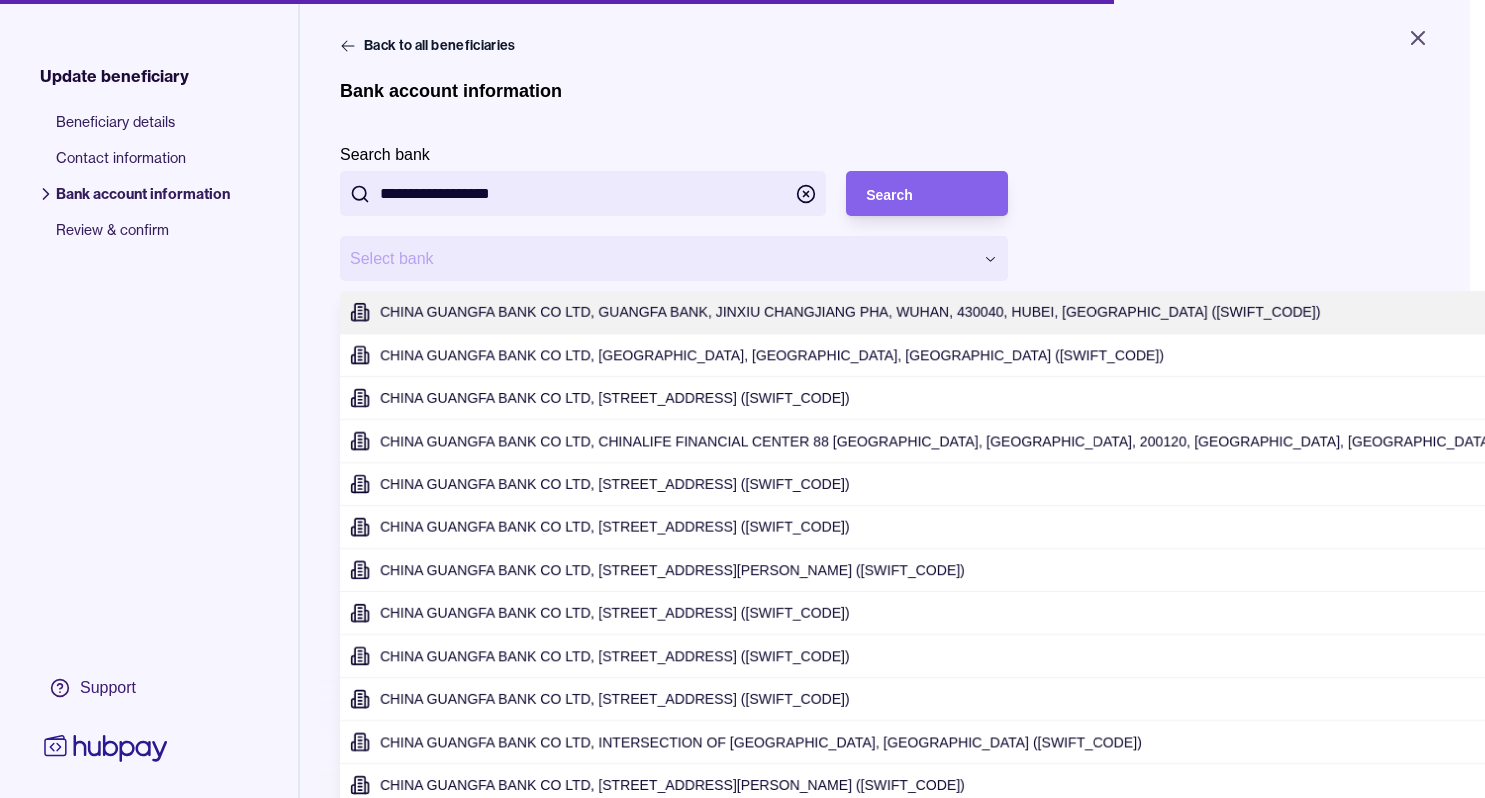 click on "**********" at bounding box center [742, 399] 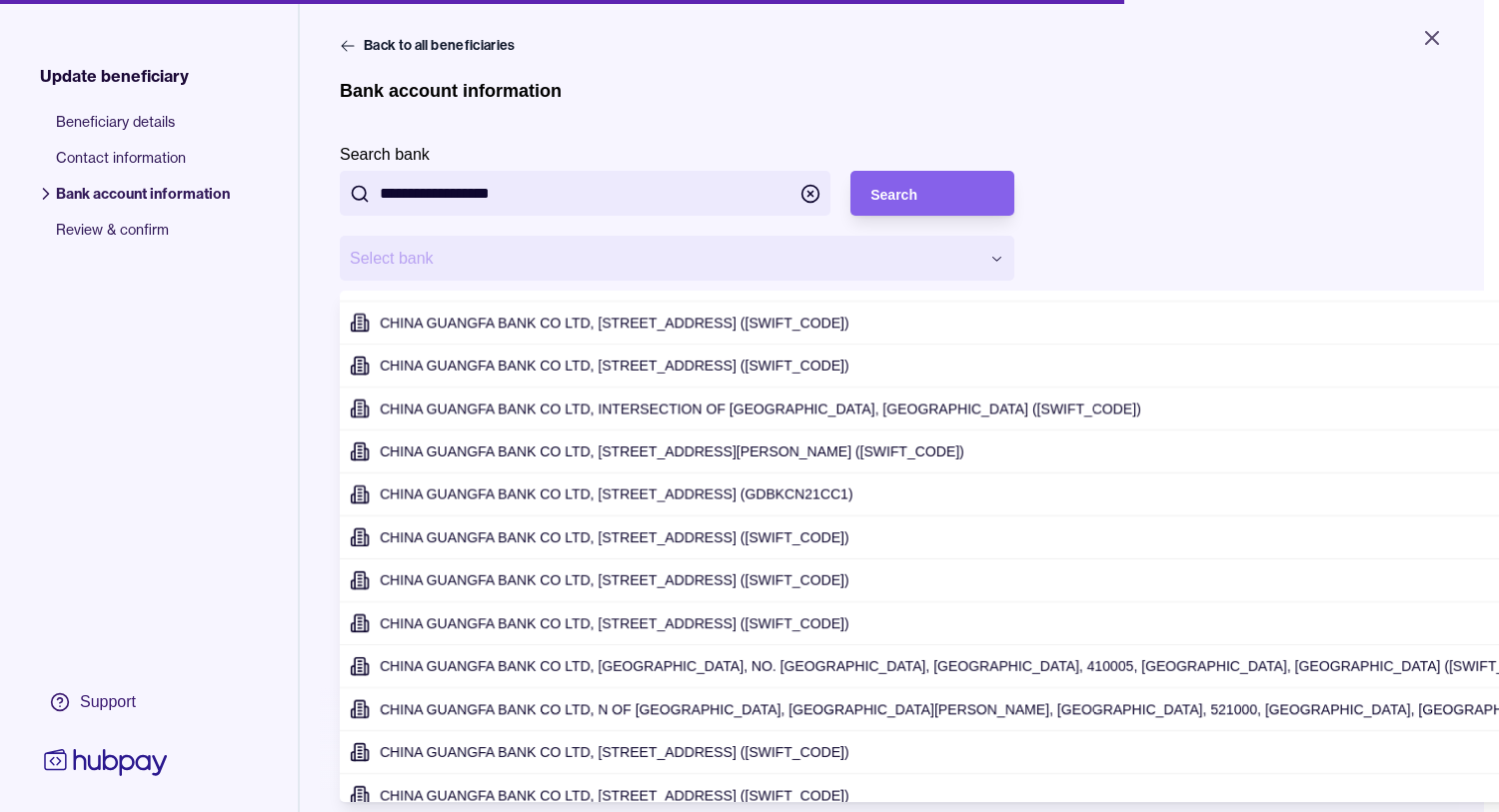 scroll, scrollTop: 338, scrollLeft: 0, axis: vertical 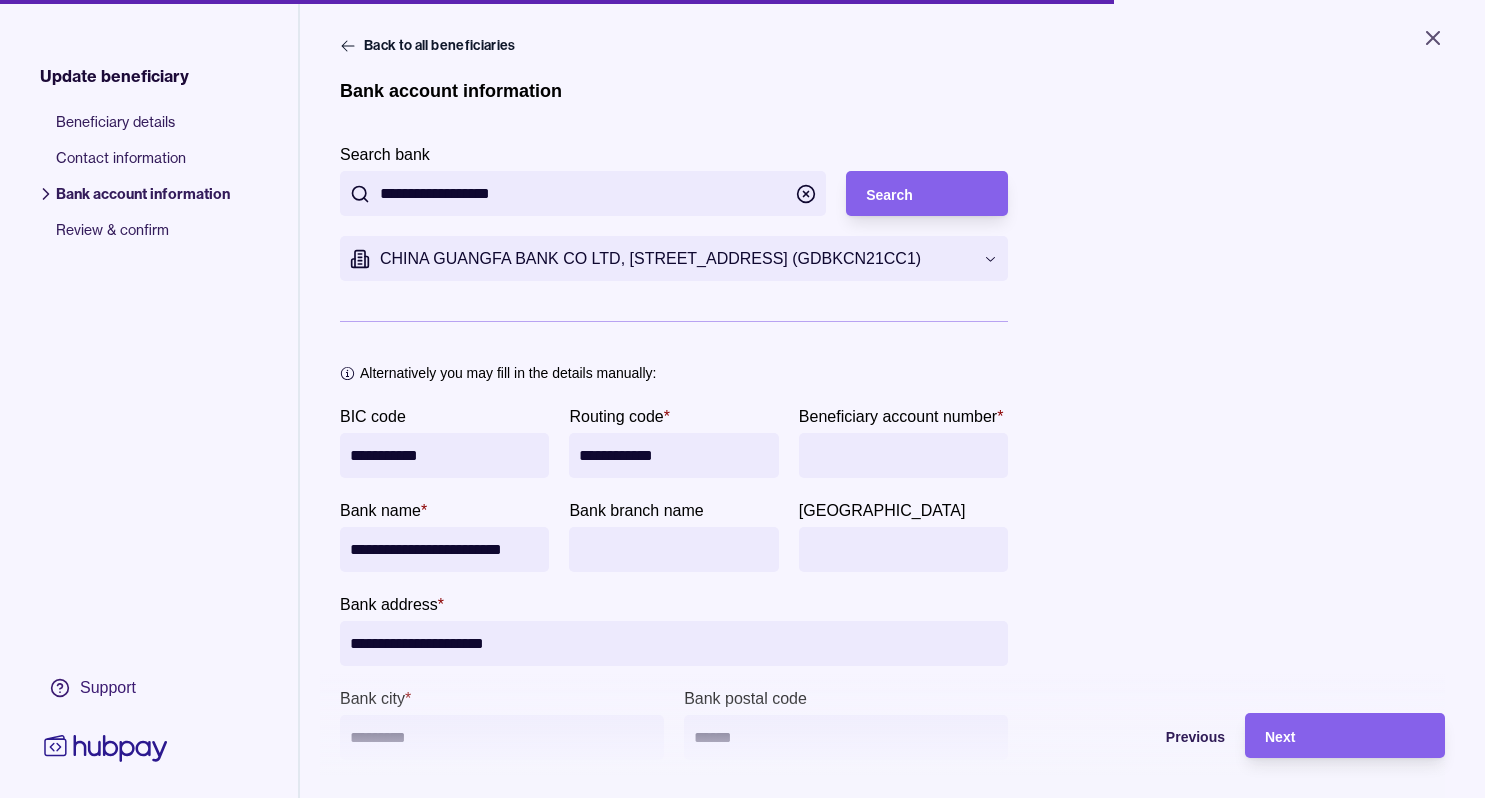 paste on "**********" 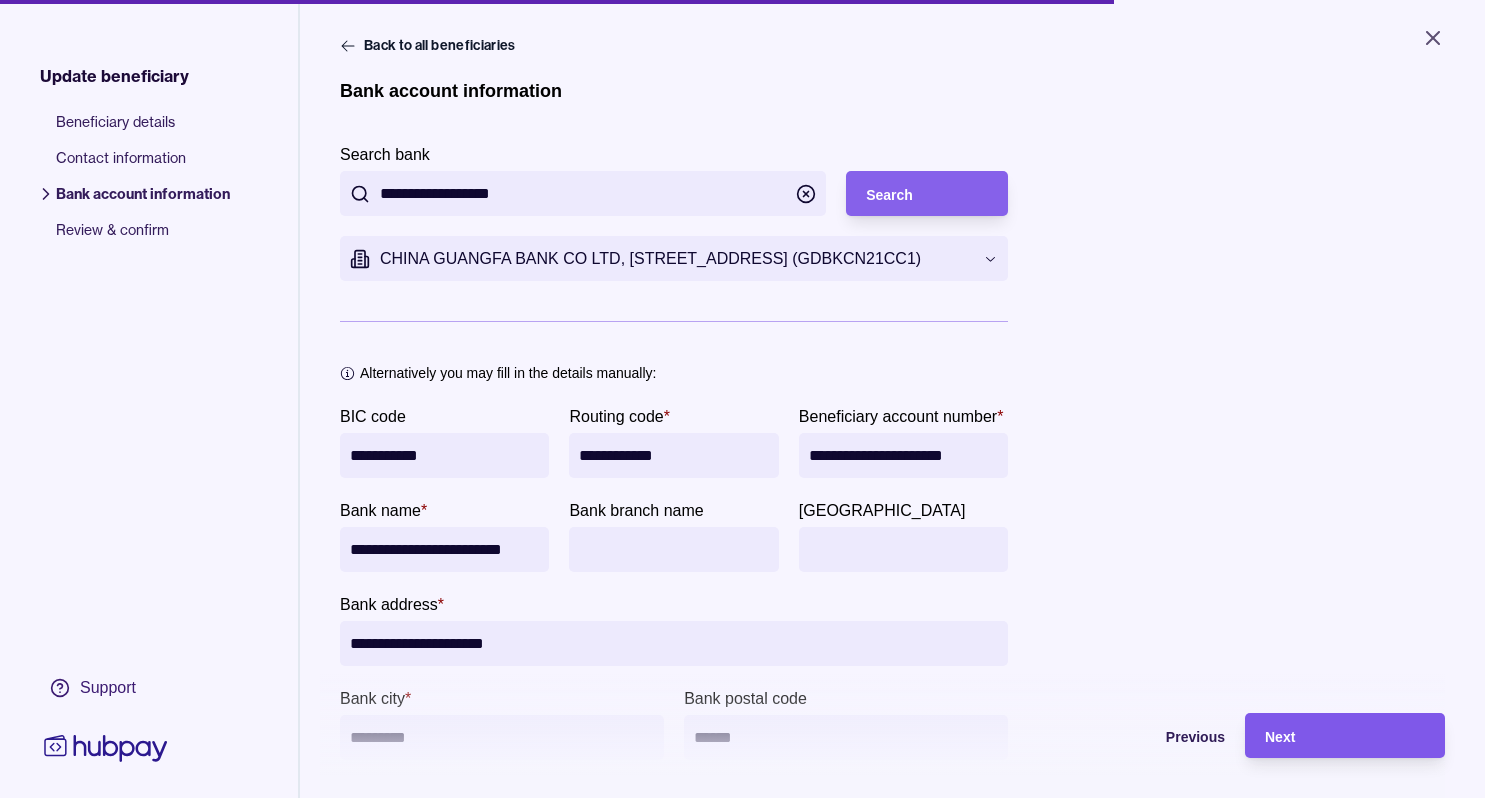type on "**********" 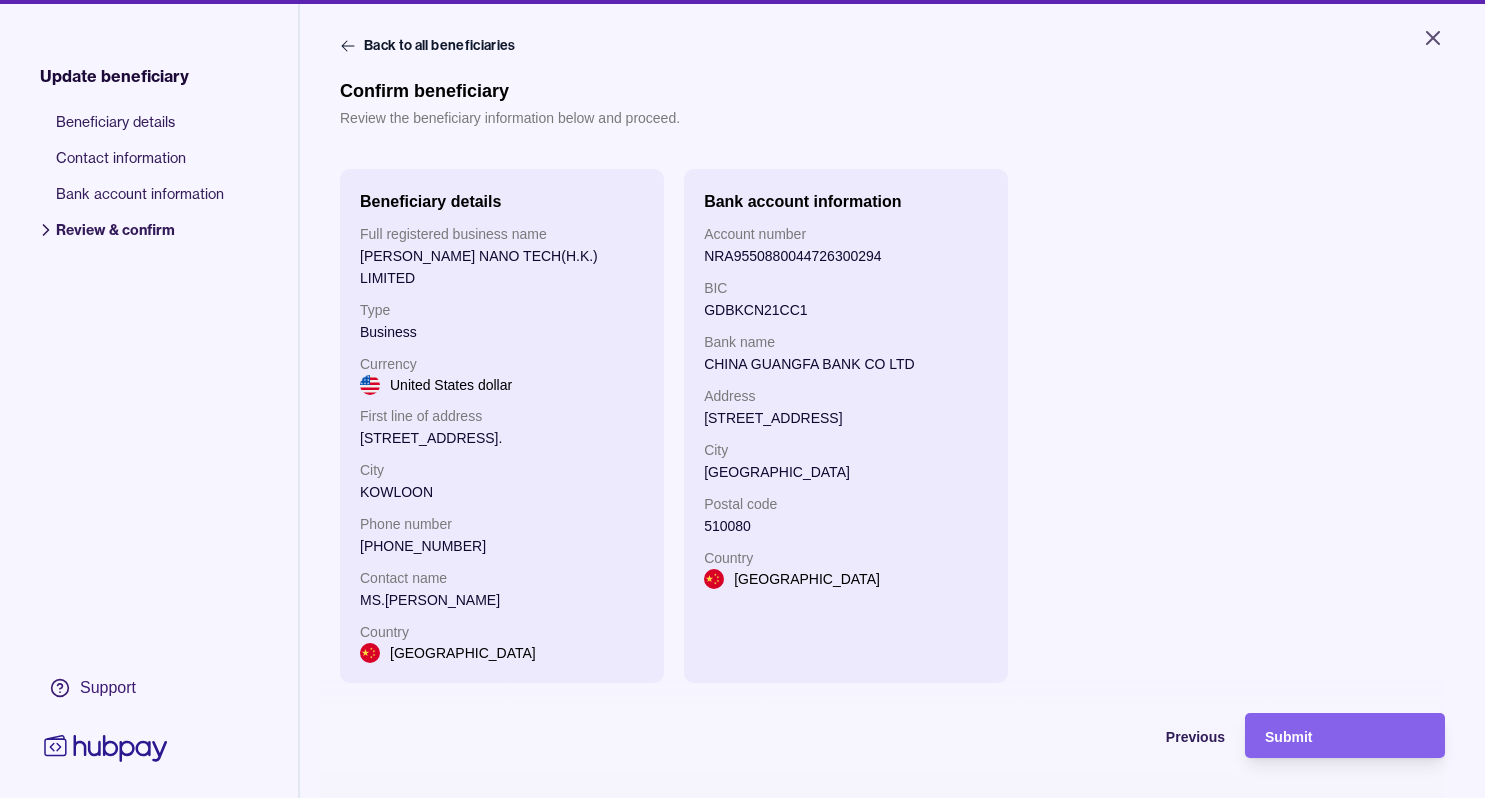 click on "Submit" at bounding box center [1288, 737] 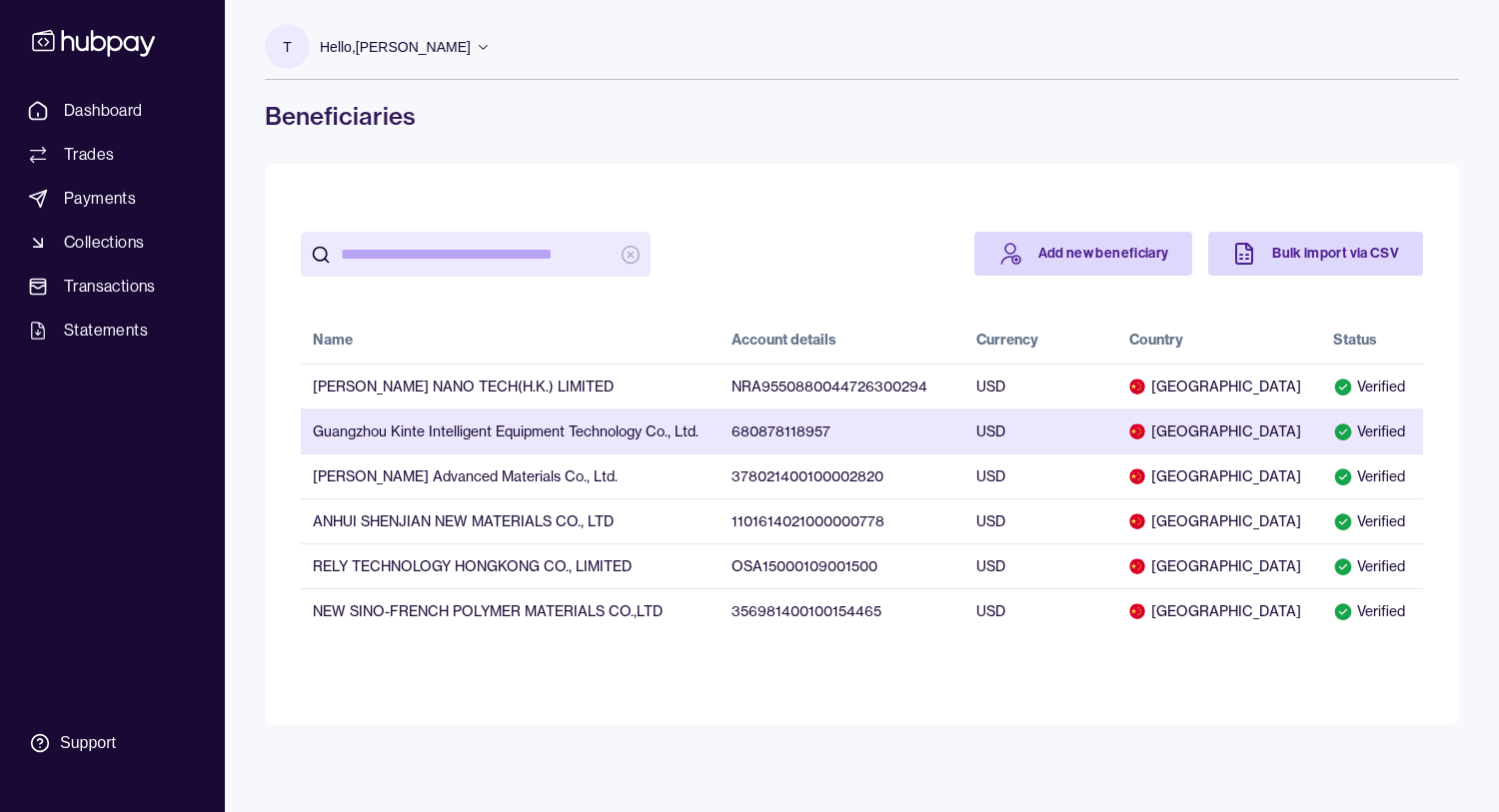 click on "Guangzhou Kinte Intelligent Equipment Technology Co., Ltd." at bounding box center [510, 430] 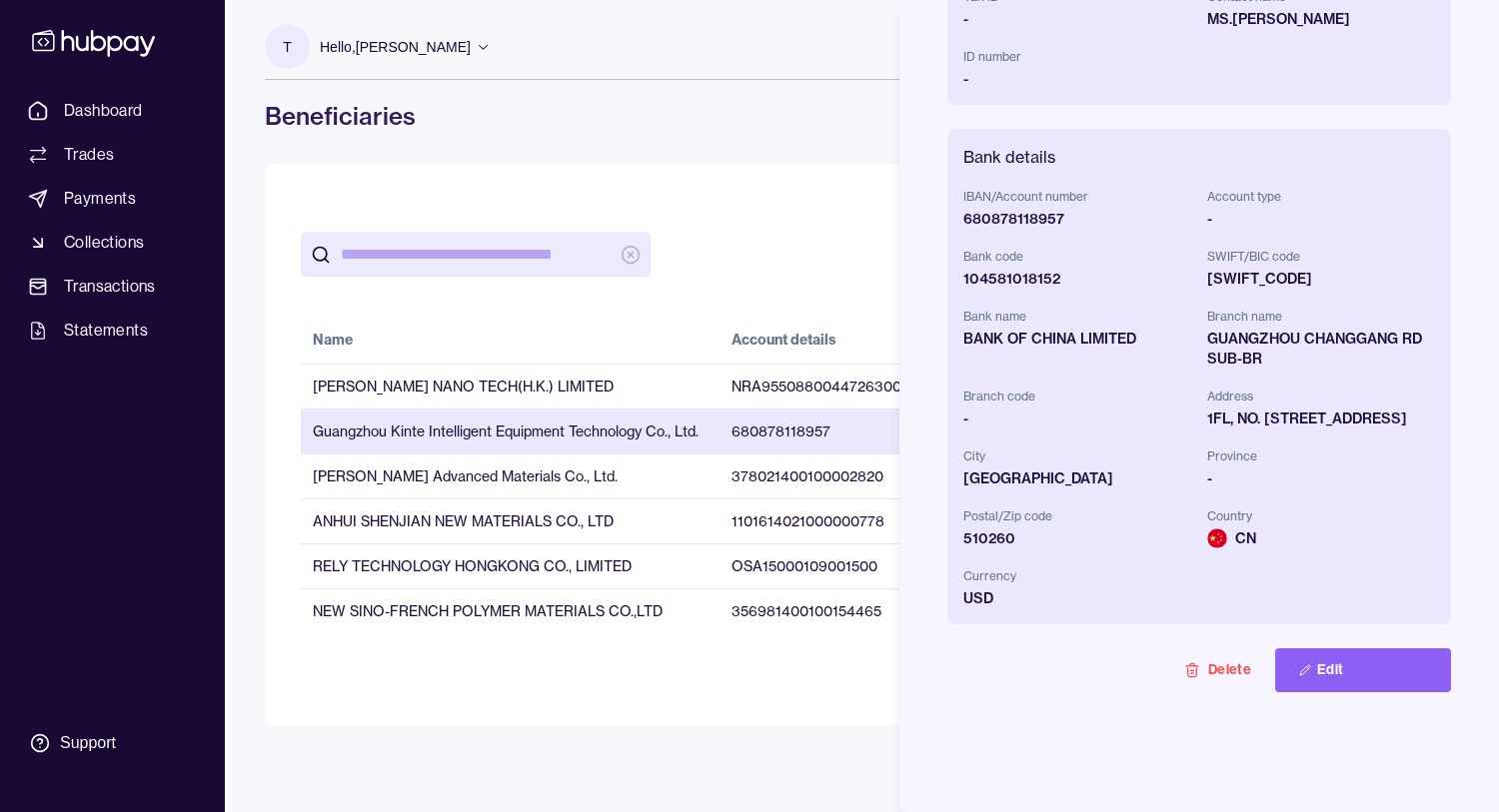 scroll, scrollTop: 528, scrollLeft: 0, axis: vertical 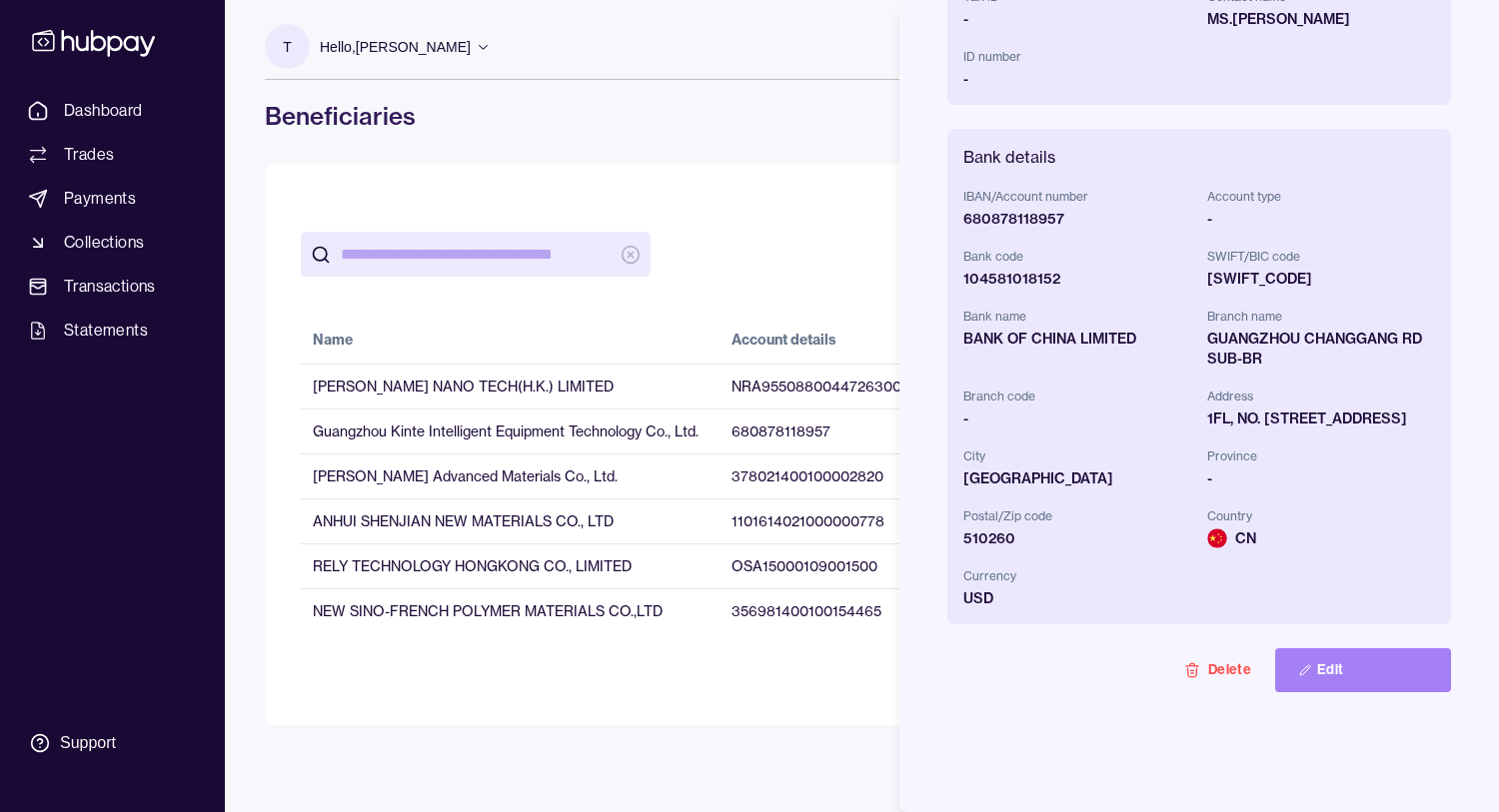 click on "Edit" at bounding box center [1363, 670] 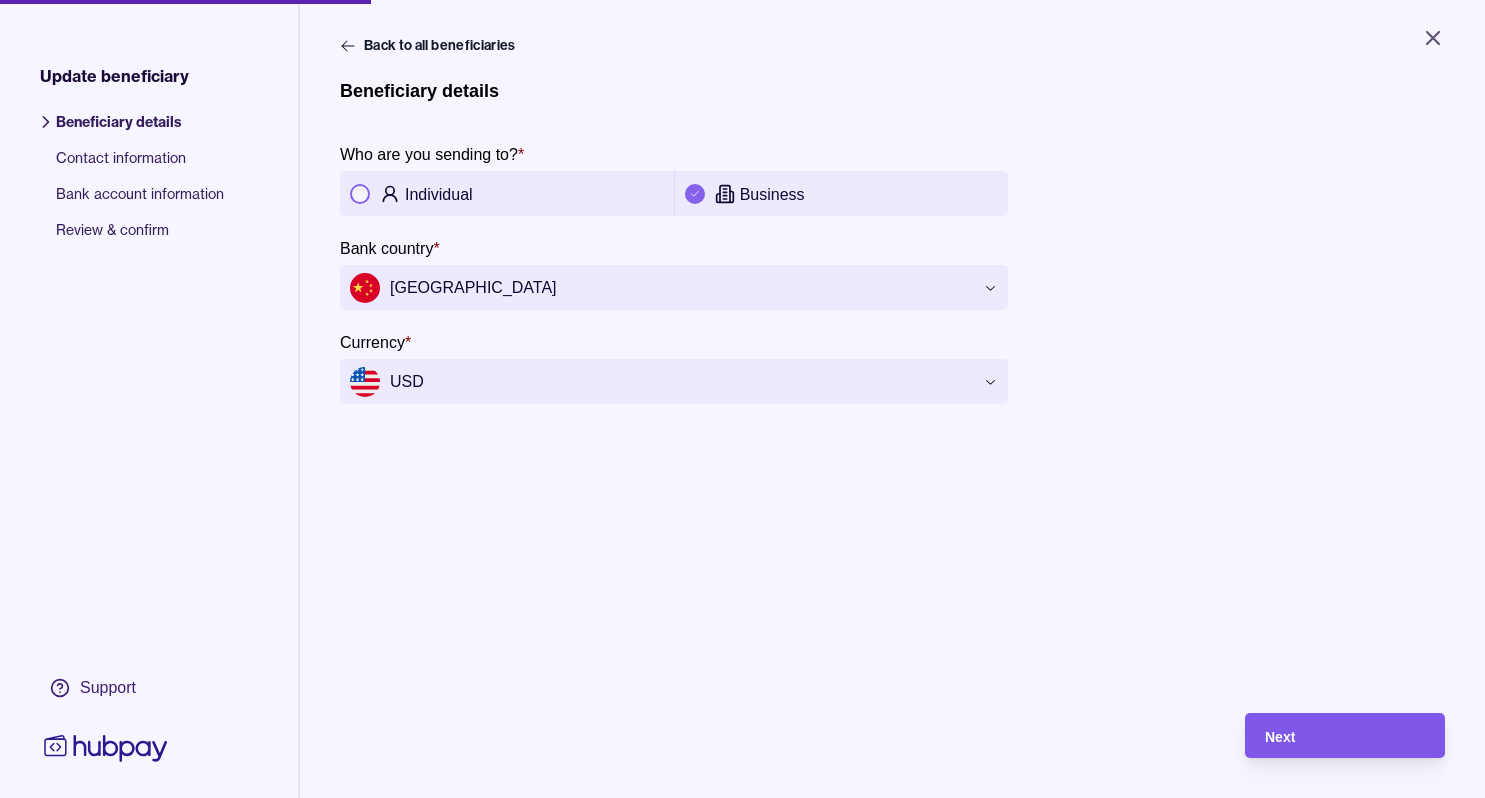 click on "Next" at bounding box center (1345, 736) 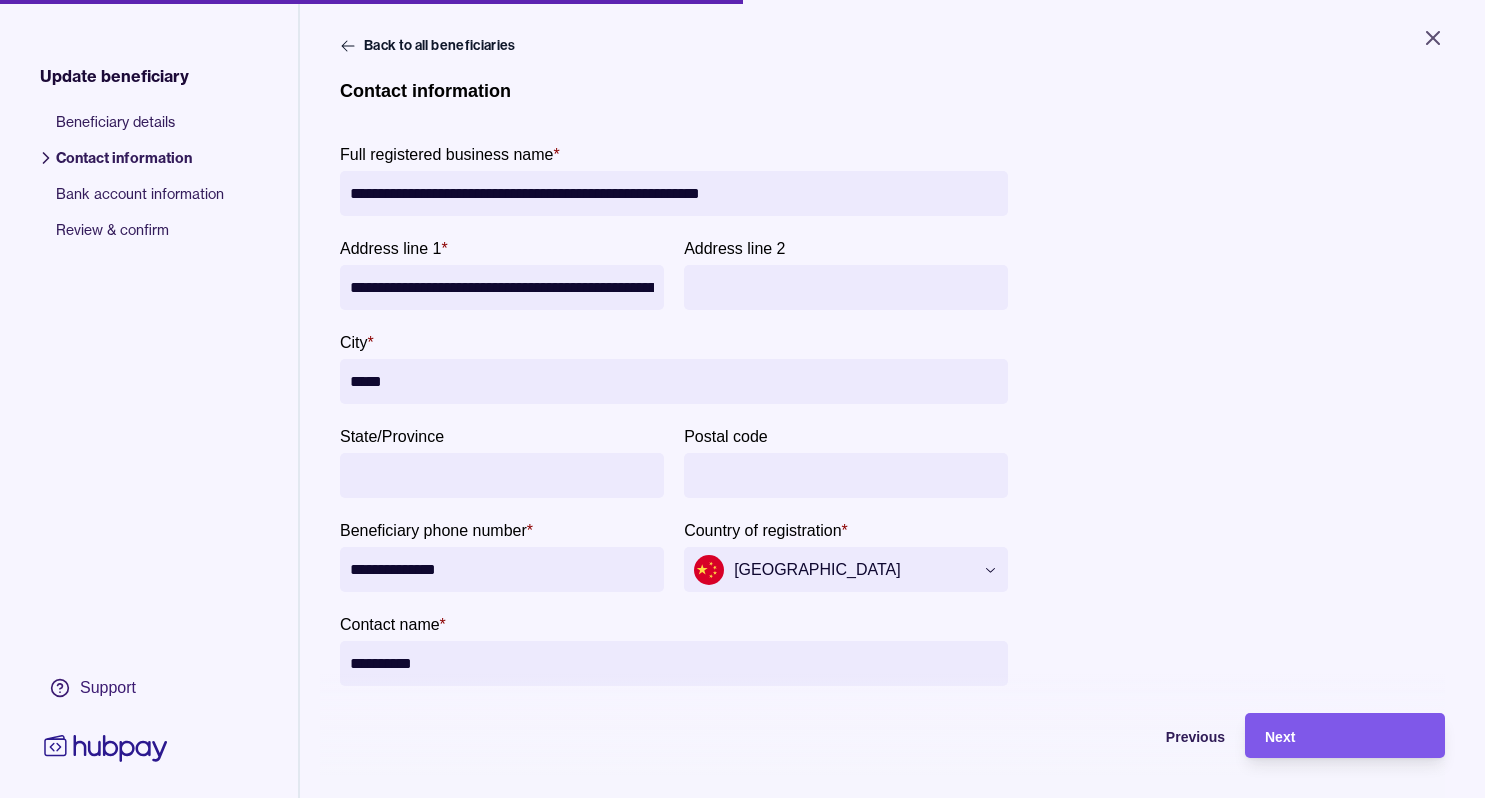click on "Next" at bounding box center (1345, 736) 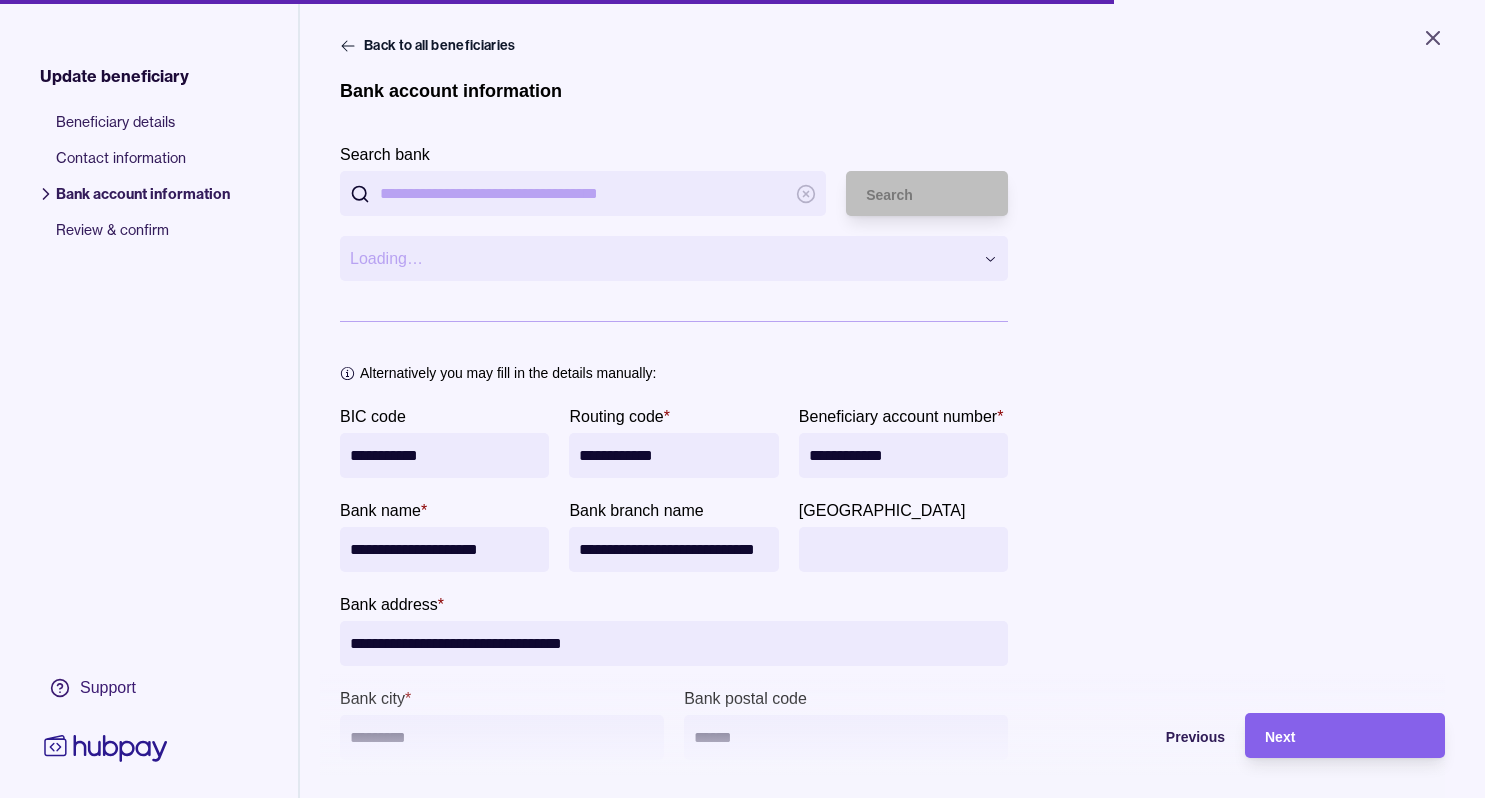 click on "Search bank" at bounding box center (583, 193) 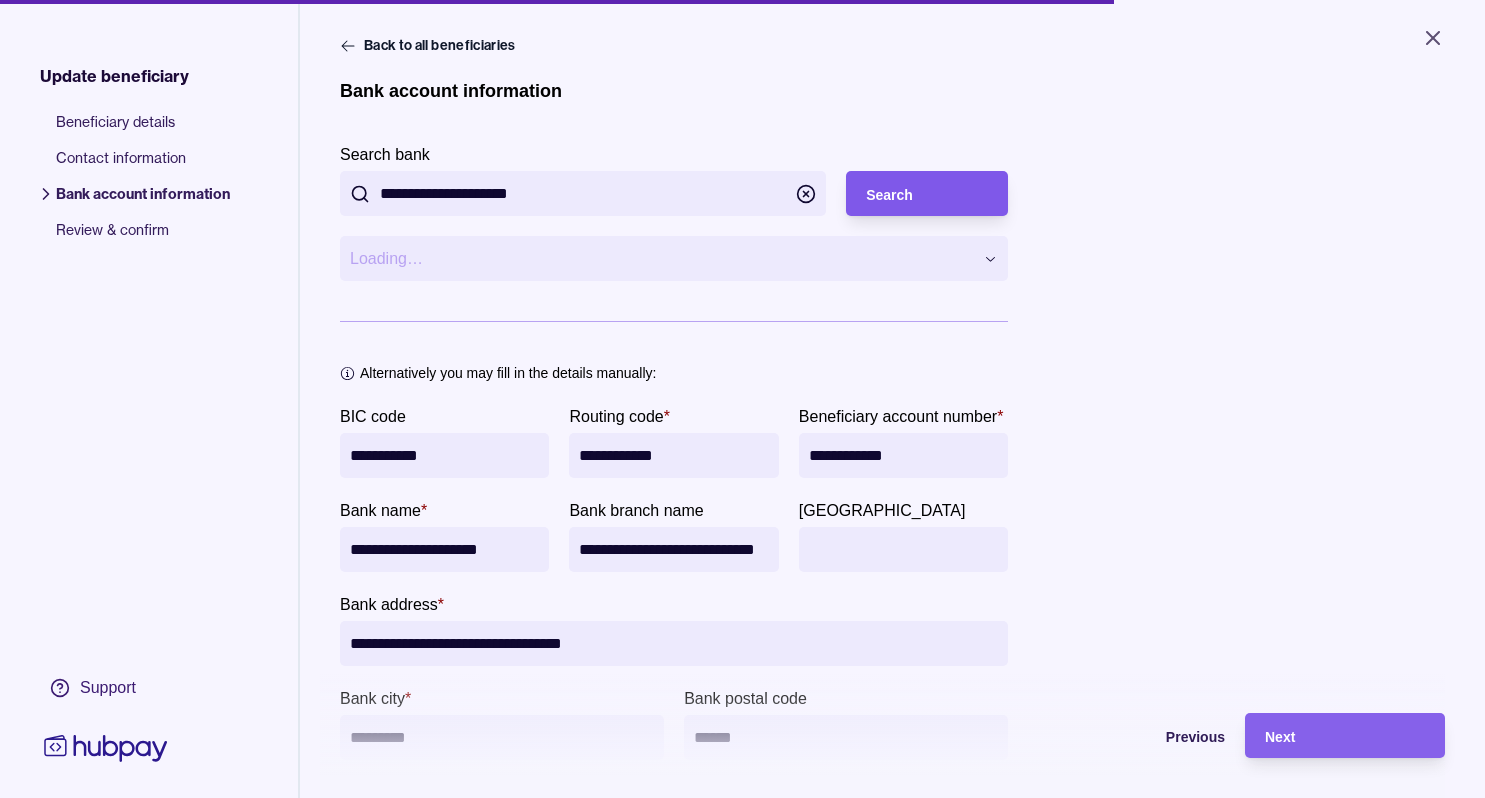 type on "**********" 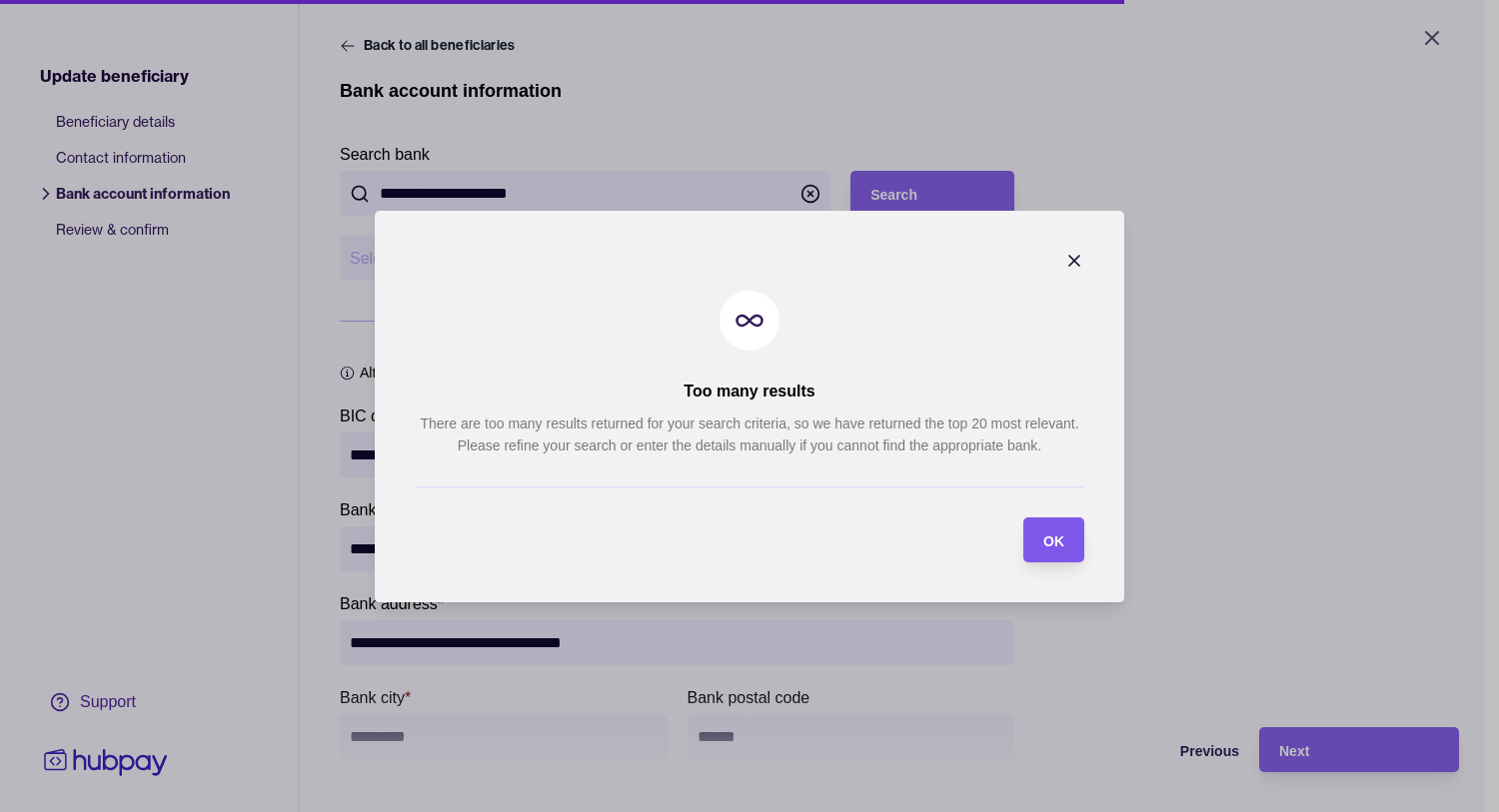 click on "OK" at bounding box center (1053, 540) 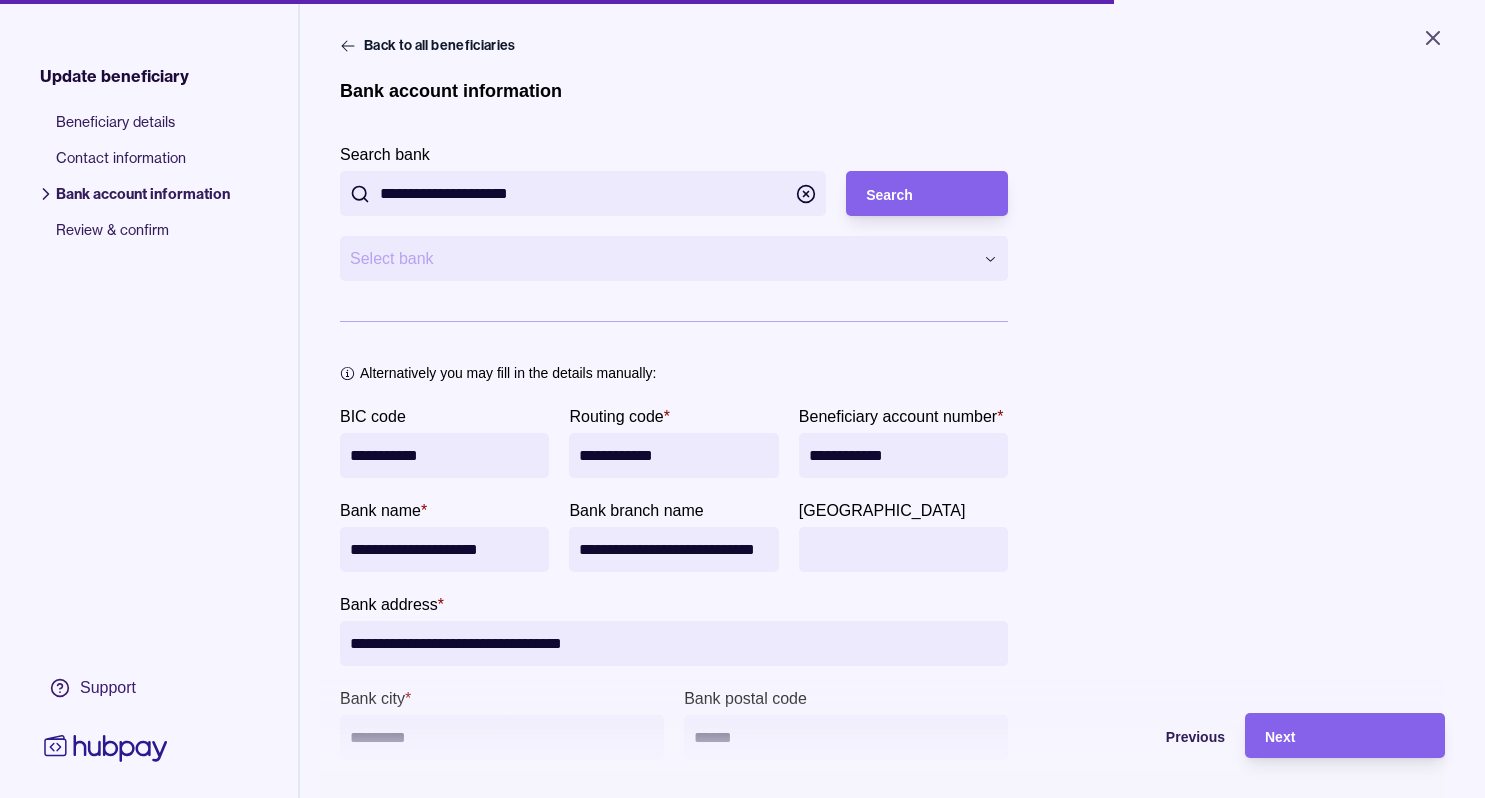 click on "**********" at bounding box center (742, 399) 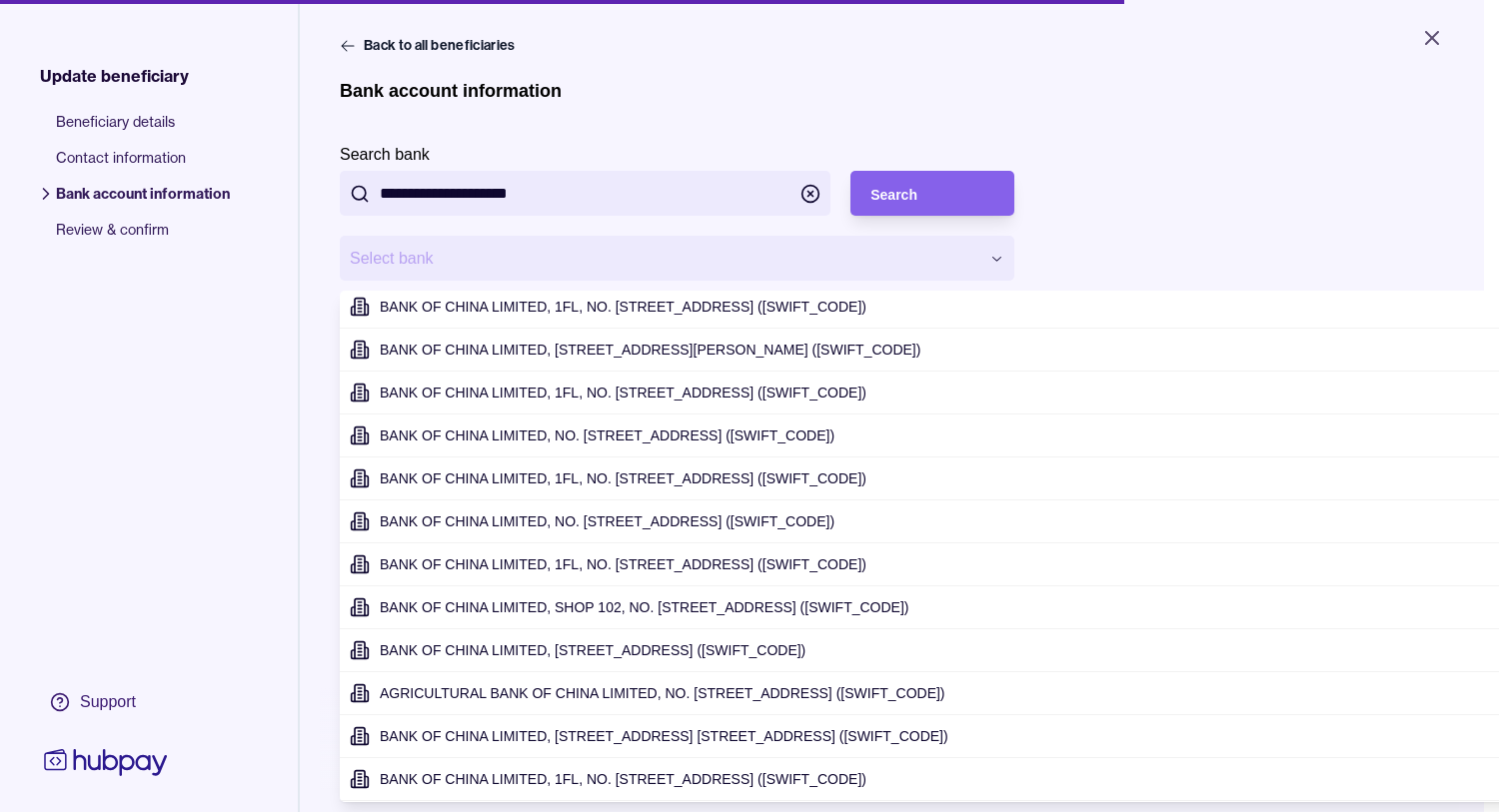 scroll, scrollTop: 307, scrollLeft: 0, axis: vertical 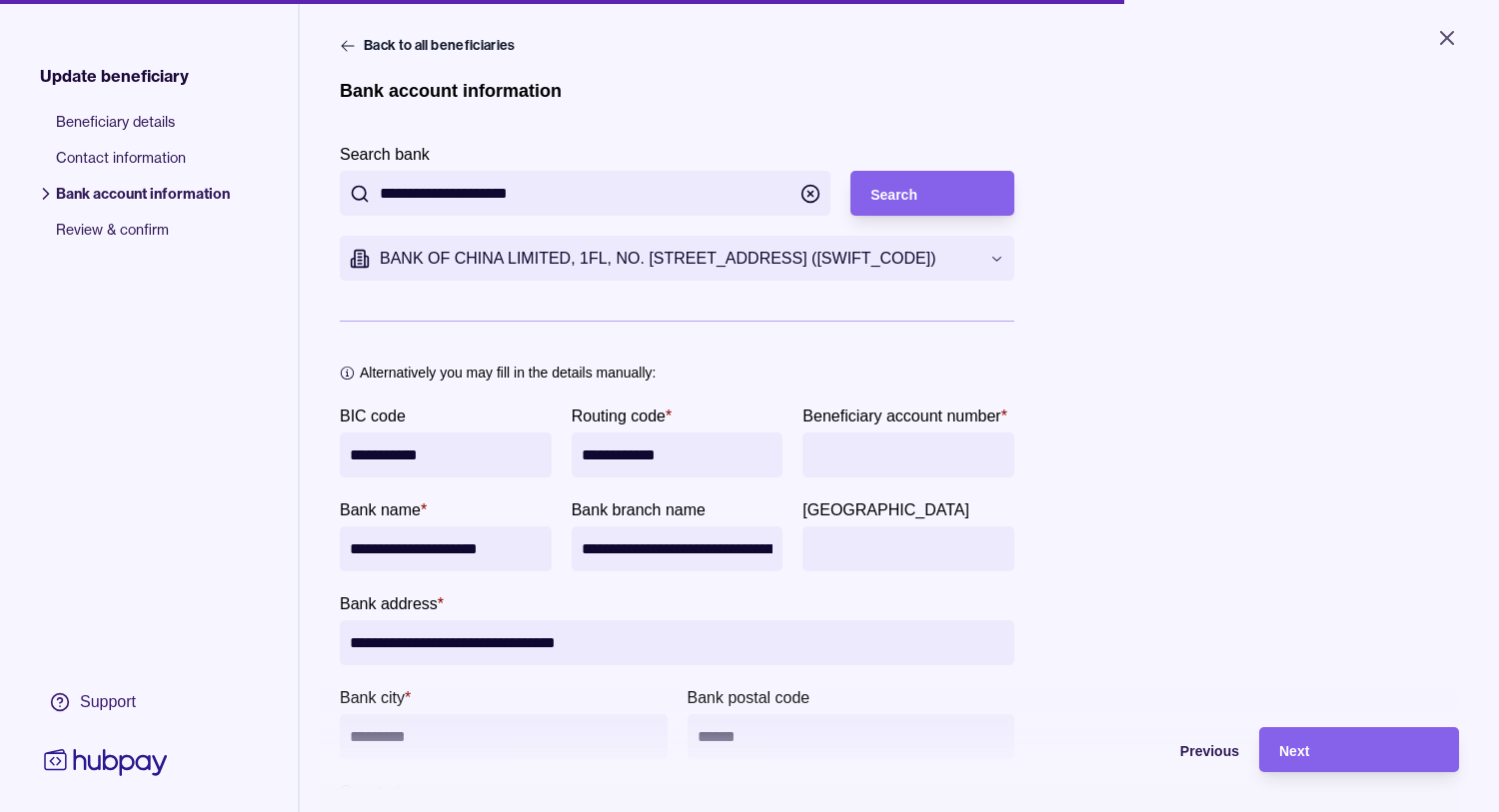 type on "**********" 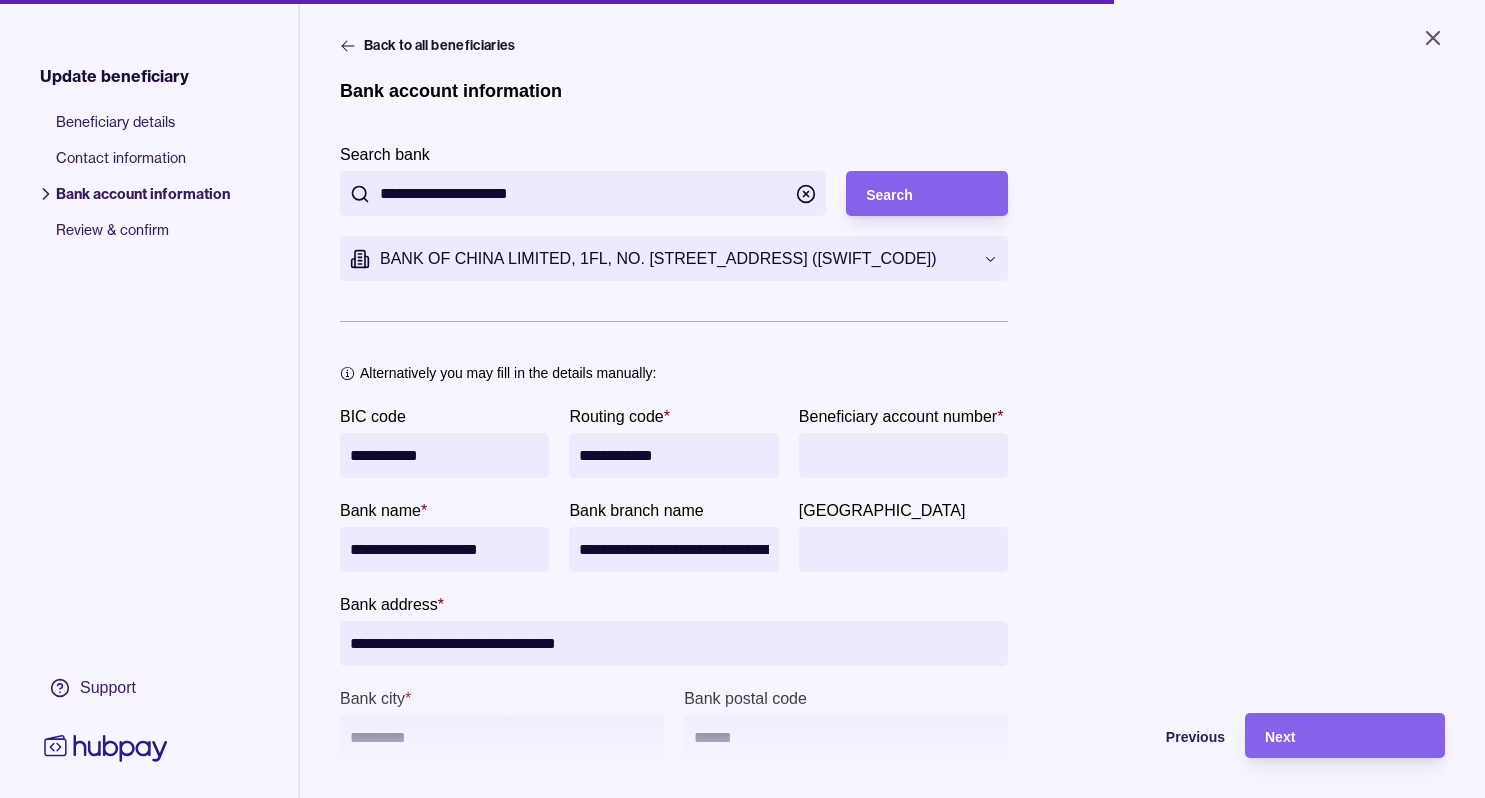 paste on "**********" 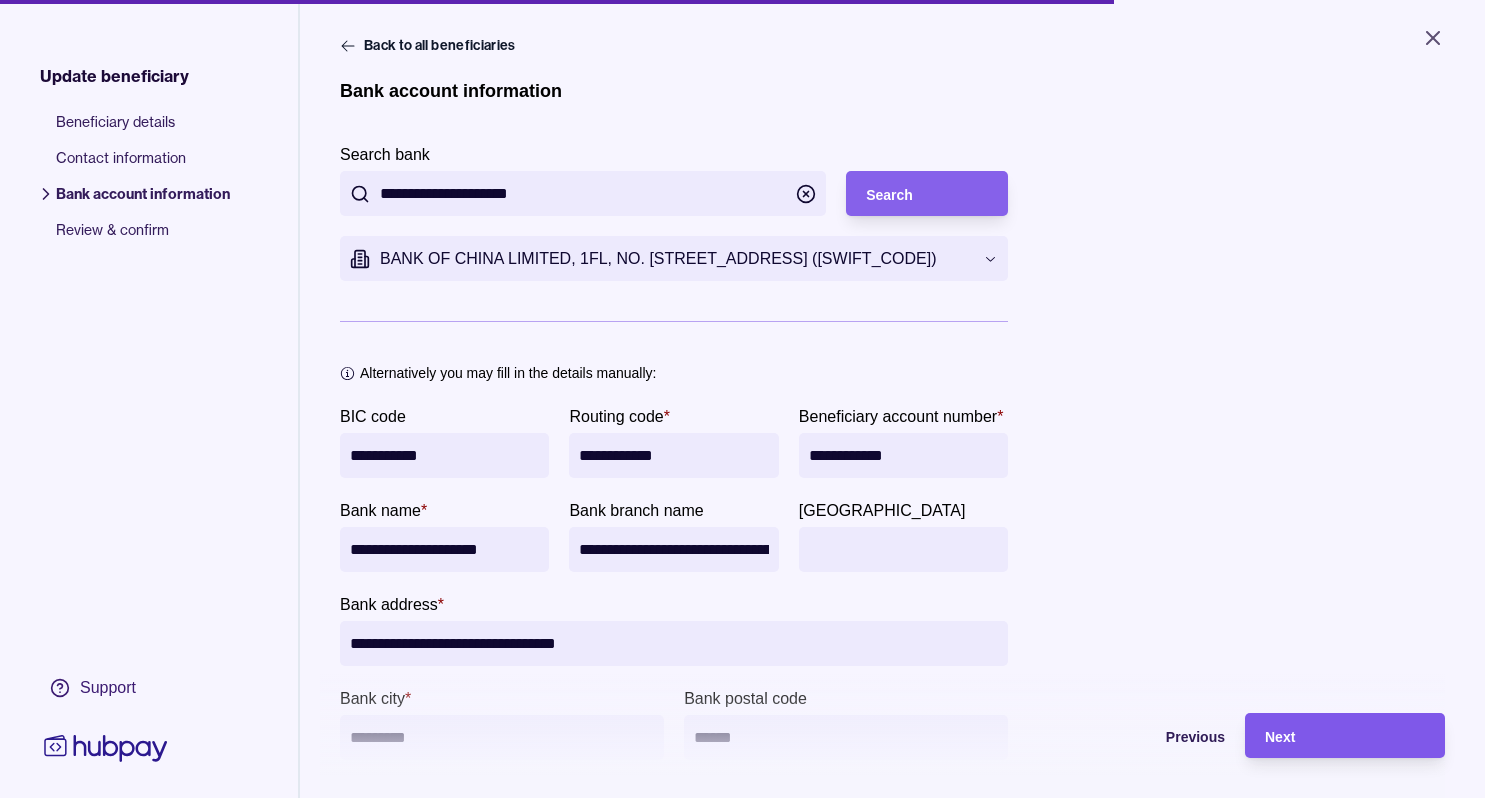 type on "**********" 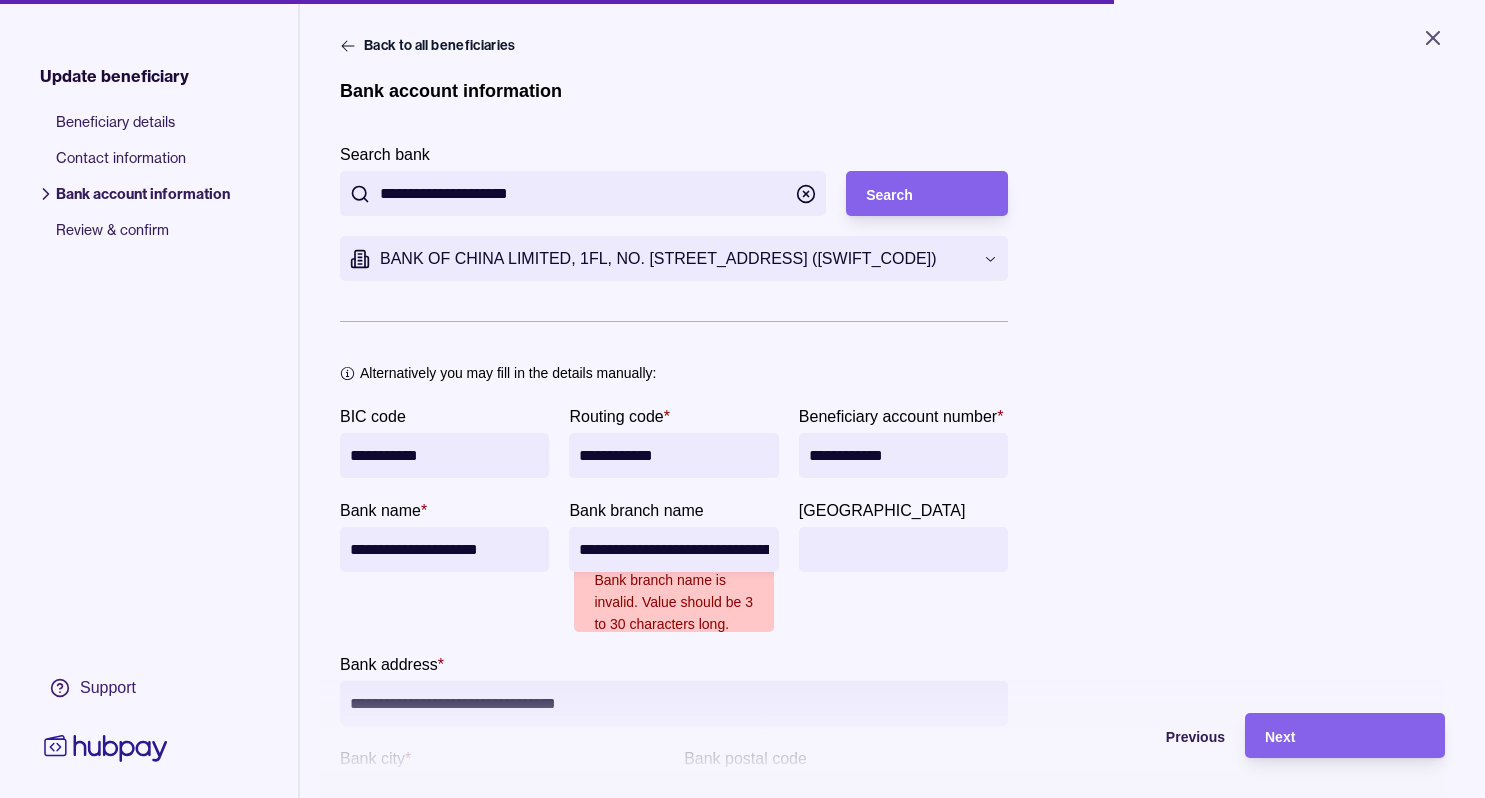 click on "**********" at bounding box center (673, 549) 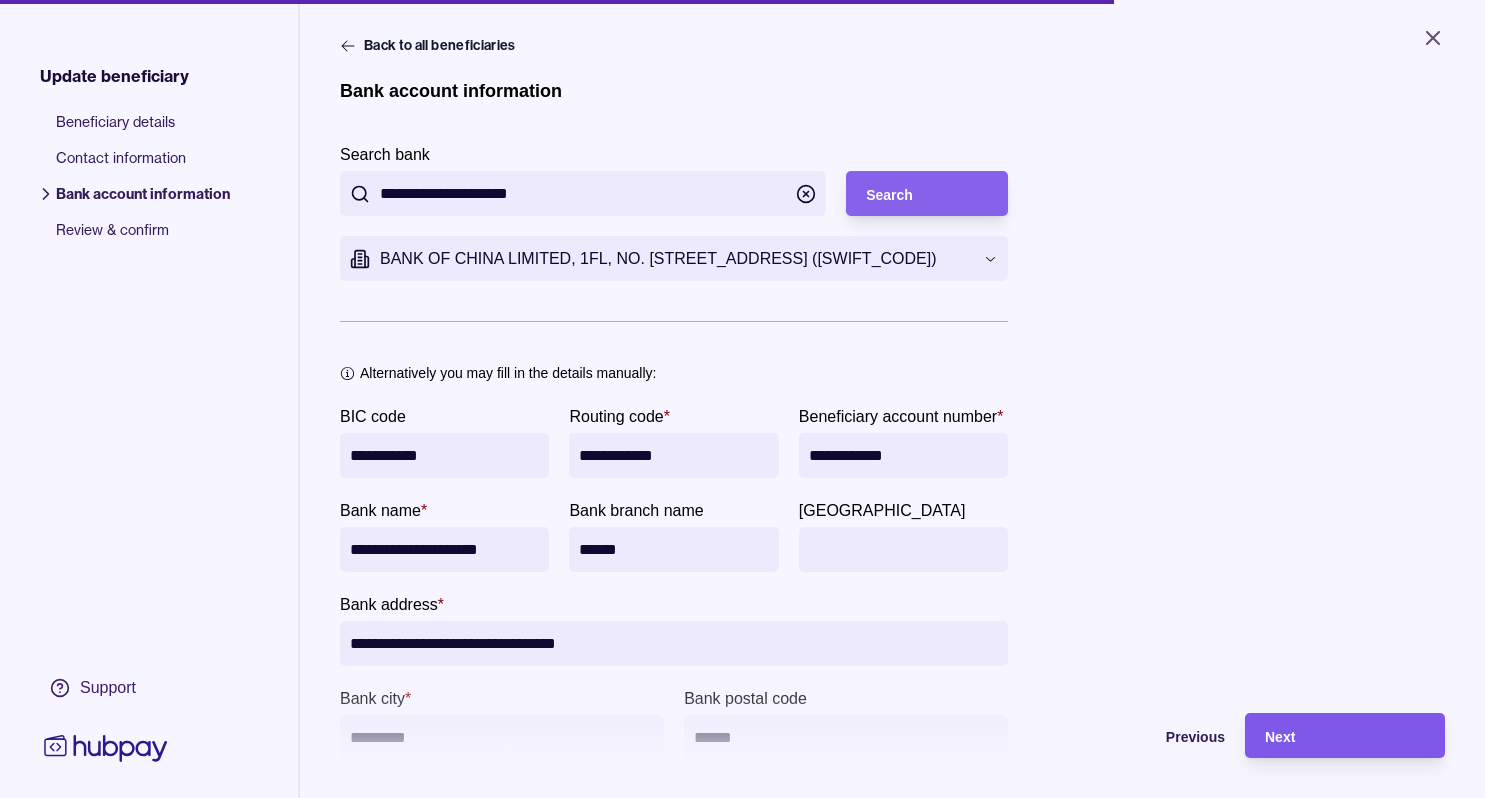 type on "******" 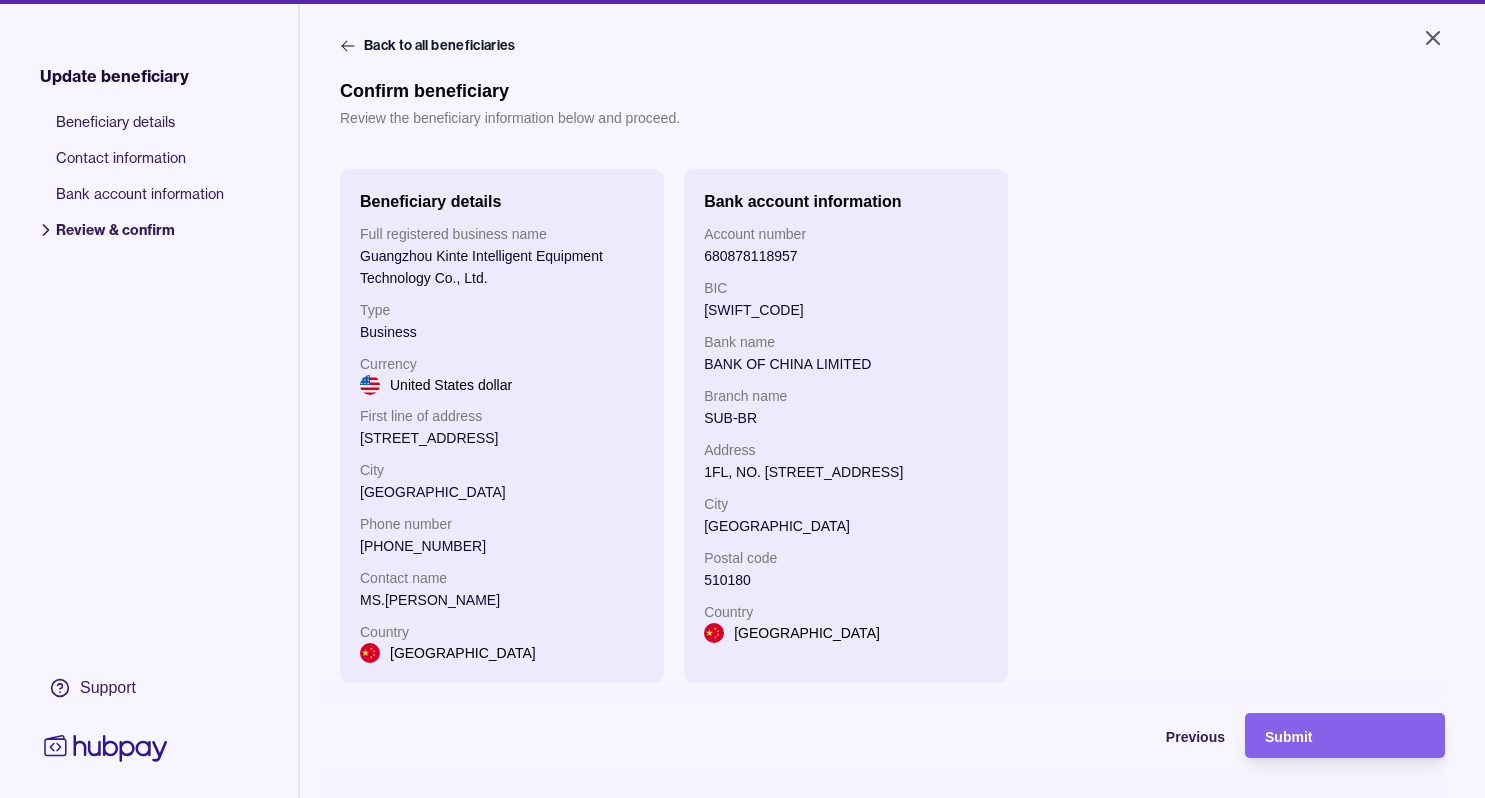click on "Submit" at bounding box center [1288, 737] 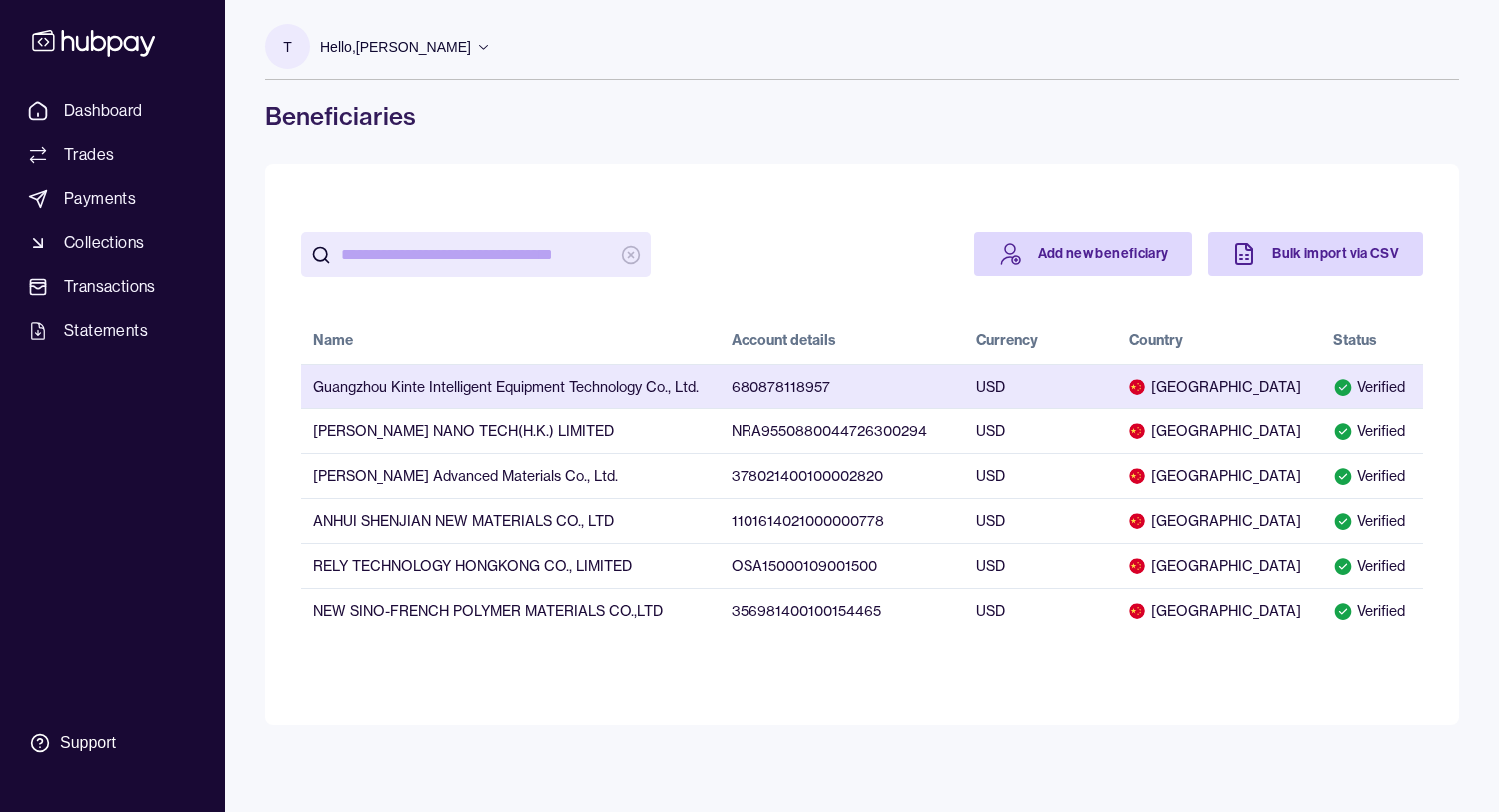 click on "680878118957" at bounding box center (841, 386) 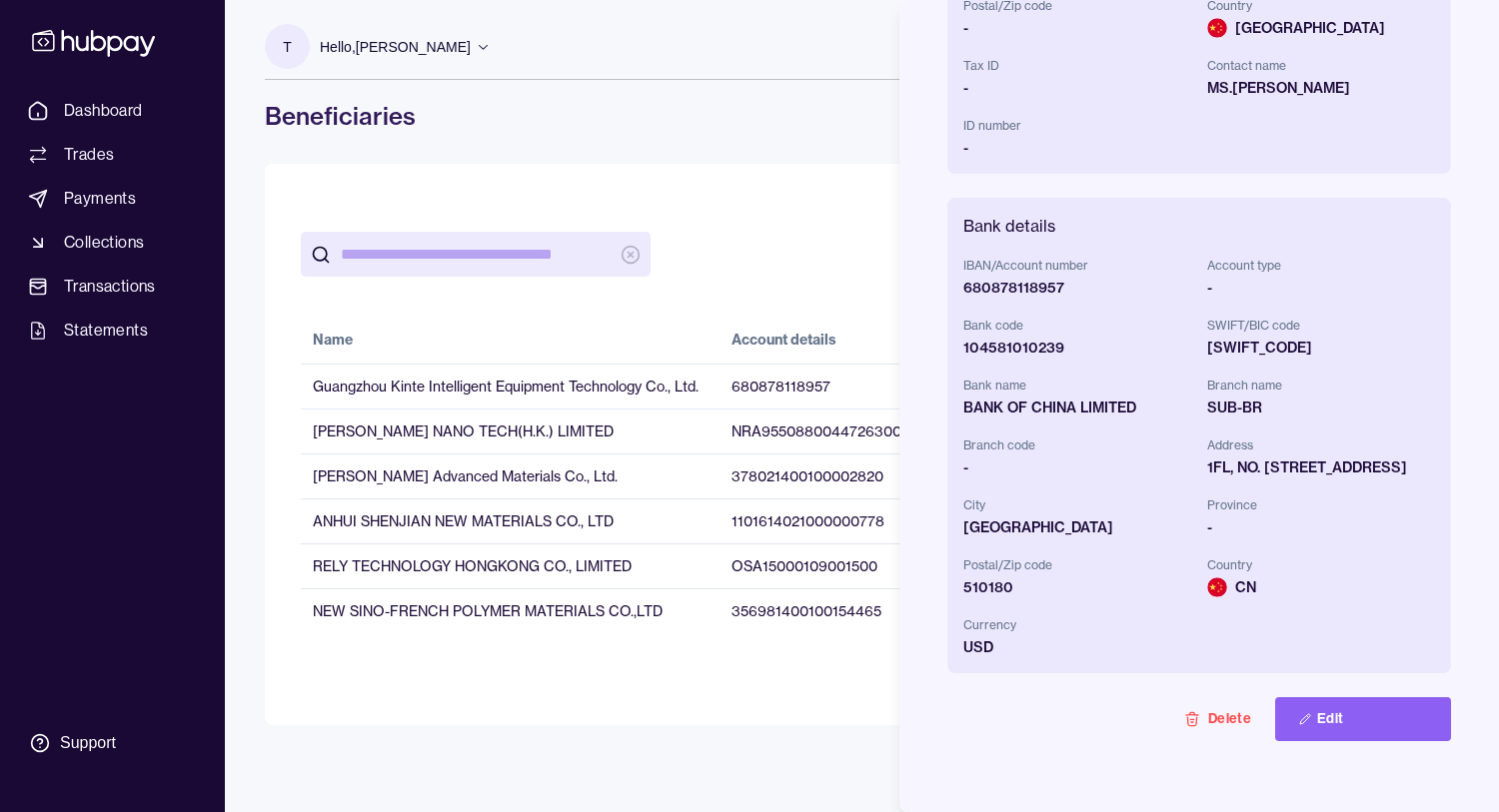 scroll, scrollTop: 550, scrollLeft: 0, axis: vertical 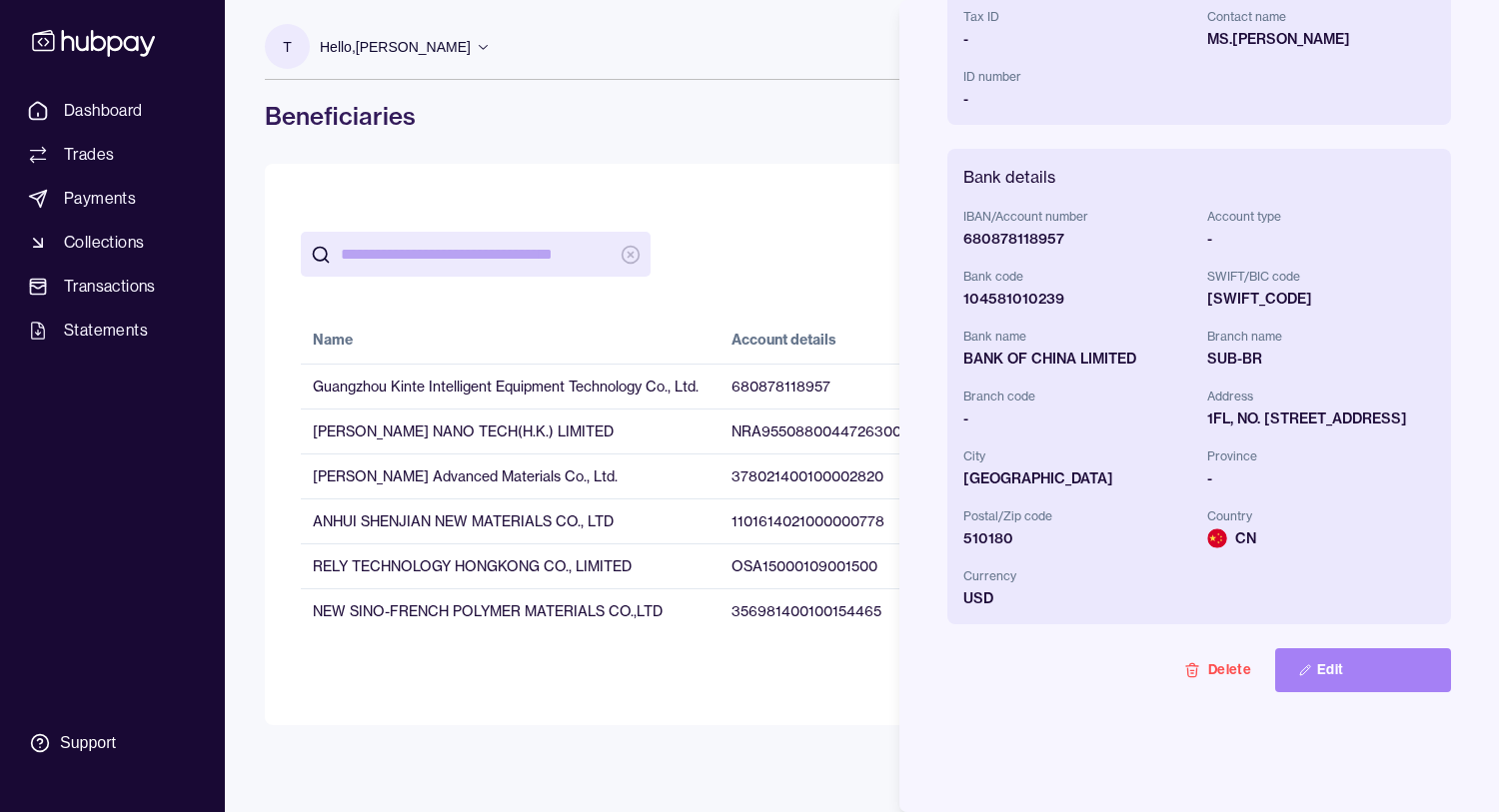 click on "Edit" at bounding box center (1363, 670) 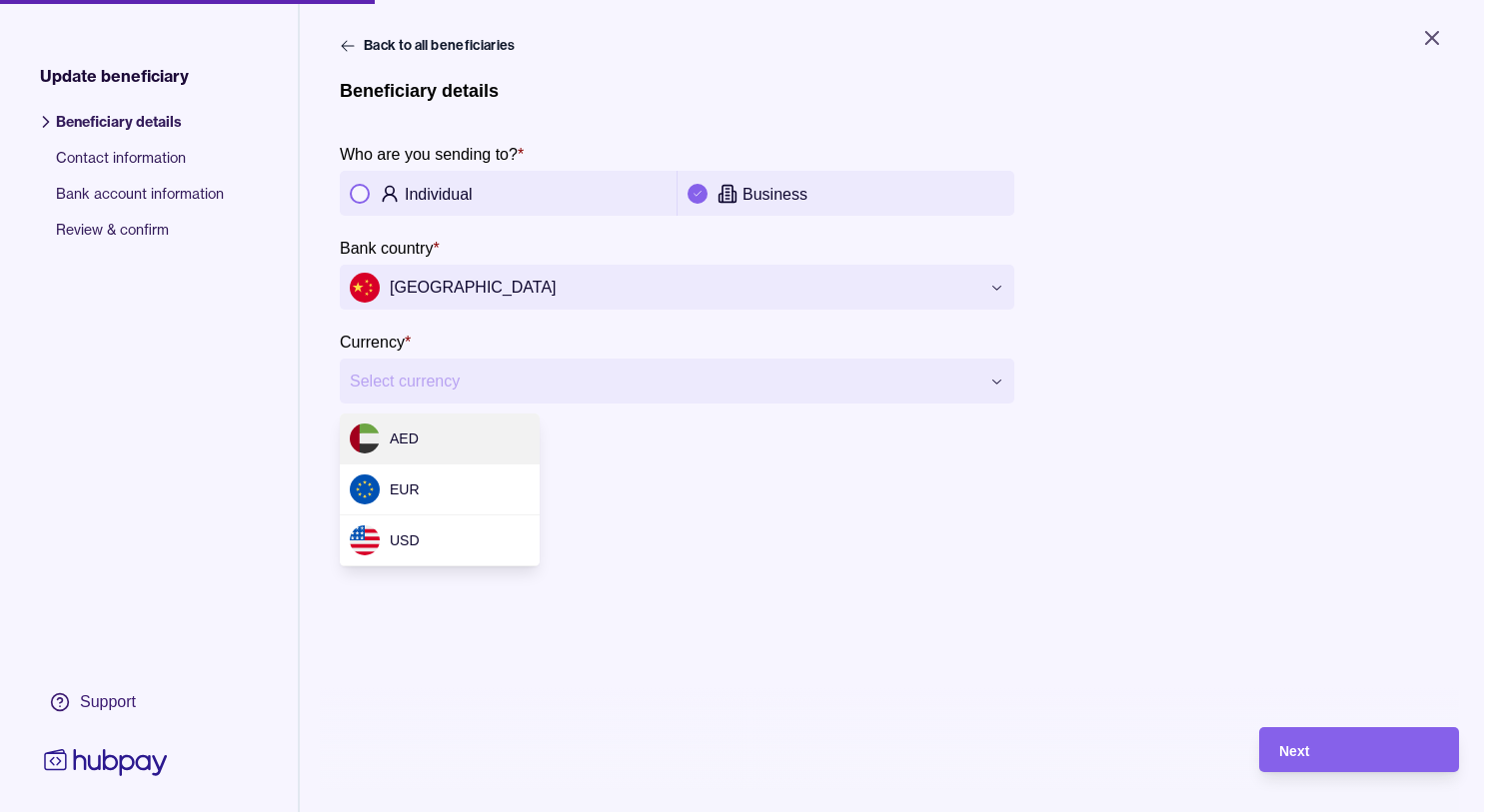 click on "**********" at bounding box center [750, 406] 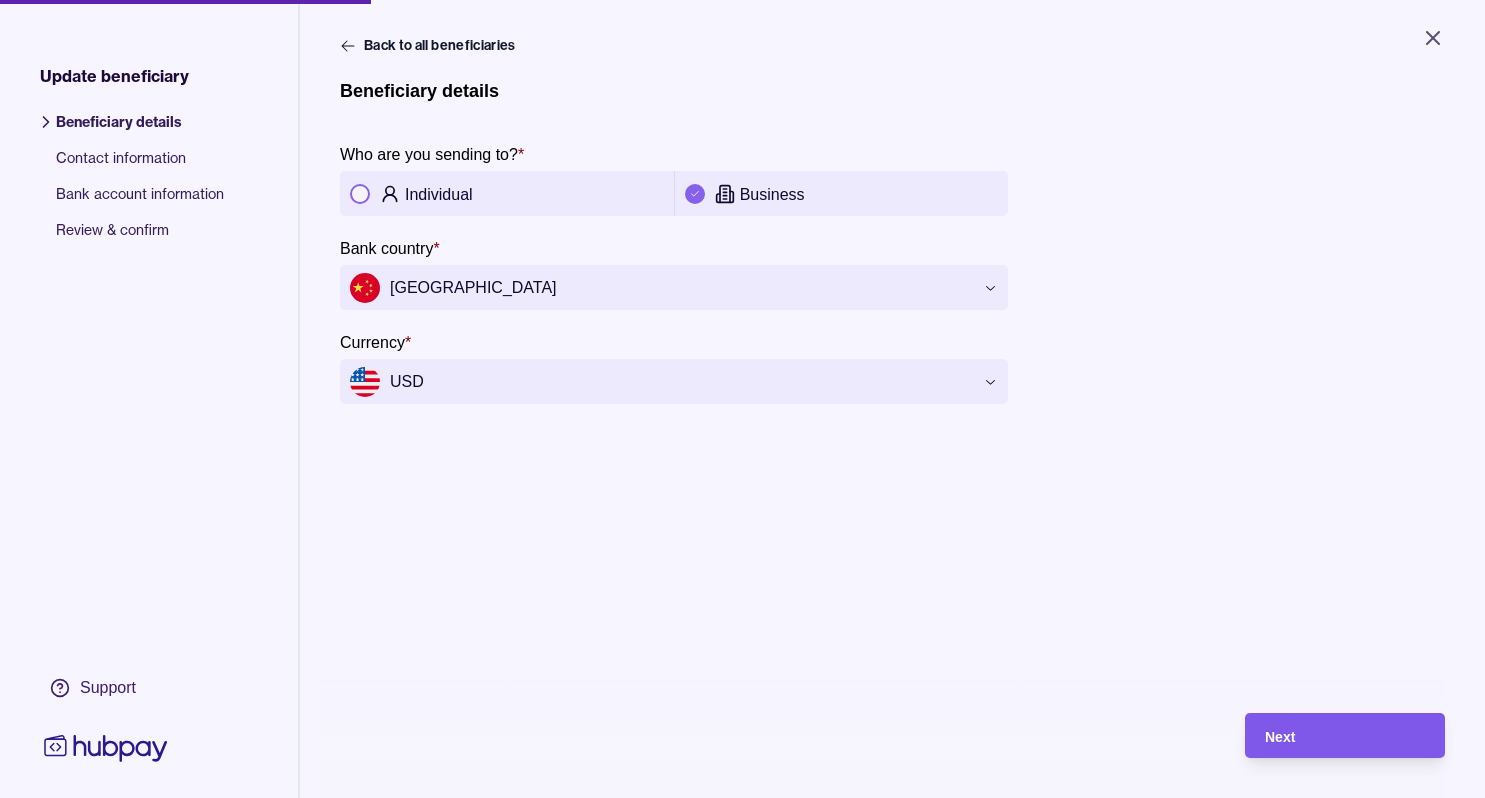 click on "Next" at bounding box center [1345, 736] 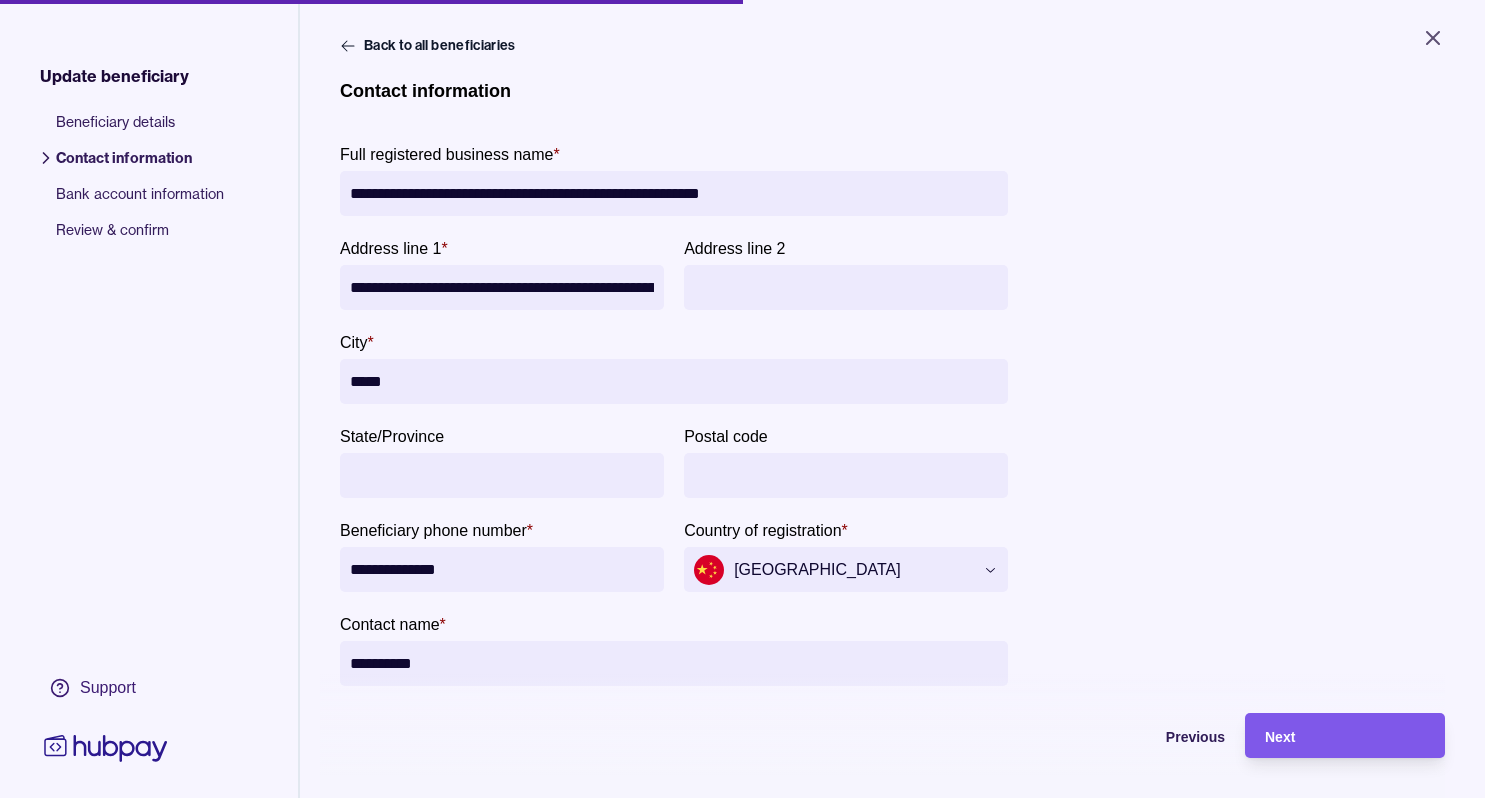 click on "Next" at bounding box center [1345, 736] 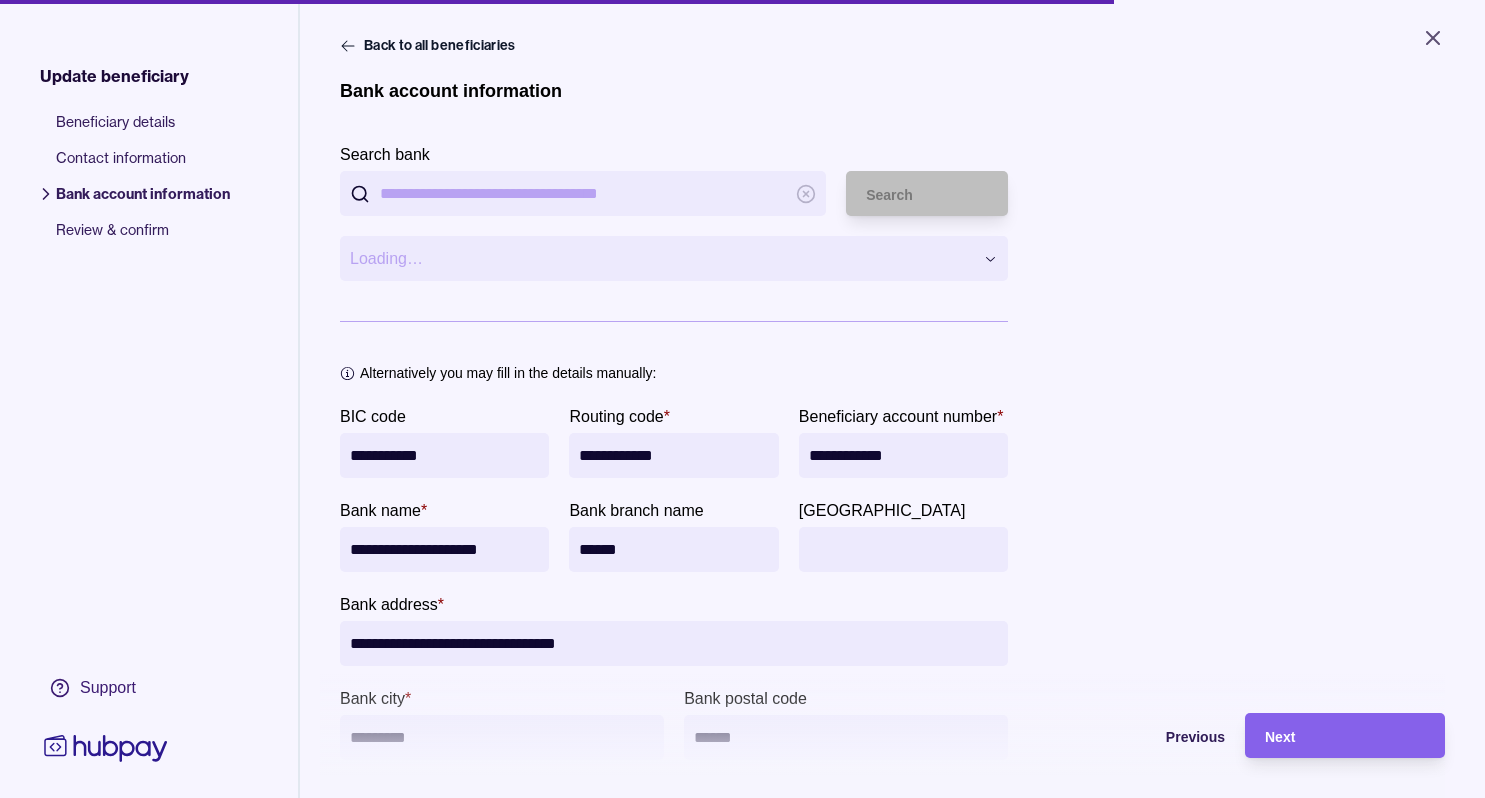 click on "Search bank" at bounding box center (583, 193) 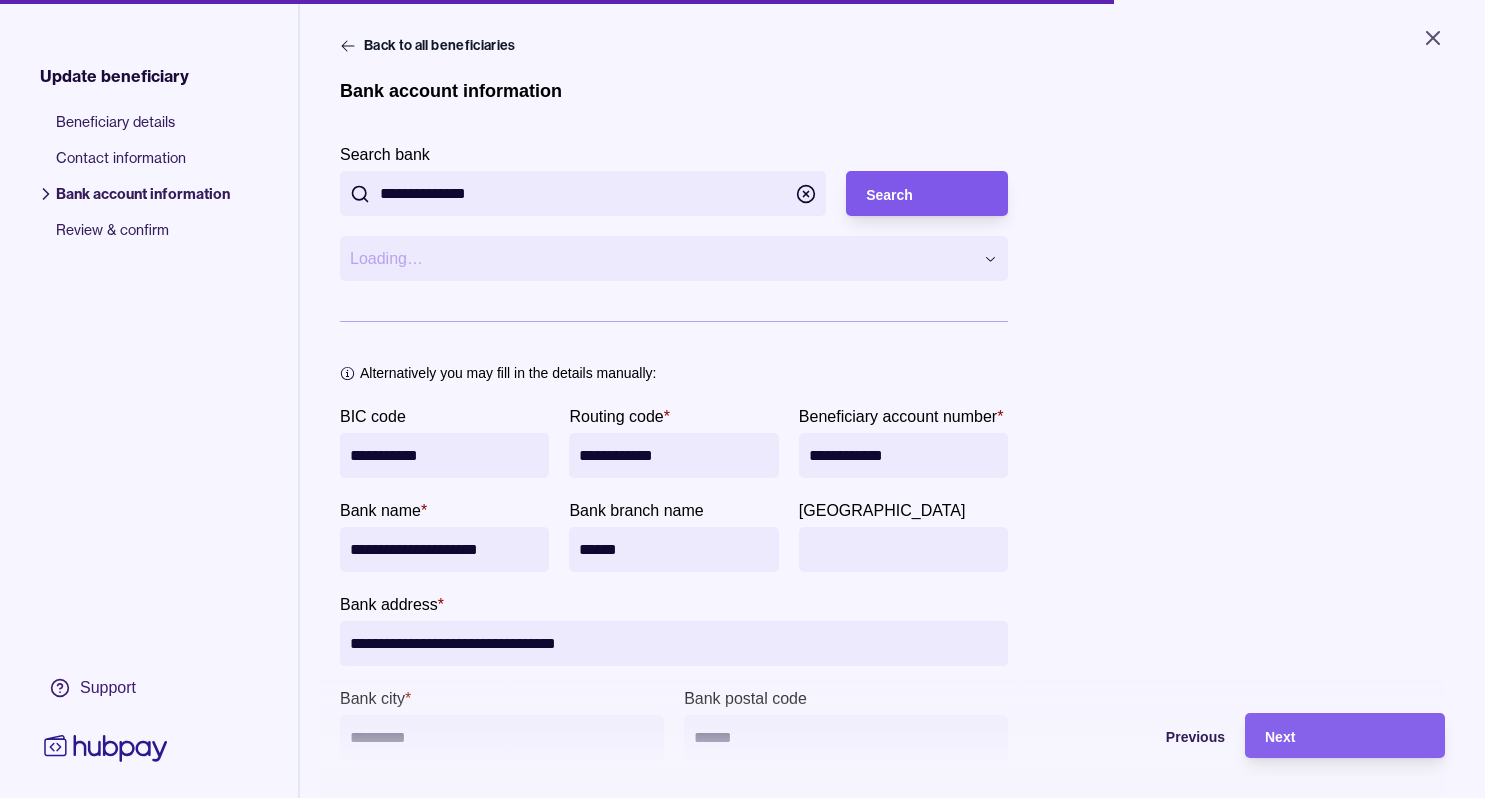 type on "**********" 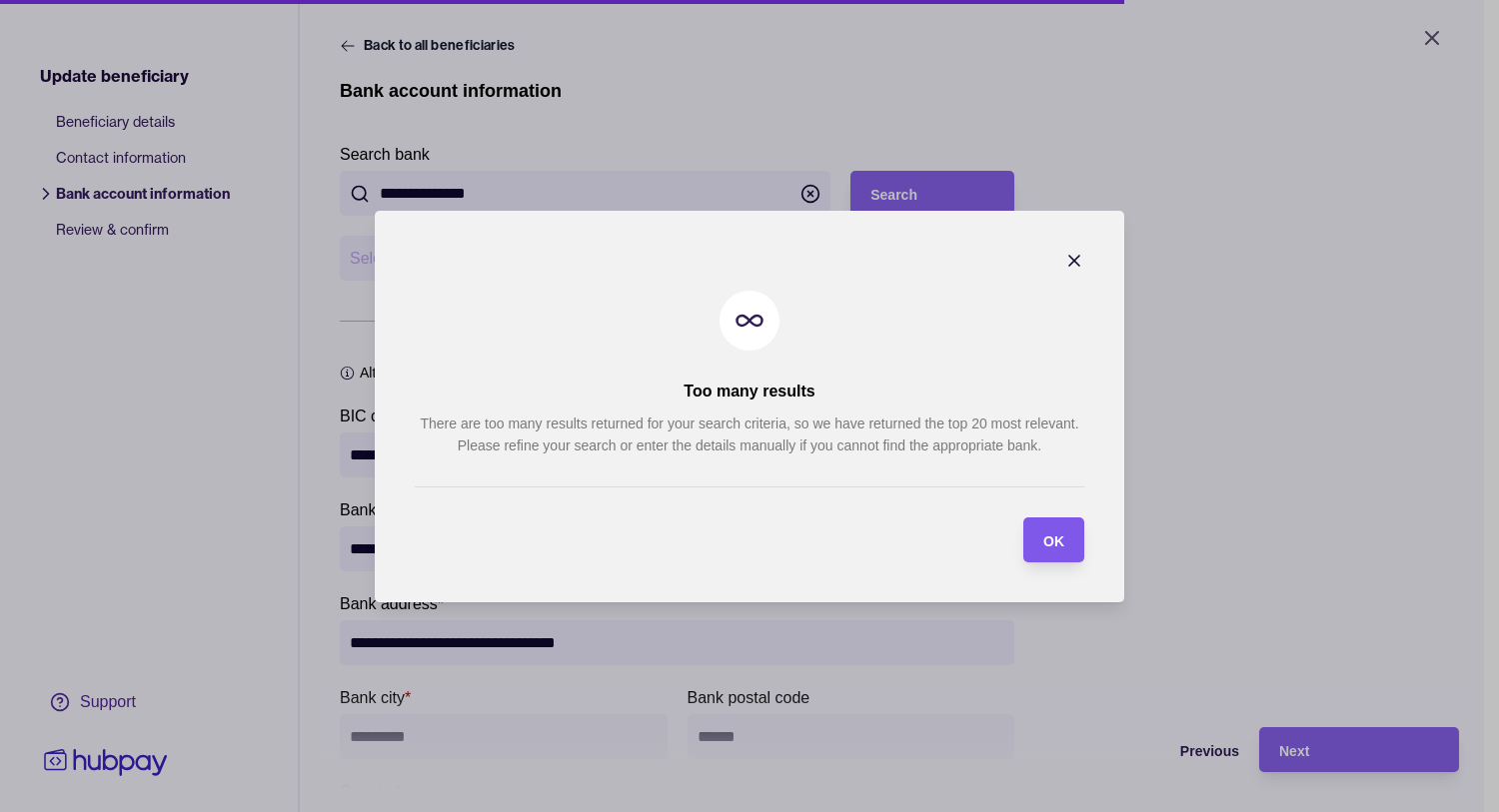 click on "OK" at bounding box center (1053, 540) 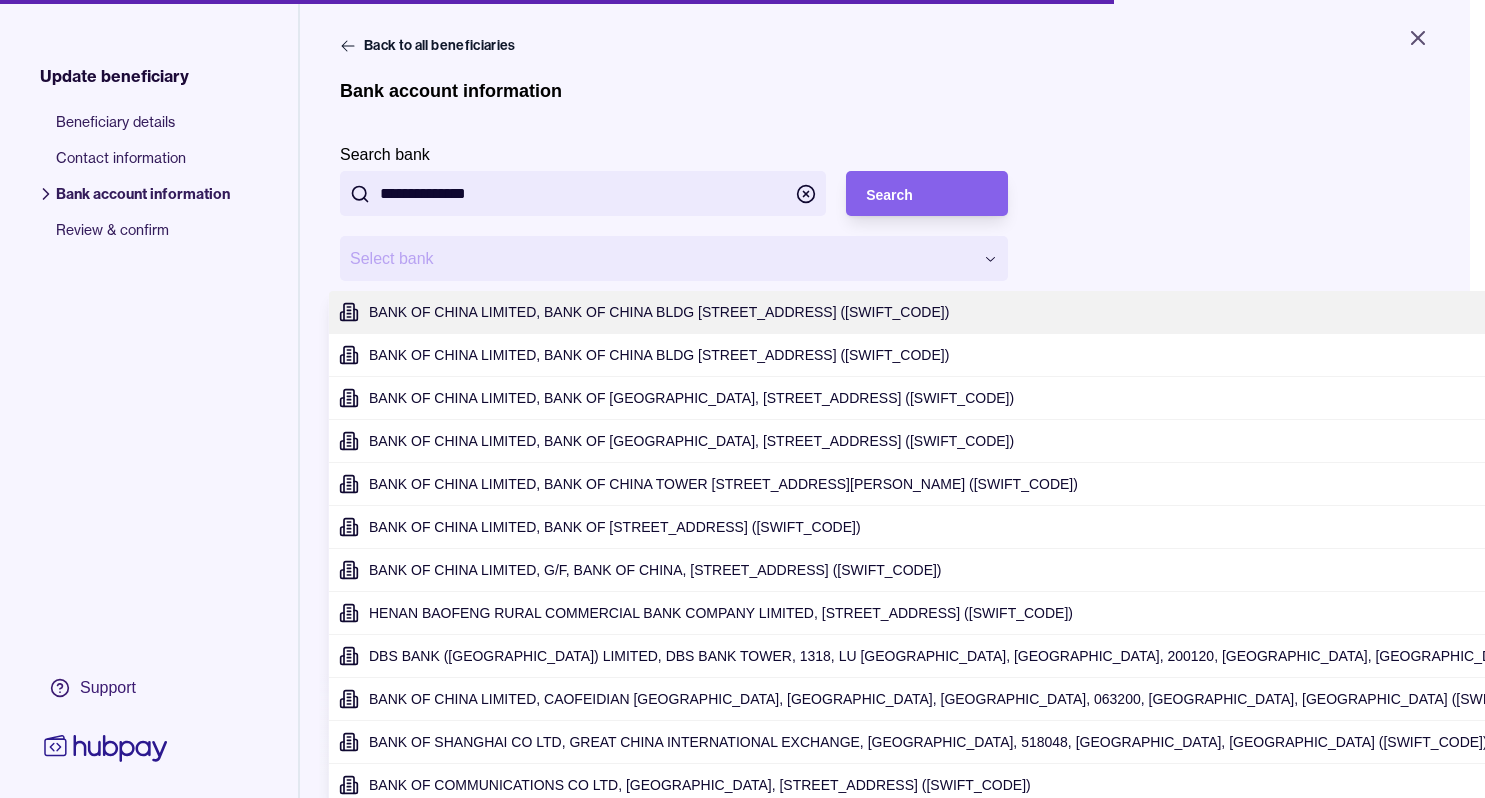 click on "**********" at bounding box center (742, 399) 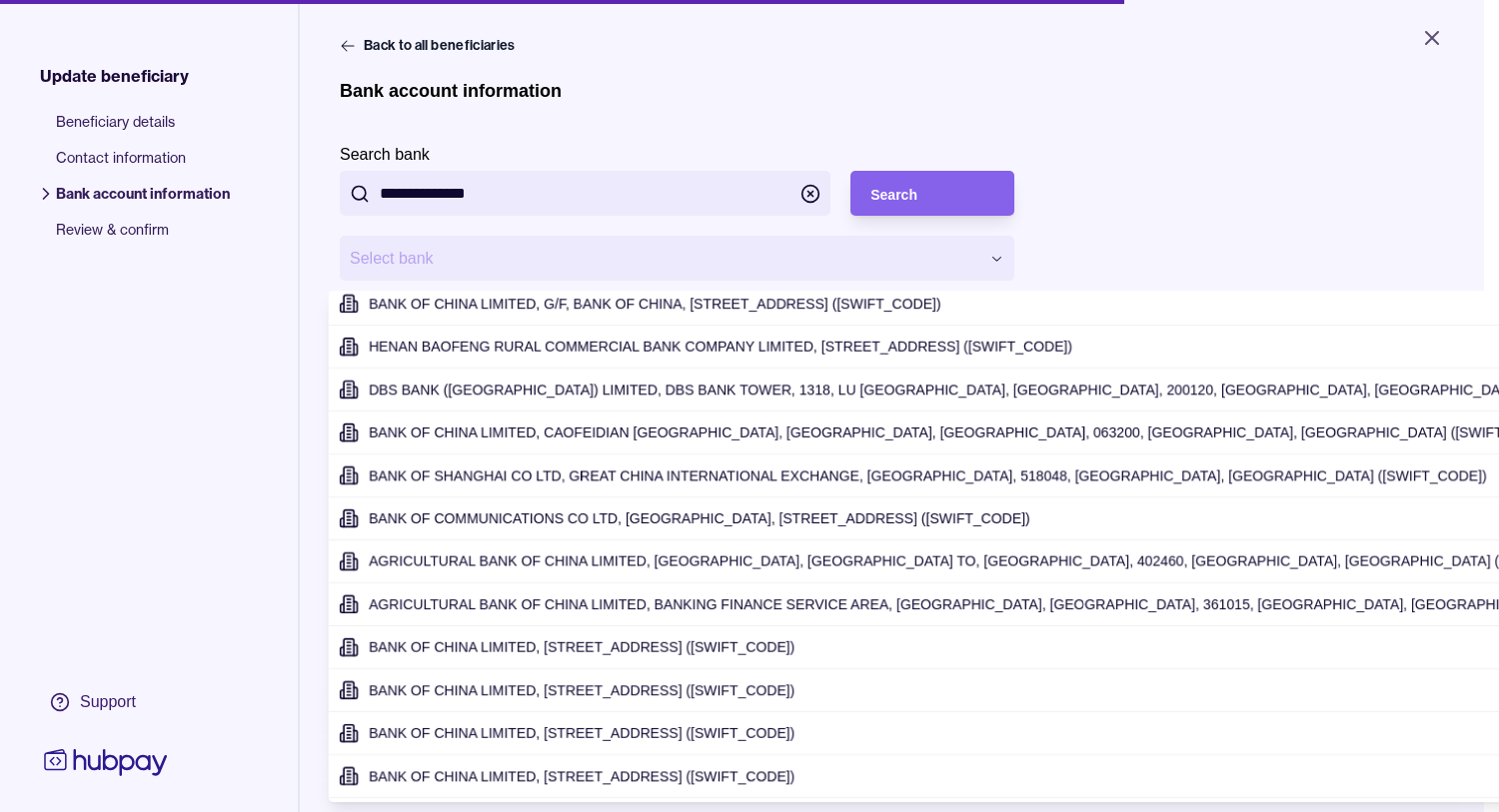 scroll, scrollTop: 348, scrollLeft: 0, axis: vertical 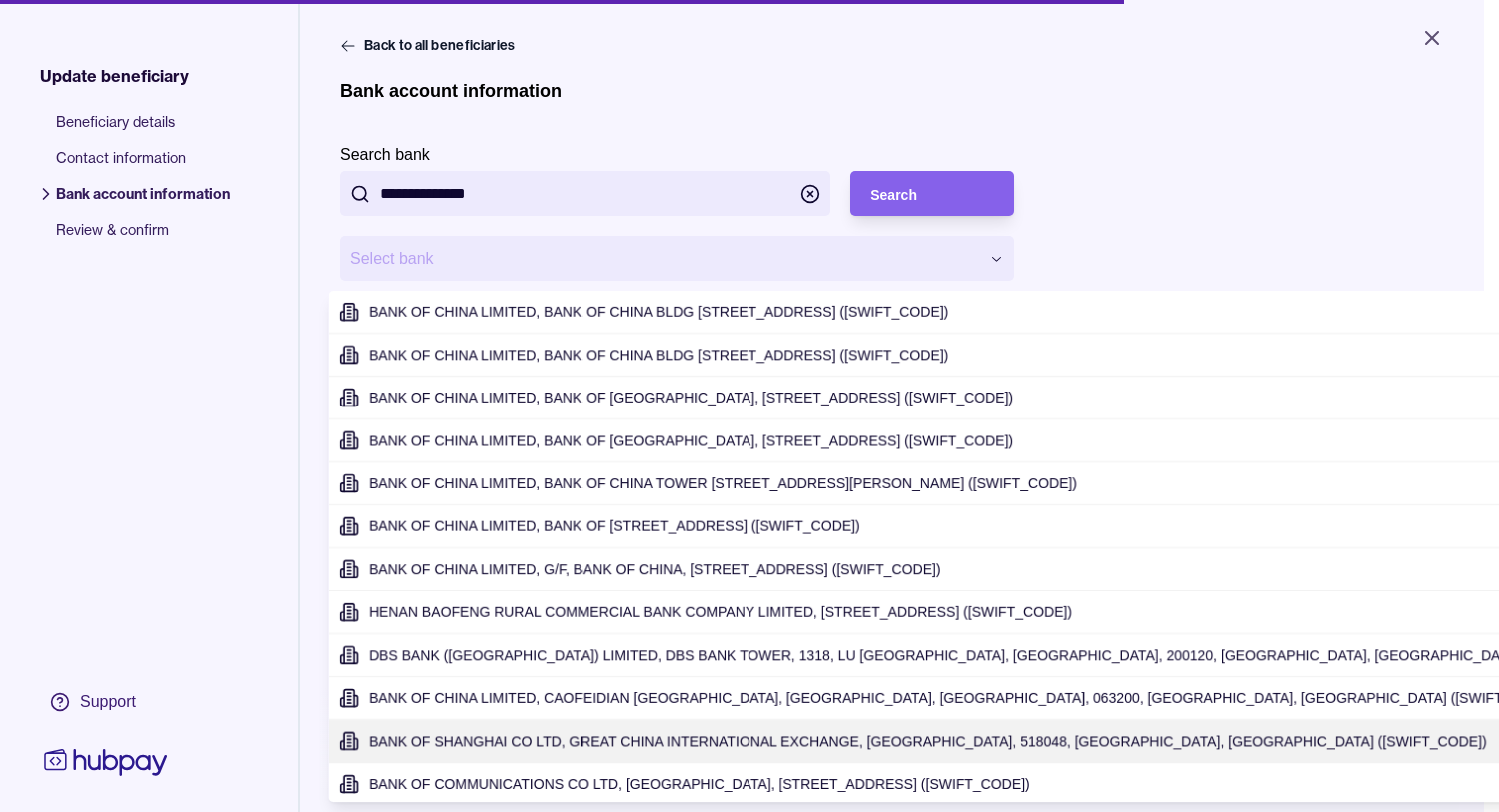 click on "Next" at bounding box center [1359, 750] 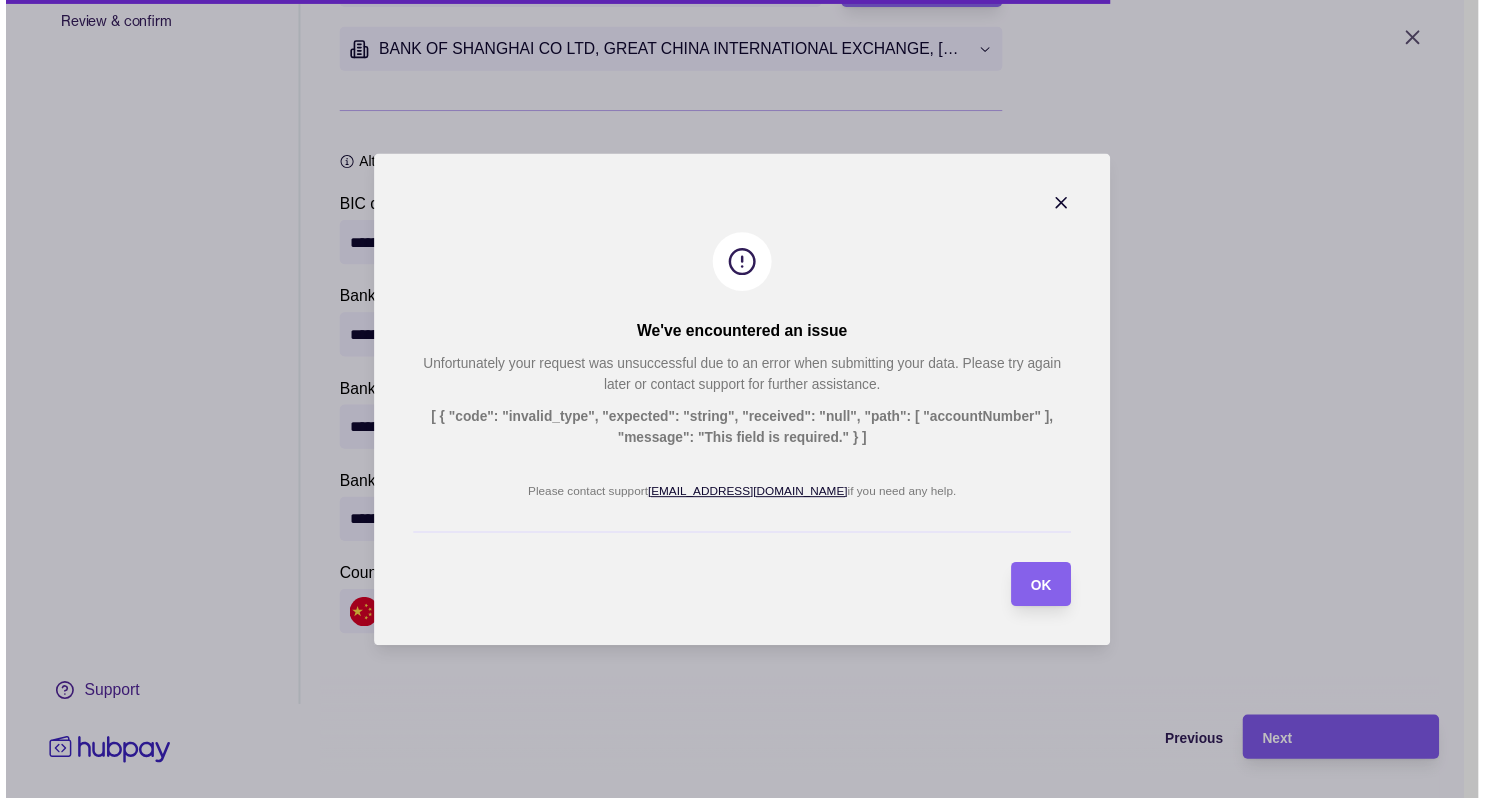 scroll, scrollTop: 240, scrollLeft: 0, axis: vertical 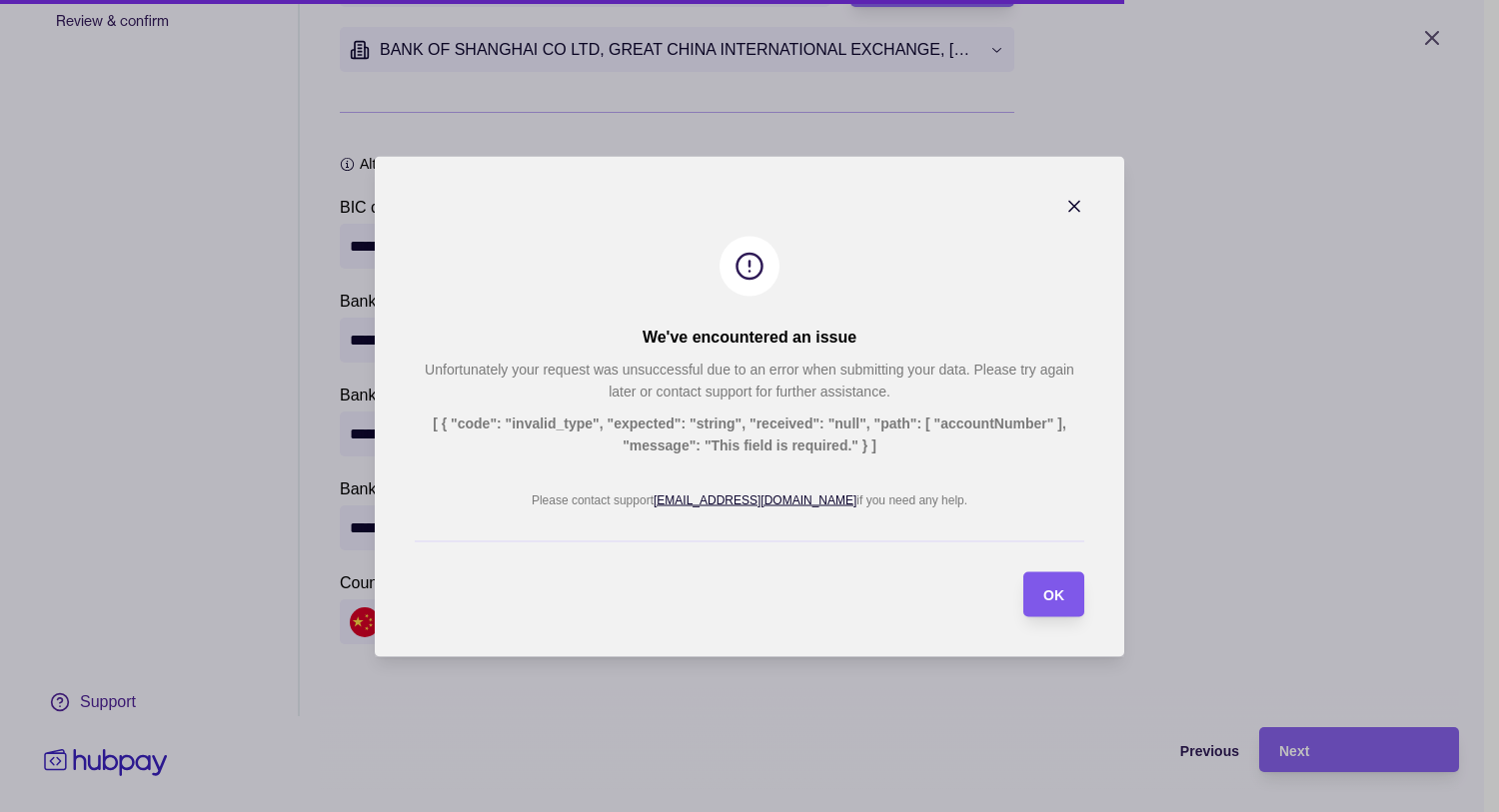 click on "OK" at bounding box center [1038, 593] 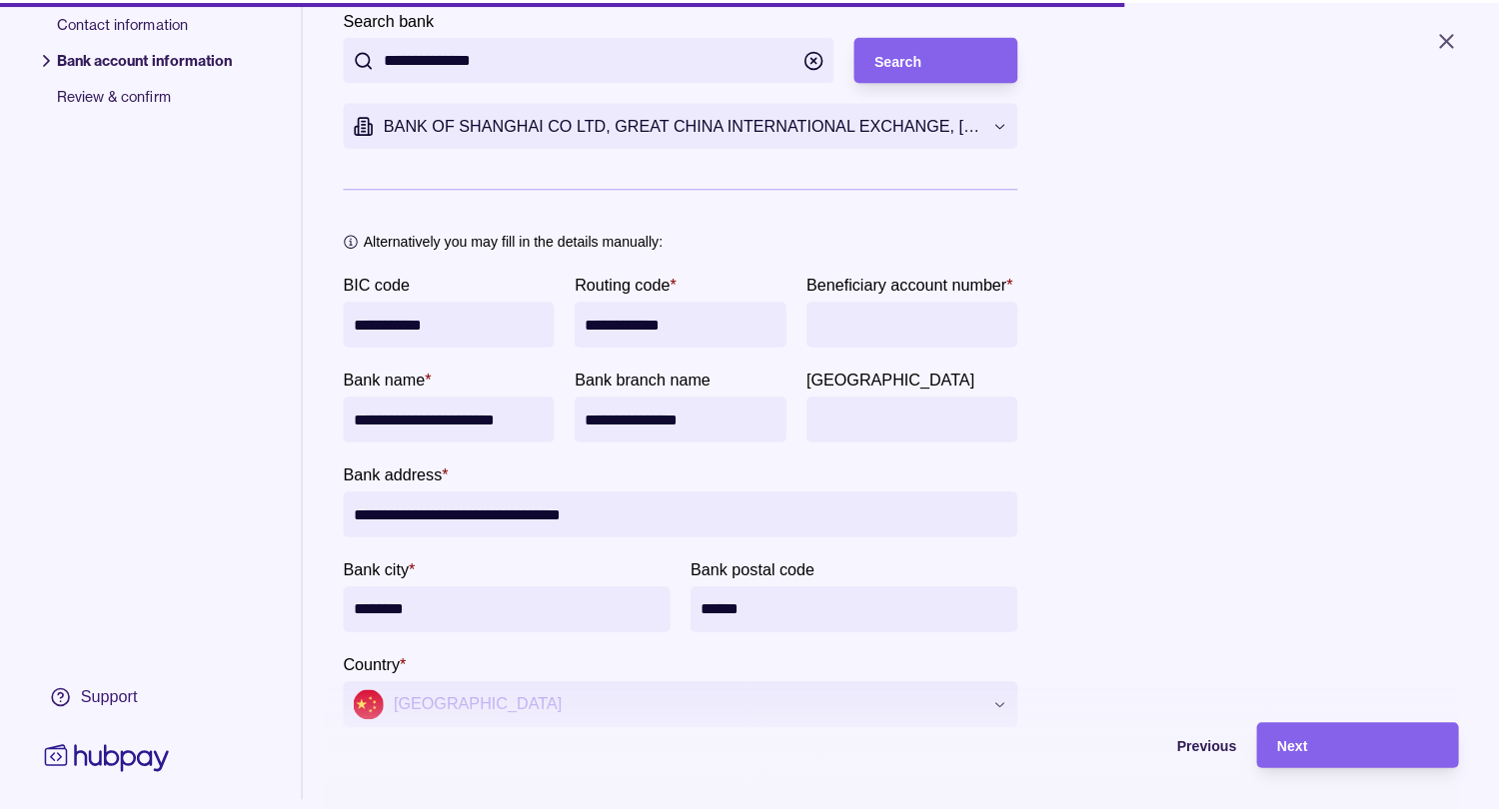 scroll, scrollTop: 0, scrollLeft: 0, axis: both 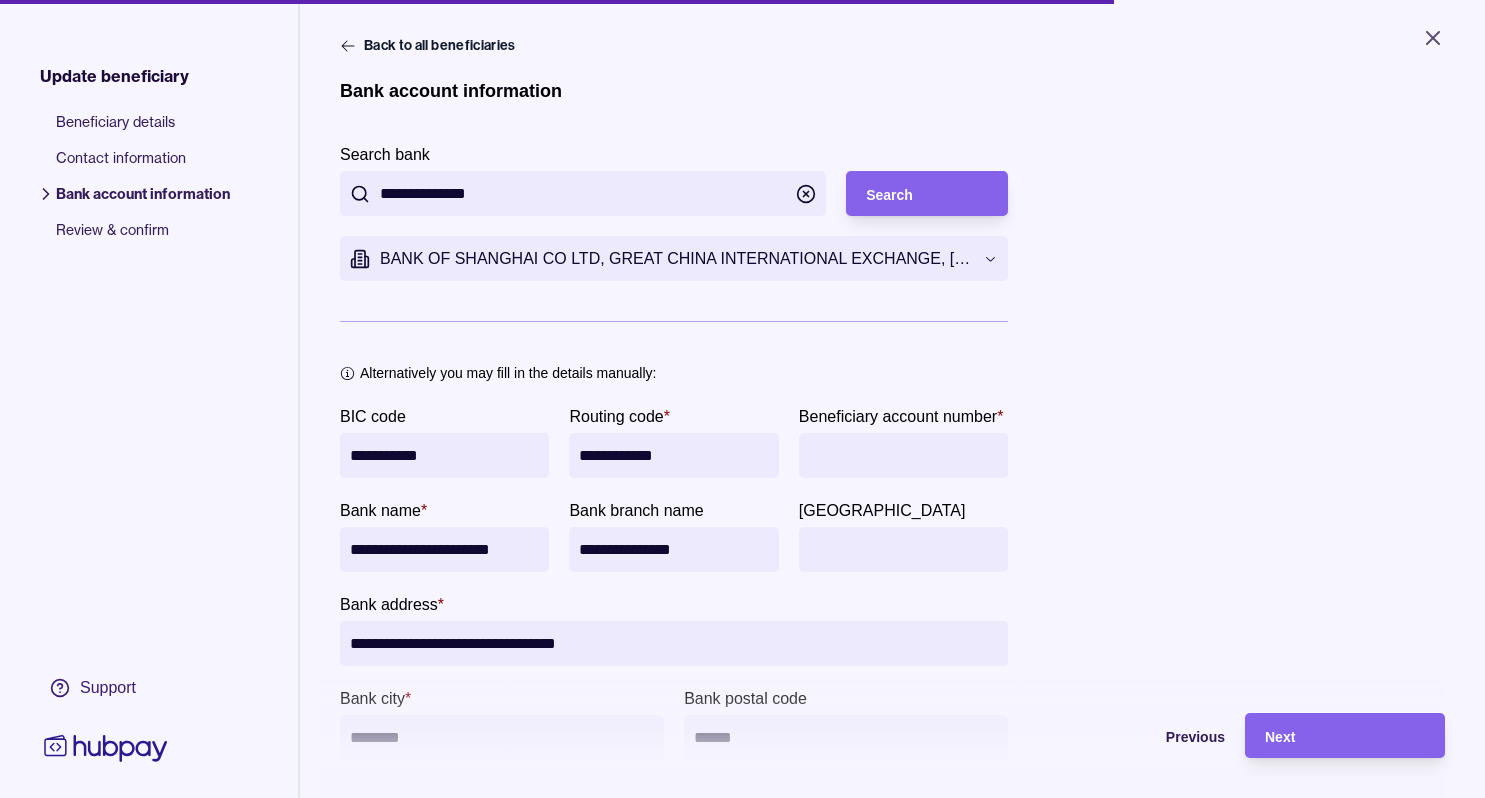 click on "**********" at bounding box center (742, 399) 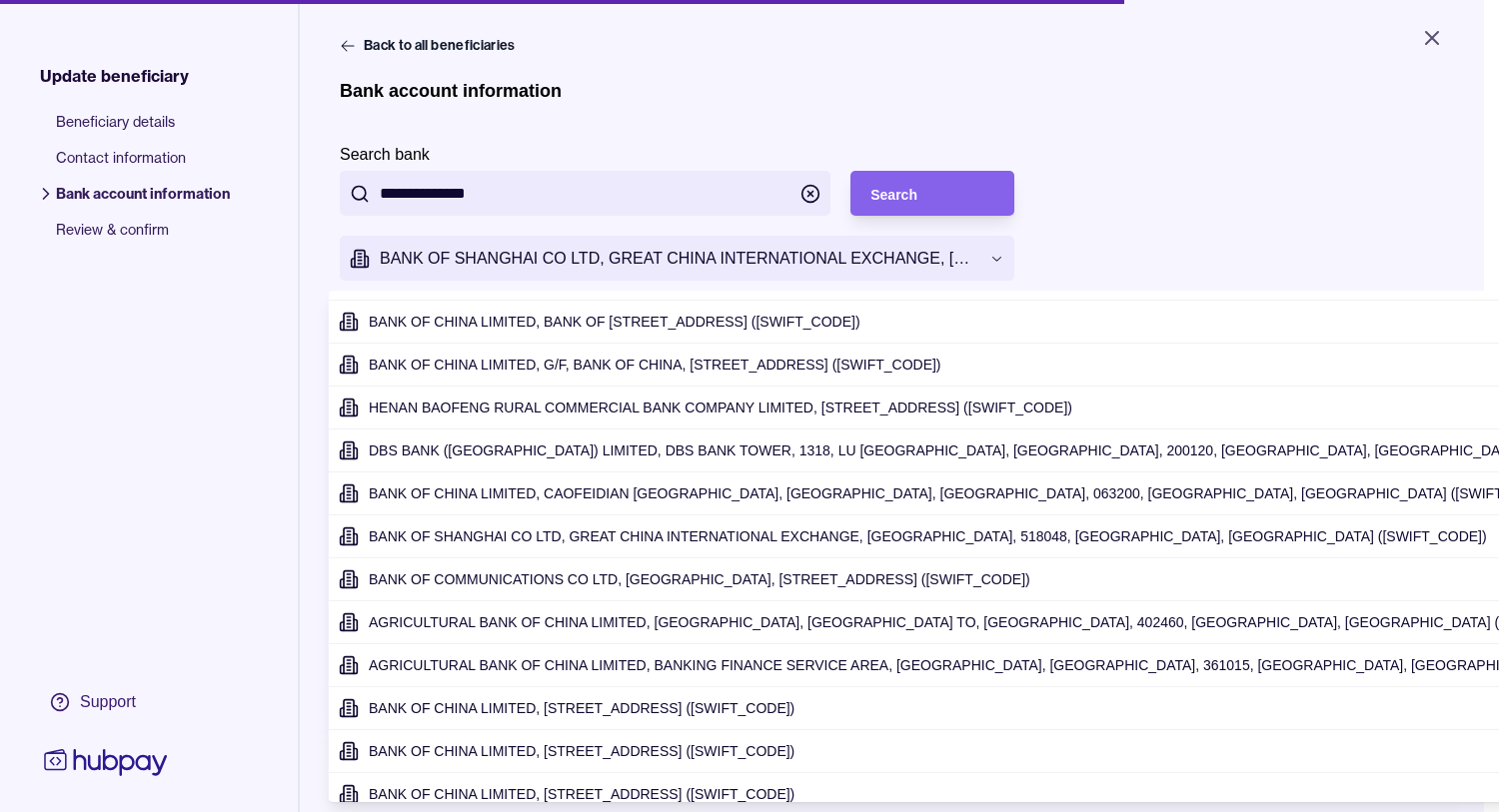 scroll, scrollTop: 214, scrollLeft: 0, axis: vertical 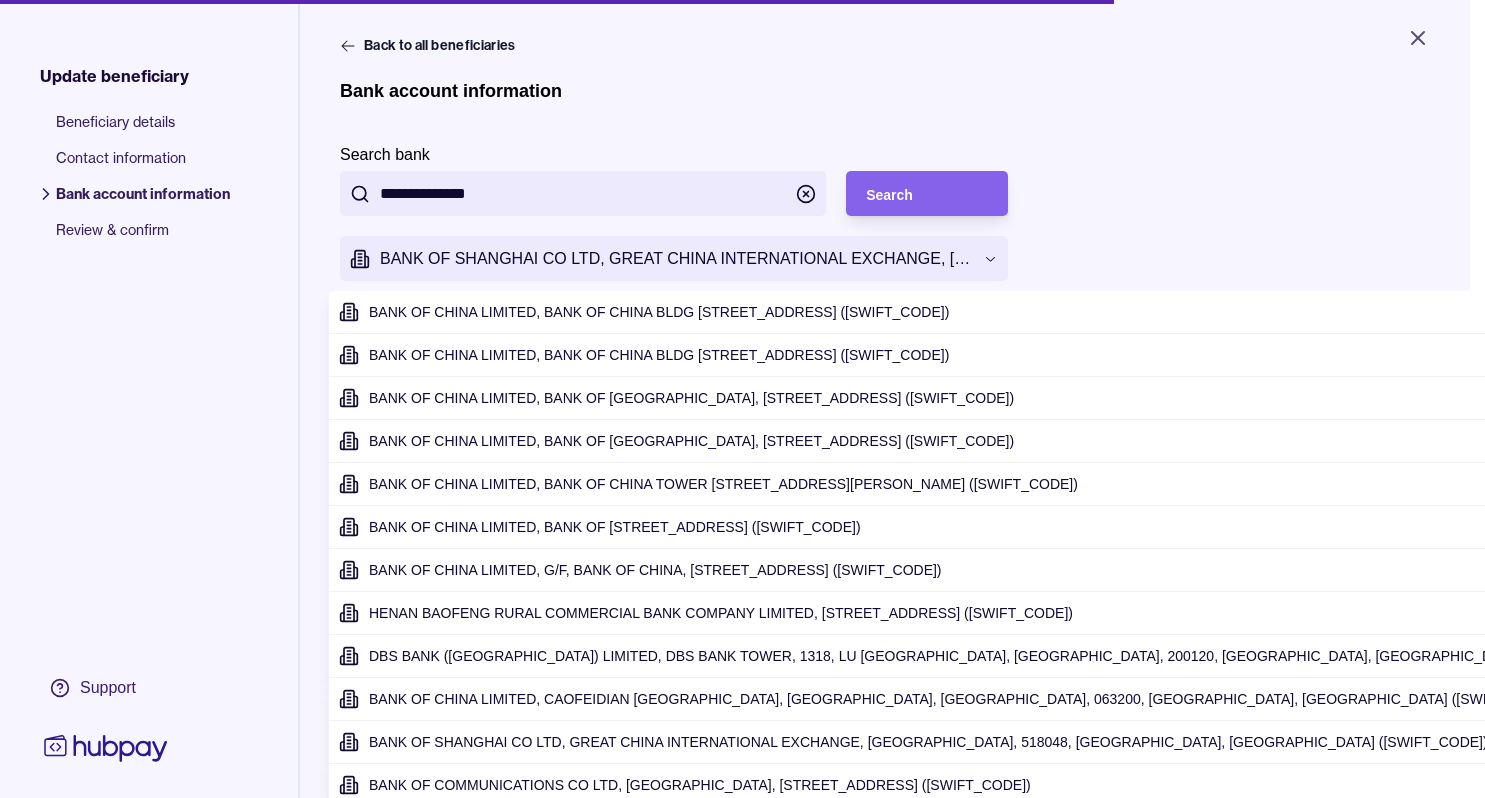 click on "**********" at bounding box center (742, 399) 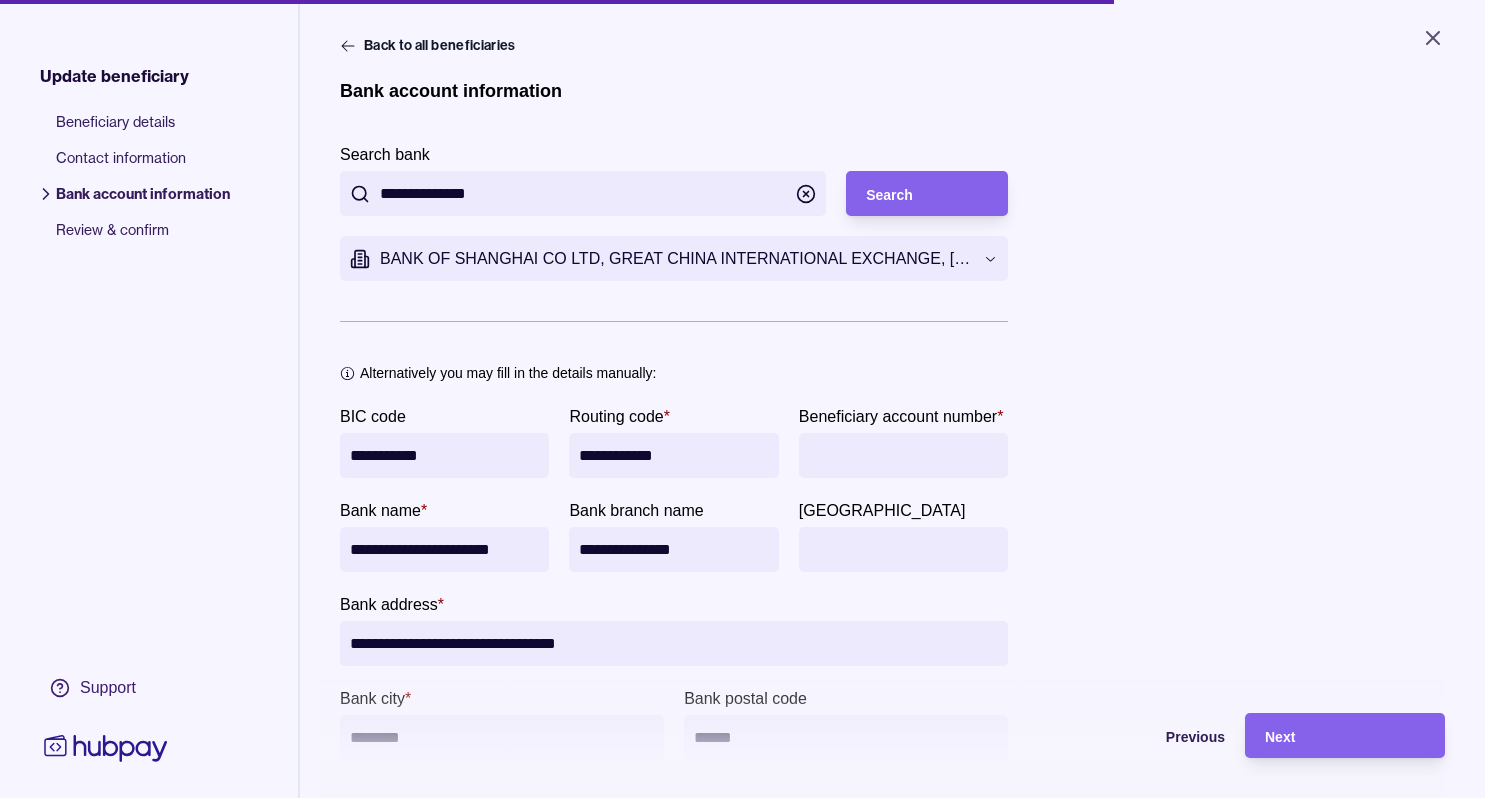 click on "**********" at bounding box center (583, 193) 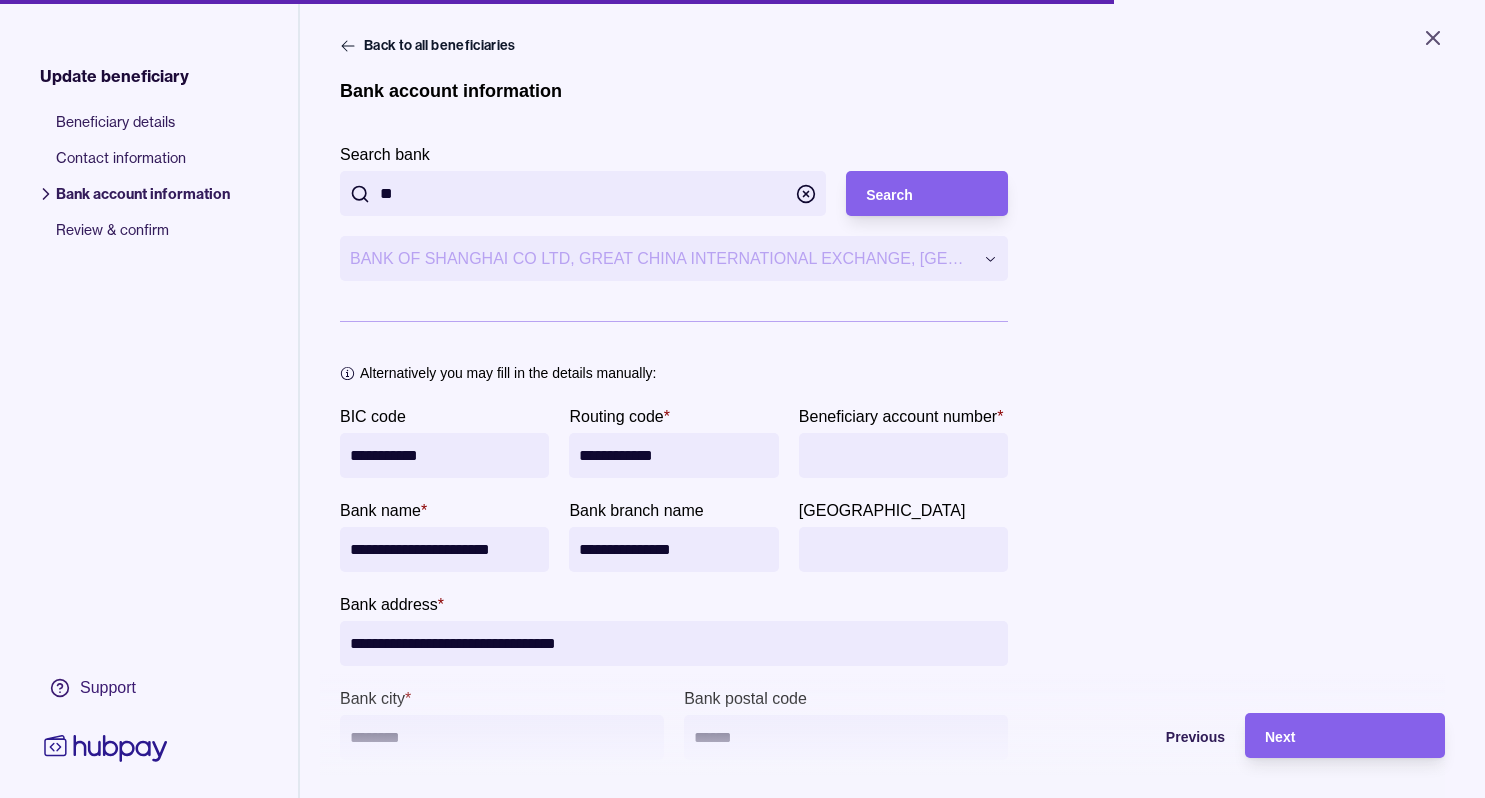 type on "*" 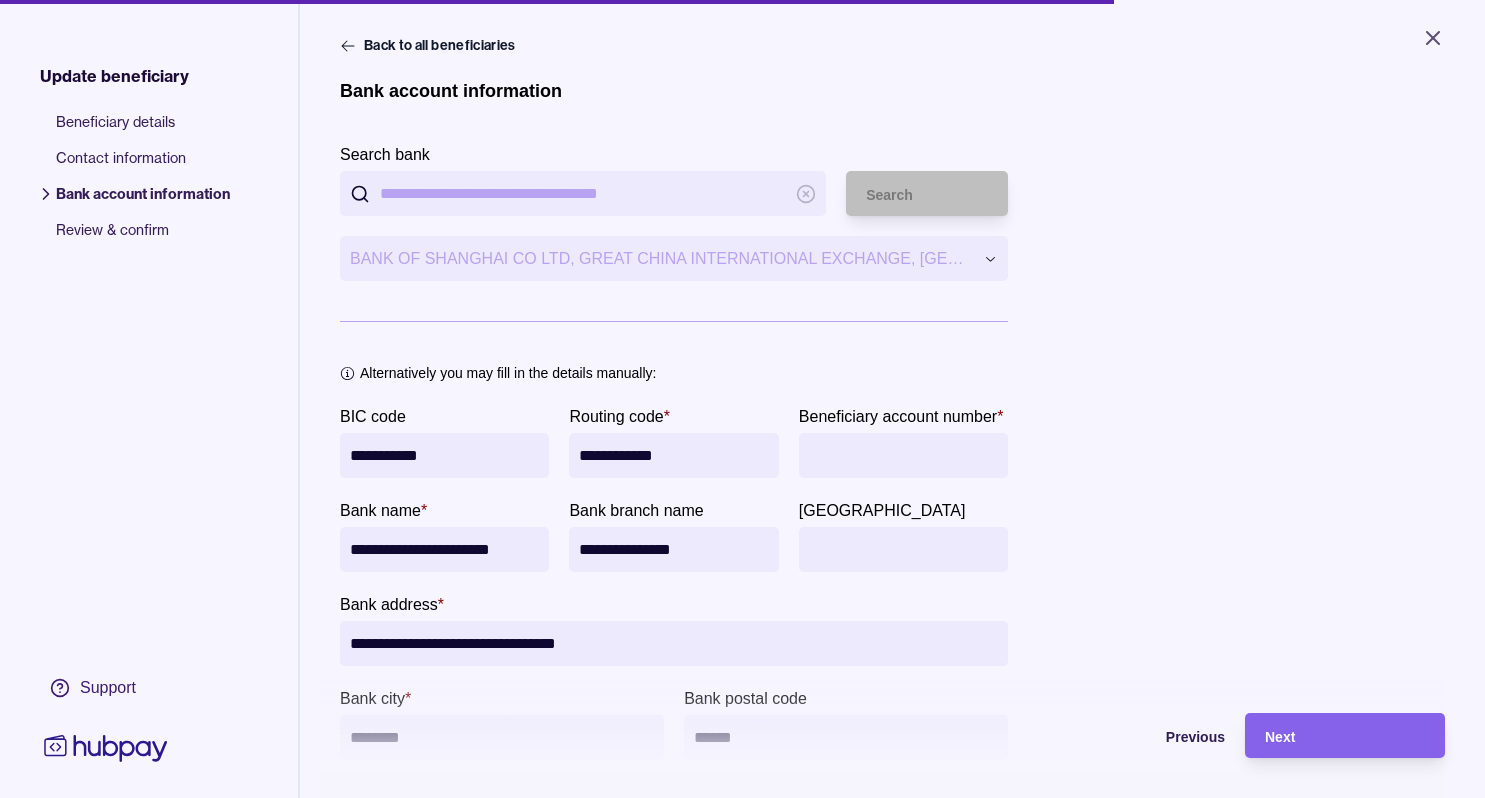 paste on "**********" 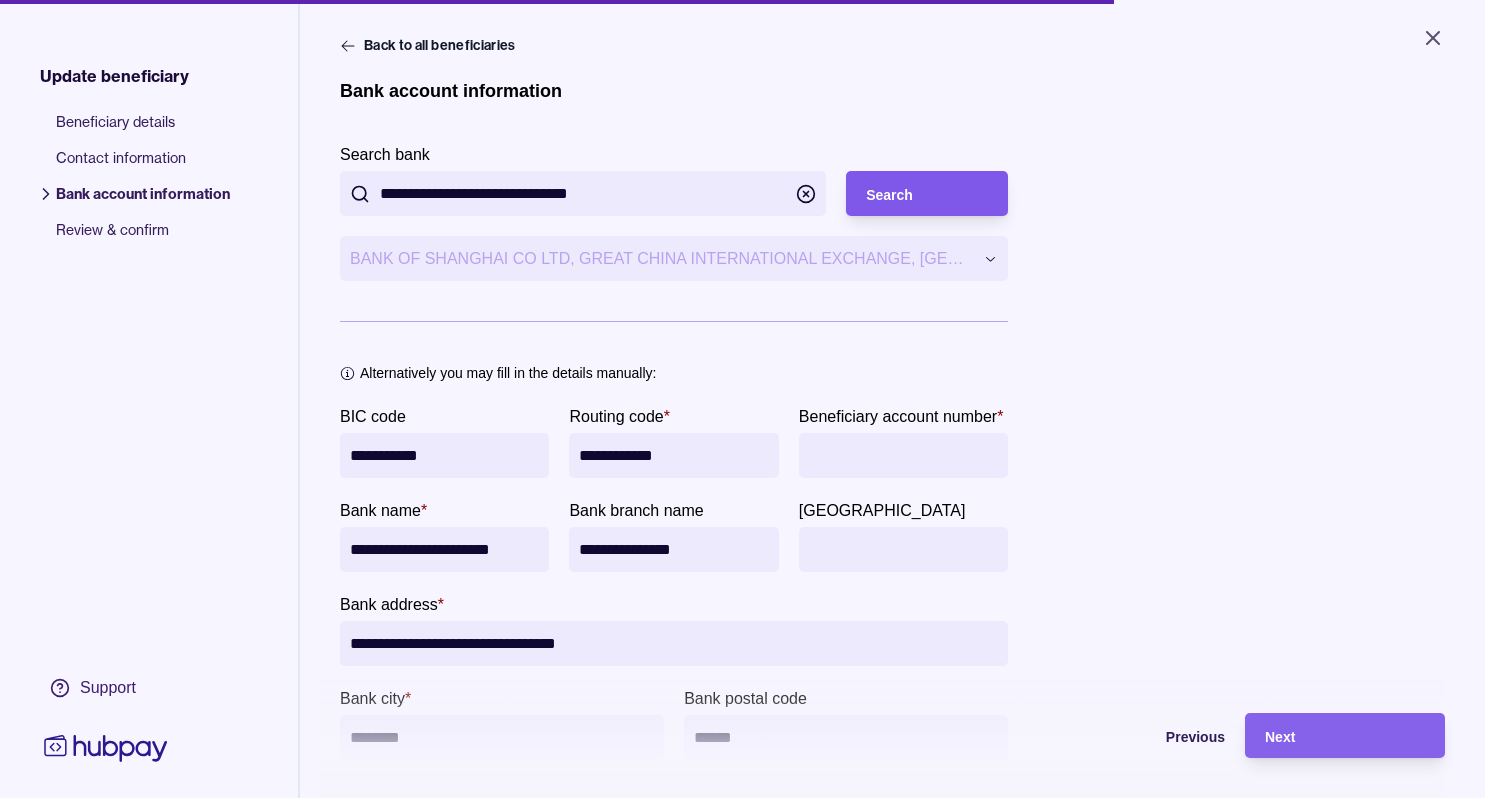 click on "Search" at bounding box center [927, 194] 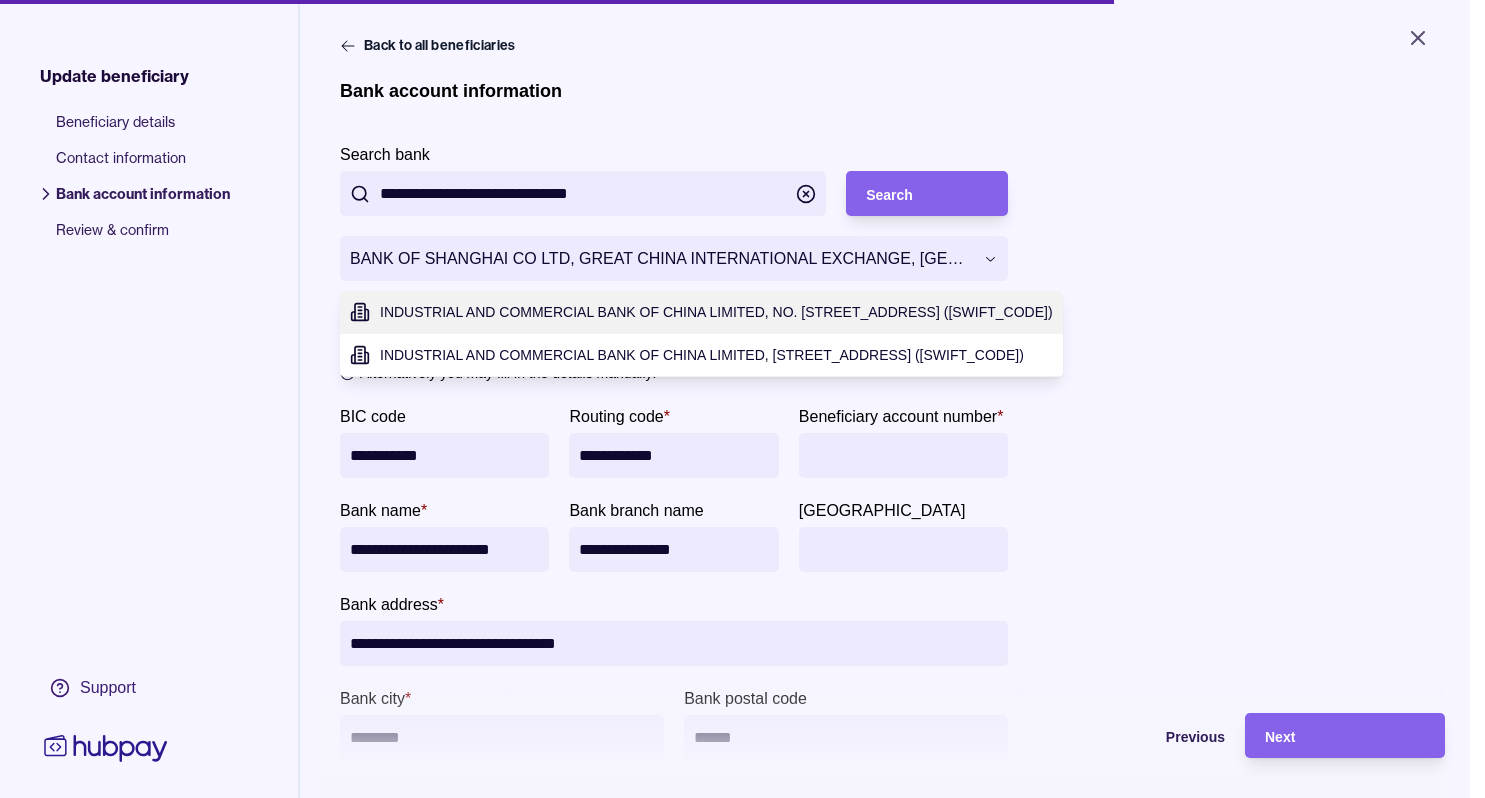 click on "**********" at bounding box center (742, 399) 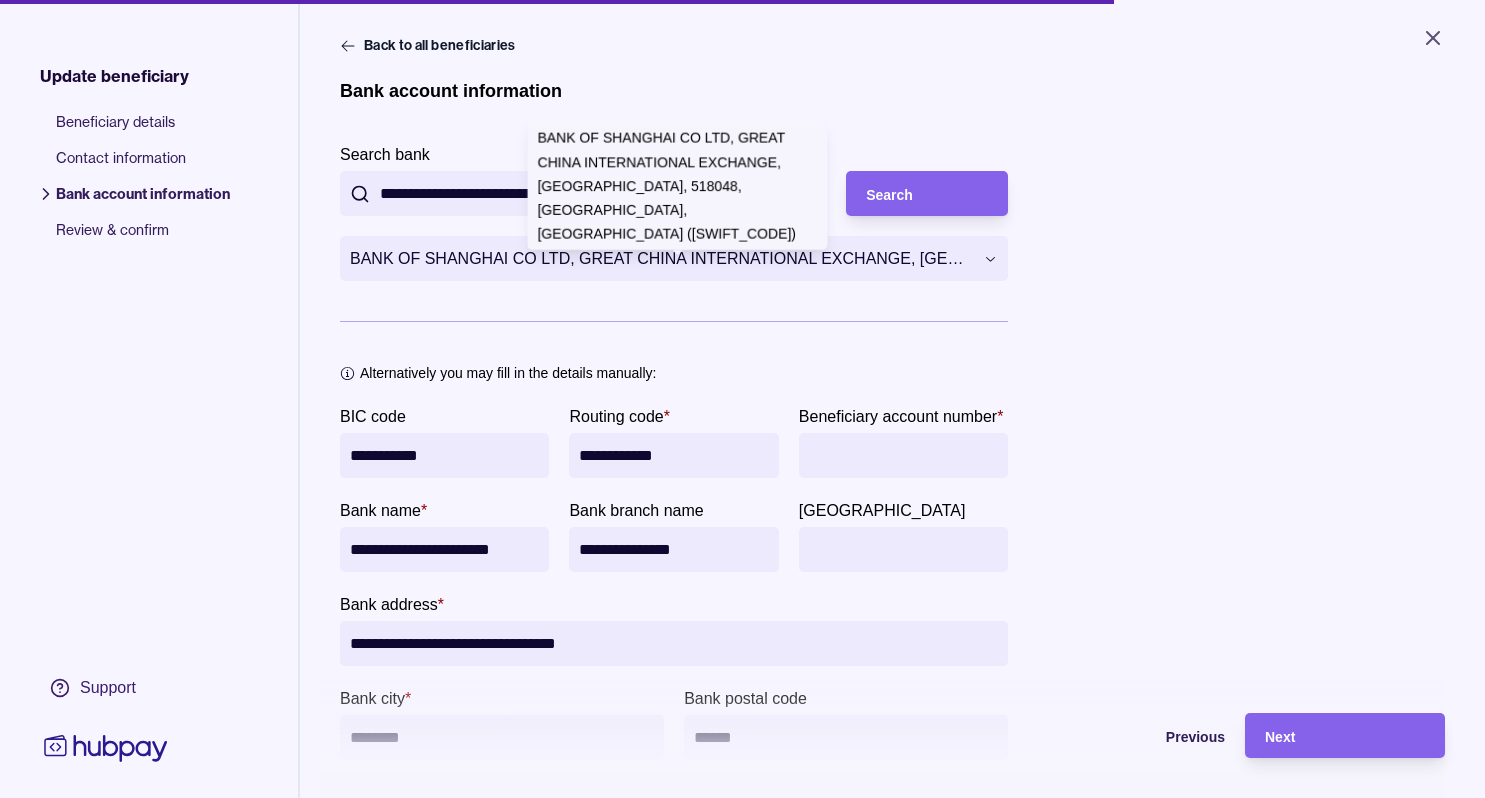 click on "**********" at bounding box center (742, 399) 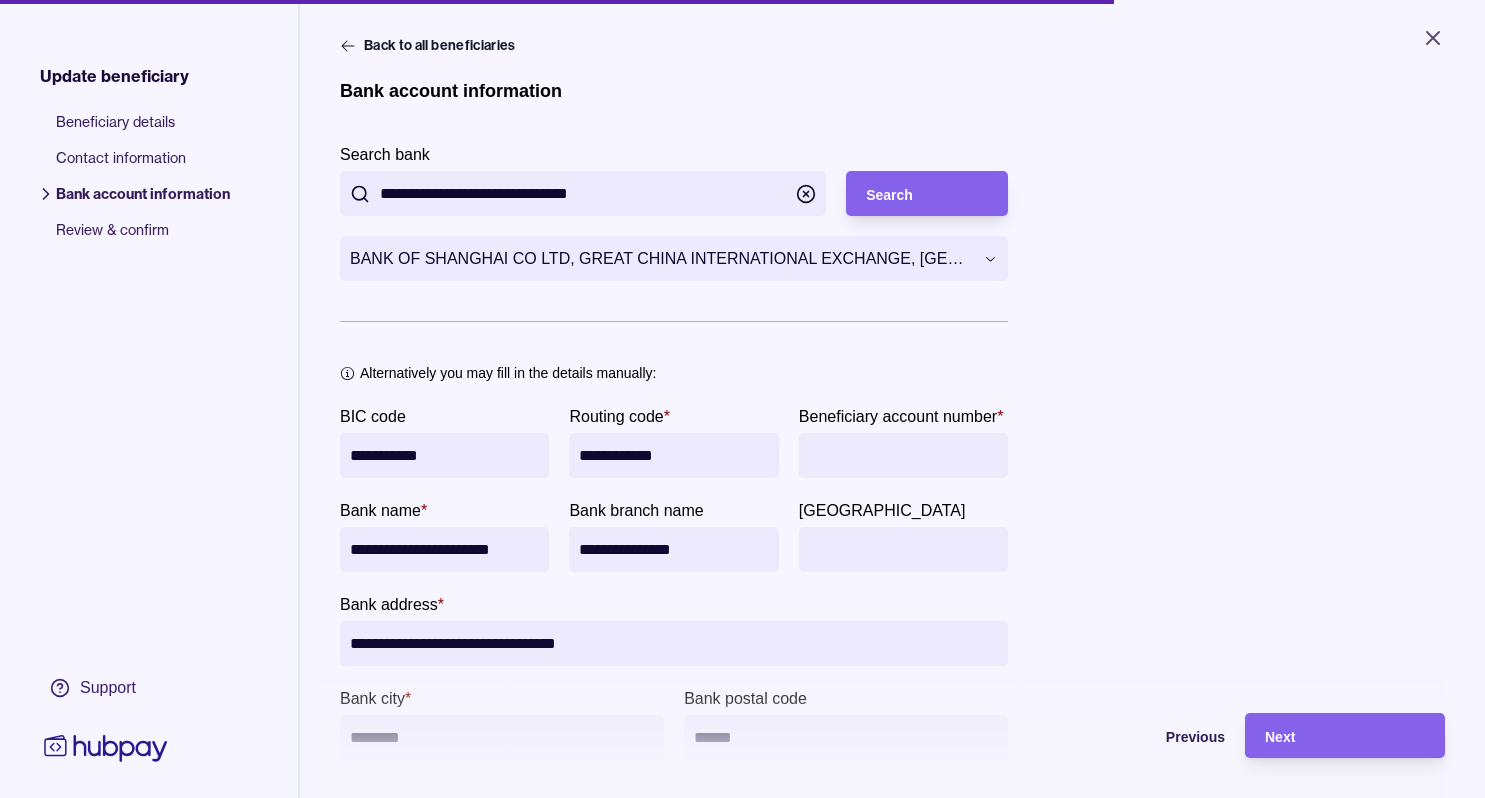 click on "**********" at bounding box center [892, 457] 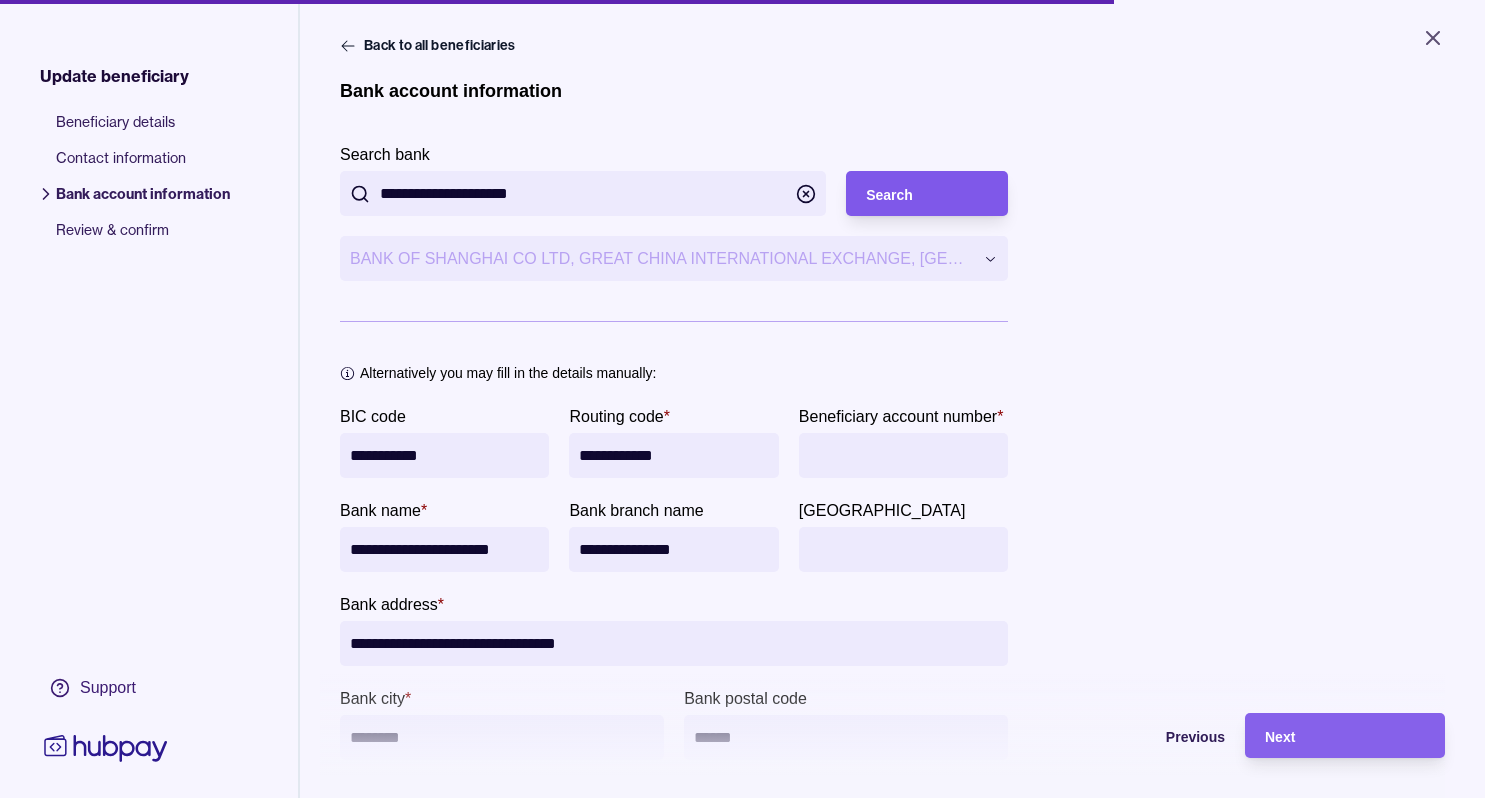 type on "**********" 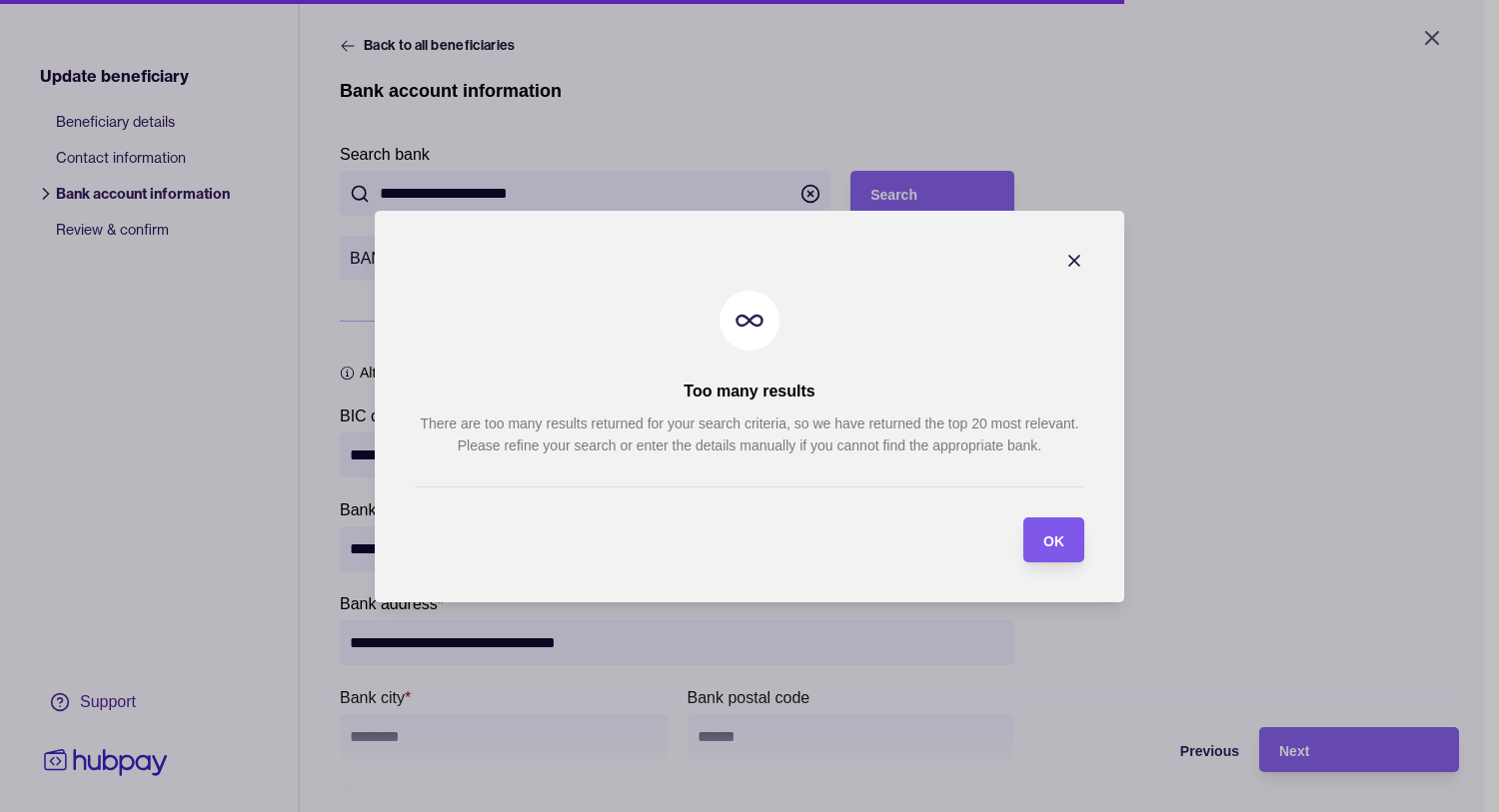 click on "OK" at bounding box center [1053, 539] 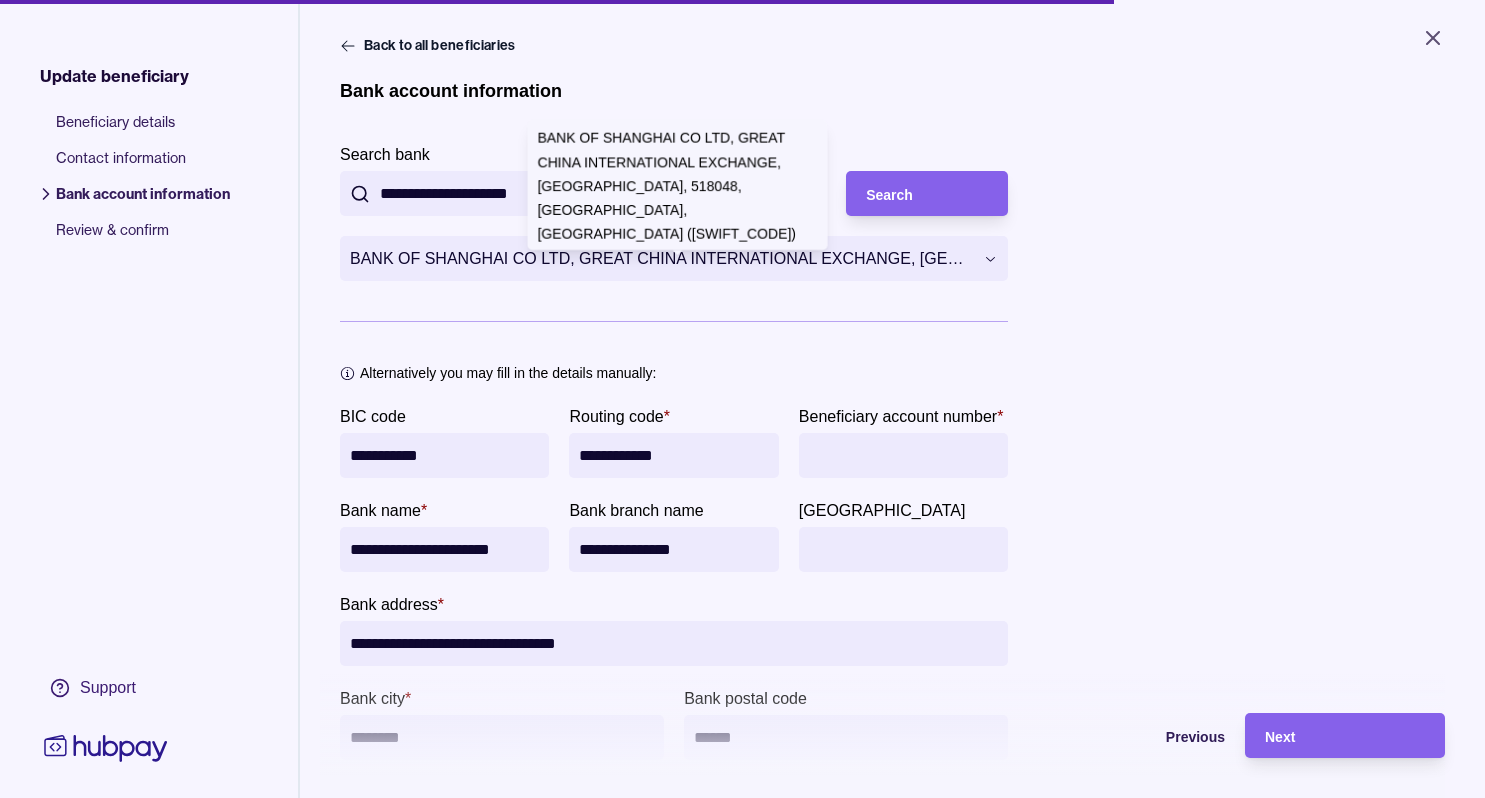 click on "**********" at bounding box center [742, 399] 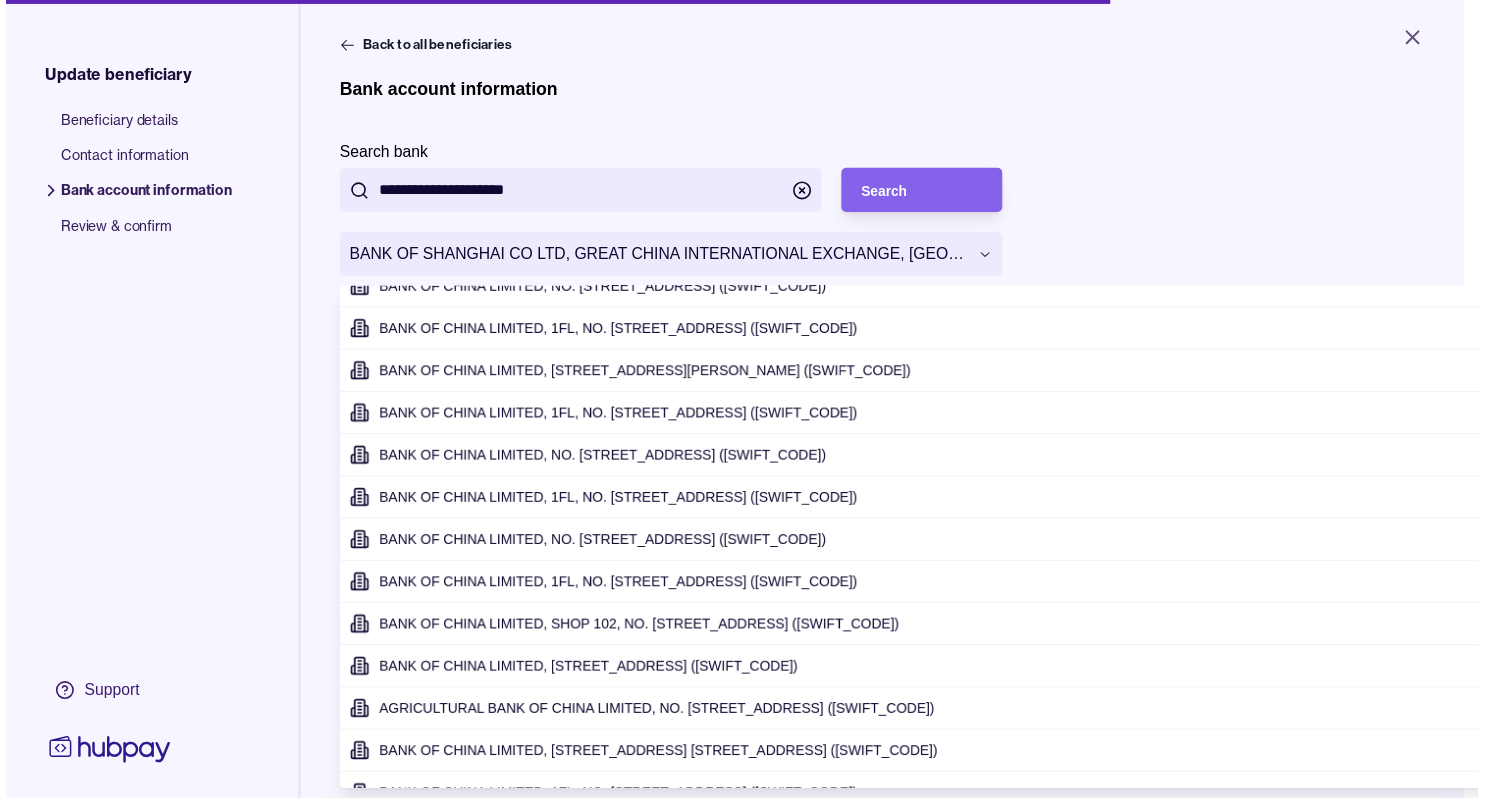 scroll, scrollTop: 300, scrollLeft: 0, axis: vertical 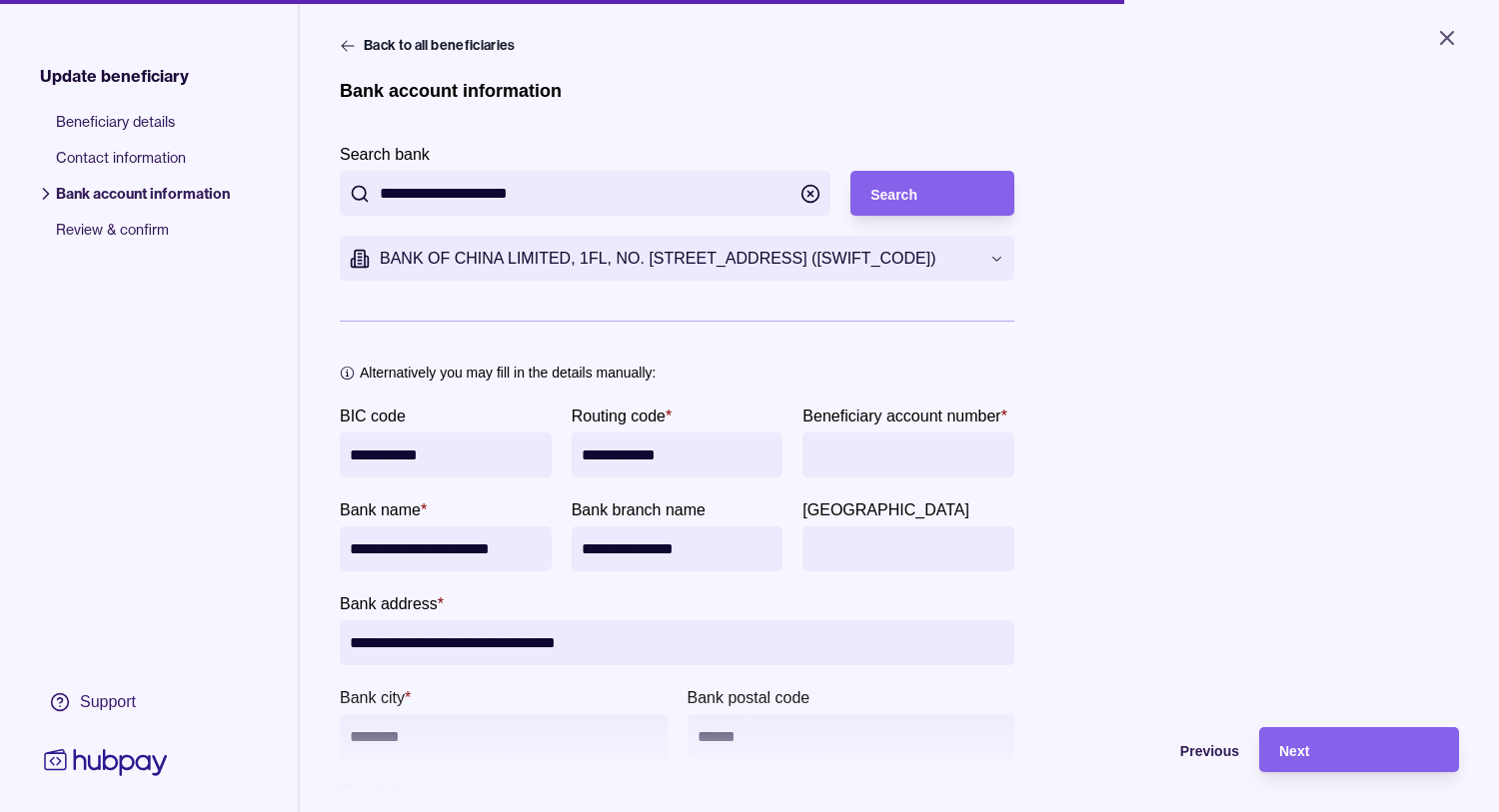 type on "**********" 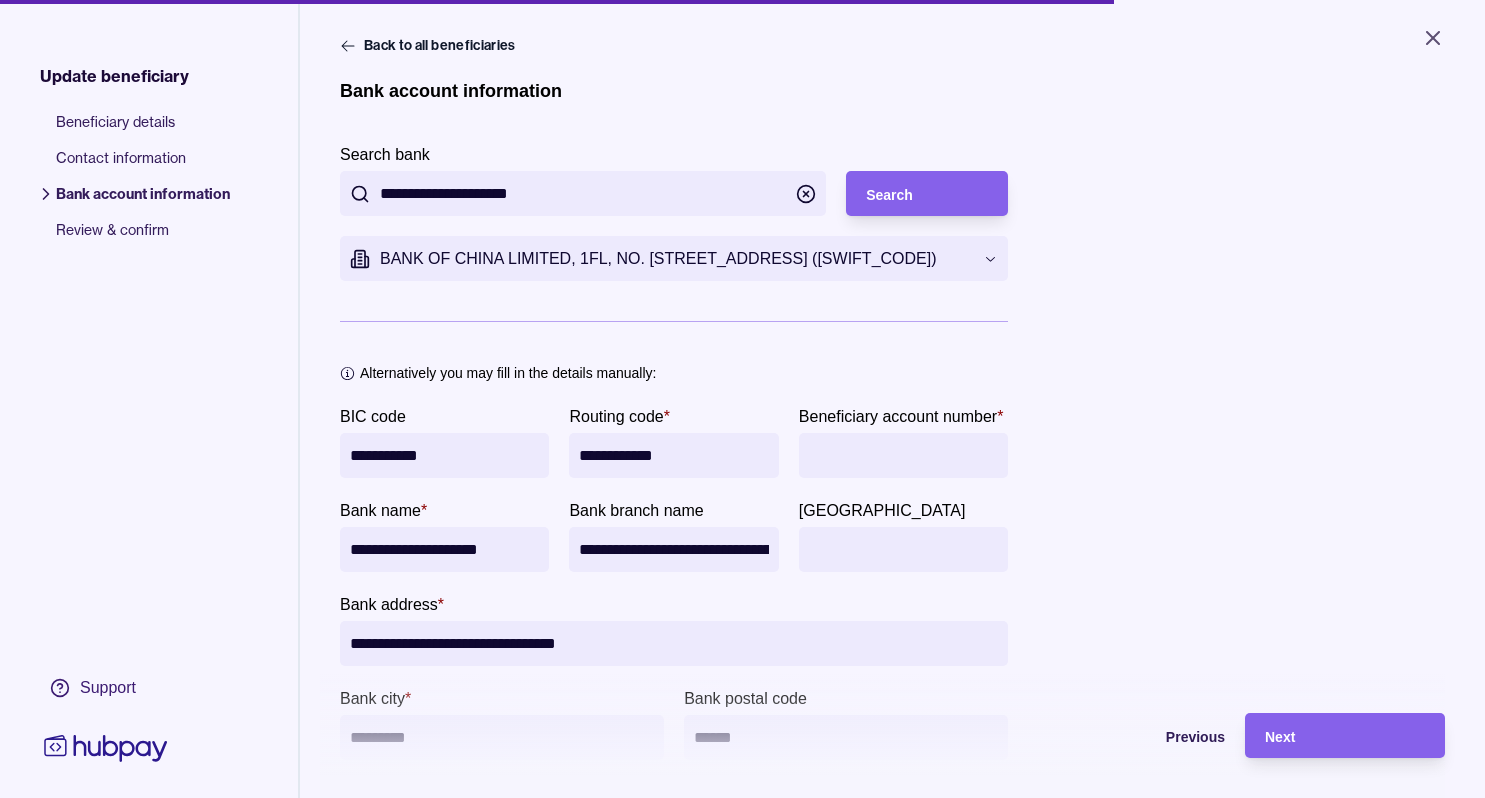 click on "**********" at bounding box center (673, 549) 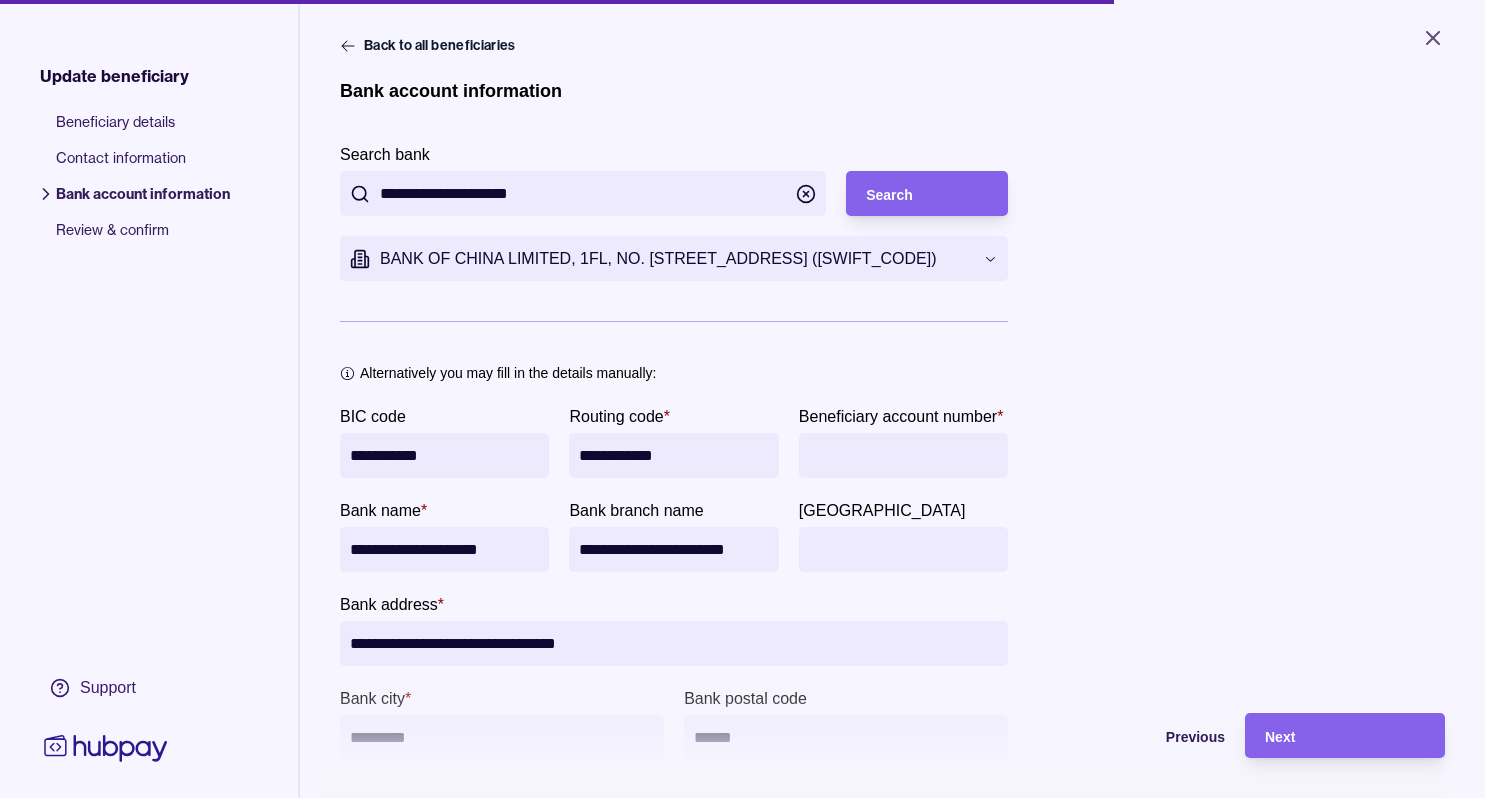 click on "**********" at bounding box center (673, 549) 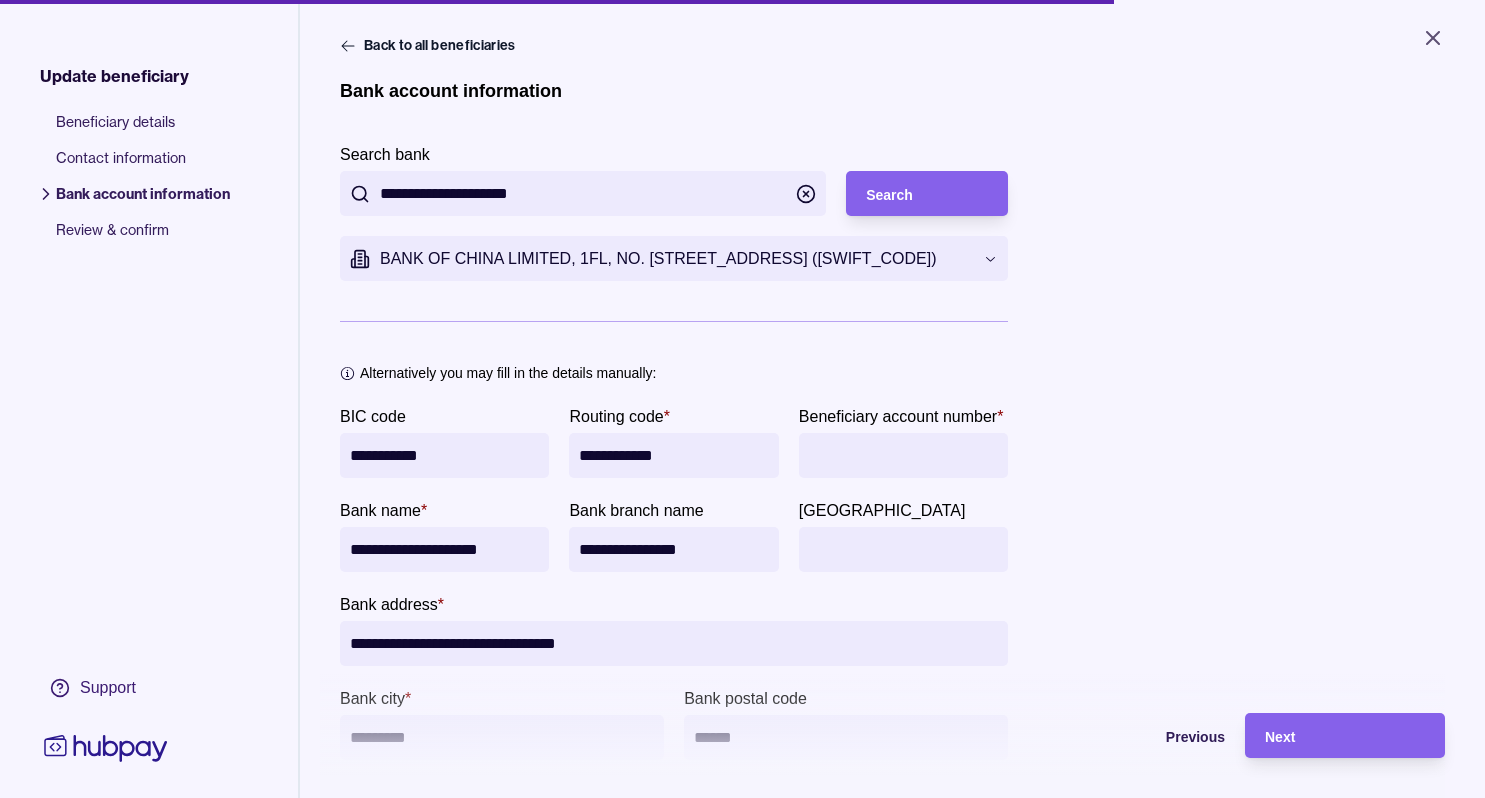 type on "**********" 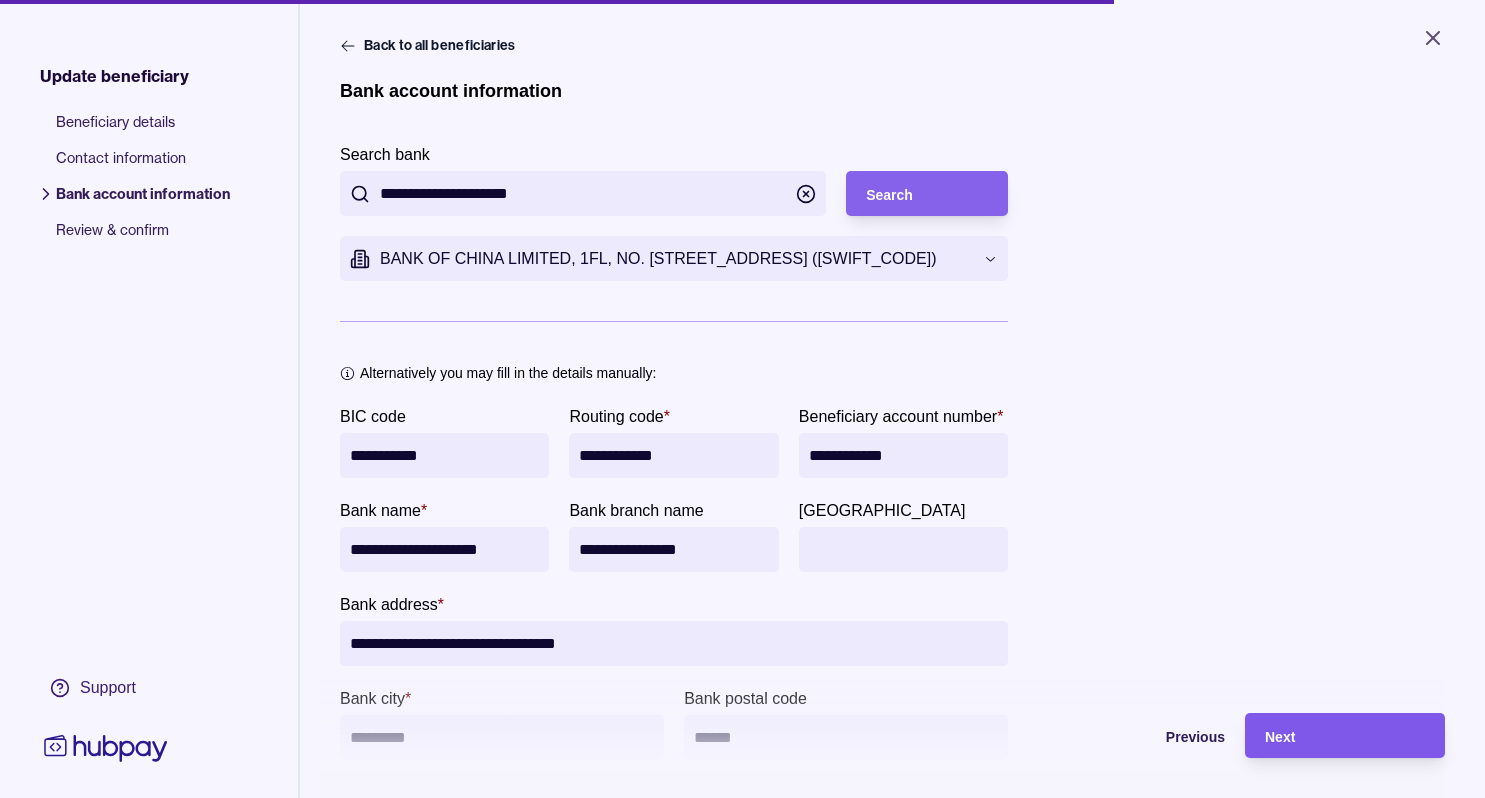 type on "**********" 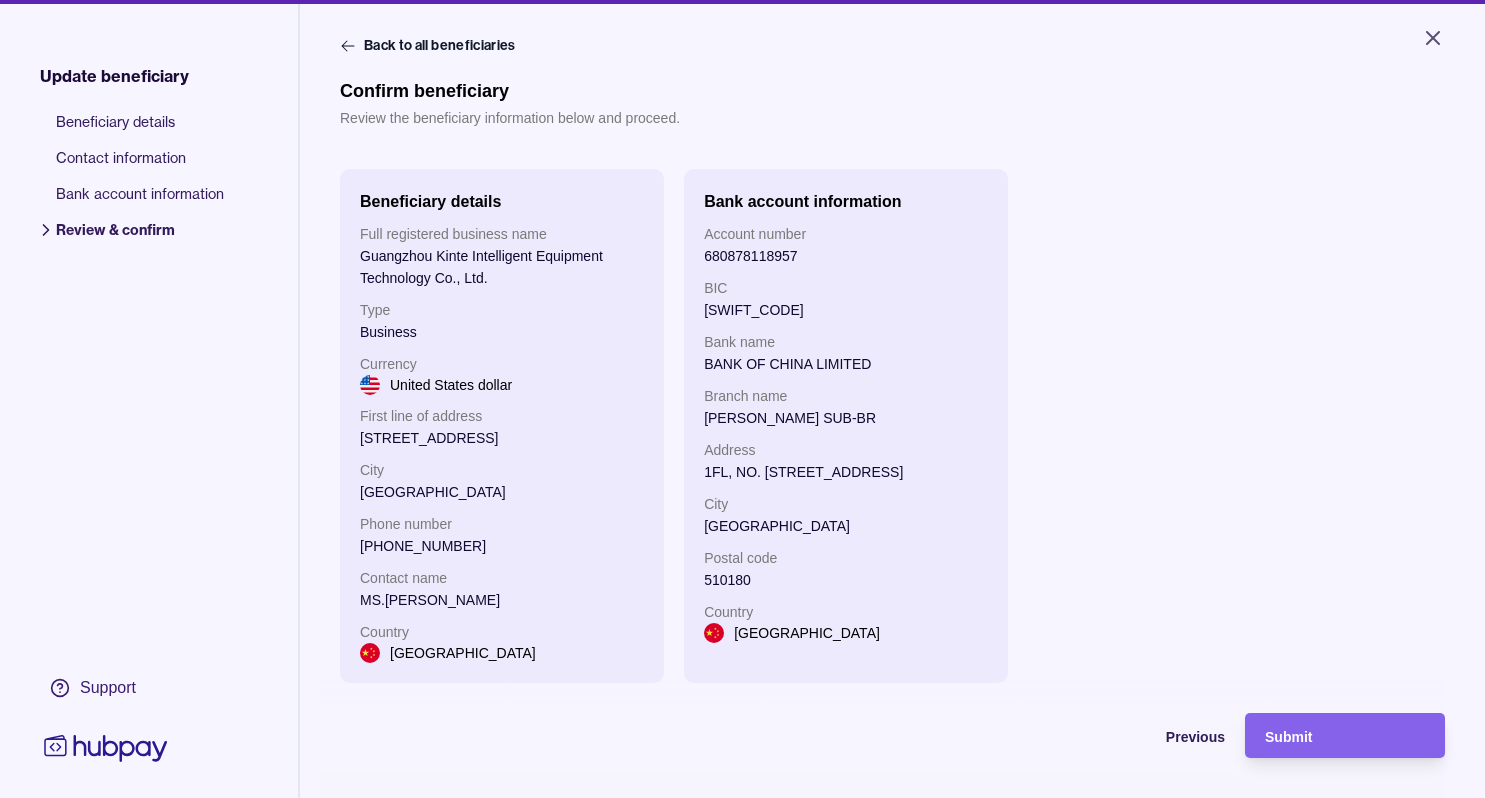 click on "Submit" at bounding box center (1288, 737) 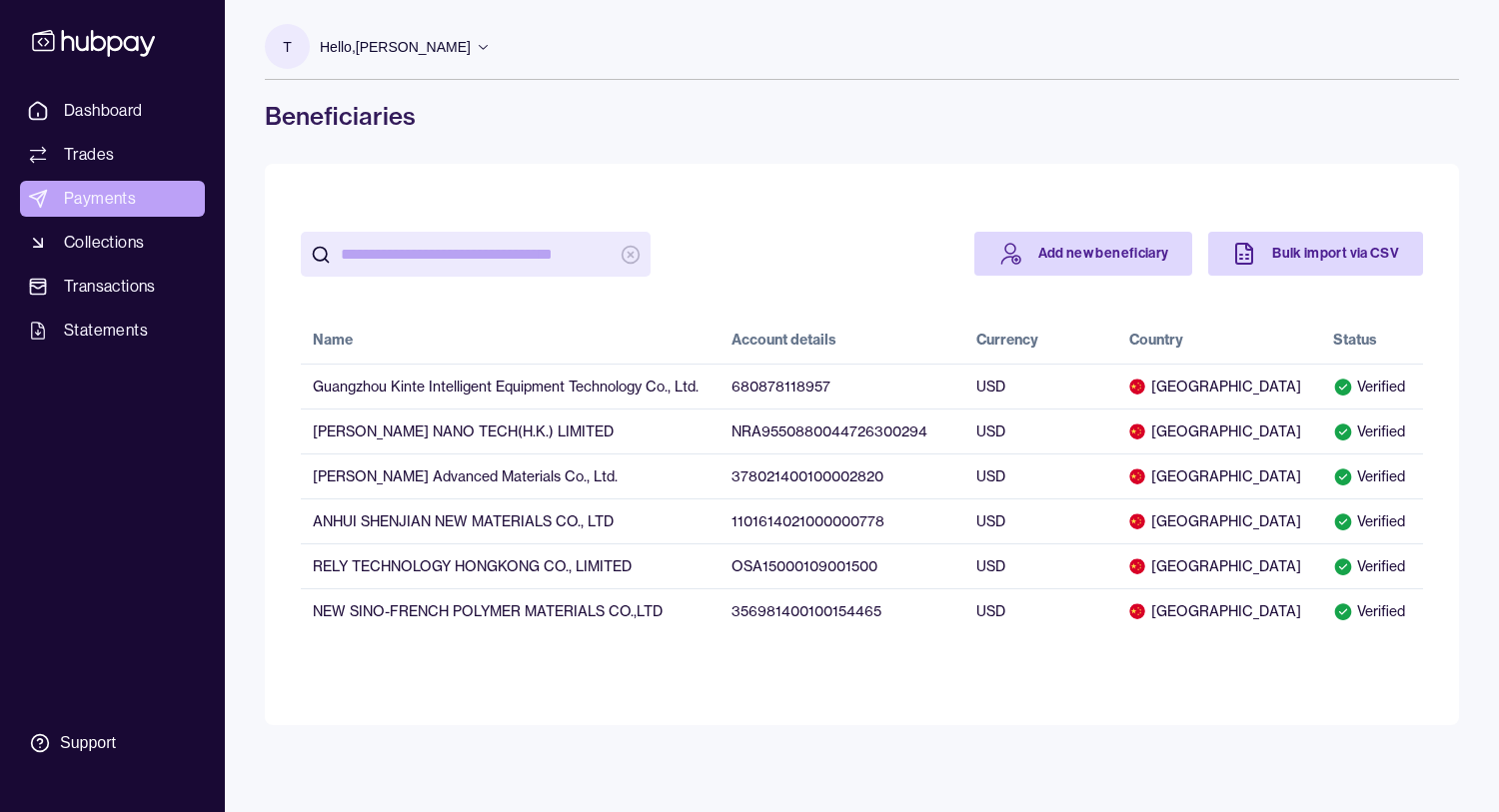 click on "Payments" at bounding box center (100, 199) 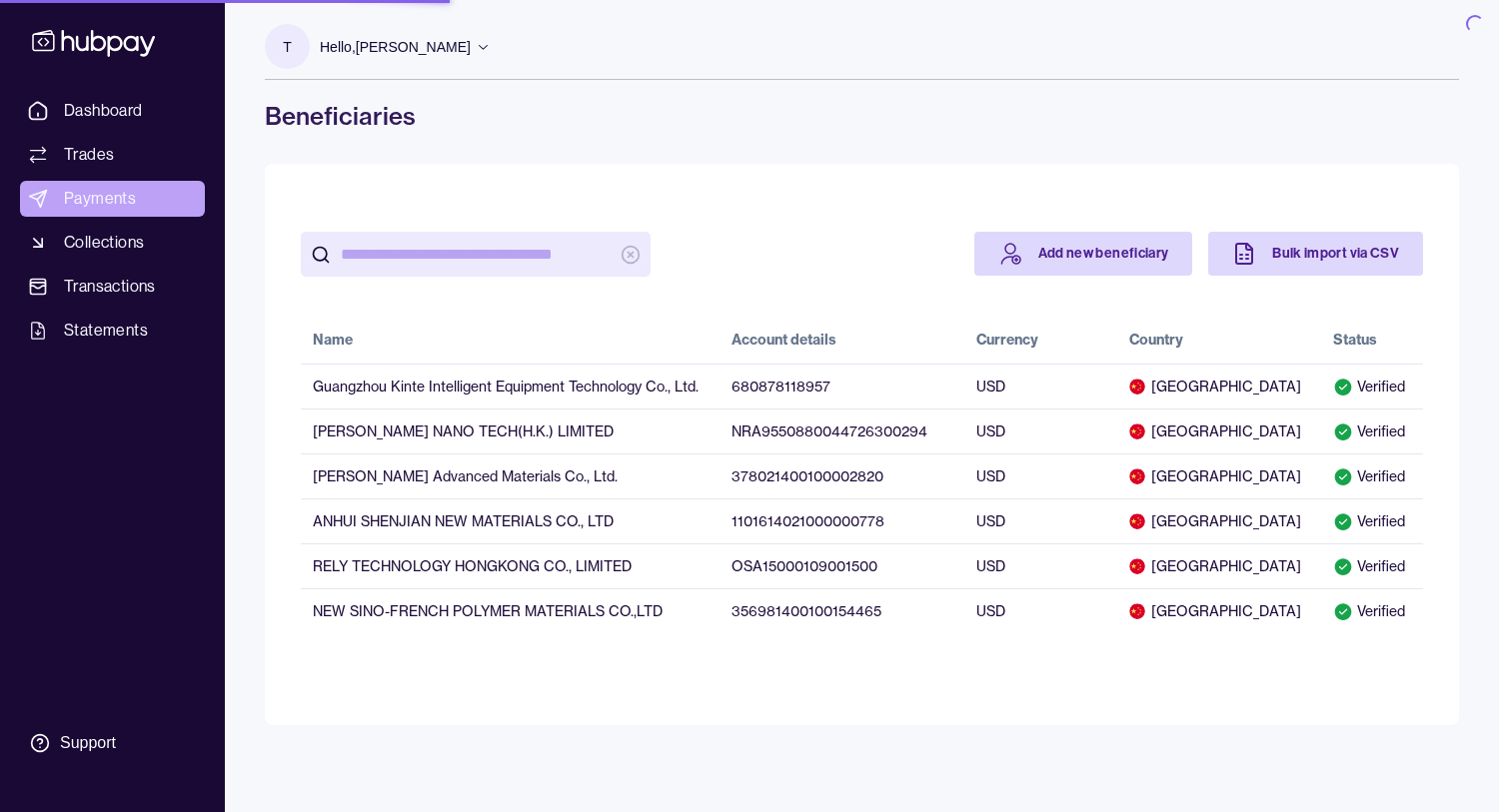 click on "Payments" at bounding box center [100, 199] 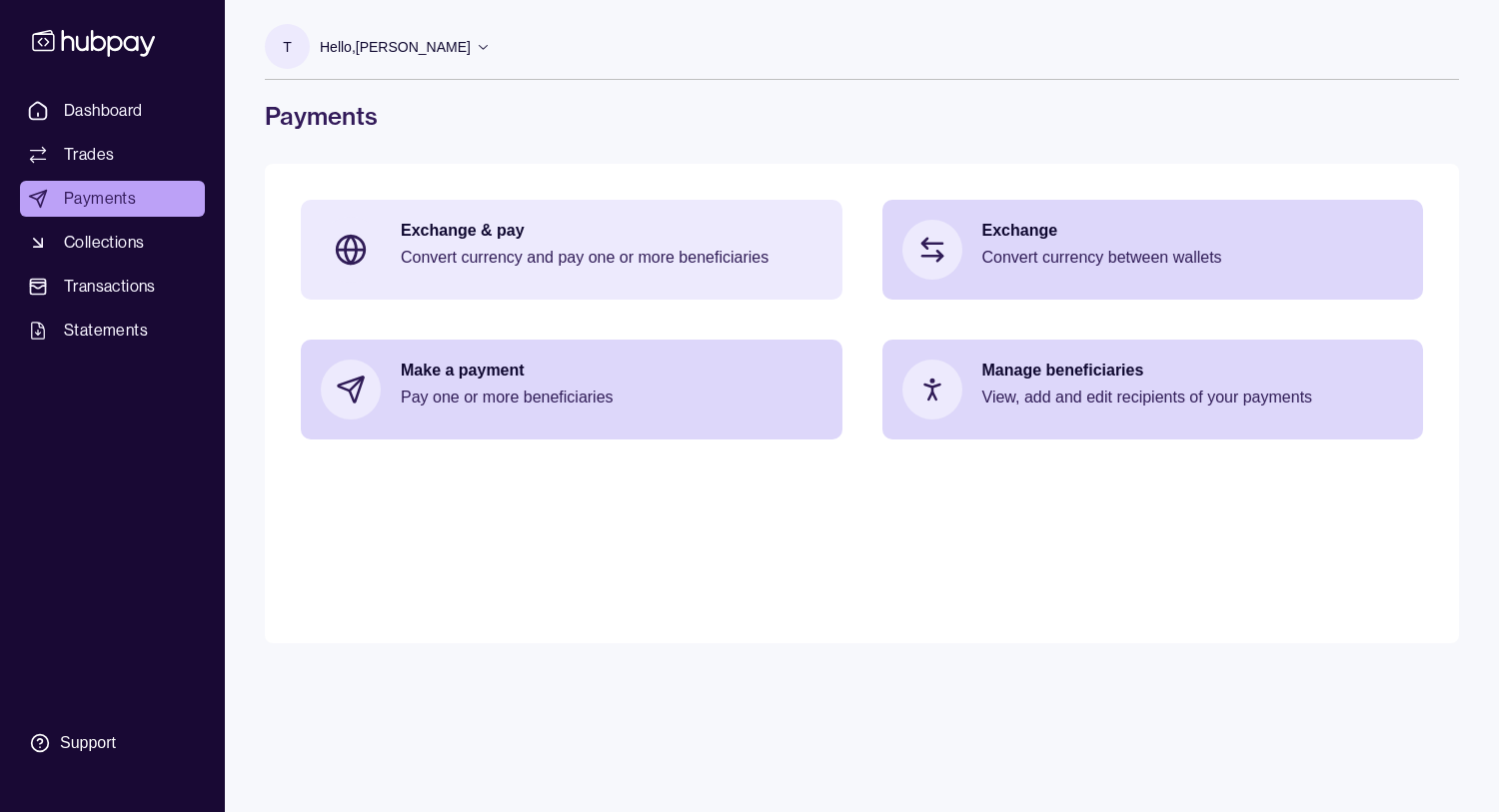click on "Convert currency and pay one or more beneficiaries" at bounding box center [612, 258] 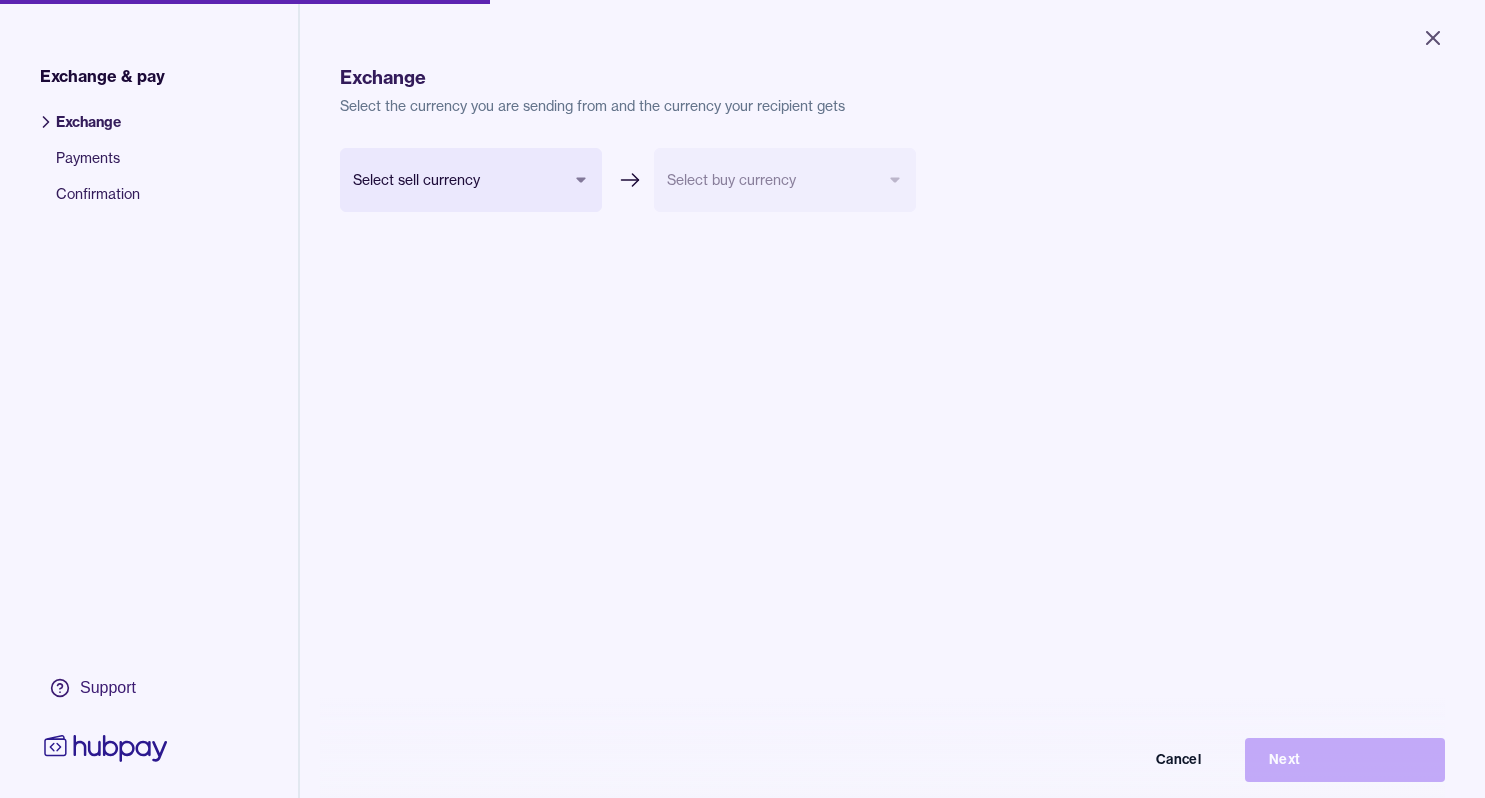 click on "Close Exchange & pay Exchange Payments Confirmation Support Exchange Select the currency you are sending from and the currency your recipient gets Select sell currency *** *** *** Select buy currency Cancel Next Exchange & pay | Hubpay" at bounding box center [742, 399] 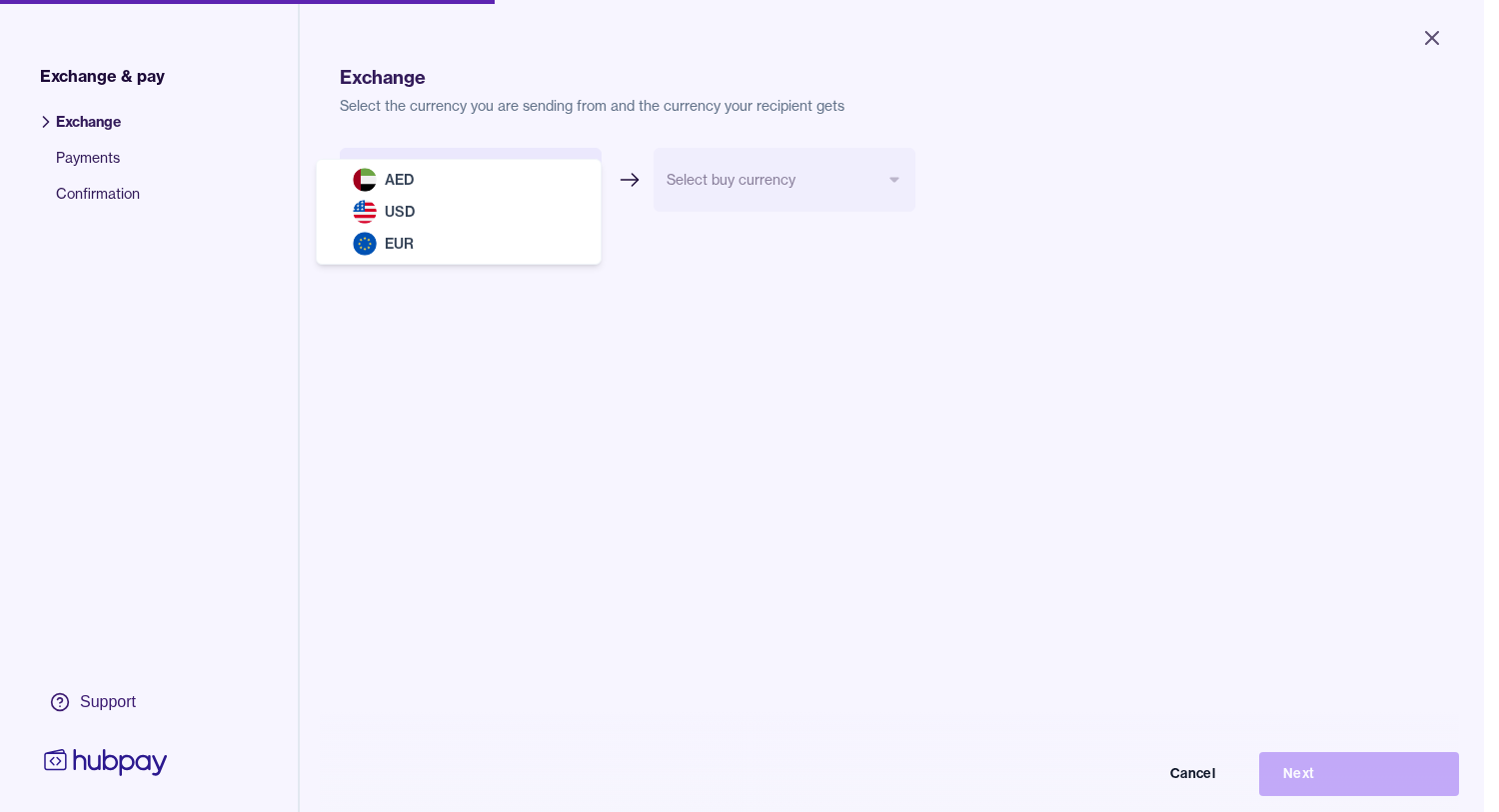 select on "***" 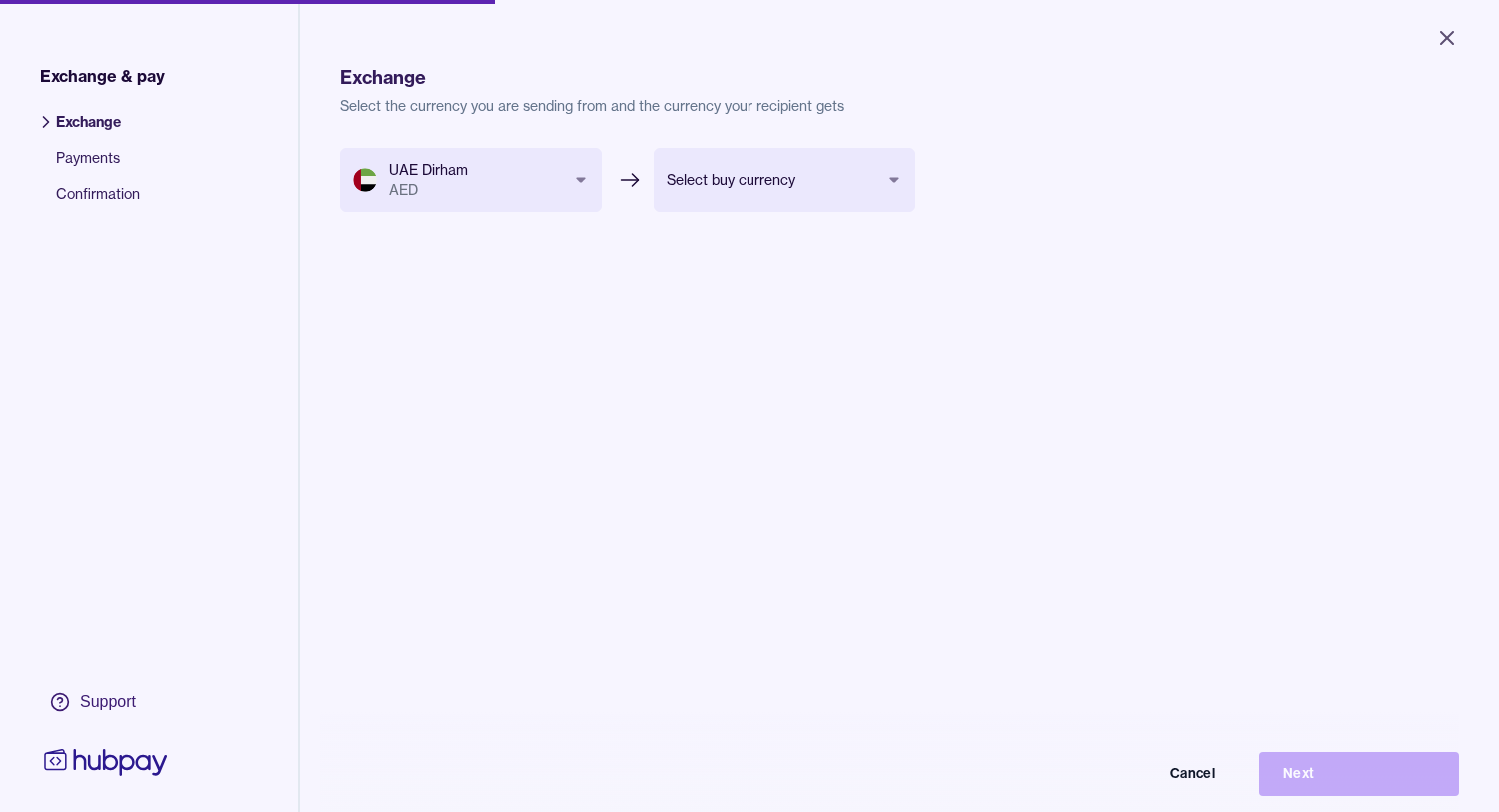 click on "Close Exchange & pay Exchange Payments Confirmation Support Exchange Select the currency you are sending from and the currency your recipient gets UAE Dirham AED *** *** *** Select buy currency *** *** Cancel Next Exchange & pay | Hubpay" at bounding box center [750, 406] 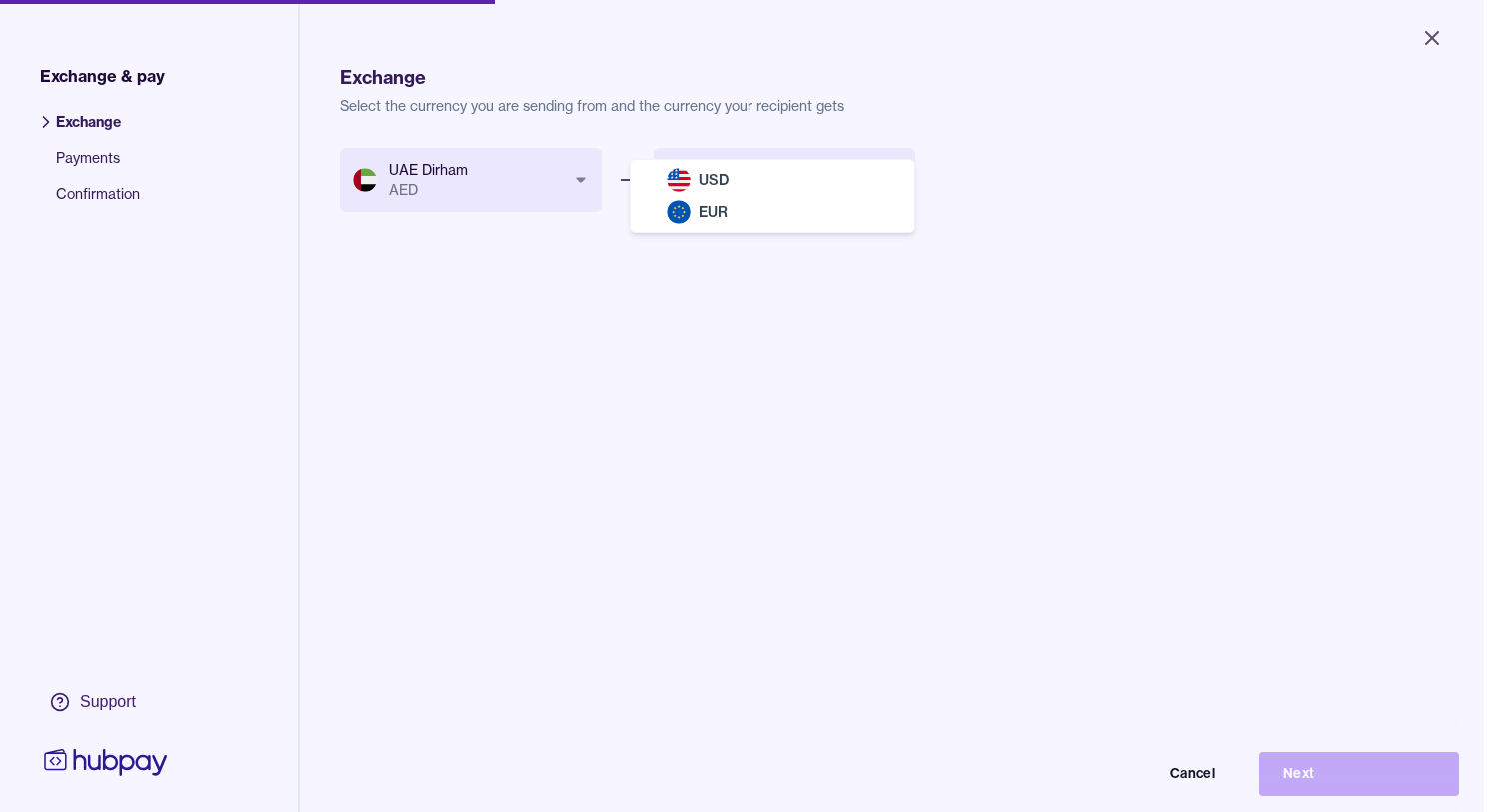select on "***" 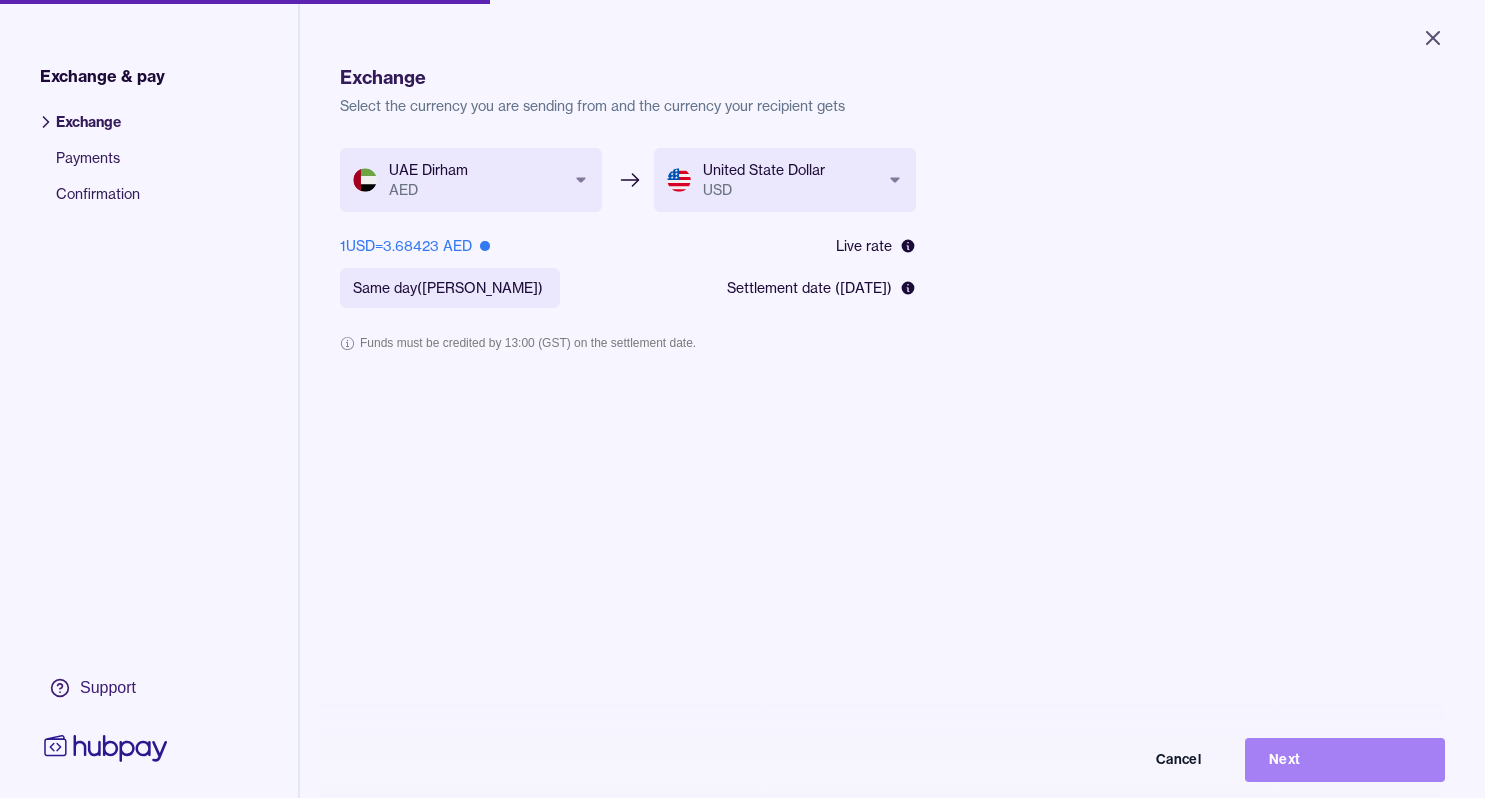 click on "Next" at bounding box center [1345, 760] 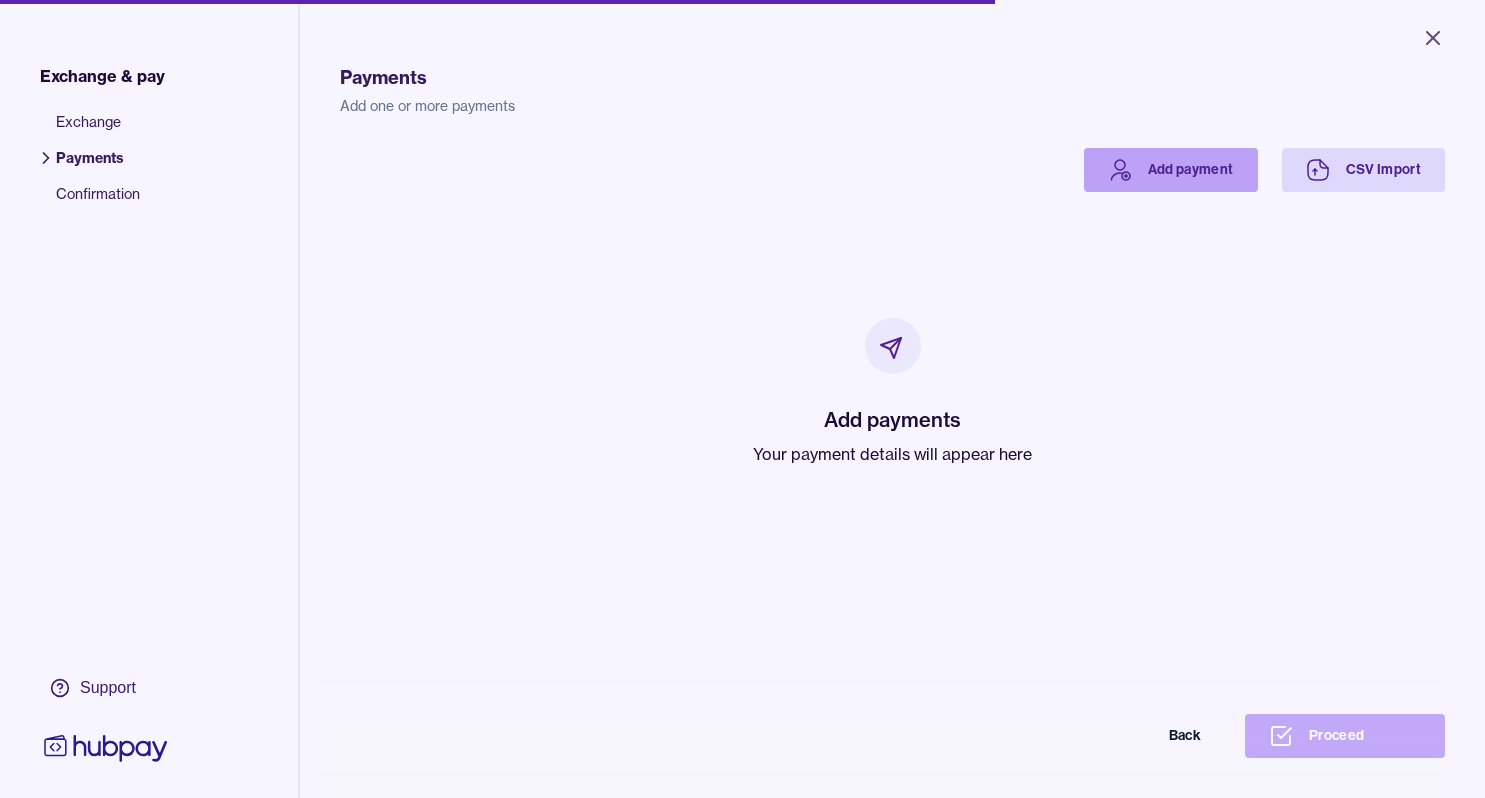 click on "Add payment" at bounding box center (1171, 170) 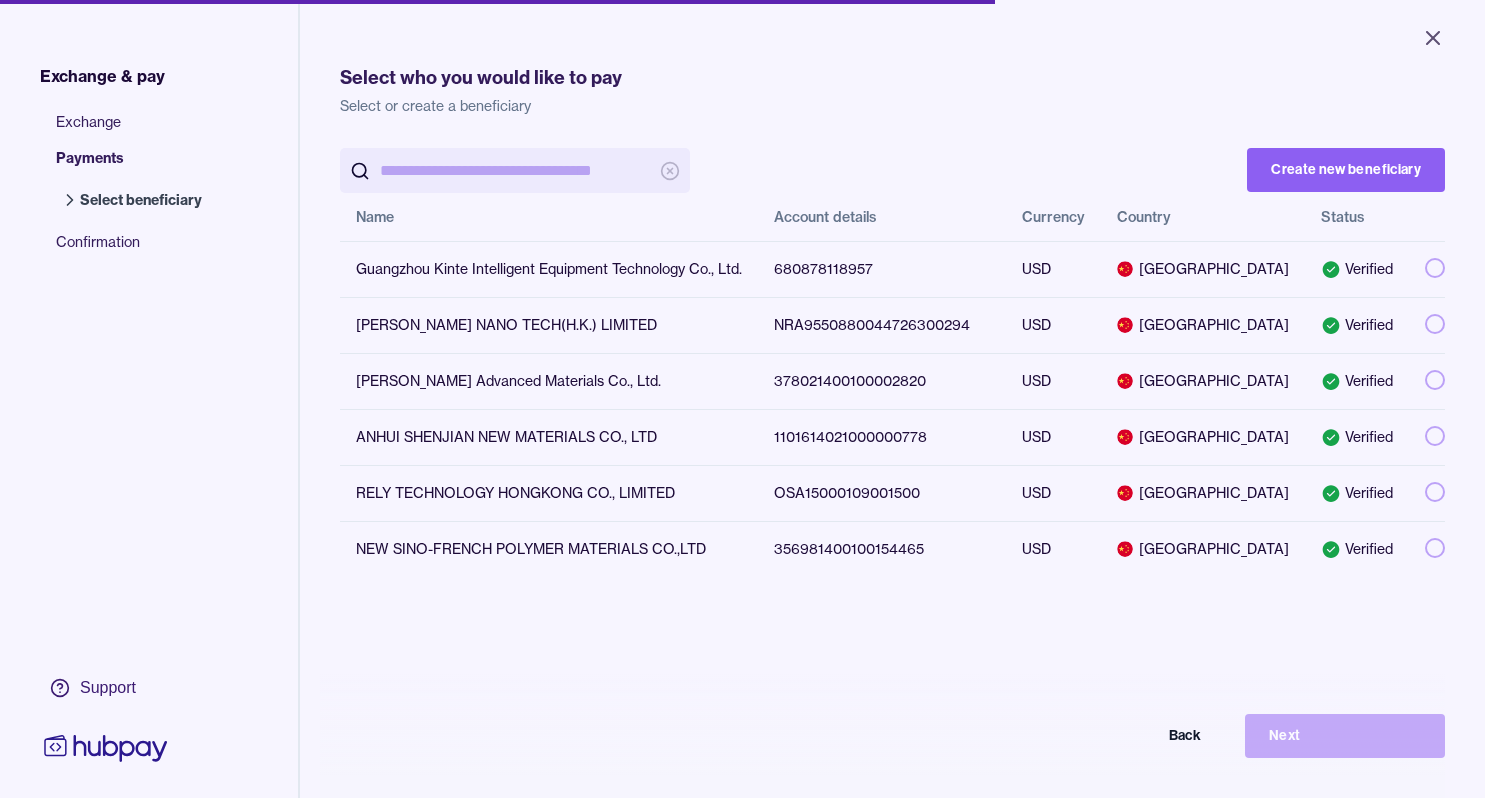 scroll, scrollTop: 0, scrollLeft: 0, axis: both 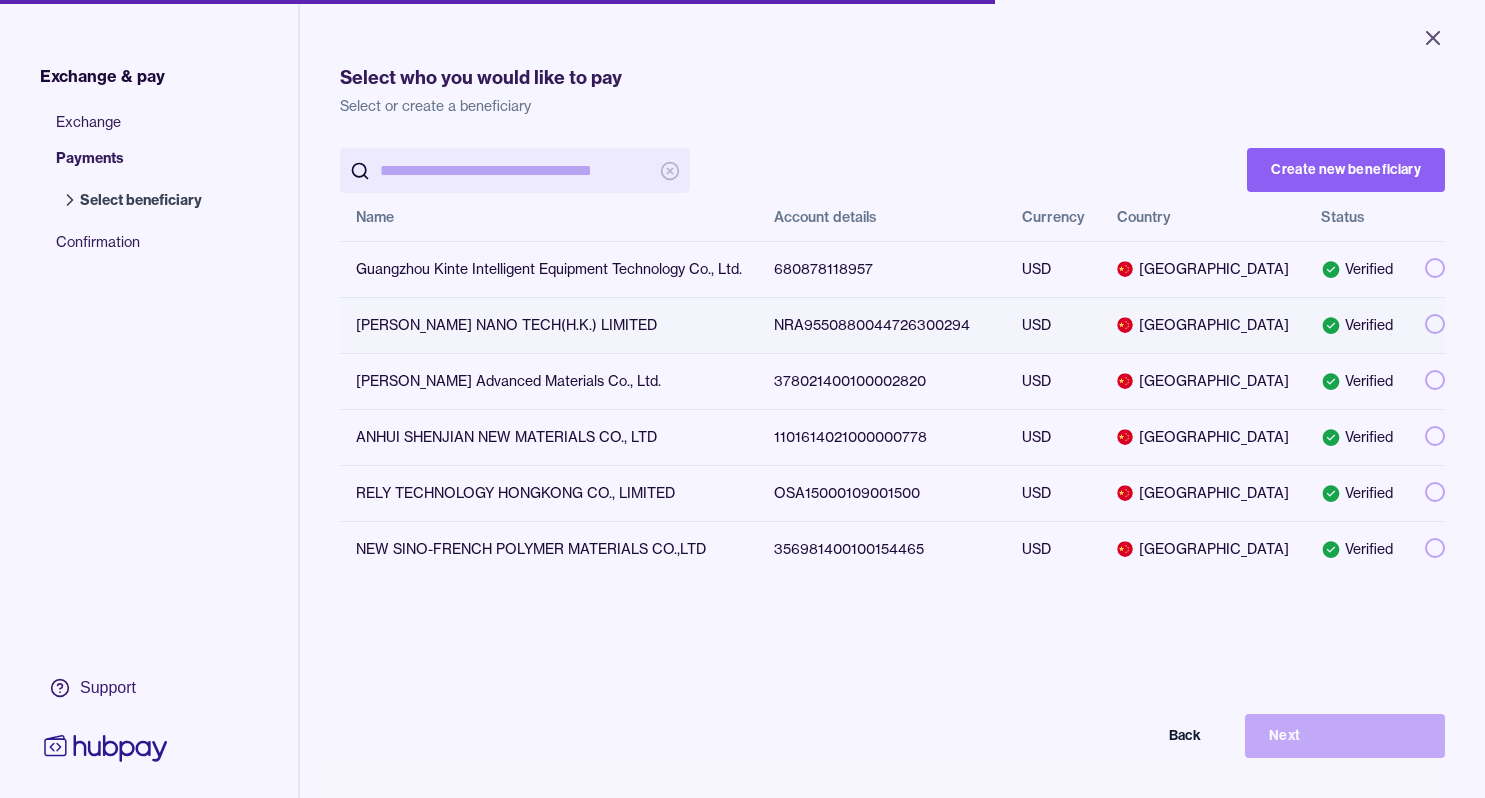 click at bounding box center (1435, 324) 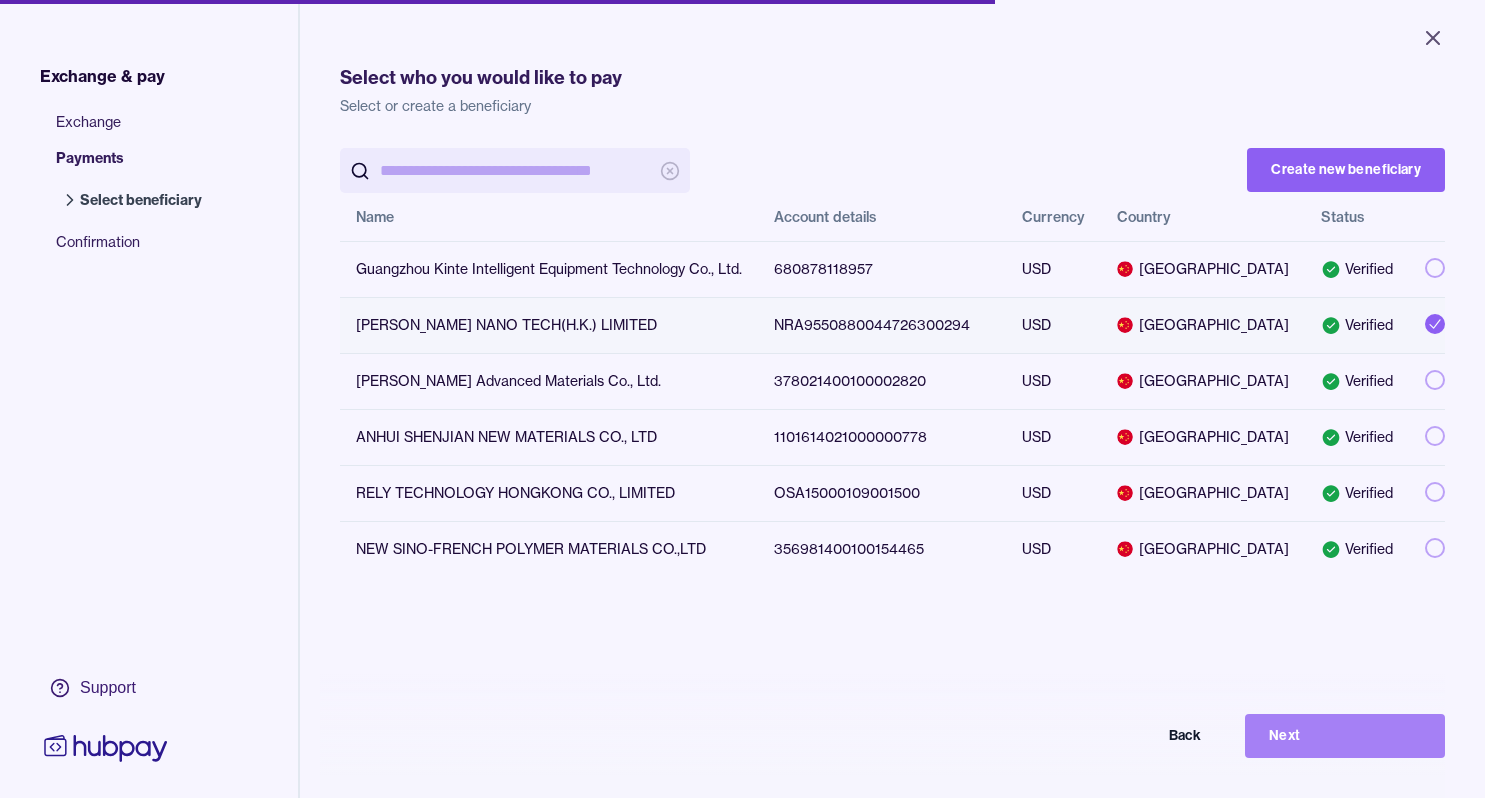 click on "Next" at bounding box center (1345, 736) 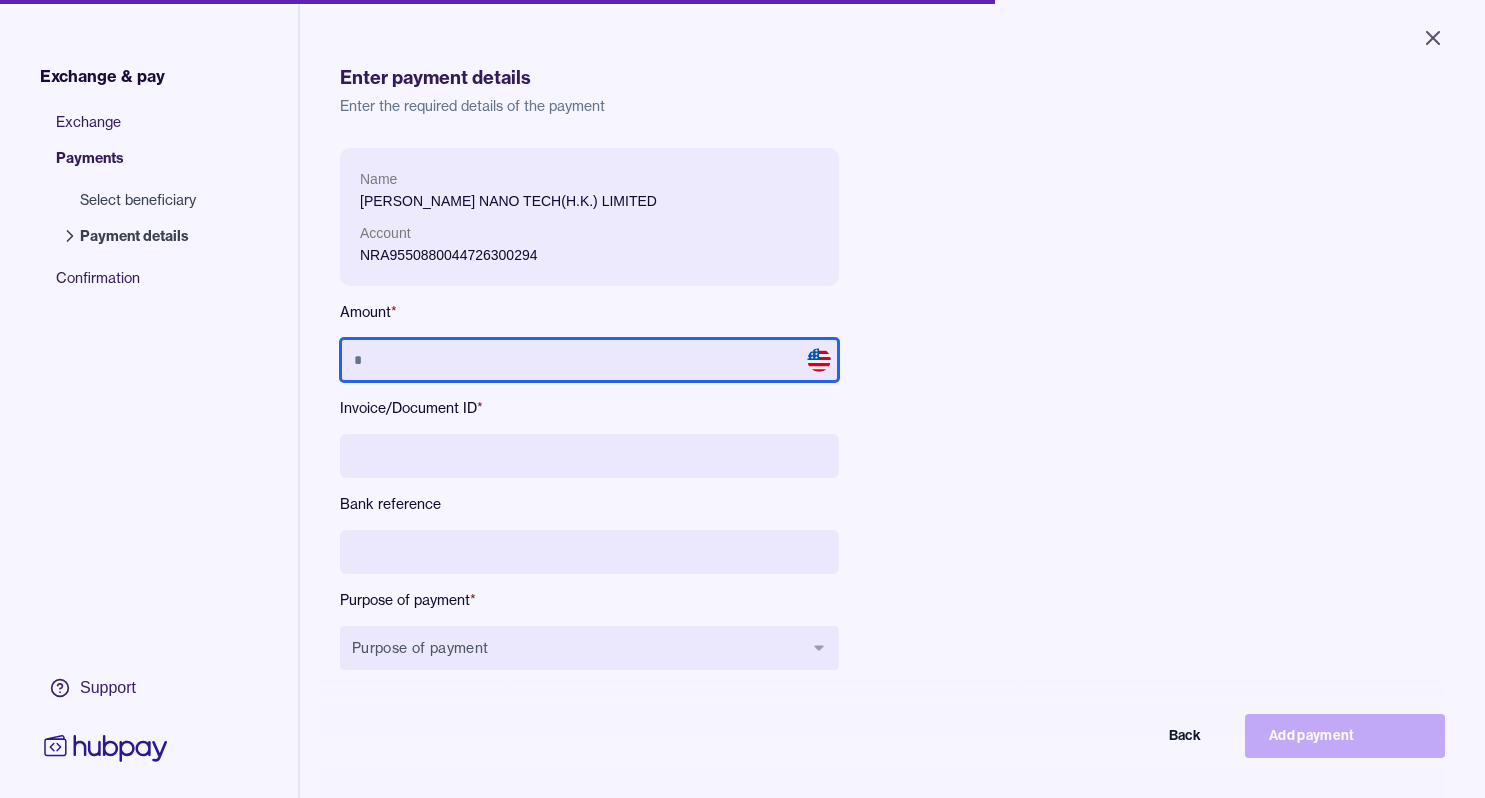 click at bounding box center (589, 360) 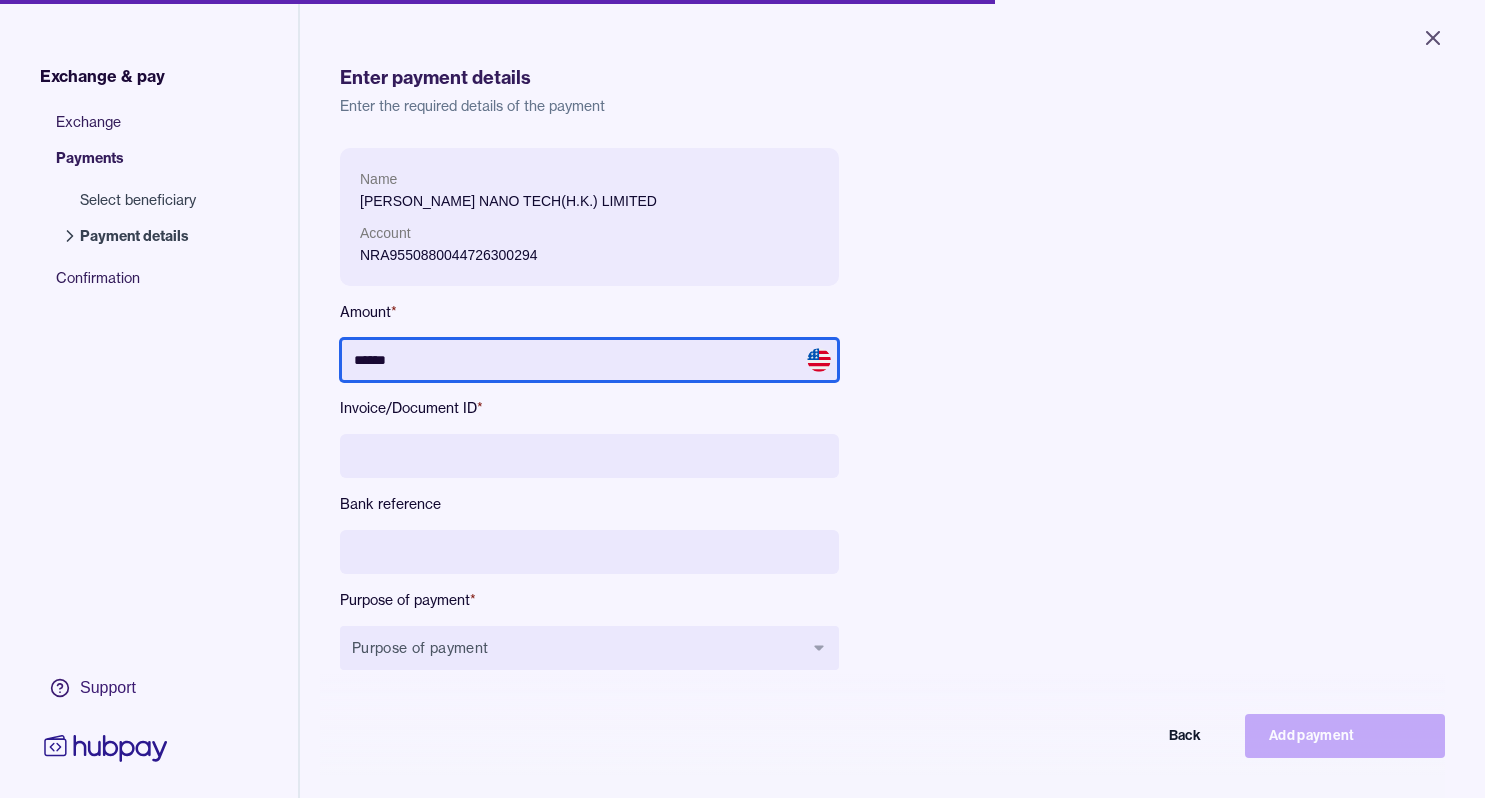 type on "******" 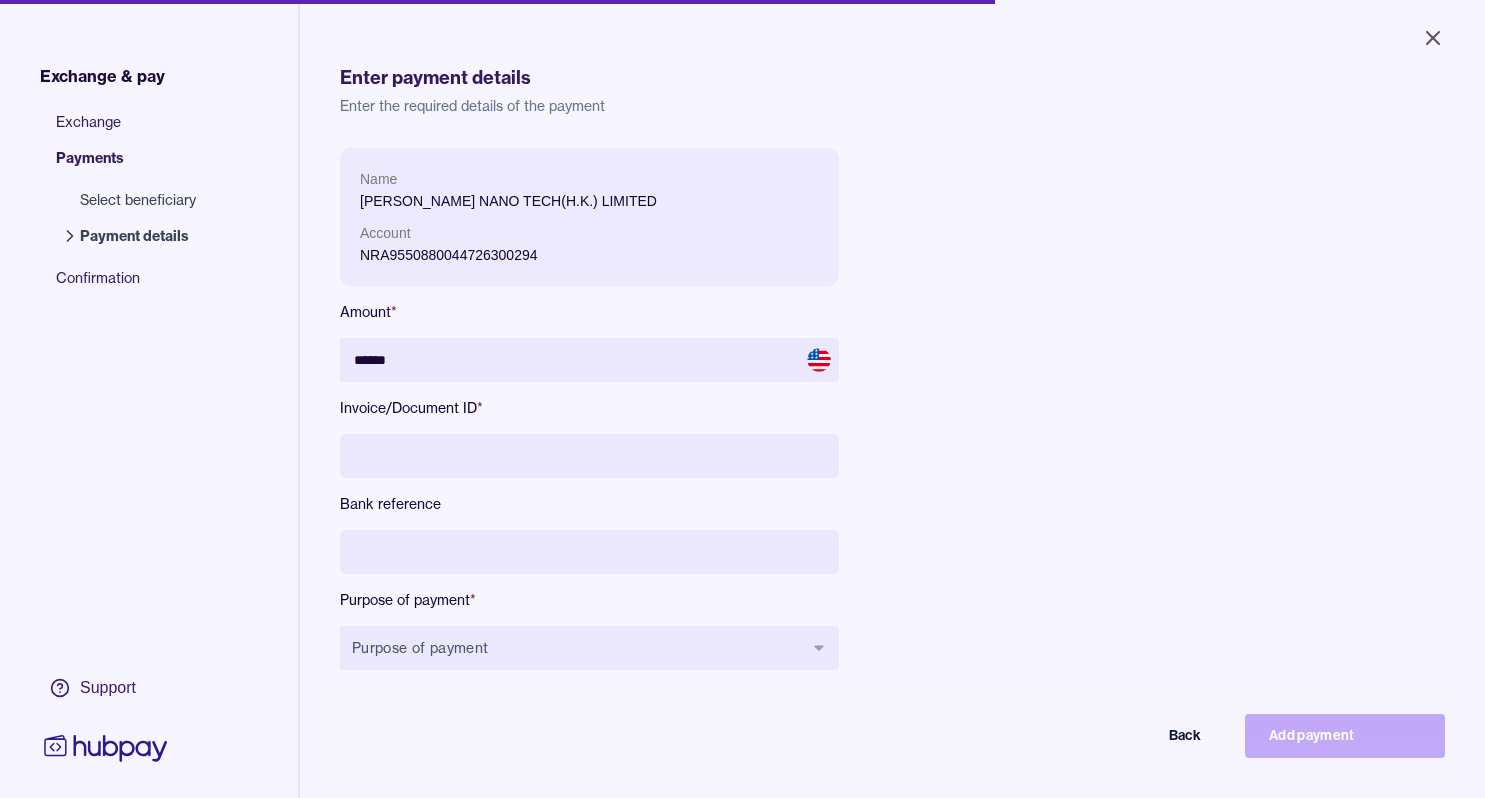 click at bounding box center [589, 456] 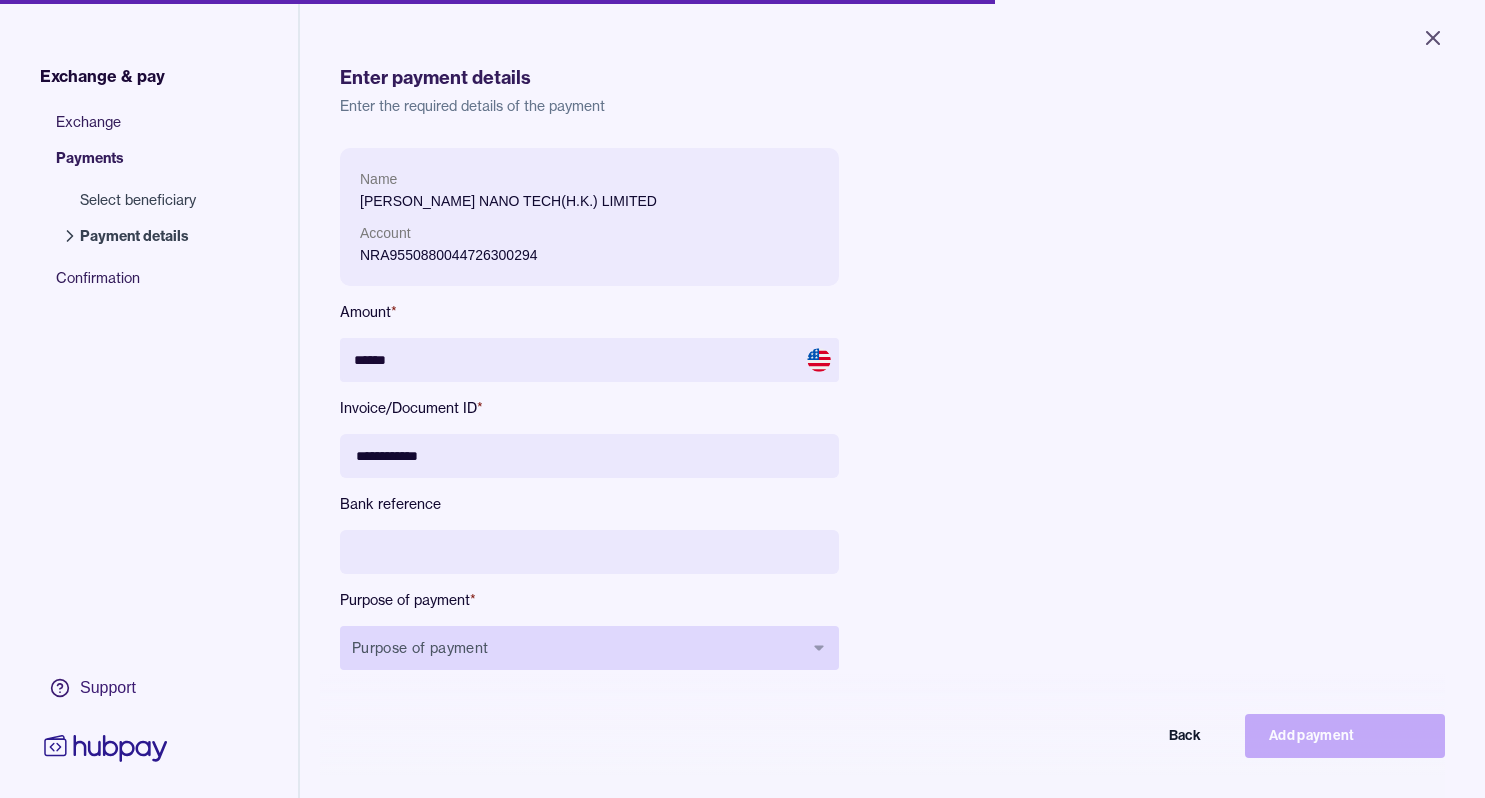 type on "**********" 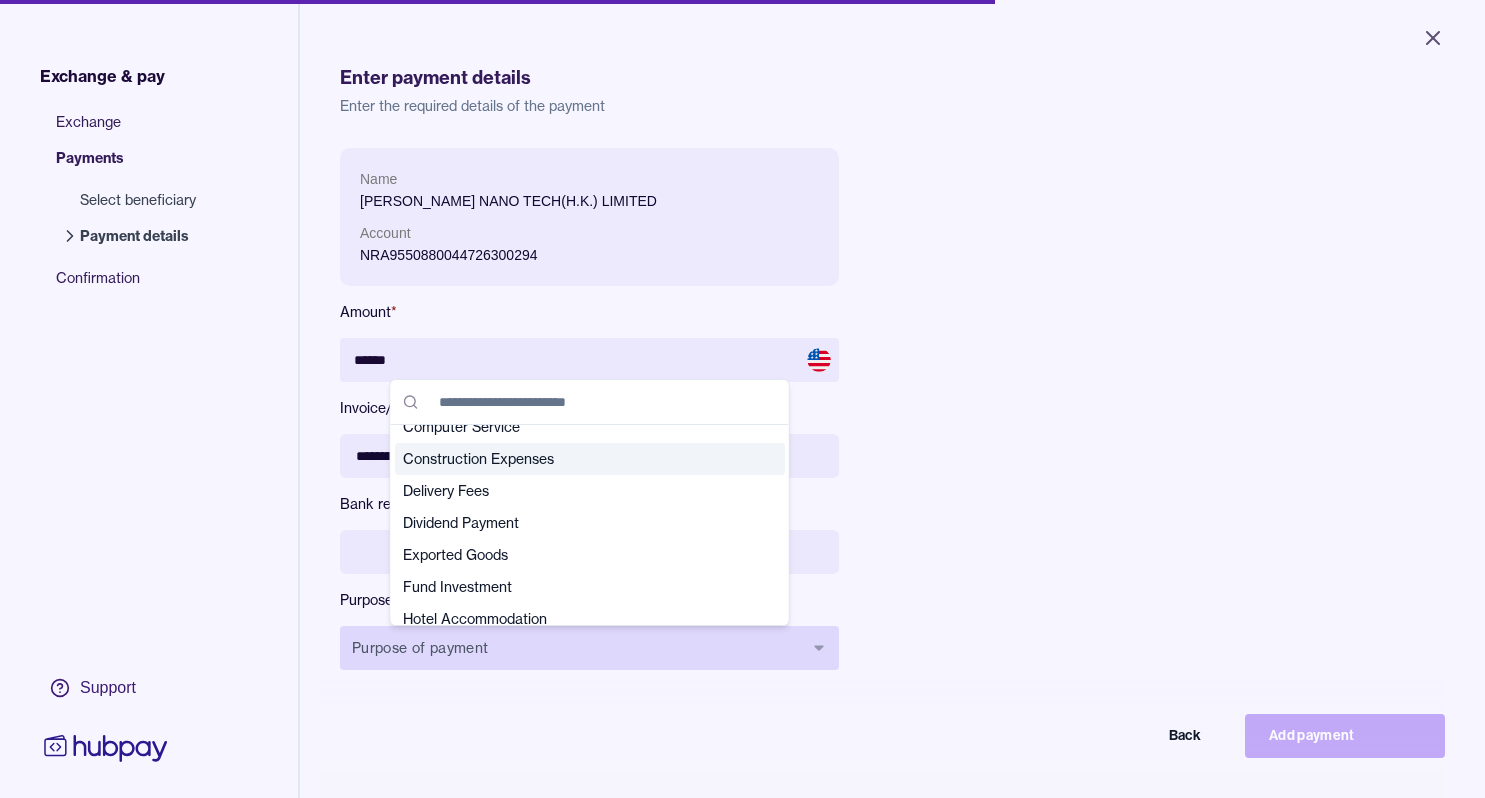 scroll, scrollTop: 125, scrollLeft: 0, axis: vertical 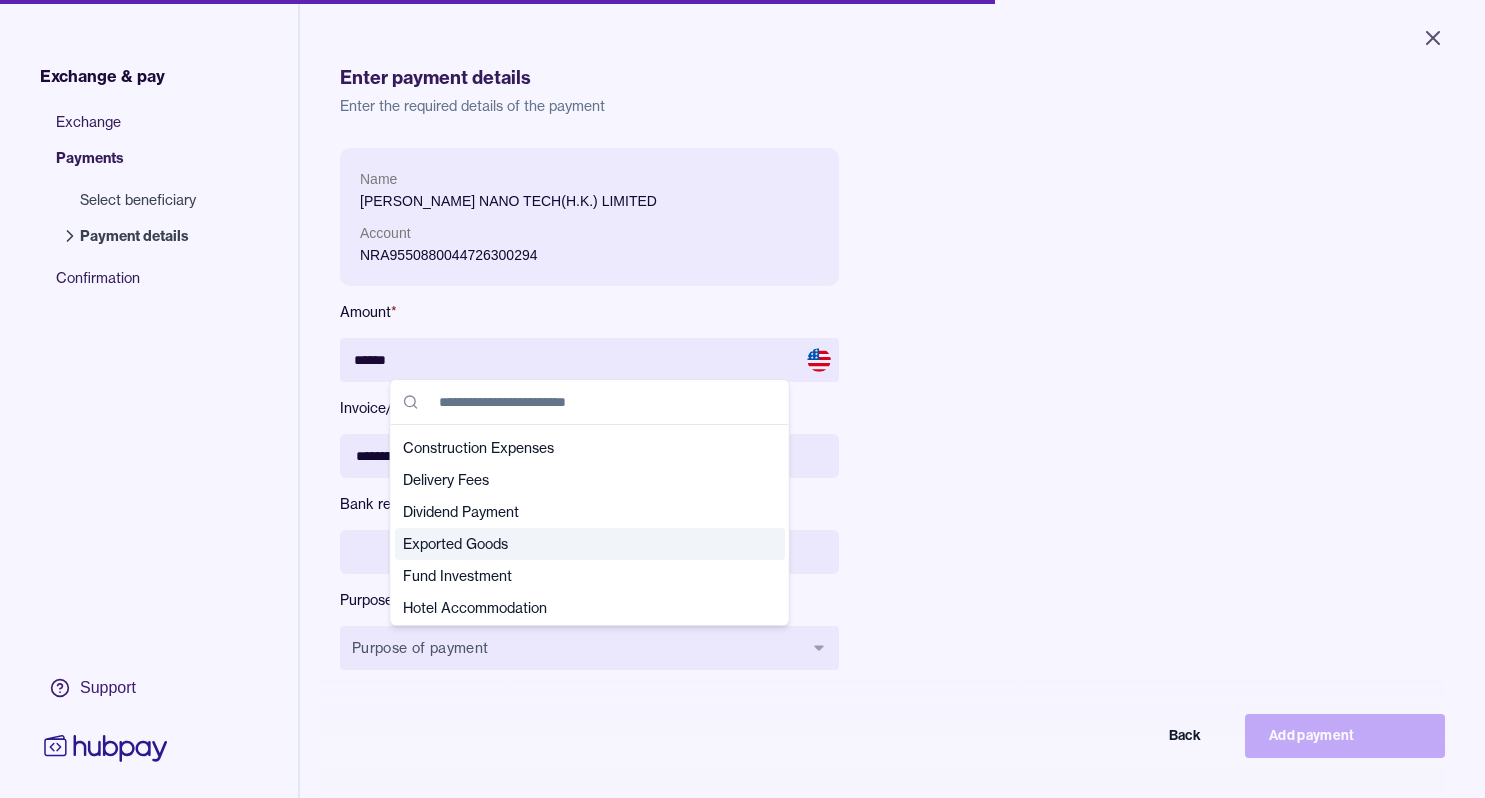 click on "Exported Goods" at bounding box center (578, 544) 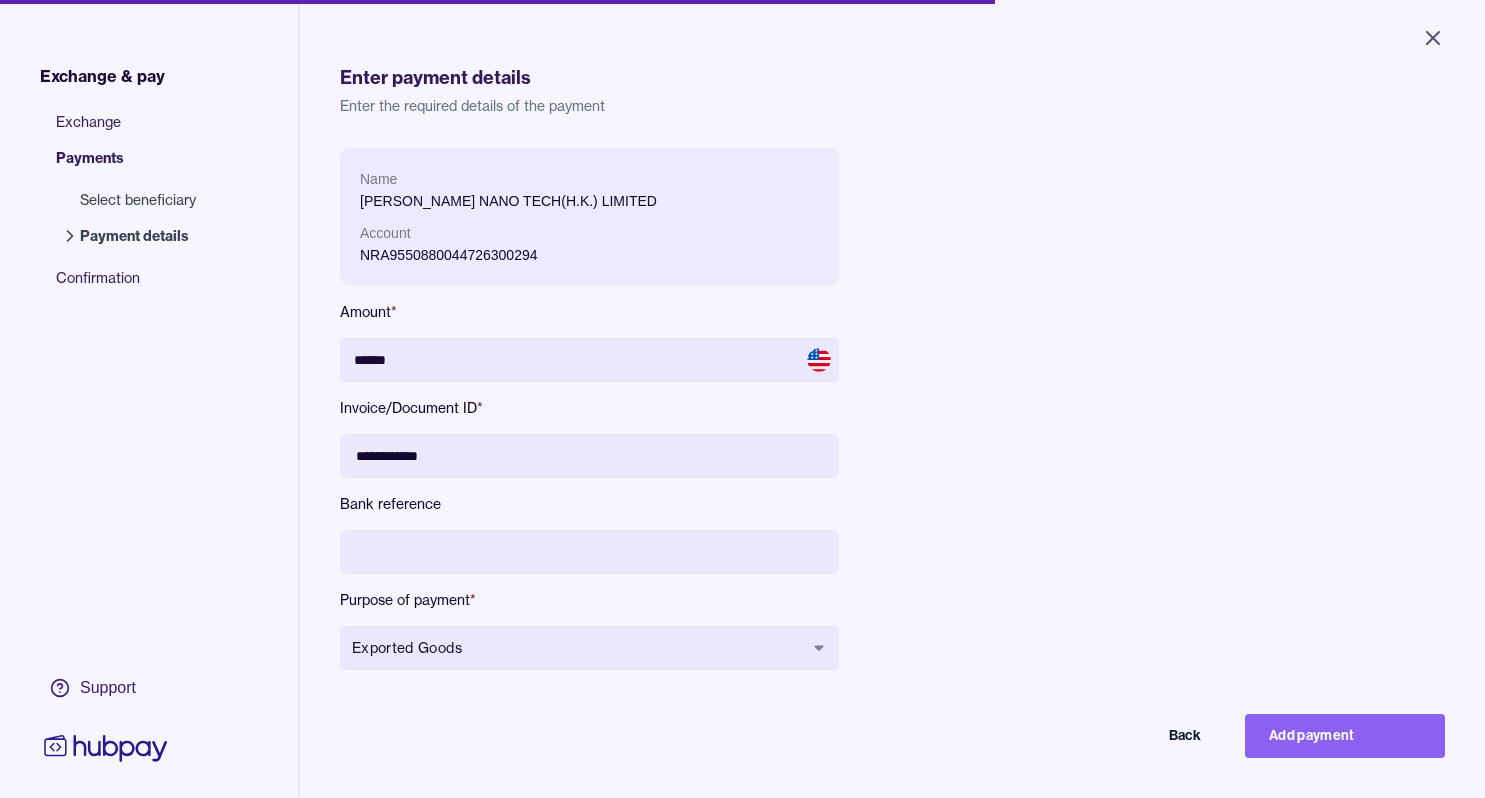 click at bounding box center (589, 552) 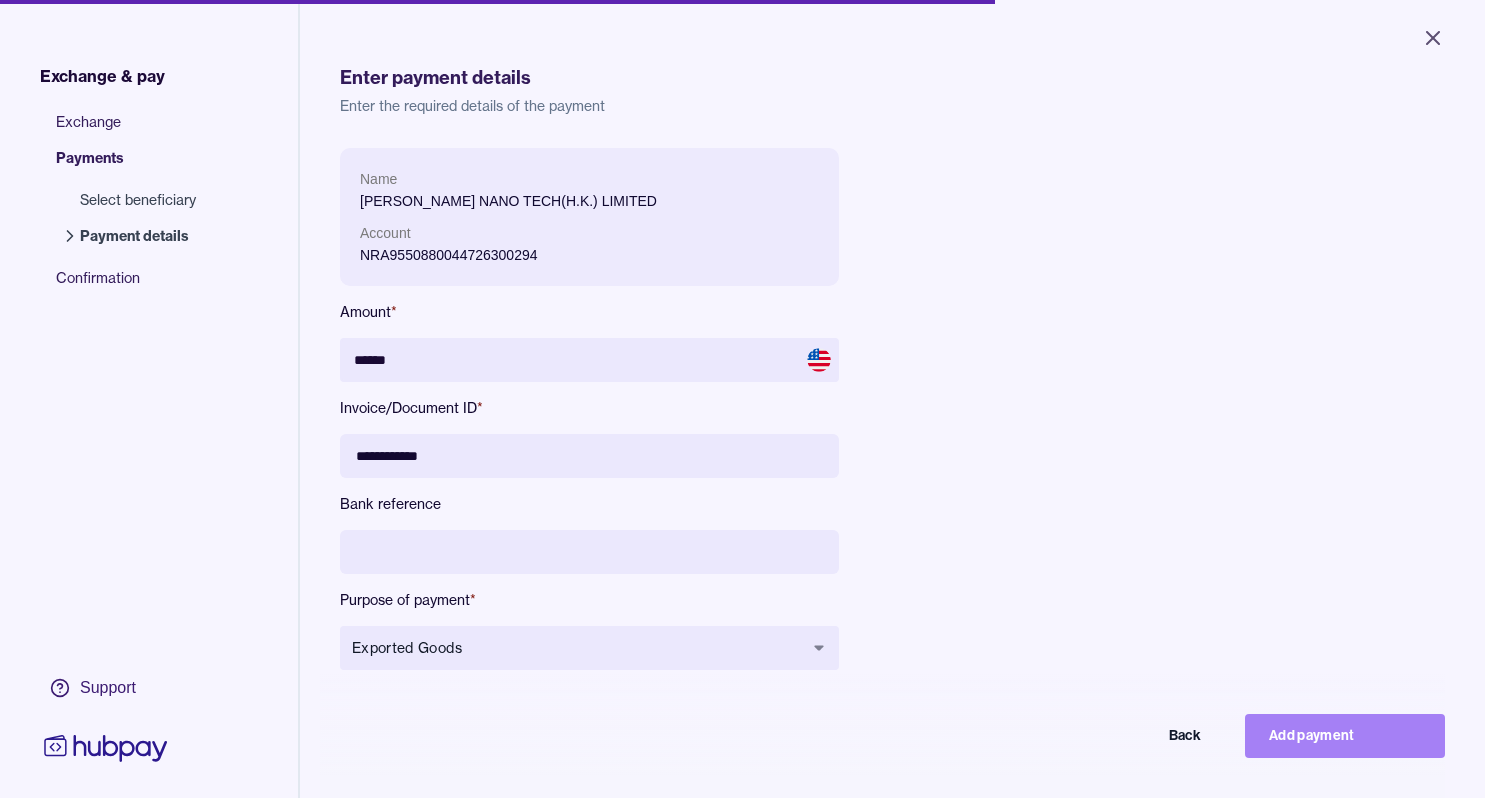 click on "Add payment" at bounding box center [1345, 736] 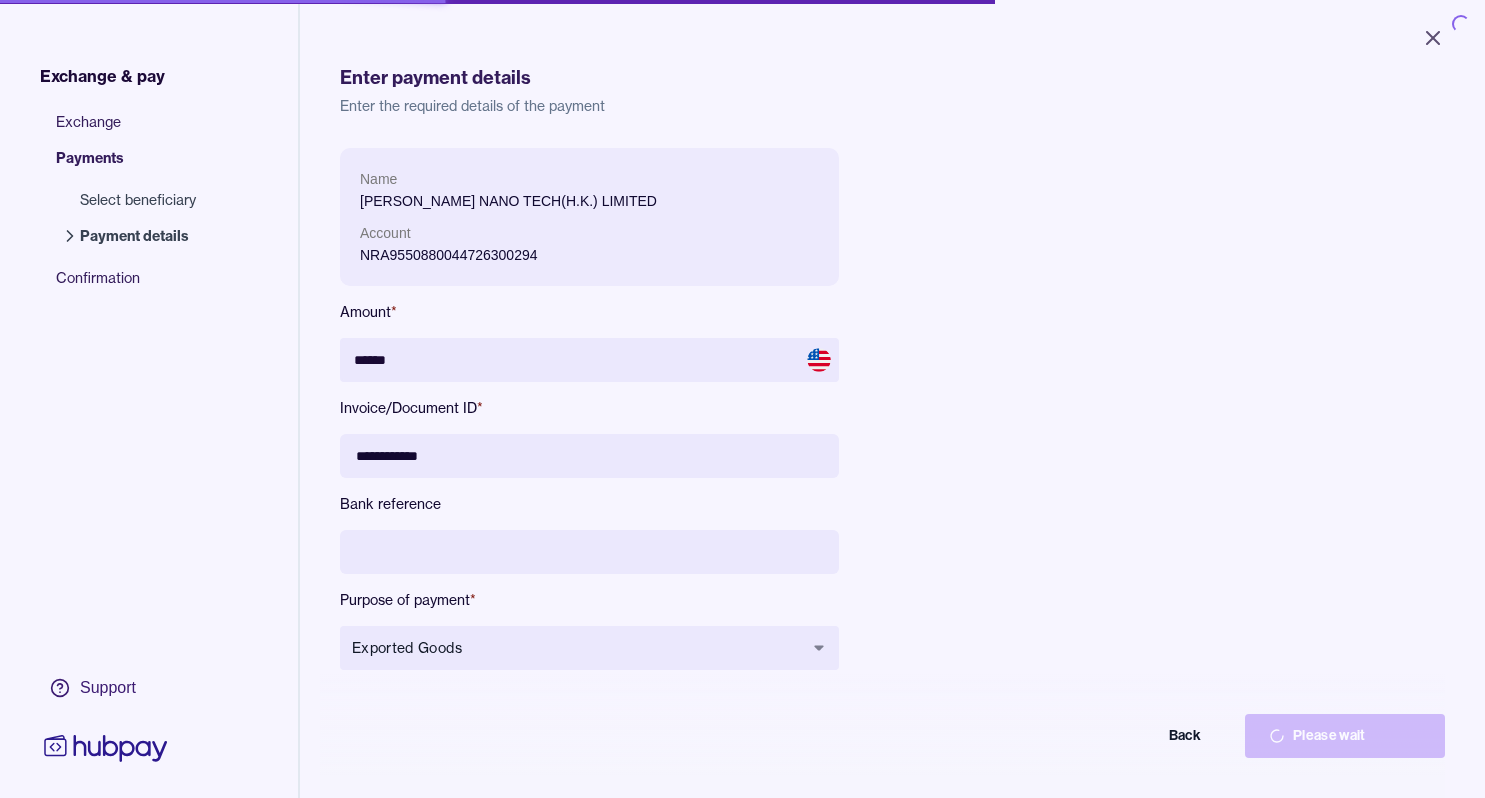 type on "*****" 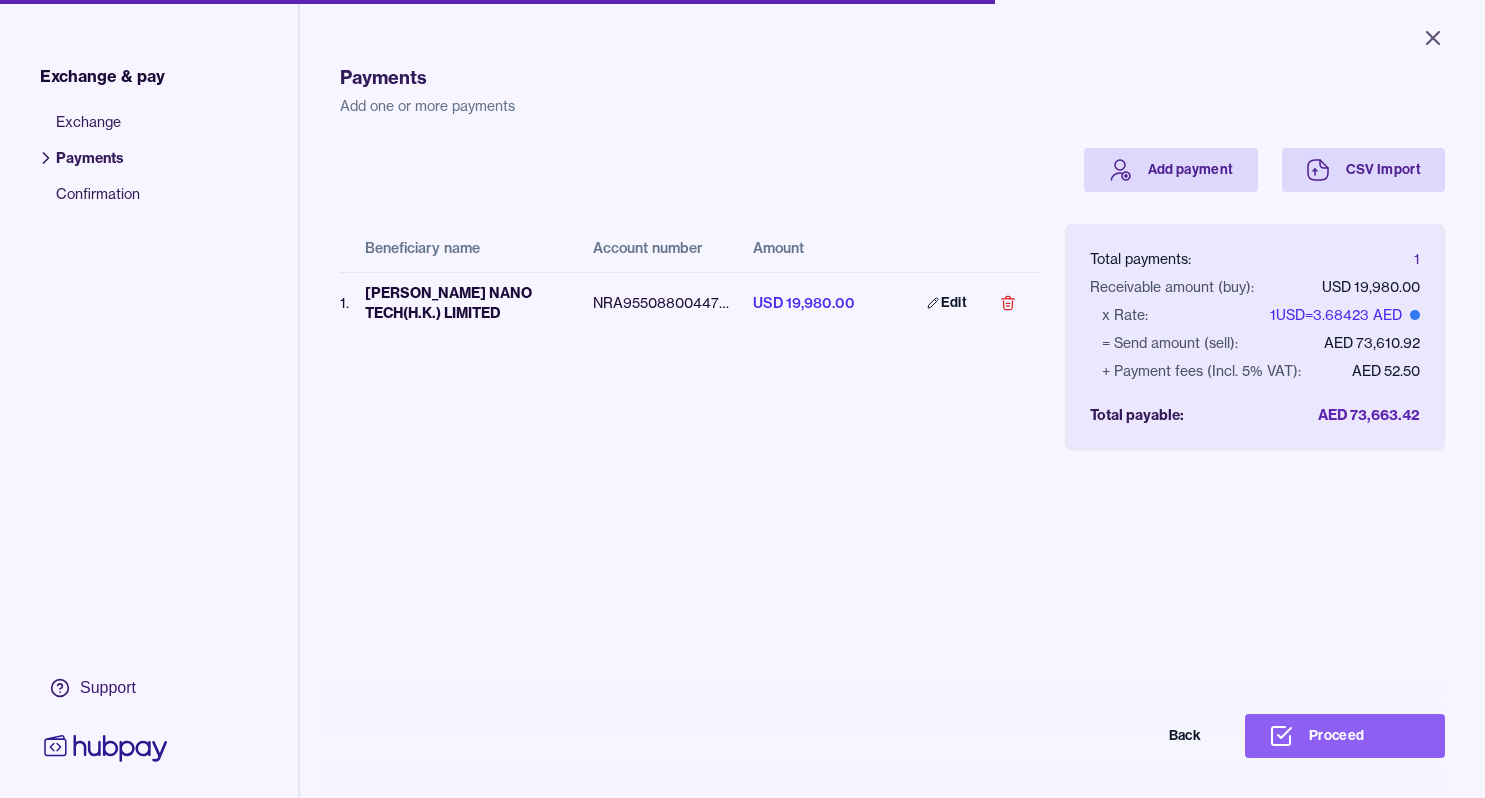 click on "Proceed" at bounding box center (1345, 736) 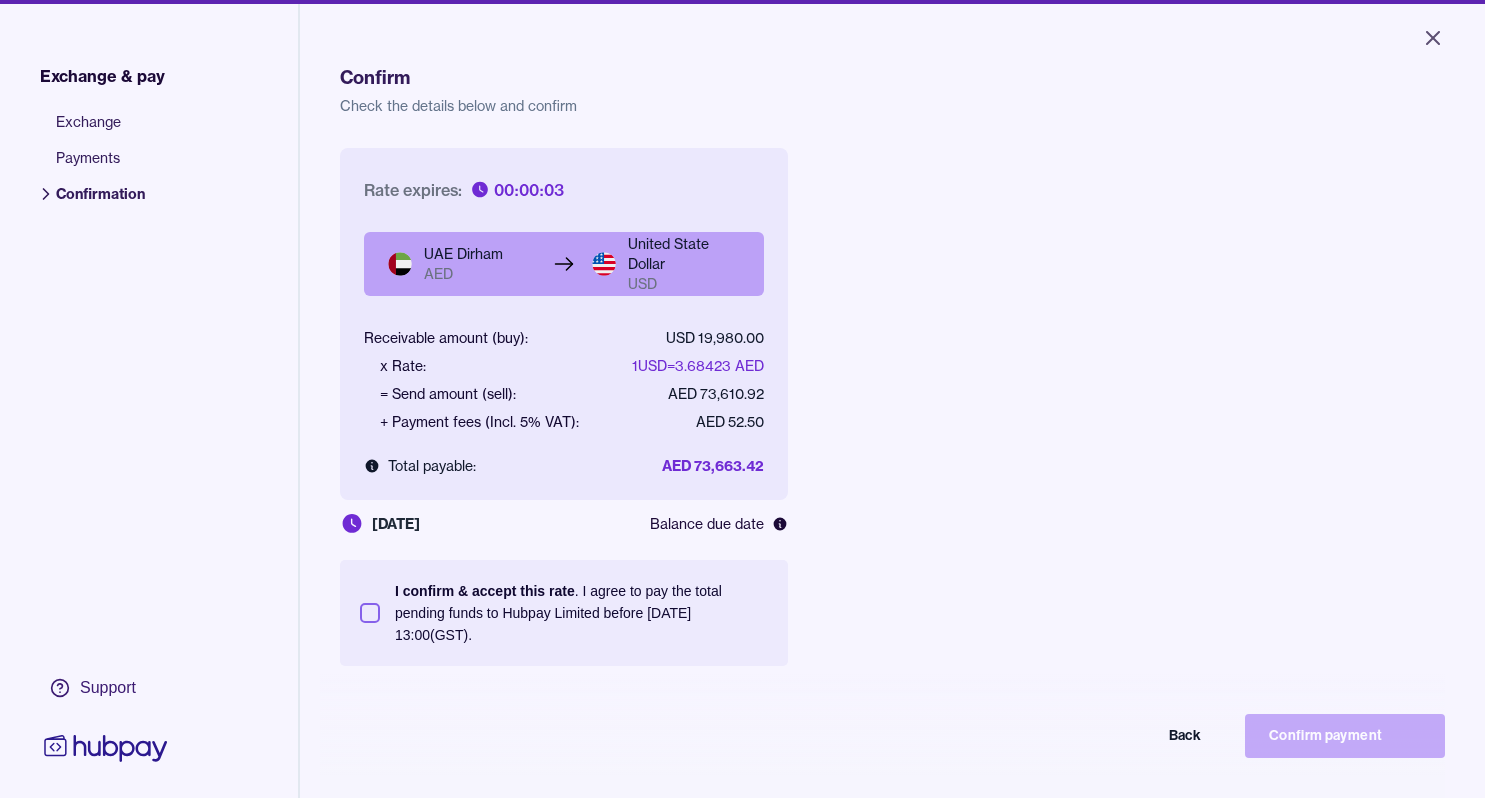click on "I confirm & accept this rate . I agree to pay the total pending funds to Hubpay Limited before   08 Jul 2025   13:00  (GST)." at bounding box center [370, 613] 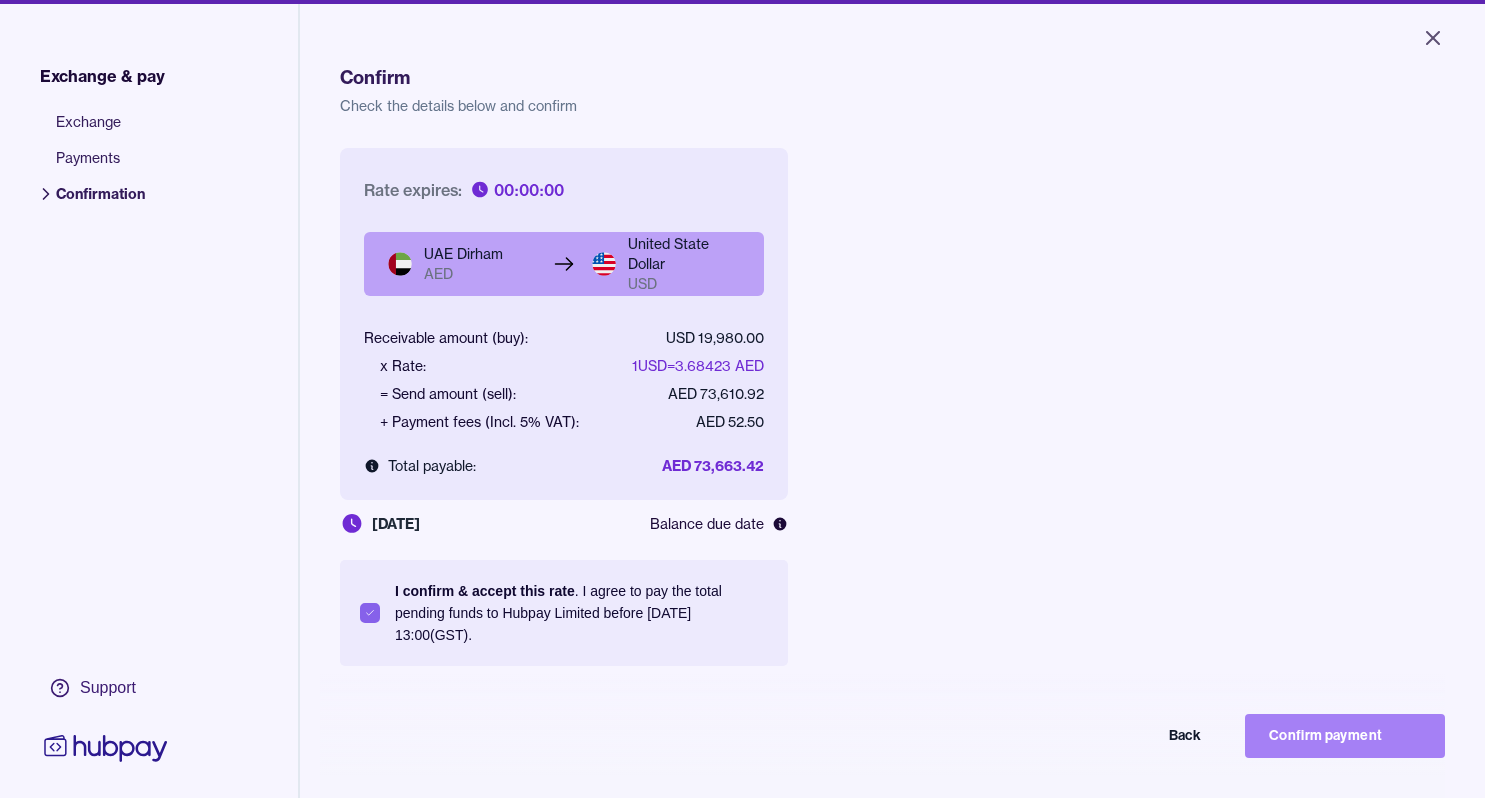 click on "Confirm payment" at bounding box center (1345, 736) 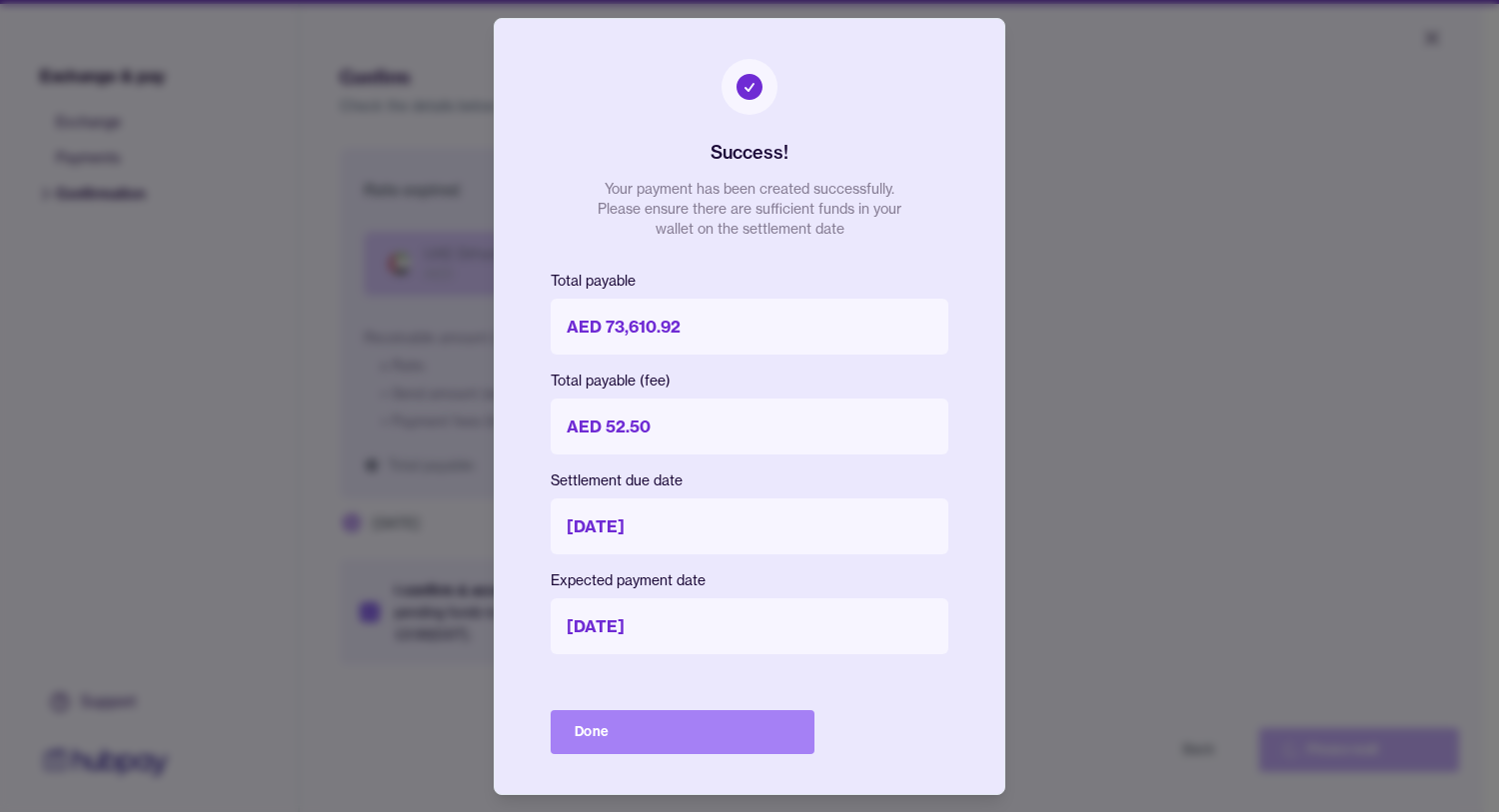 click on "Done" at bounding box center [683, 732] 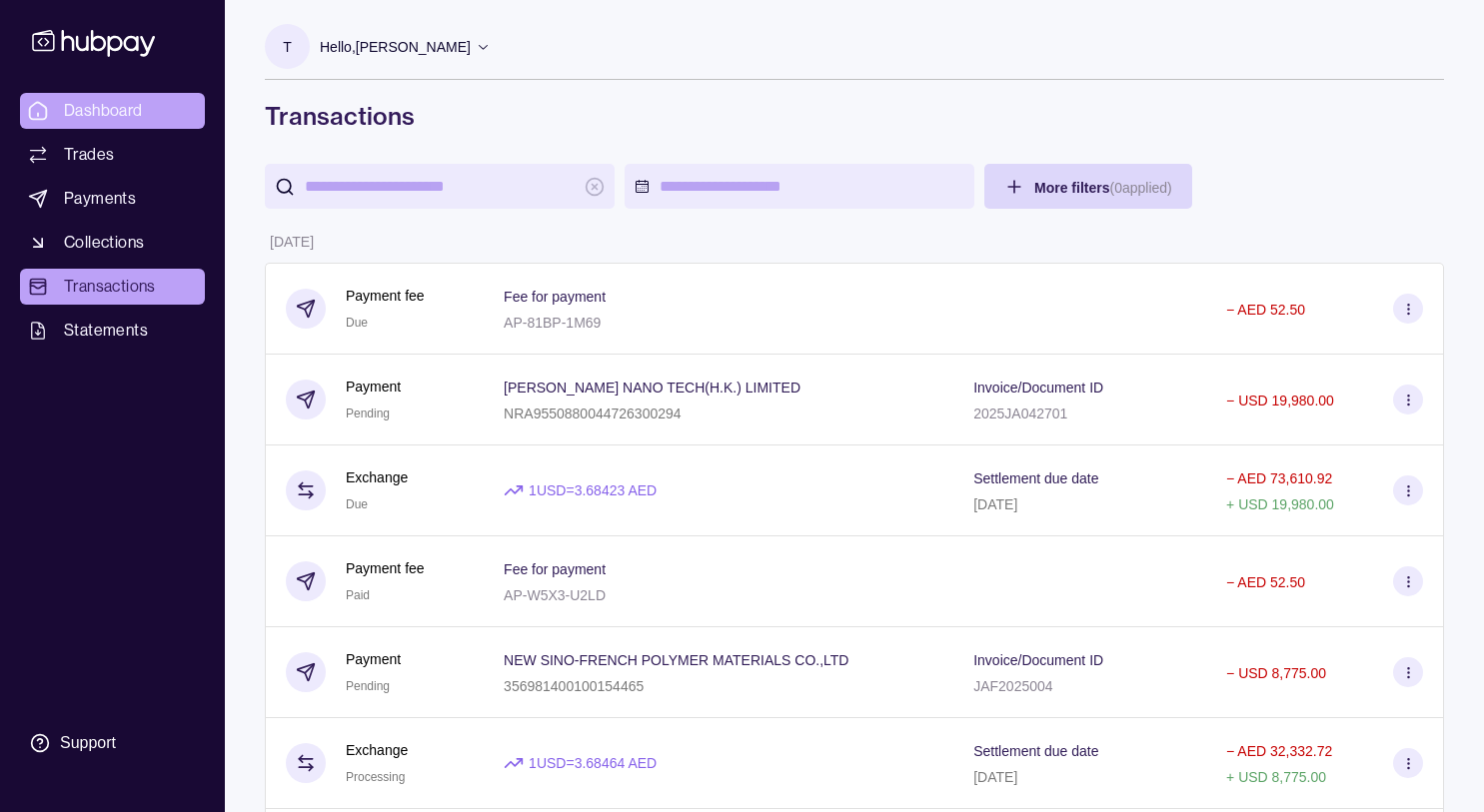 click on "Dashboard" at bounding box center (103, 111) 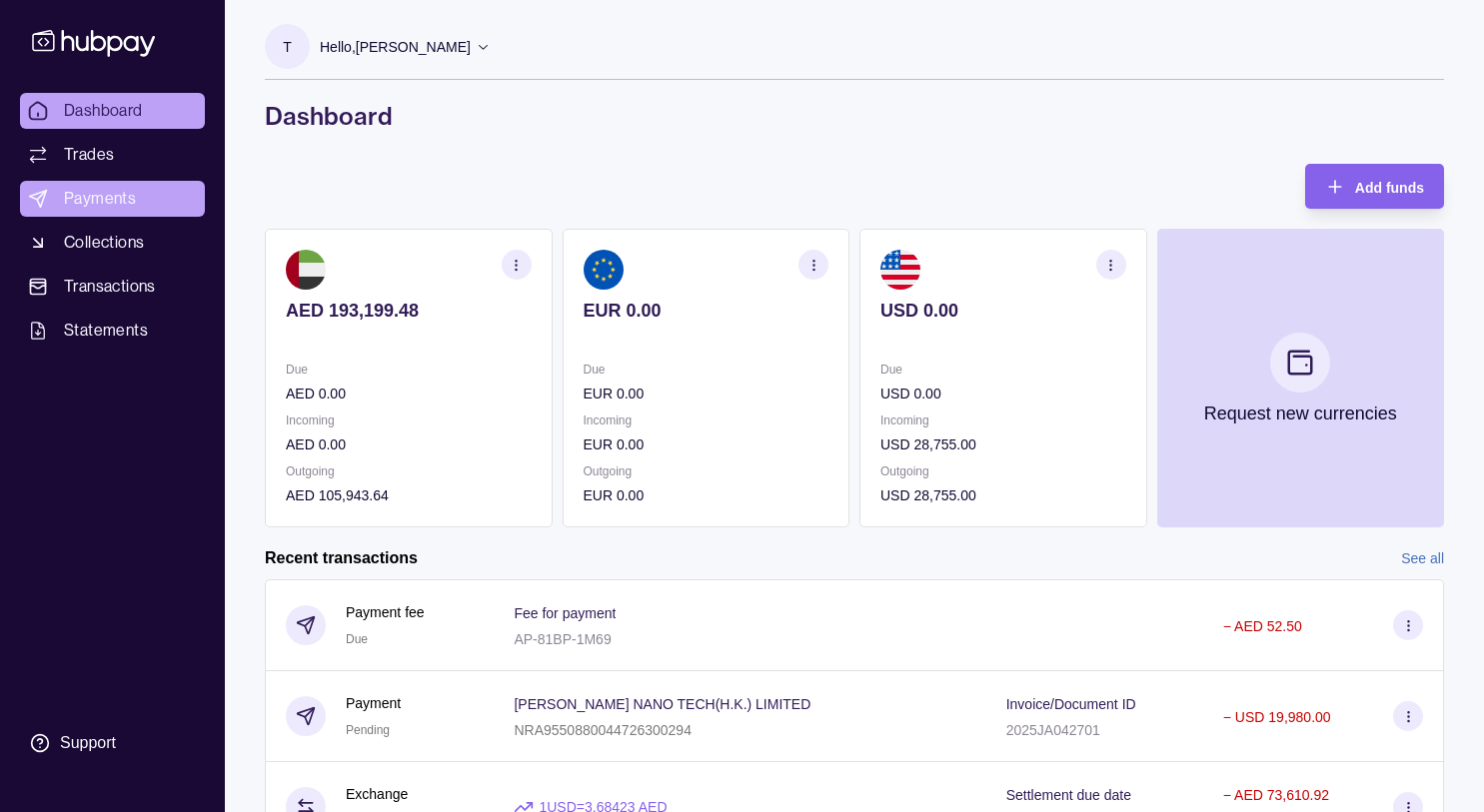 click on "Payments" at bounding box center (100, 199) 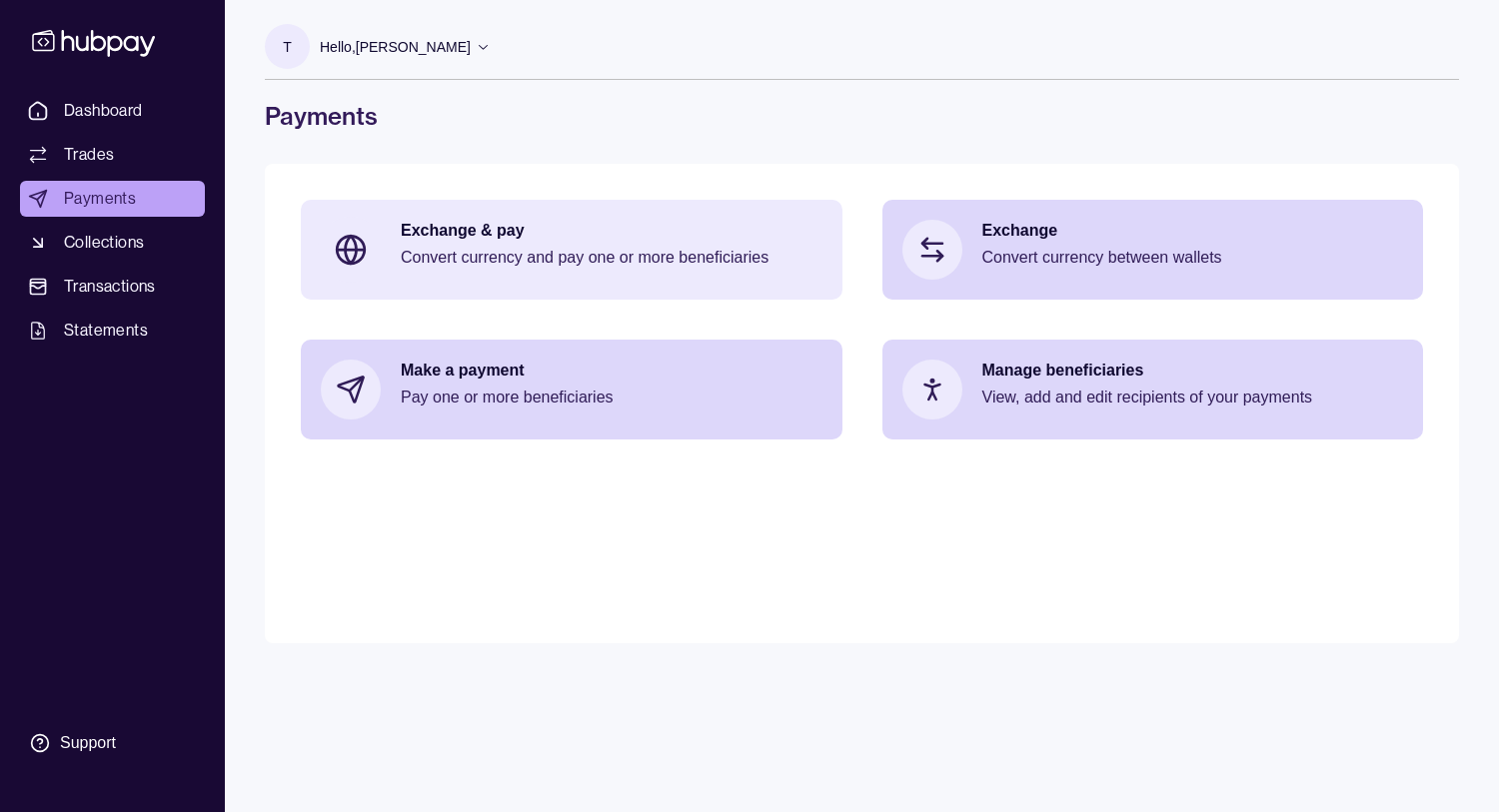 click on "Exchange & pay" at bounding box center [612, 231] 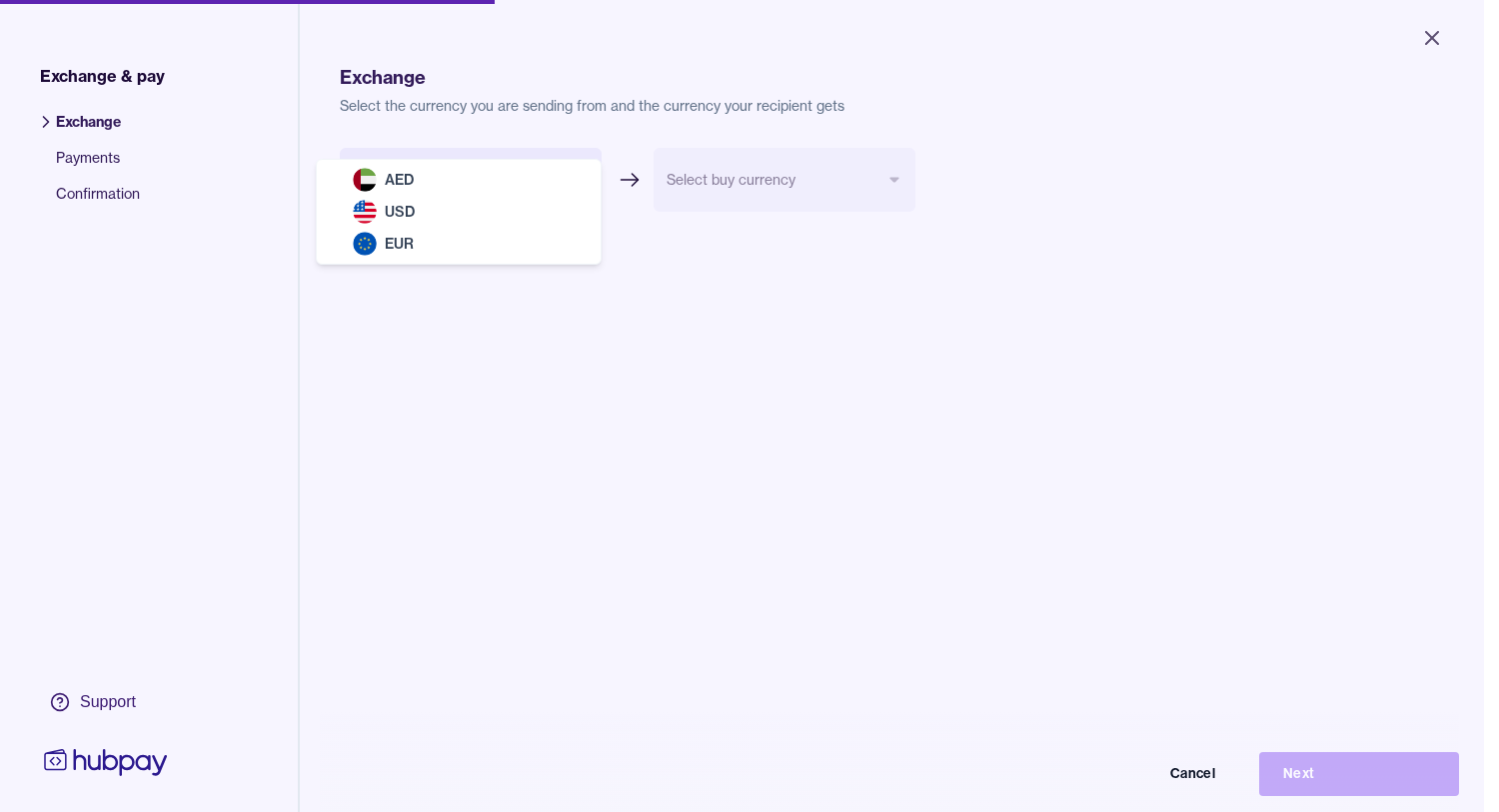click on "Close Exchange & pay Exchange Payments Confirmation Support Exchange Select the currency you are sending from and the currency your recipient gets Select sell currency *** *** *** Select buy currency Cancel Next Exchange & pay | Hubpay AED USD EUR" at bounding box center (742, 406) 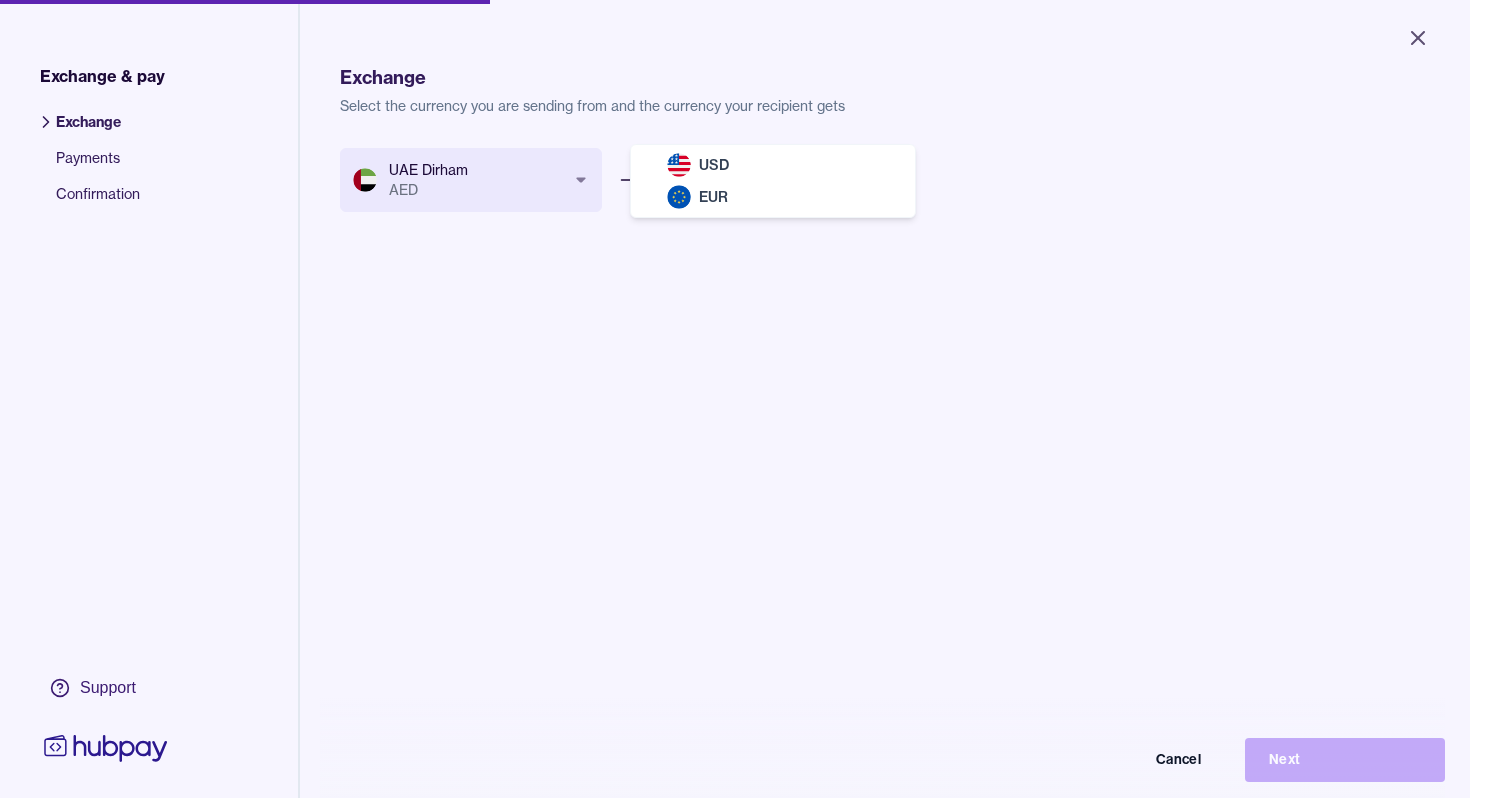 click on "Close Exchange & pay Exchange Payments Confirmation Support Exchange Select the currency you are sending from and the currency your recipient gets UAE Dirham AED *** *** *** Select buy currency *** *** Cancel Next Exchange & pay | Hubpay USD EUR" at bounding box center [735, 399] 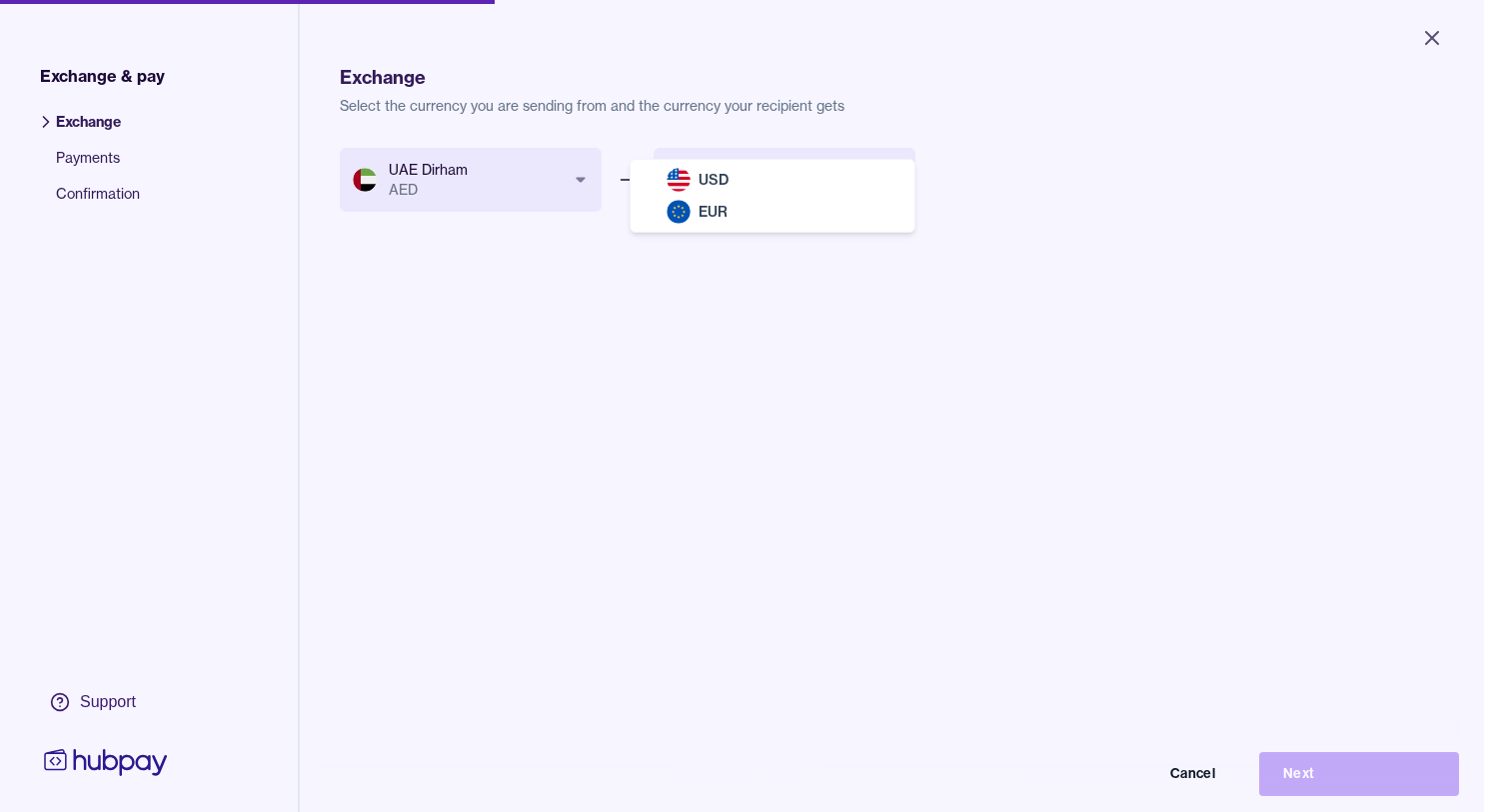 select on "***" 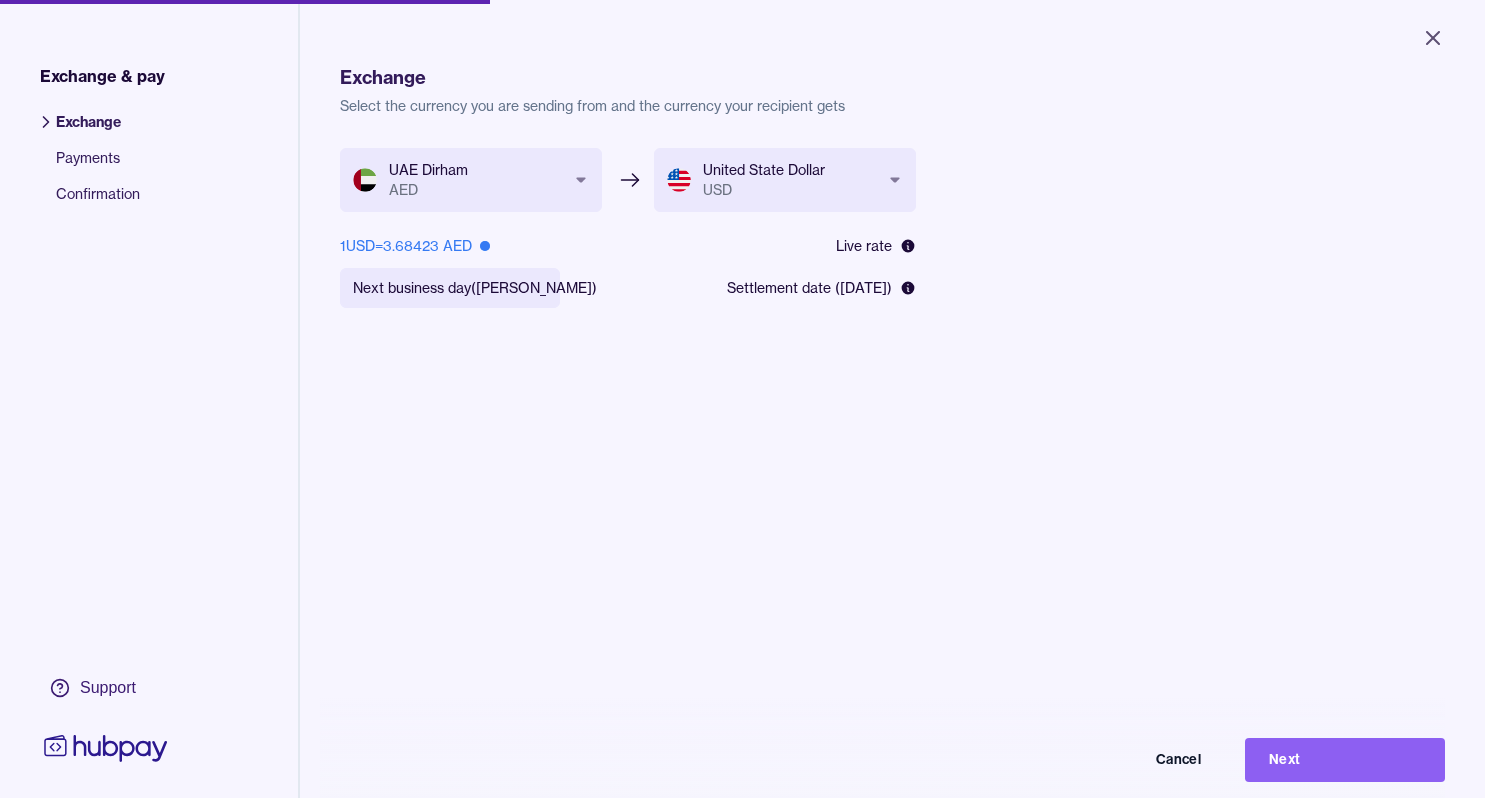 click on "**********" at bounding box center (892, 547) 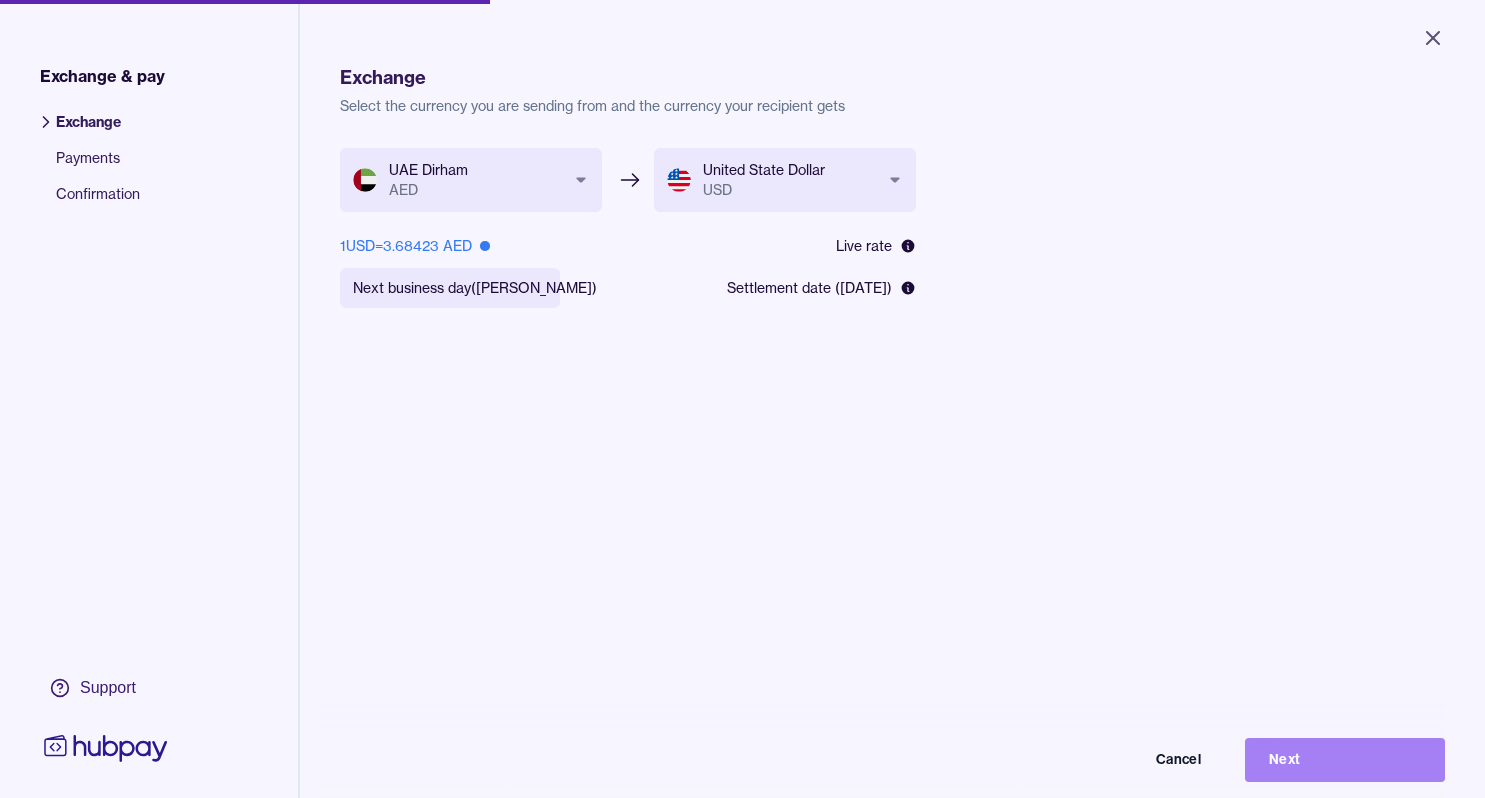 click on "Next" at bounding box center [1345, 760] 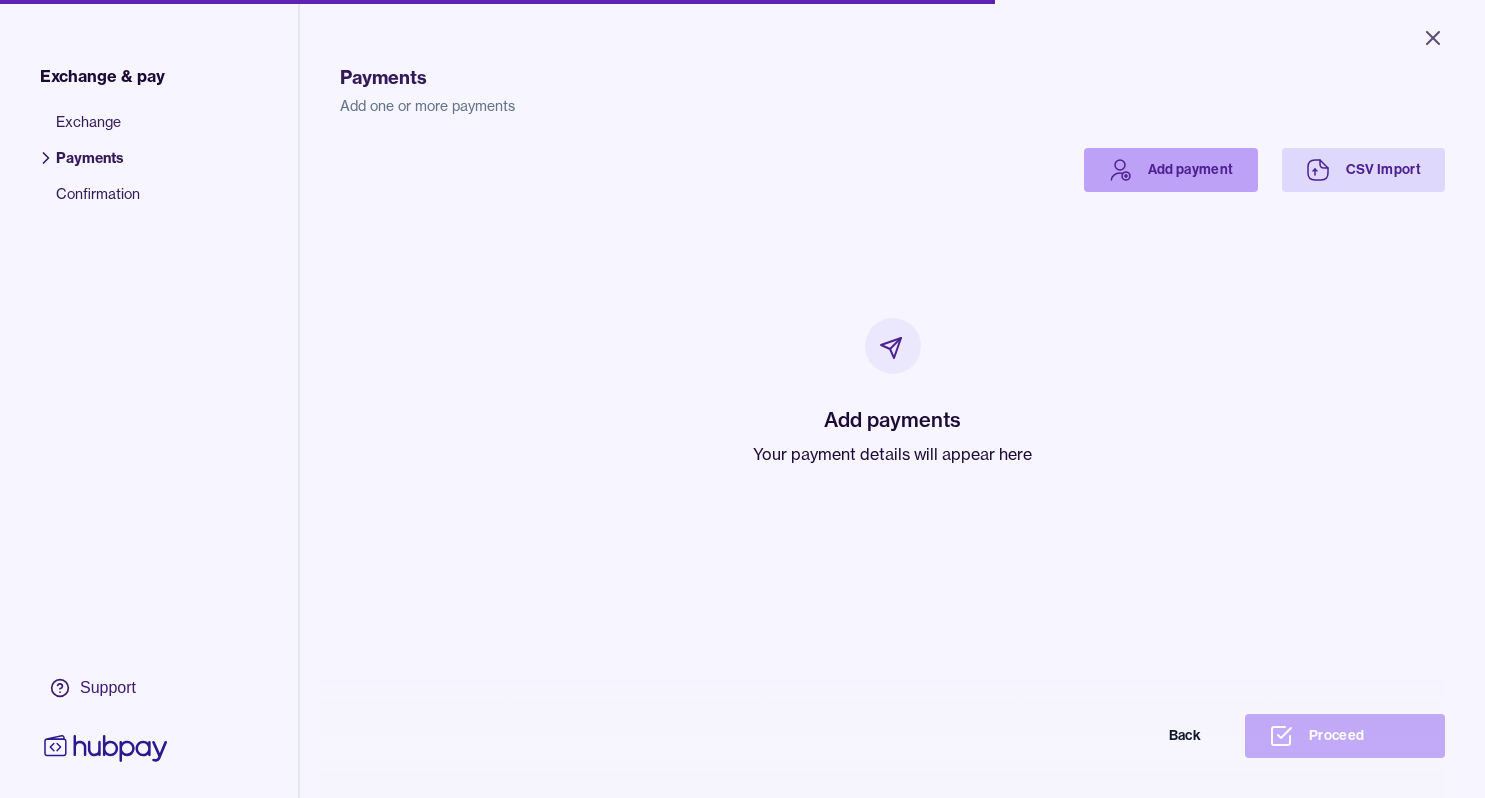 click on "Add payment" at bounding box center [1171, 170] 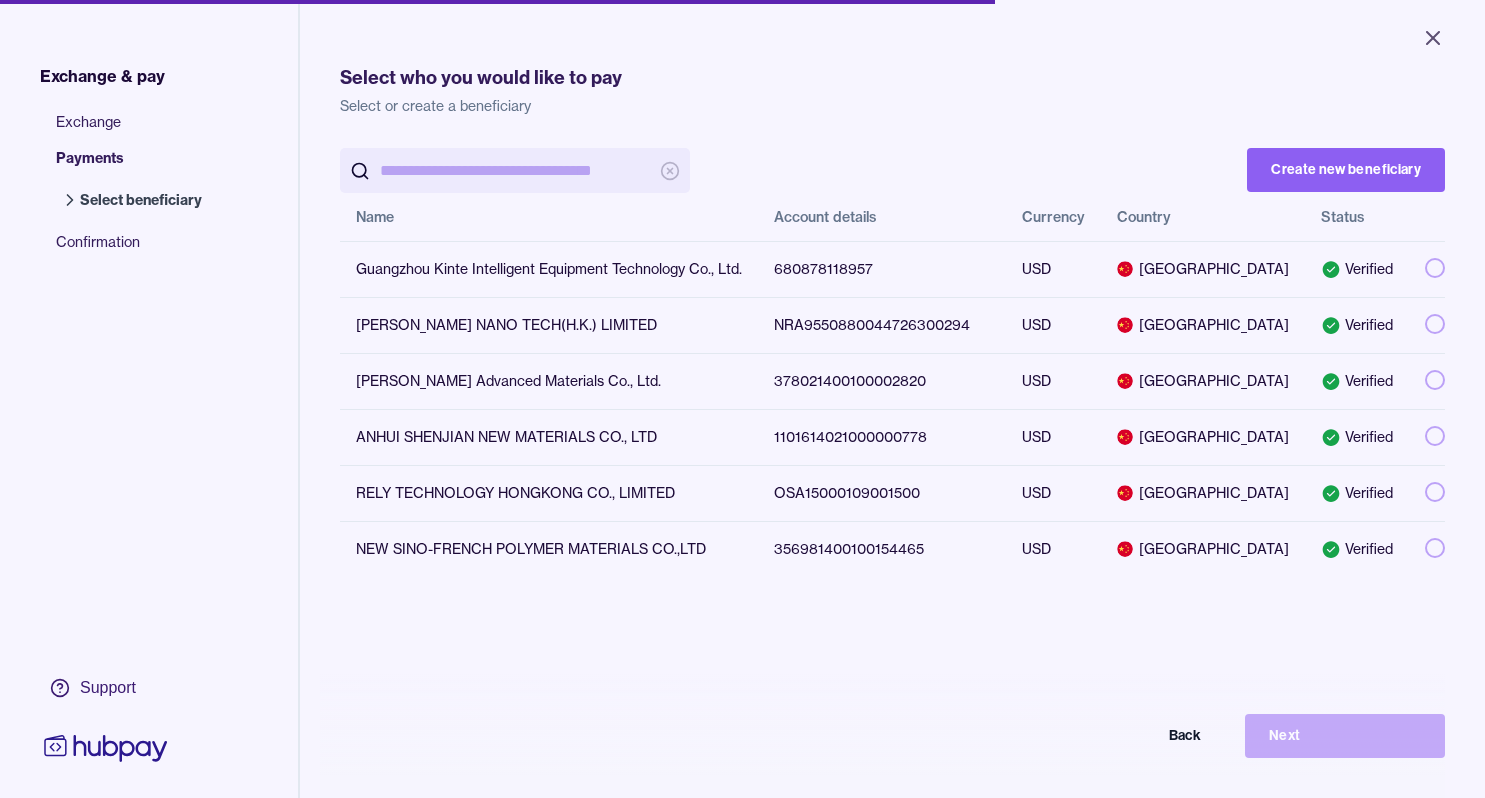 scroll, scrollTop: 0, scrollLeft: 0, axis: both 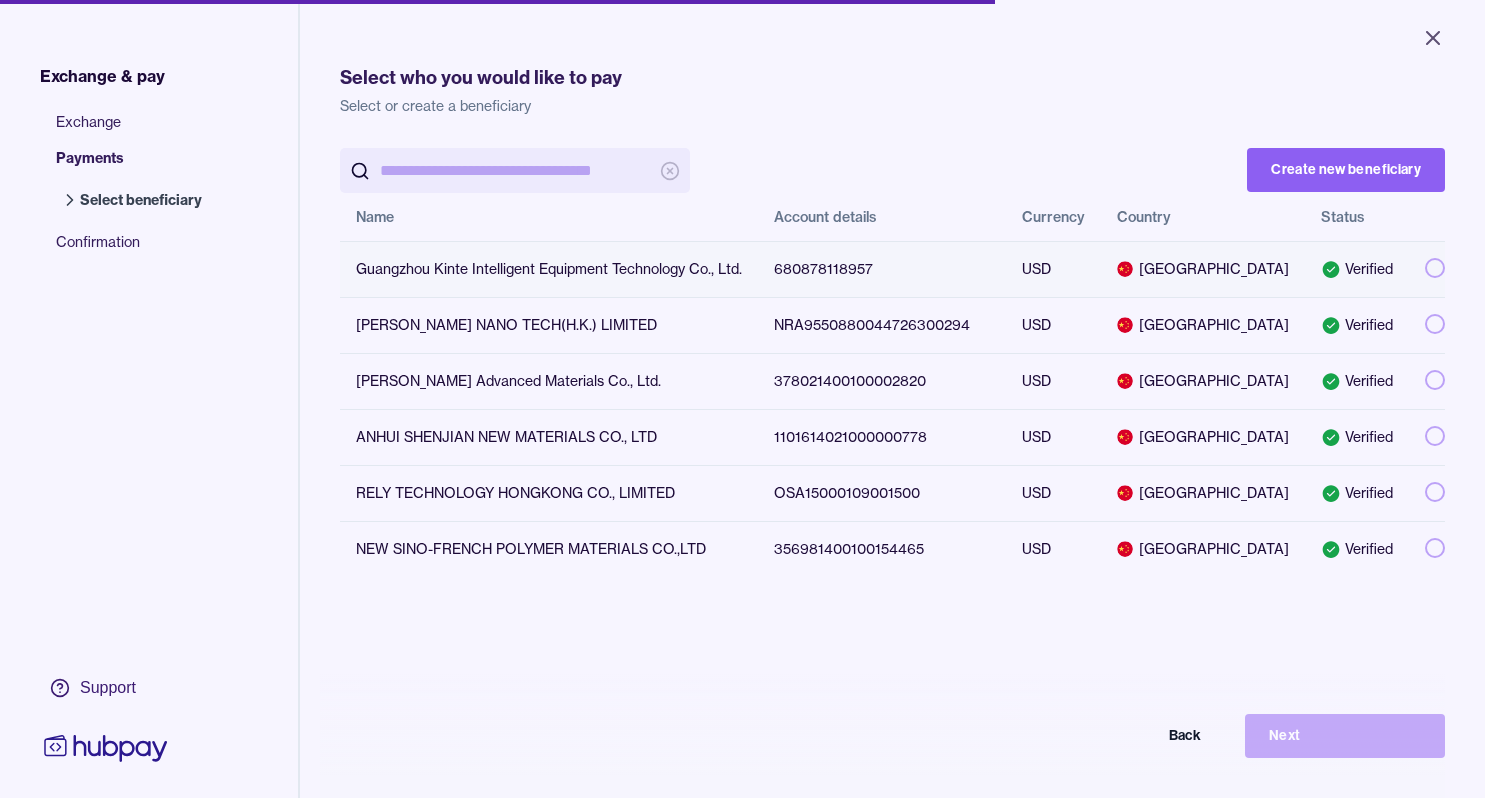 click at bounding box center (1435, 268) 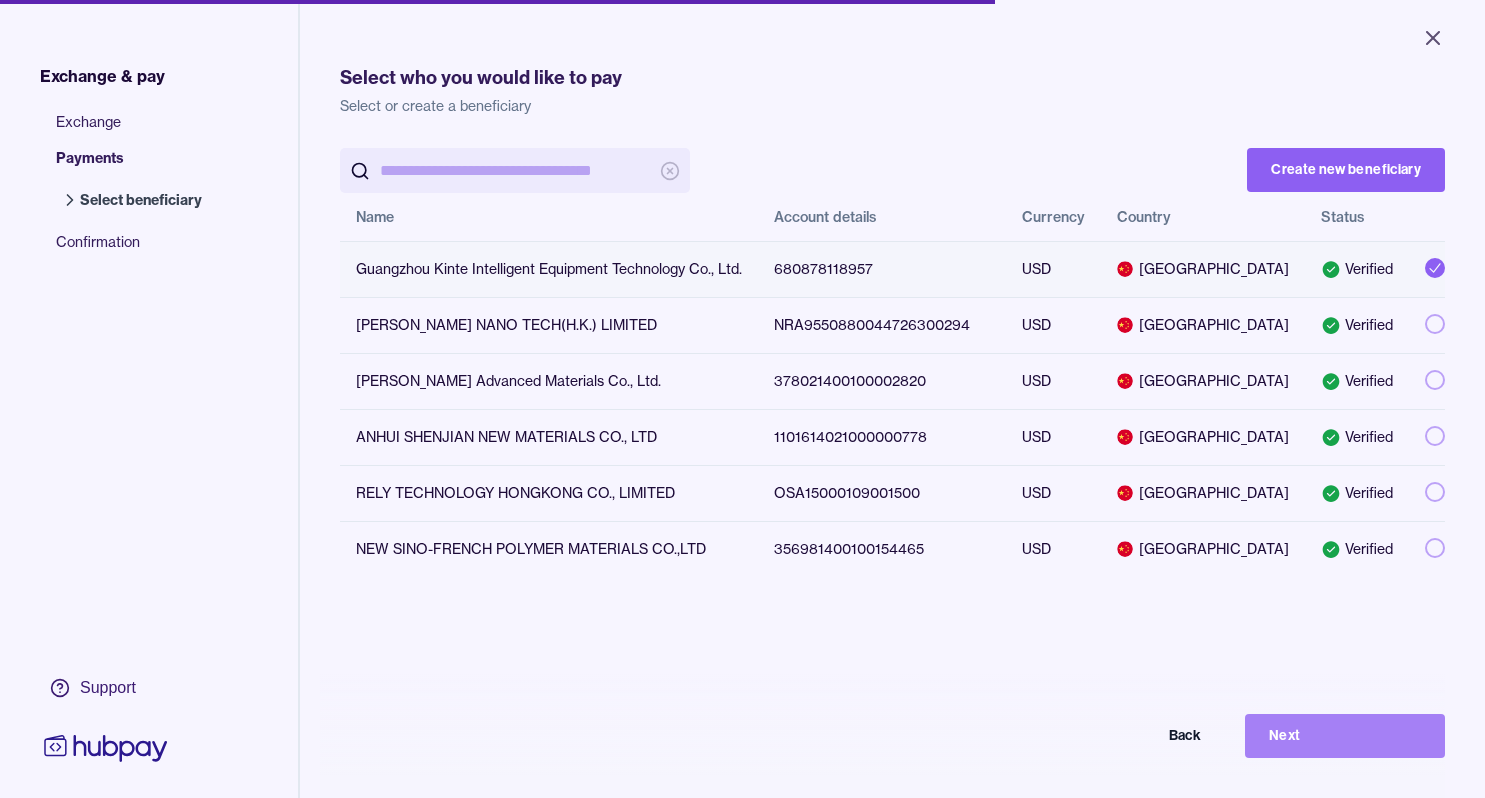 click on "Next" at bounding box center (1345, 736) 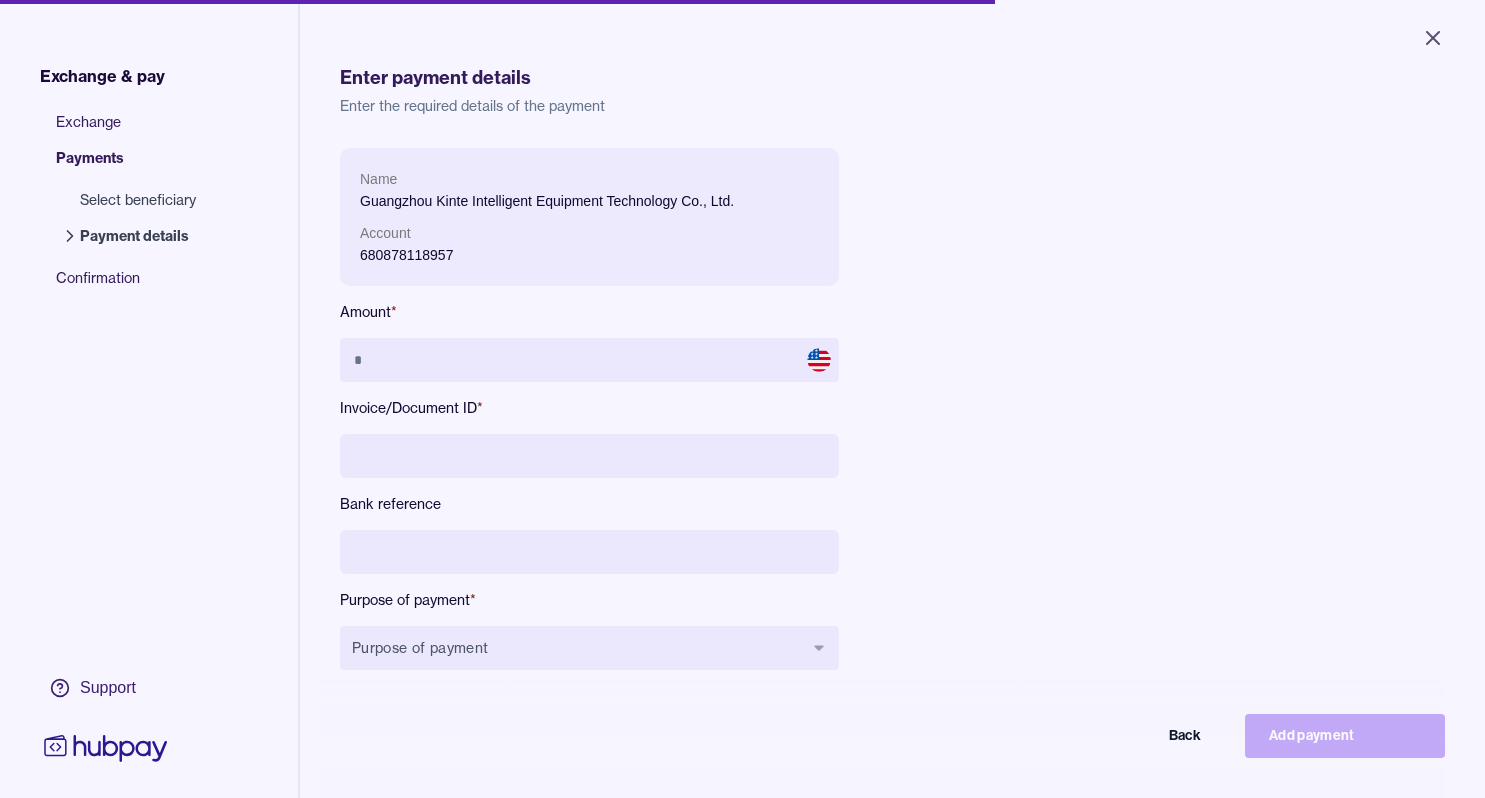 click at bounding box center [589, 456] 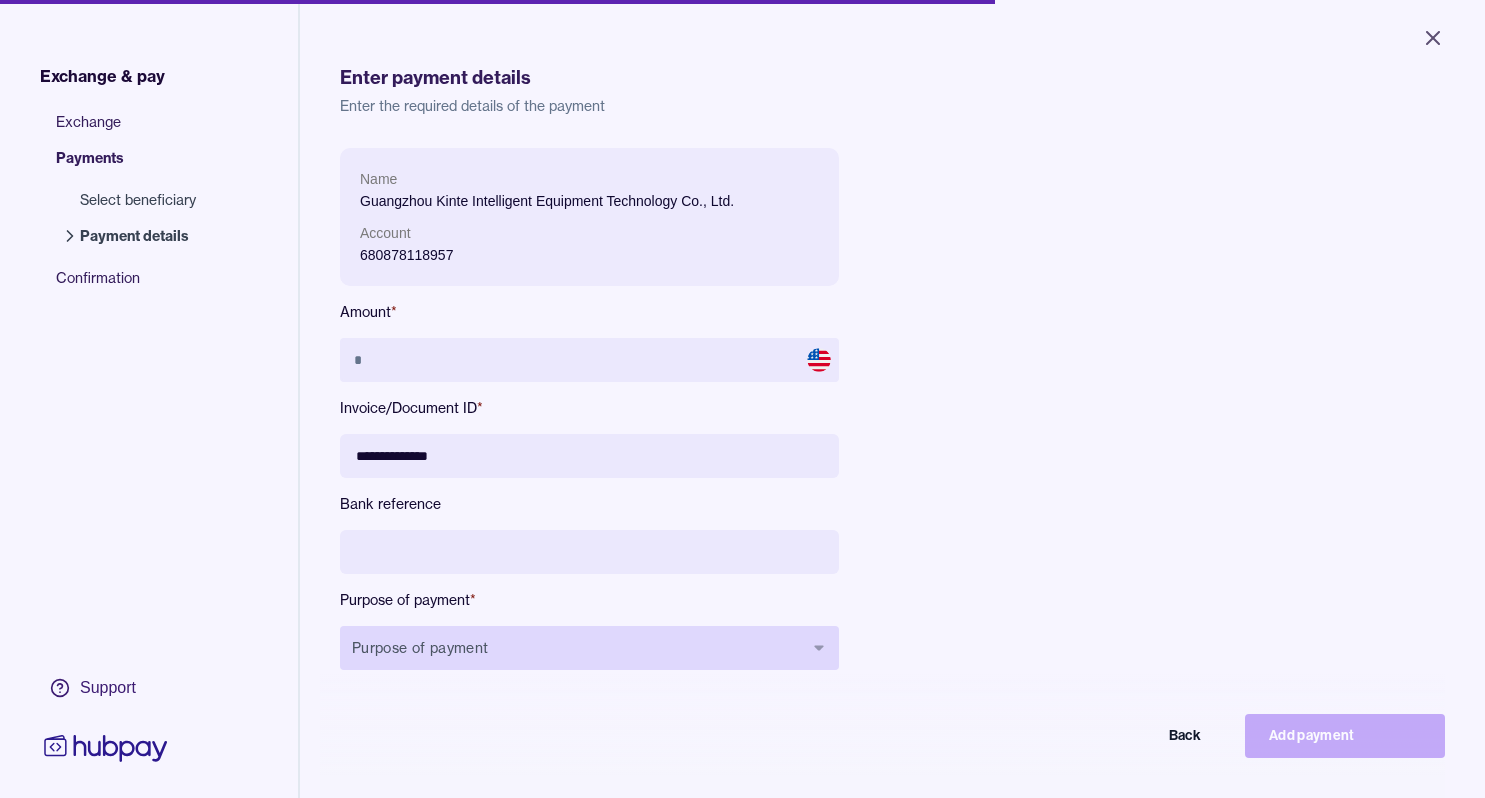 type on "**********" 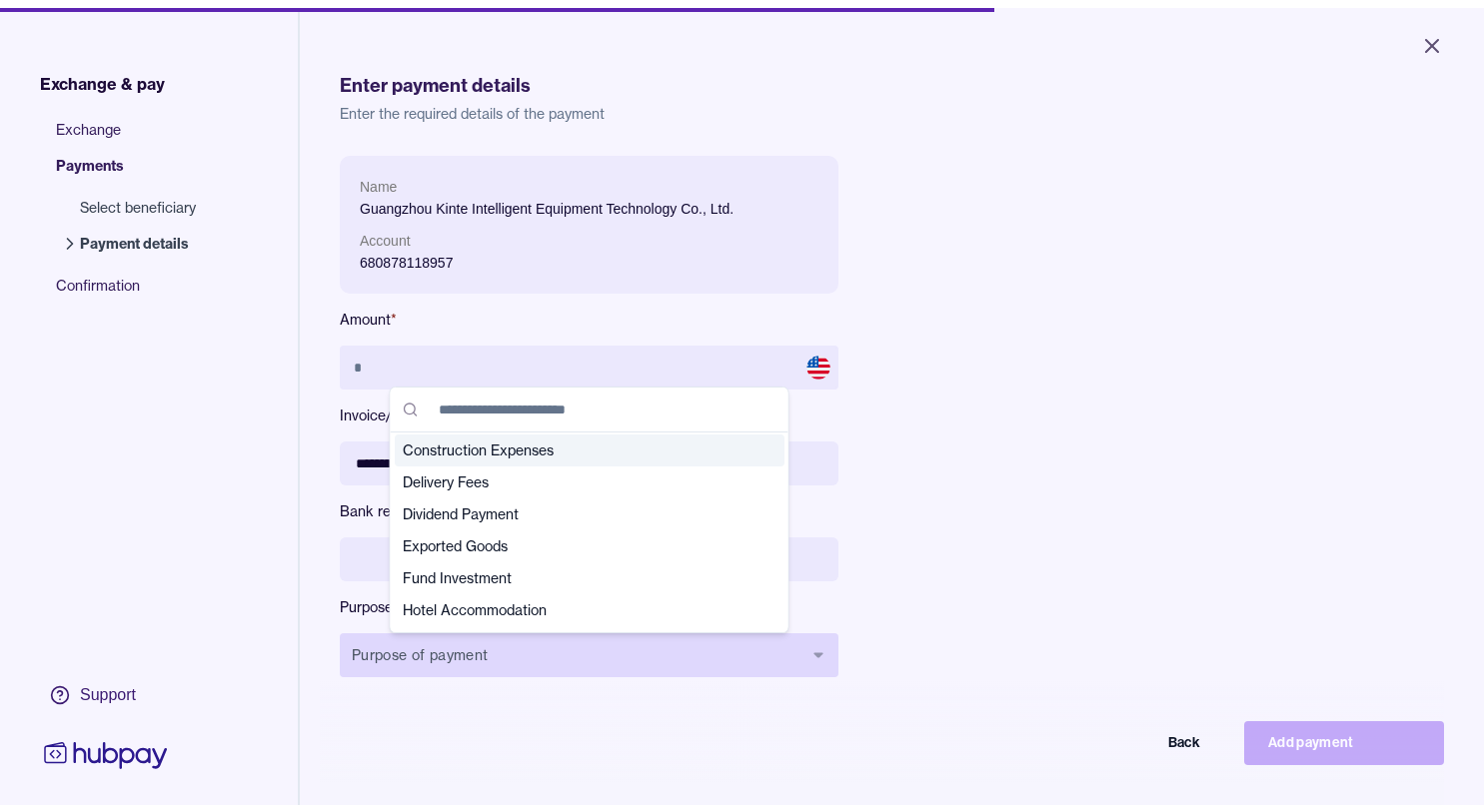 scroll, scrollTop: 138, scrollLeft: 0, axis: vertical 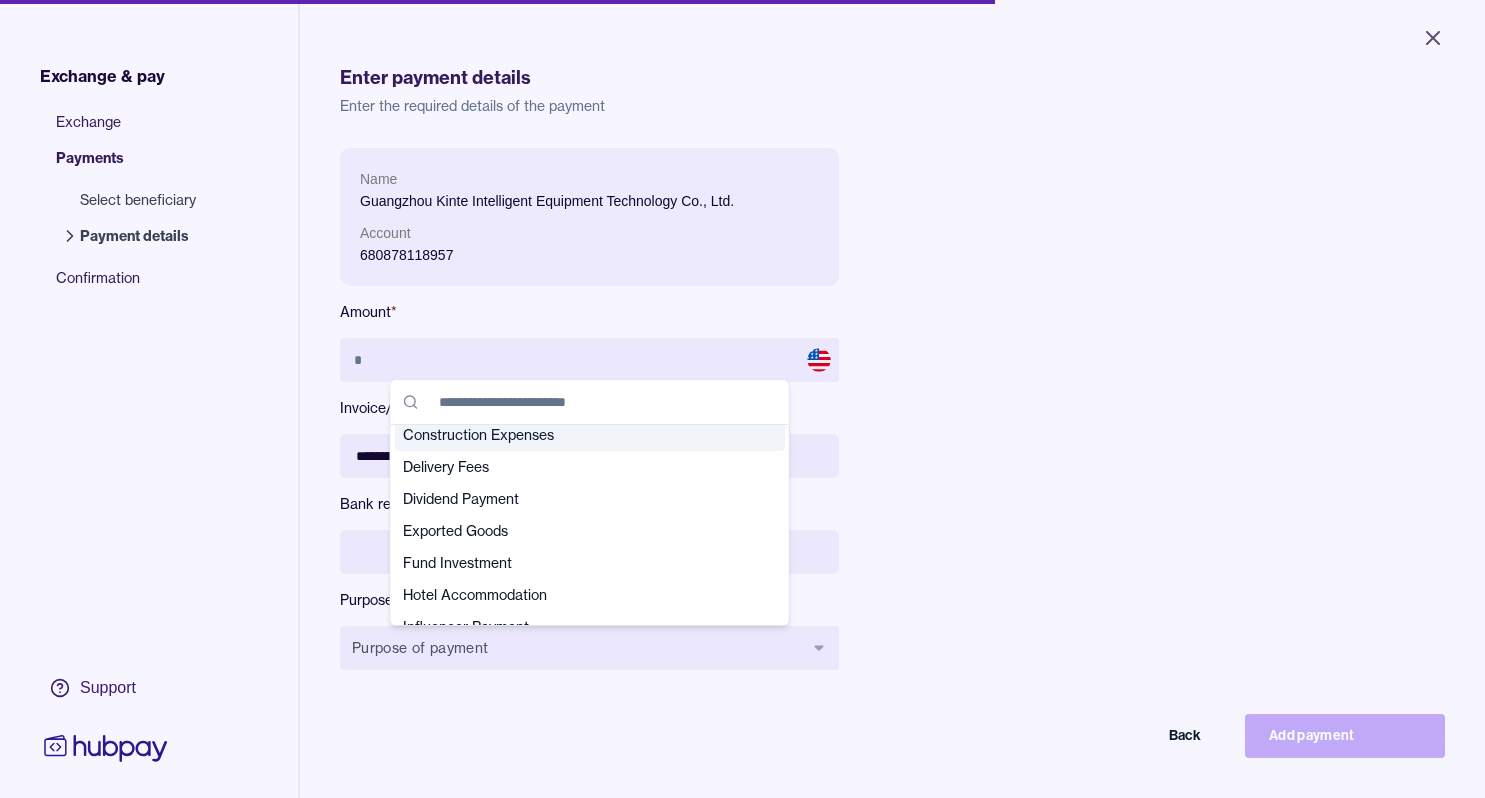 click on "Exported Goods" at bounding box center [578, 531] 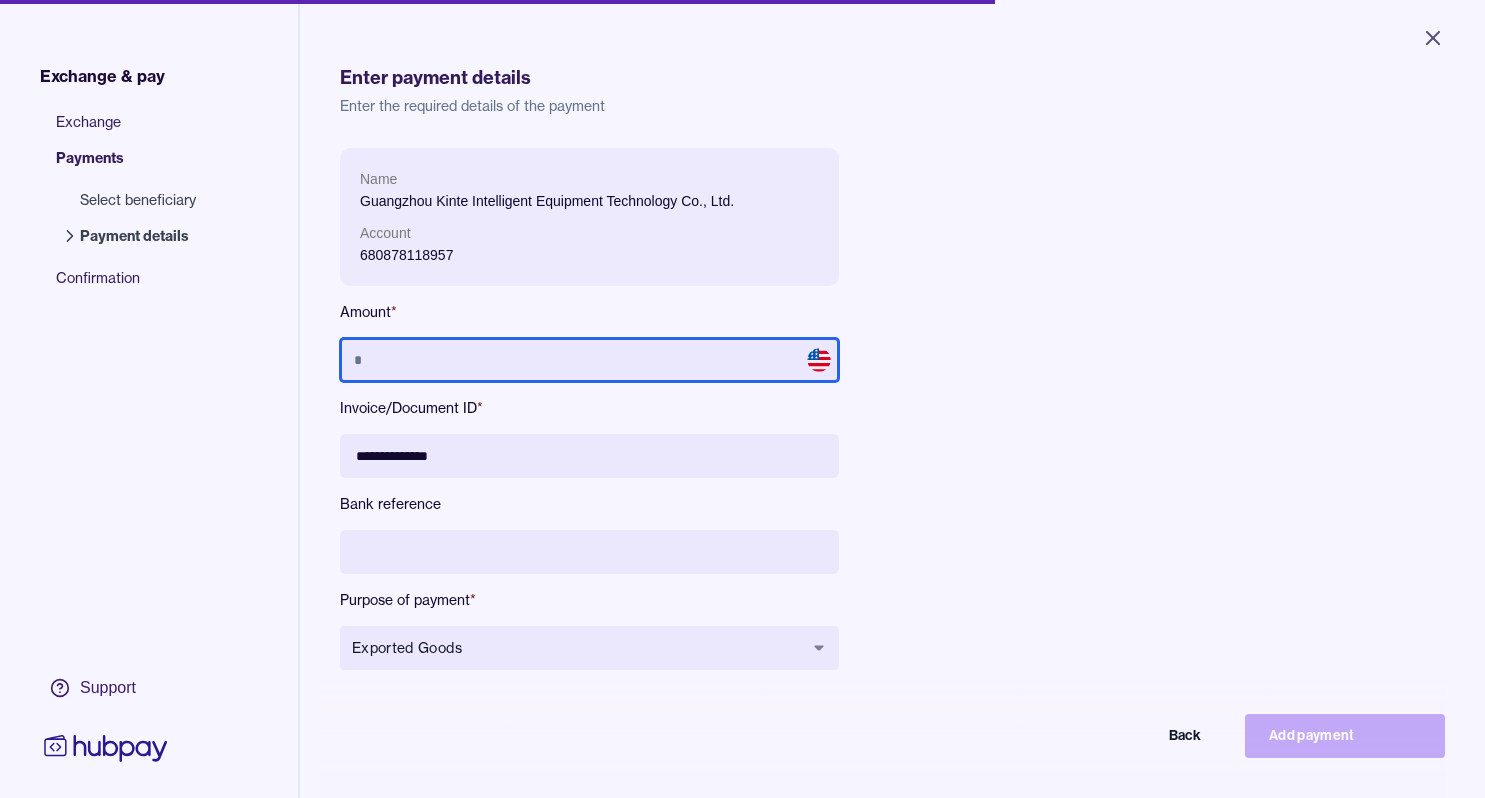 click at bounding box center [589, 360] 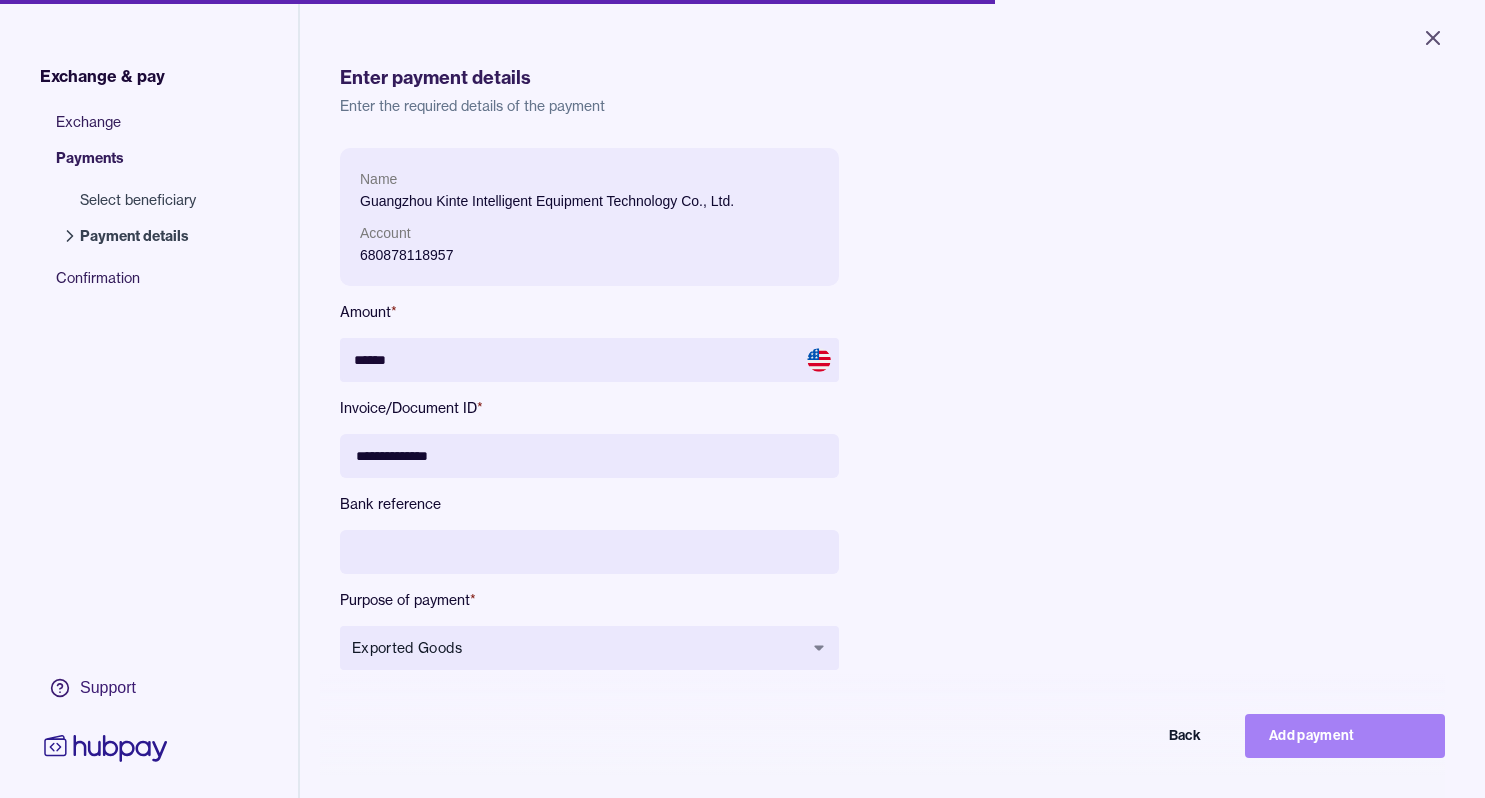 click on "Add payment" at bounding box center (1345, 736) 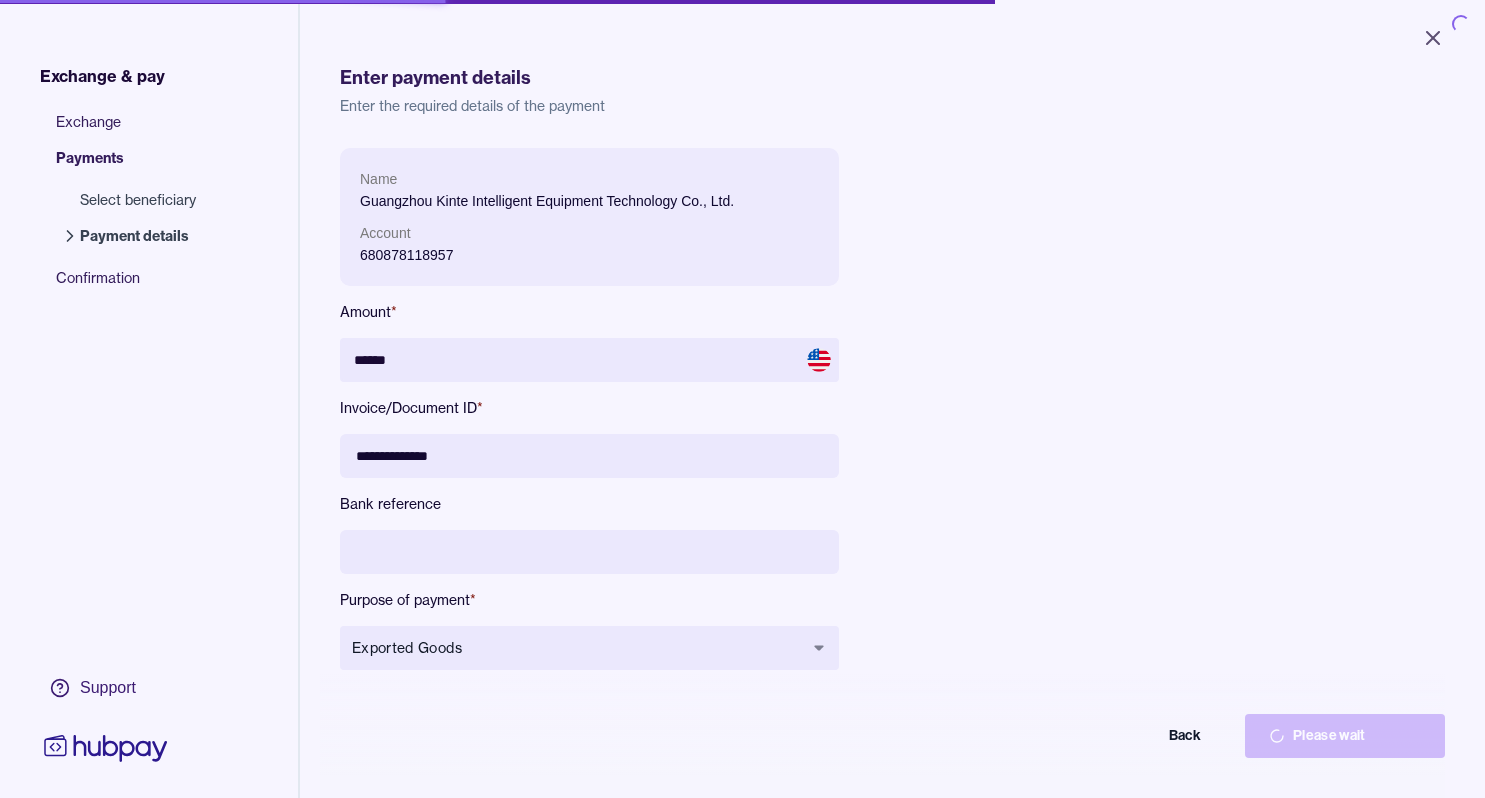 type on "*****" 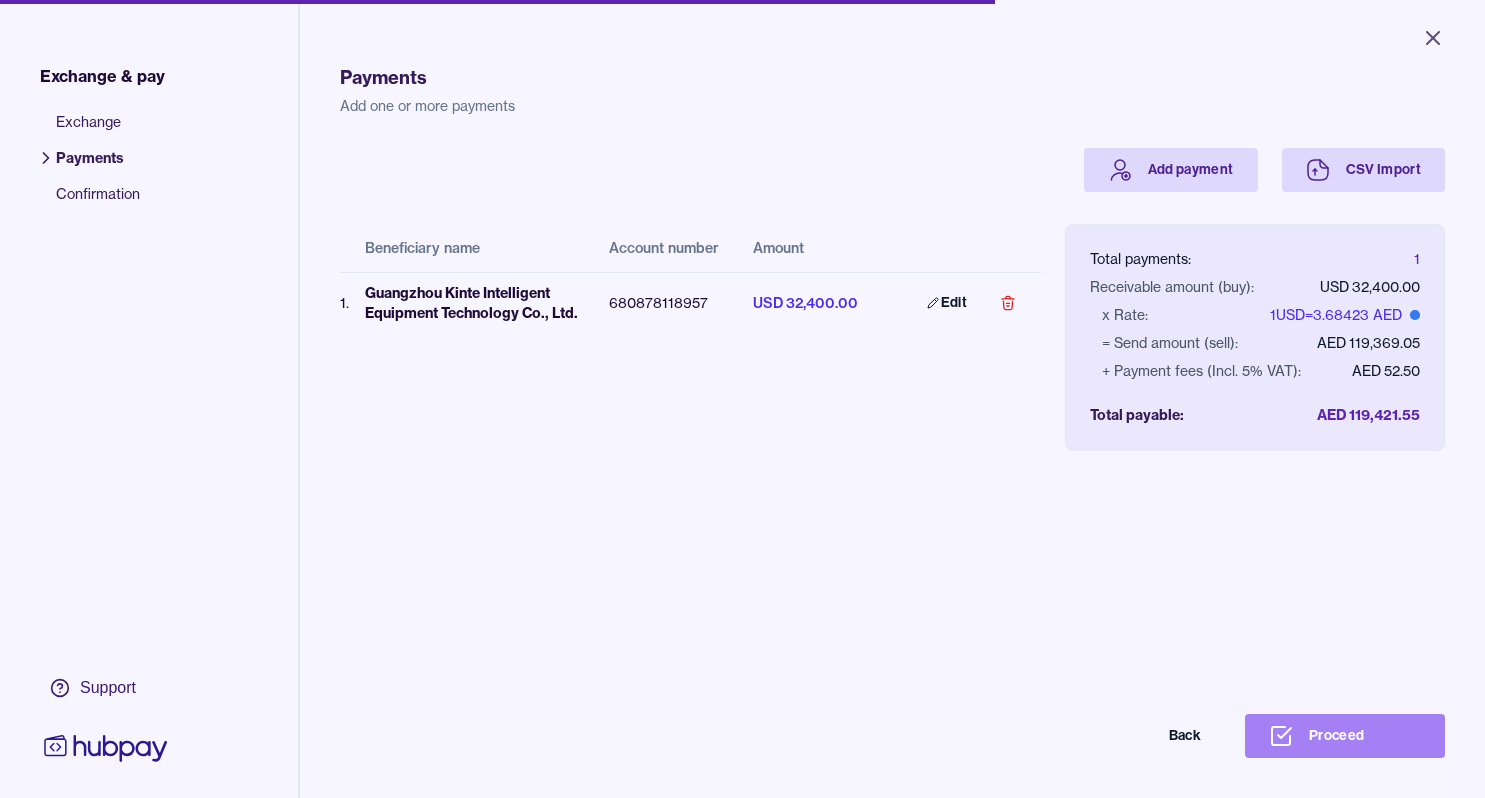 click on "Proceed" at bounding box center (1345, 736) 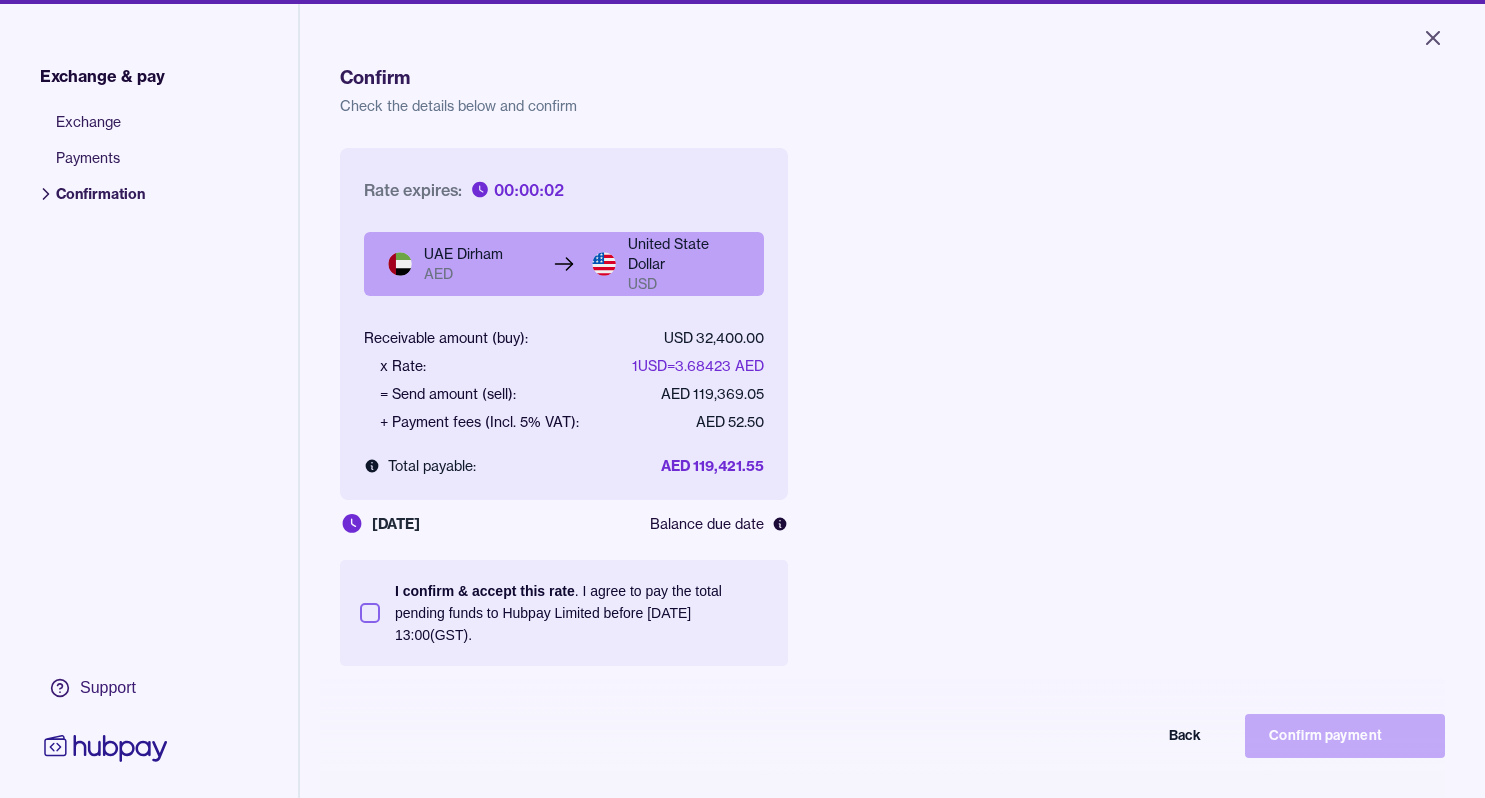 click on "I confirm & accept this rate . I agree to pay the total pending funds to Hubpay Limited before   [DATE]   13:00  (GST)." at bounding box center [564, 613] 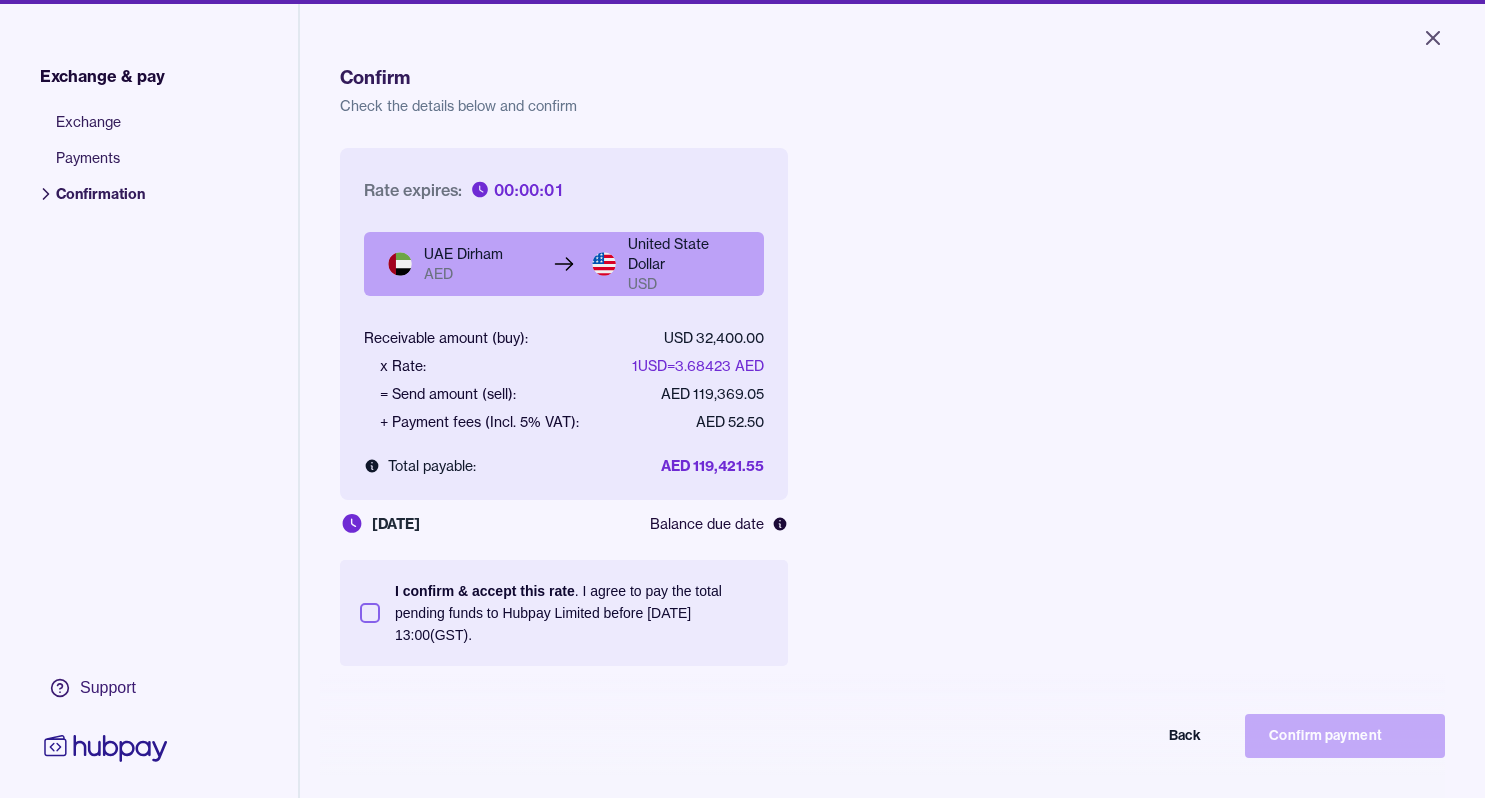 click on "I confirm & accept this rate . I agree to pay the total pending funds to Hubpay Limited before   [DATE]   13:00  (GST)." at bounding box center (370, 613) 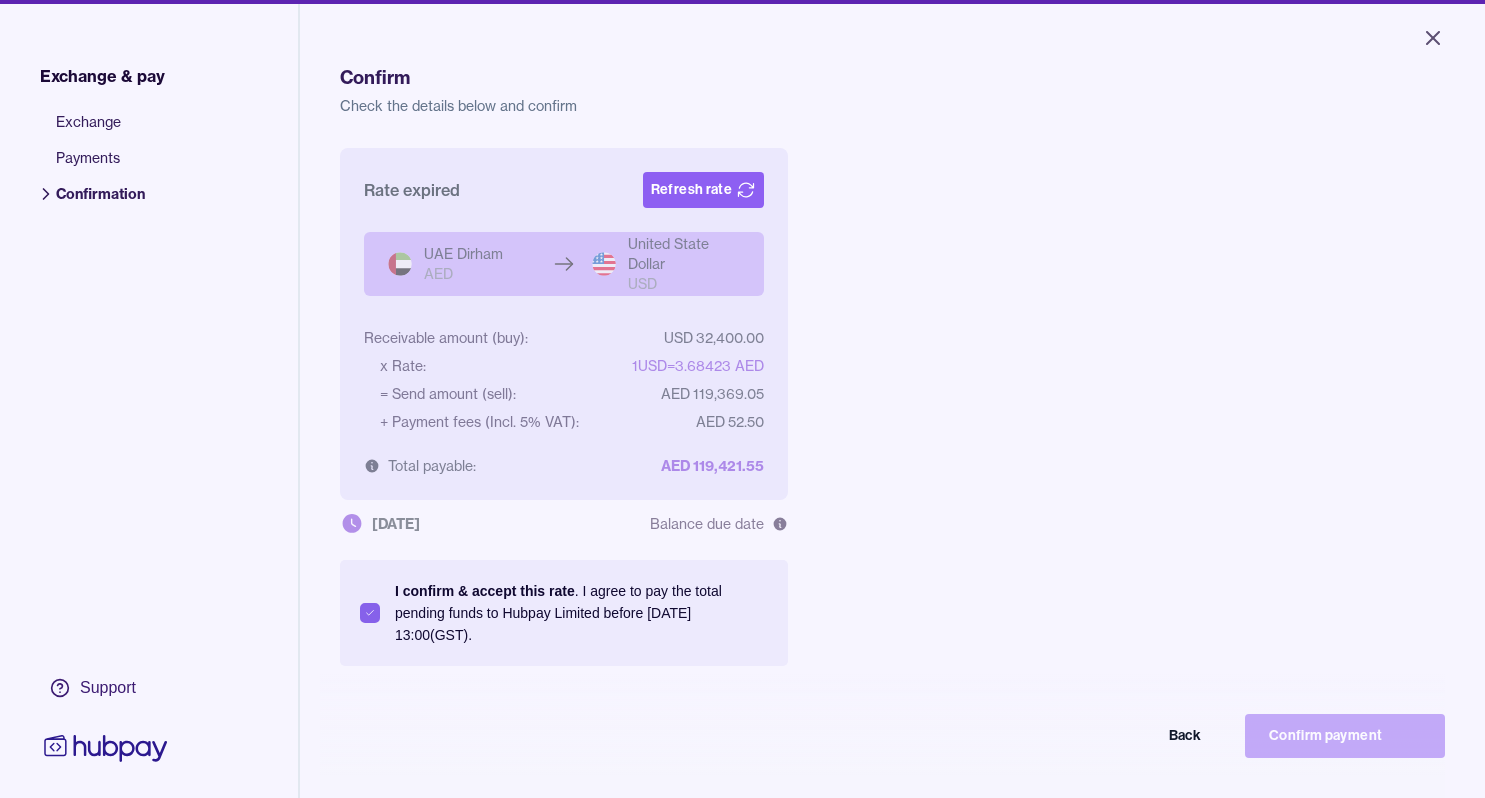 click on "Back Confirm payment" at bounding box center (742, 736) 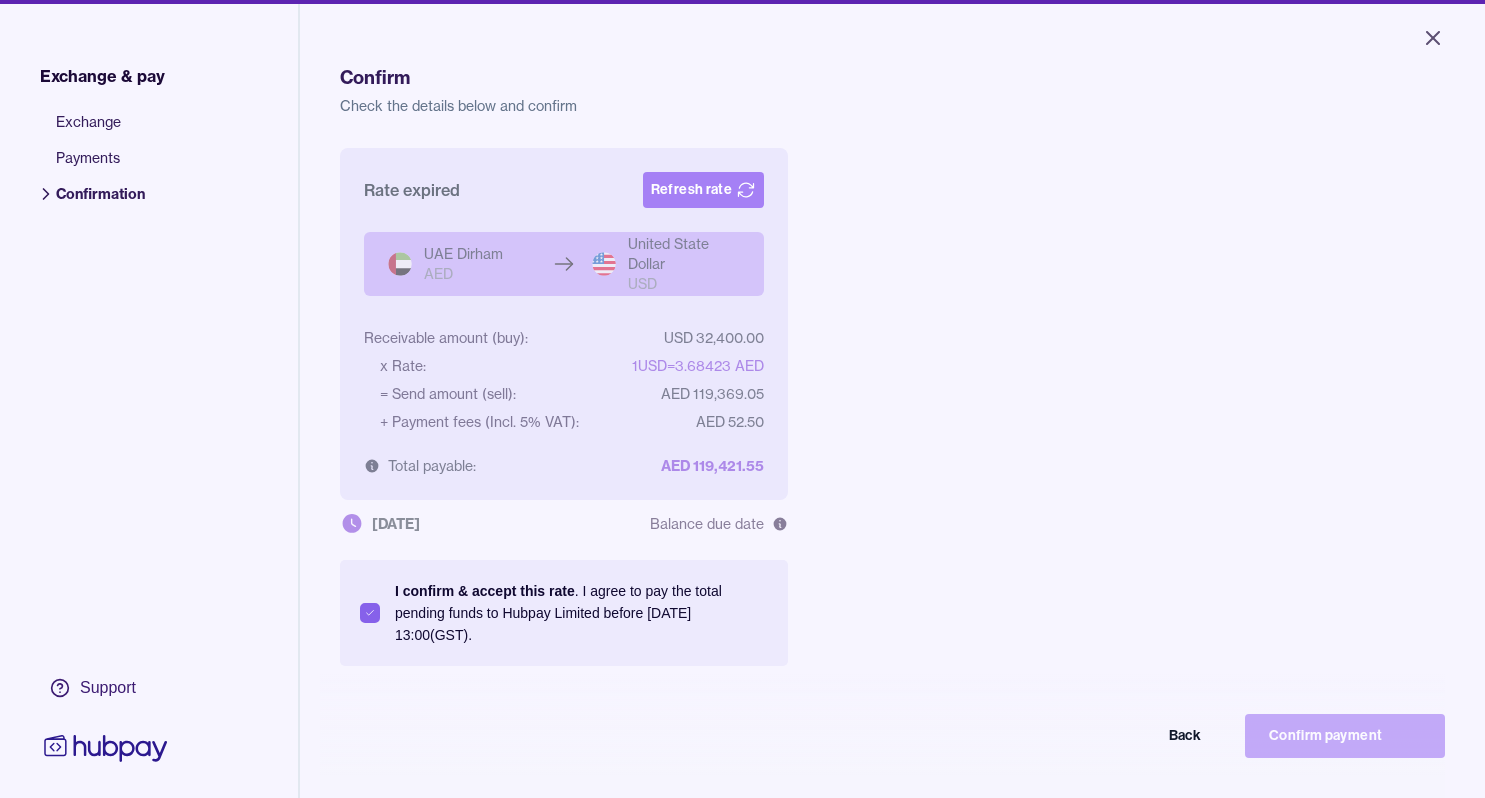 click 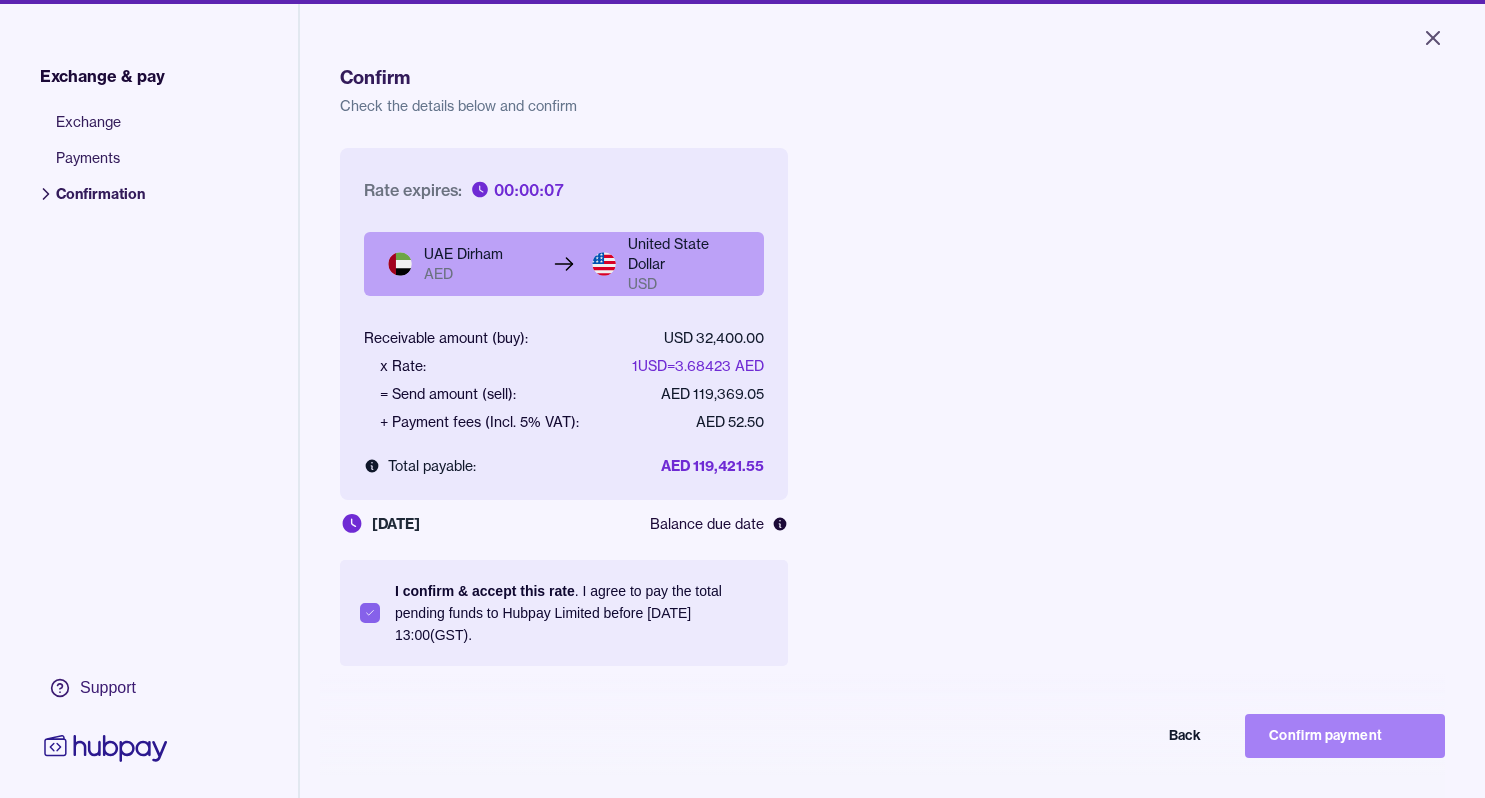 click on "Confirm payment" at bounding box center (1345, 736) 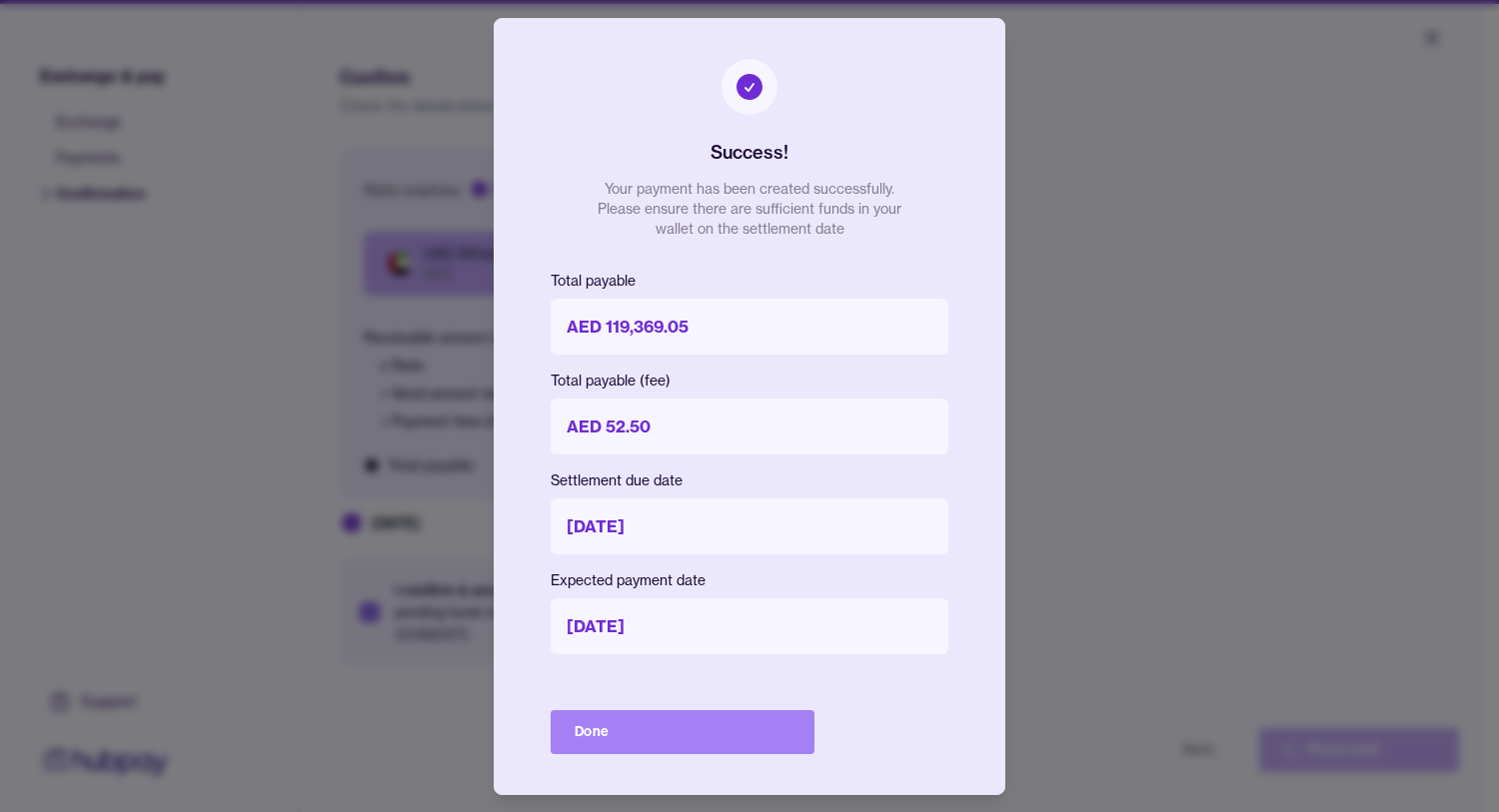 click on "Done" at bounding box center (683, 732) 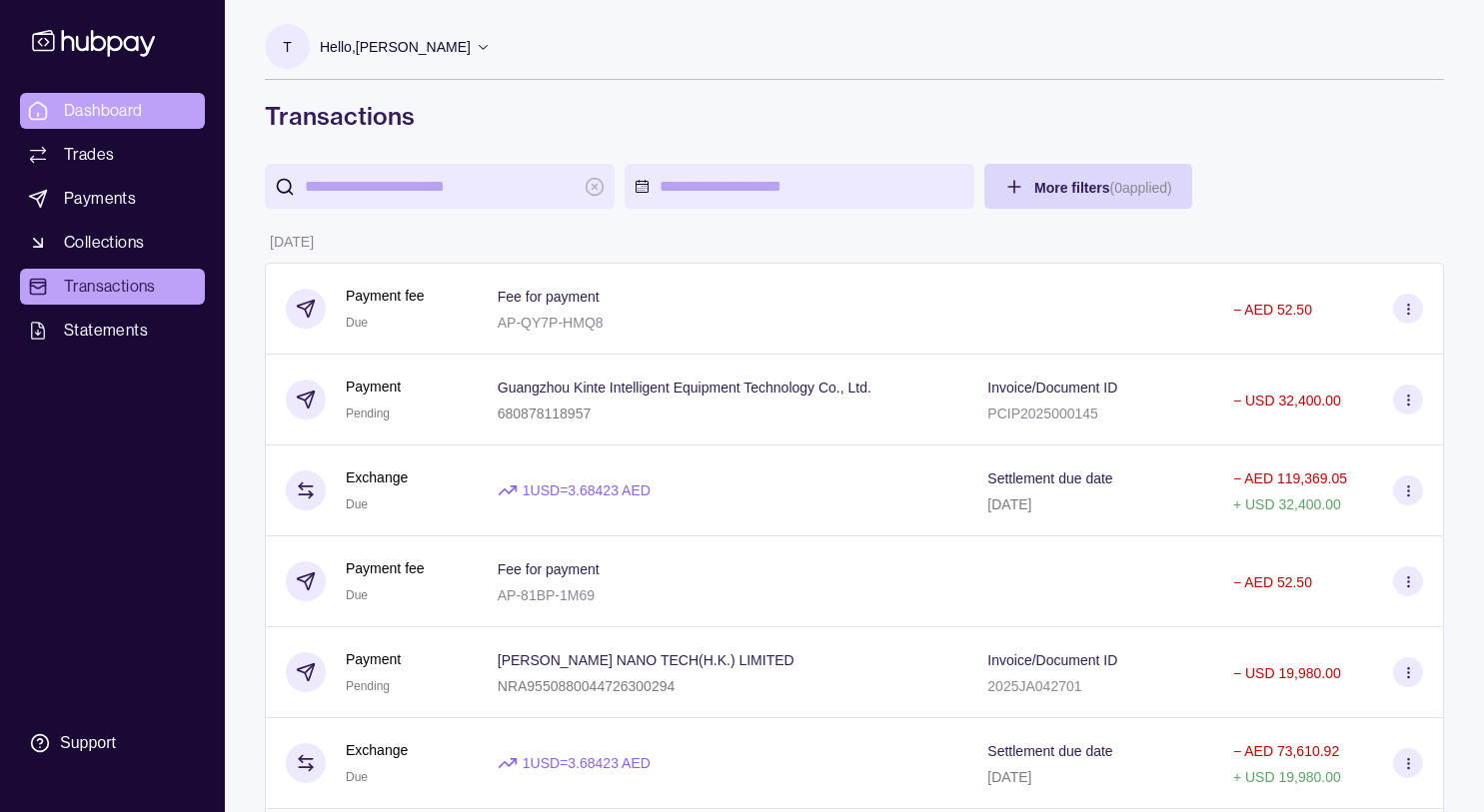 click on "Dashboard" at bounding box center (112, 111) 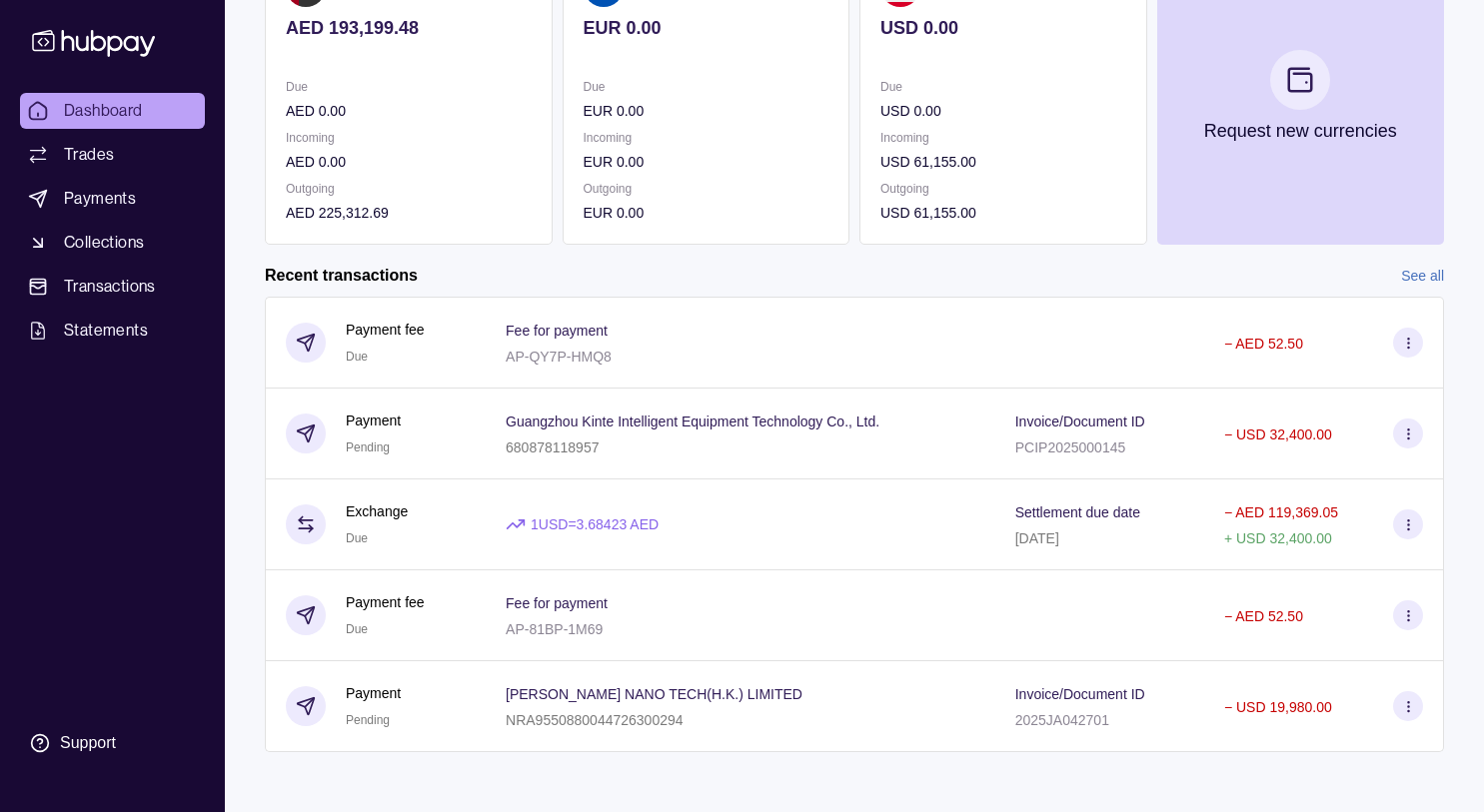 scroll, scrollTop: 287, scrollLeft: 0, axis: vertical 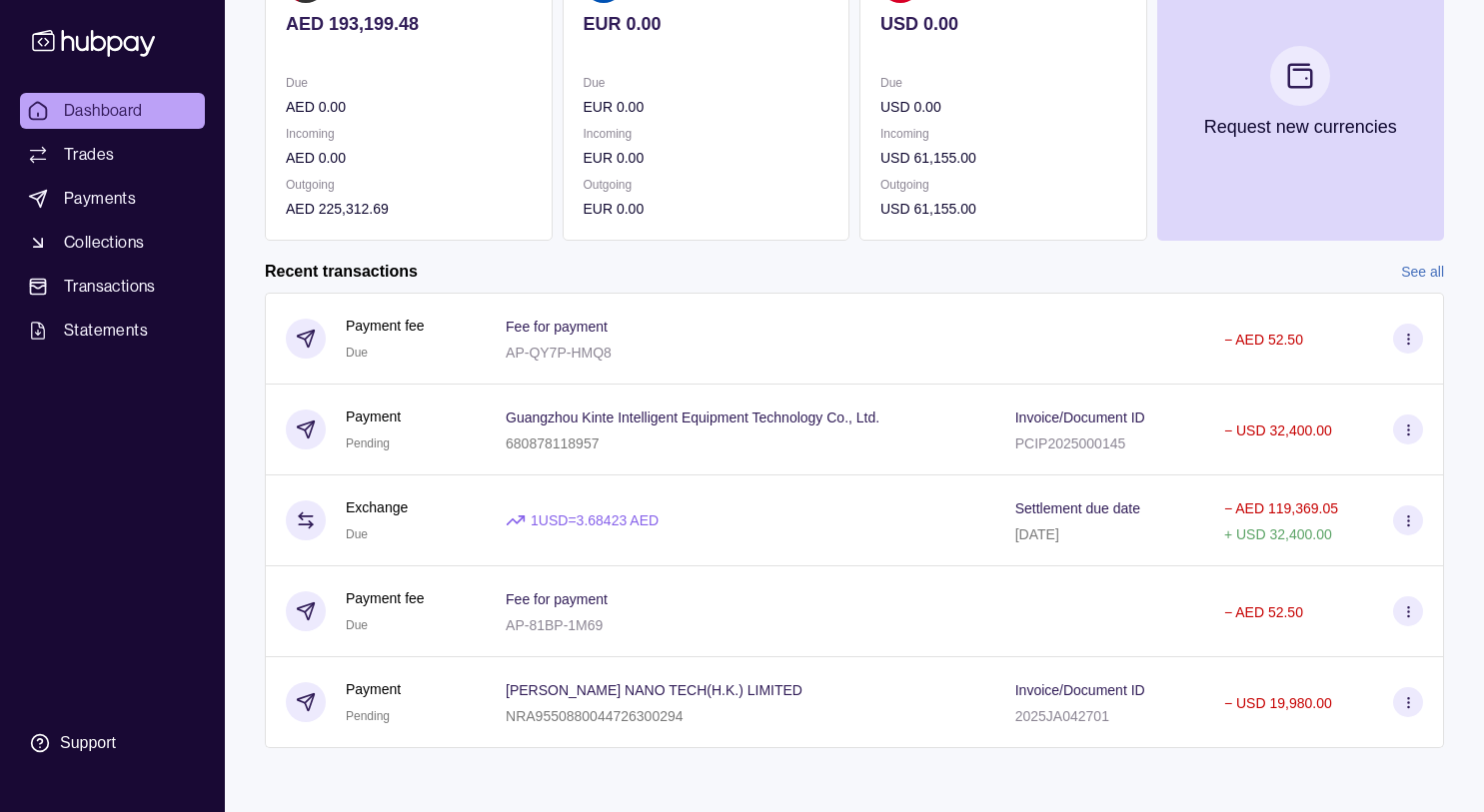 click on "Dashboard" at bounding box center (103, 111) 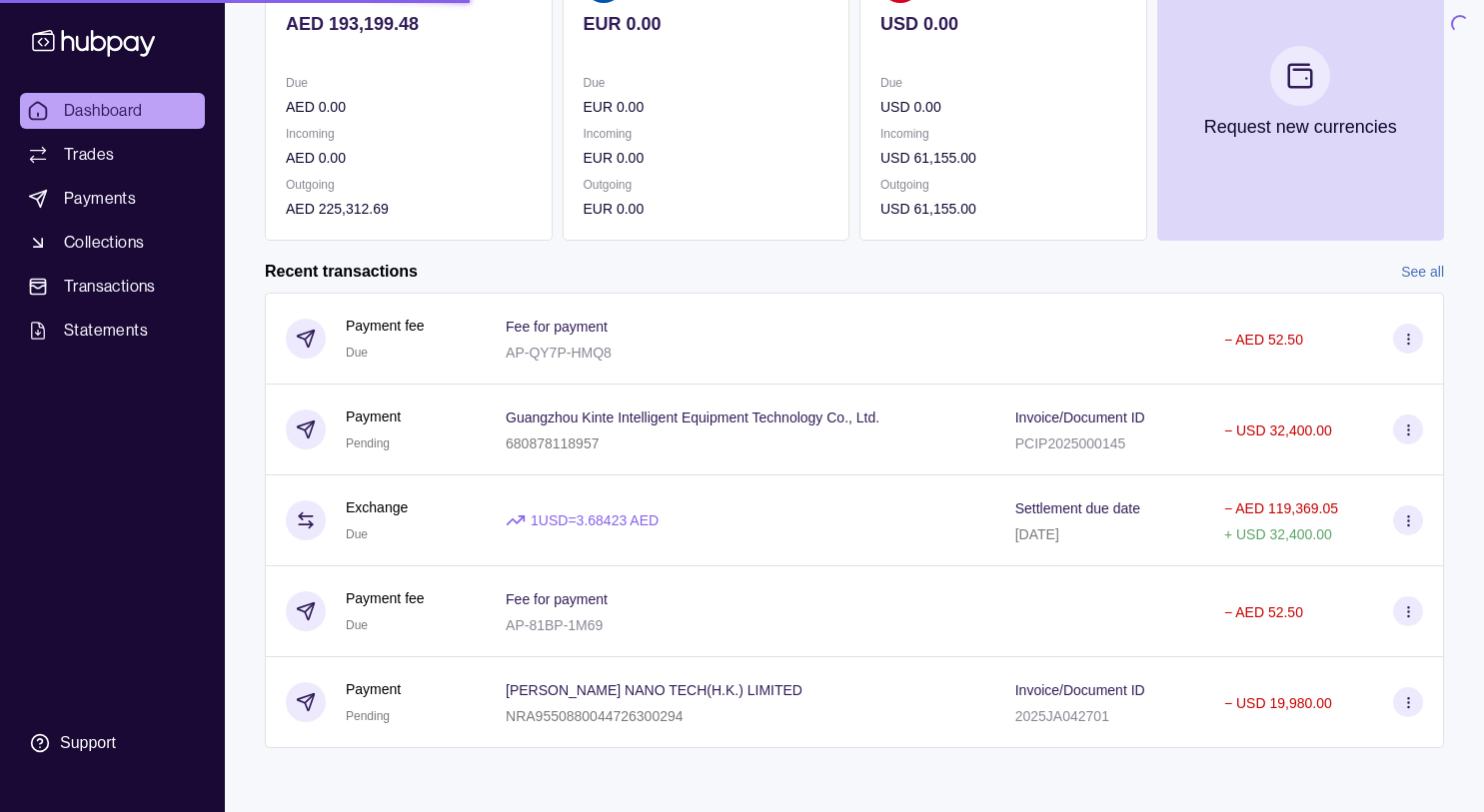 scroll, scrollTop: 0, scrollLeft: 0, axis: both 